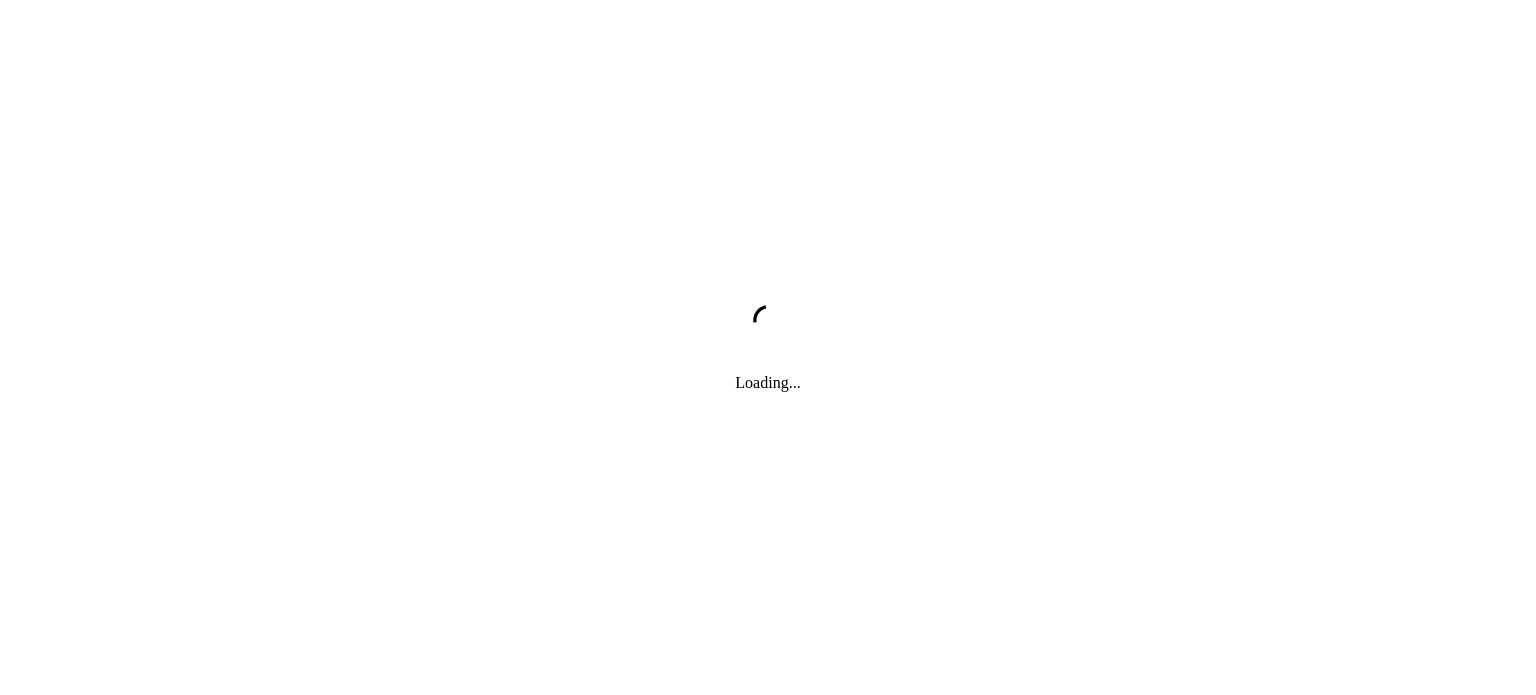 scroll, scrollTop: 0, scrollLeft: 0, axis: both 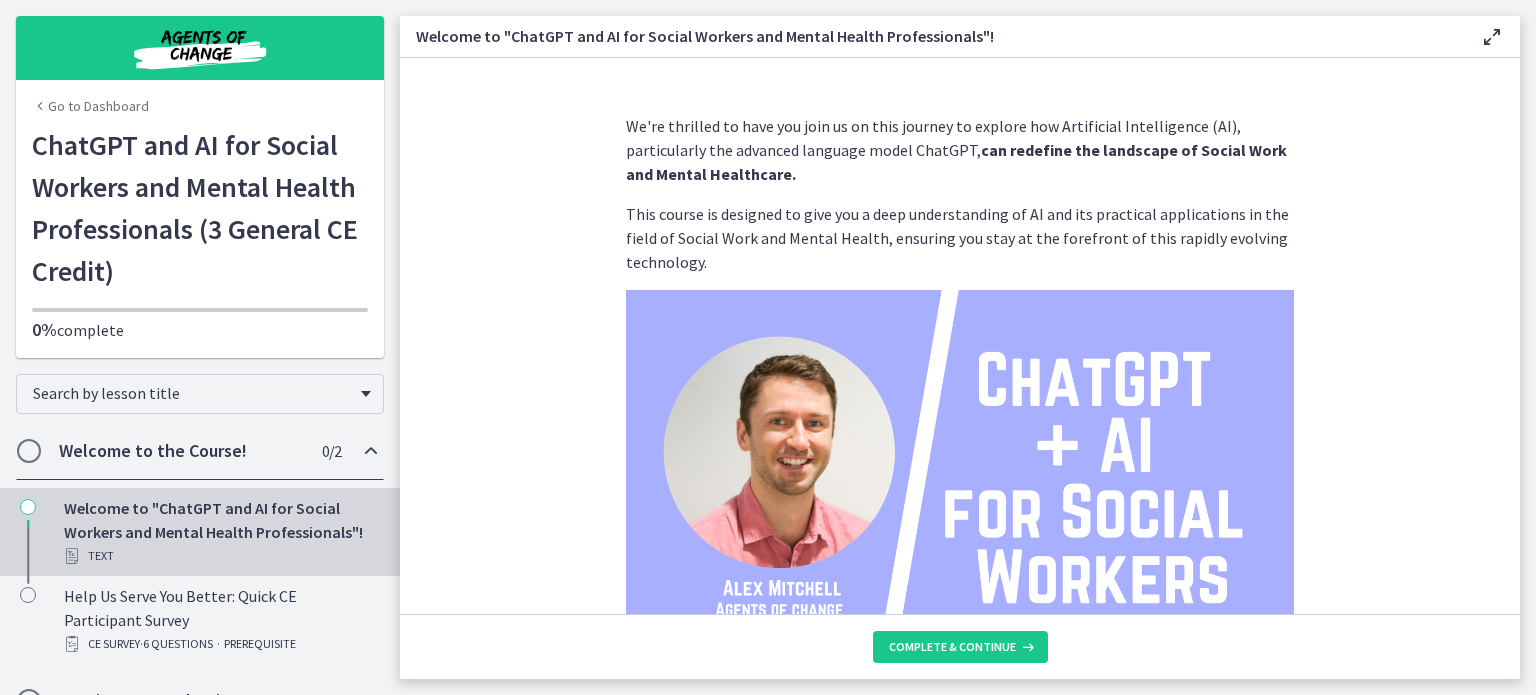 click on "We're thrilled to have you join us on this journey to explore how Artificial Intelligence (AI), particularly the advanced language model ChatGPT,  can redefine the landscape of Social Work and Mental Healthcare.
This course is designed to give you a deep understanding of AI and its practical applications in the field of Social Work and Mental Health, ensuring you stay at the forefront of this rapidly evolving technology.
Throughout this course, you can expect to:
Gain foundational knowledge of AI and the intricate workings of the ChatGPT model.
Navigate the complex ethical considerations associated with AI use in social work and mental healthcare, including issues of privacy, confidentiality, and potential bias.
Learn from real-world case studies how AI can assist in facilitating communication and performing predictive analytics, with a focus on diverse sectors within social work and mental healthcare.
Who am I?
I'm" at bounding box center [960, 336] 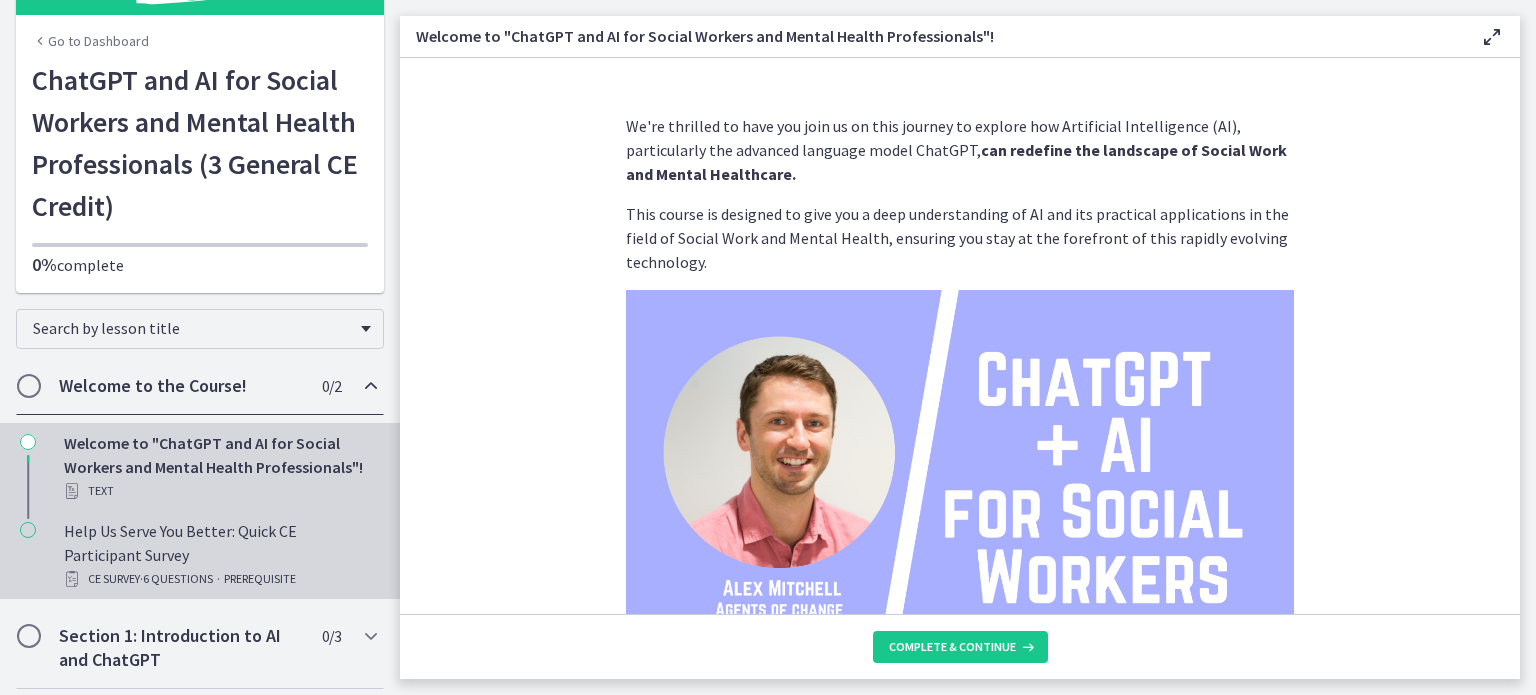 scroll, scrollTop: 200, scrollLeft: 0, axis: vertical 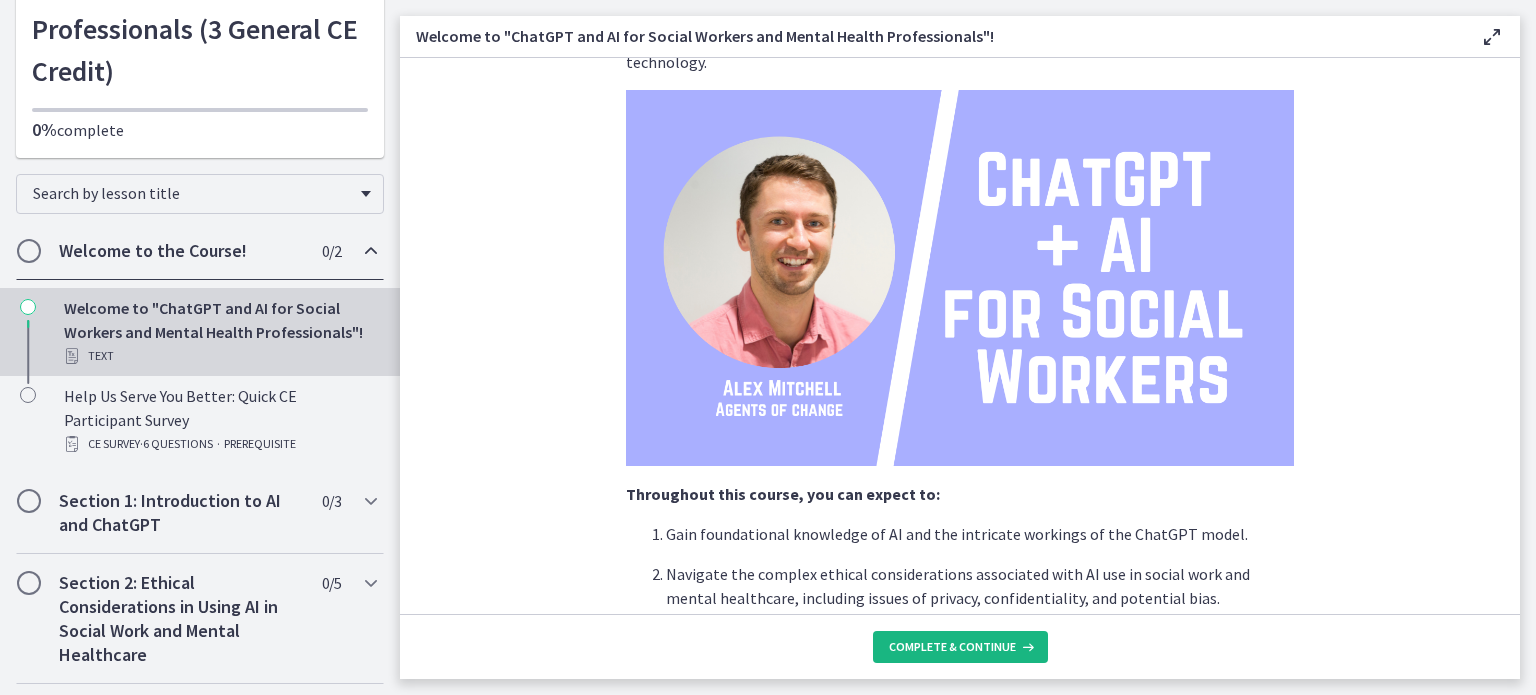 click on "Complete & continue" at bounding box center (960, 647) 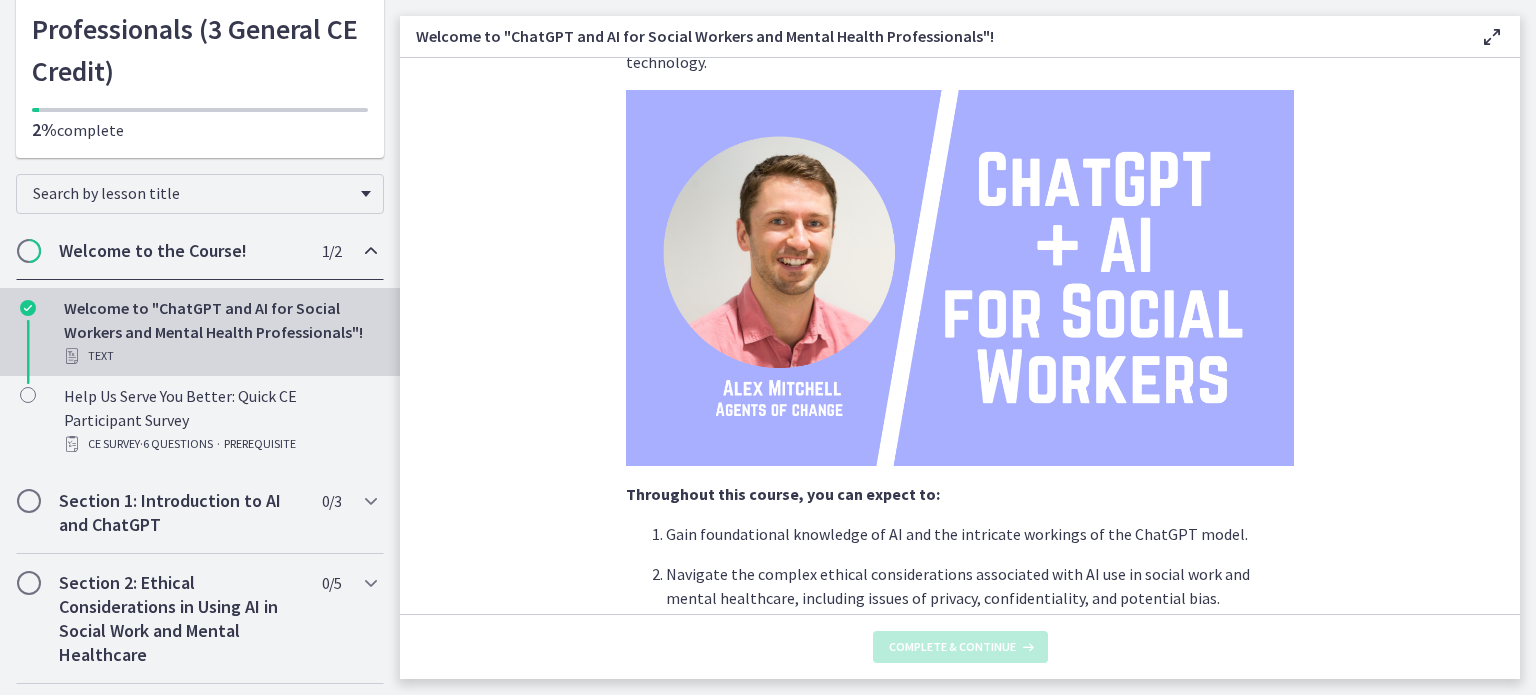 scroll, scrollTop: 0, scrollLeft: 0, axis: both 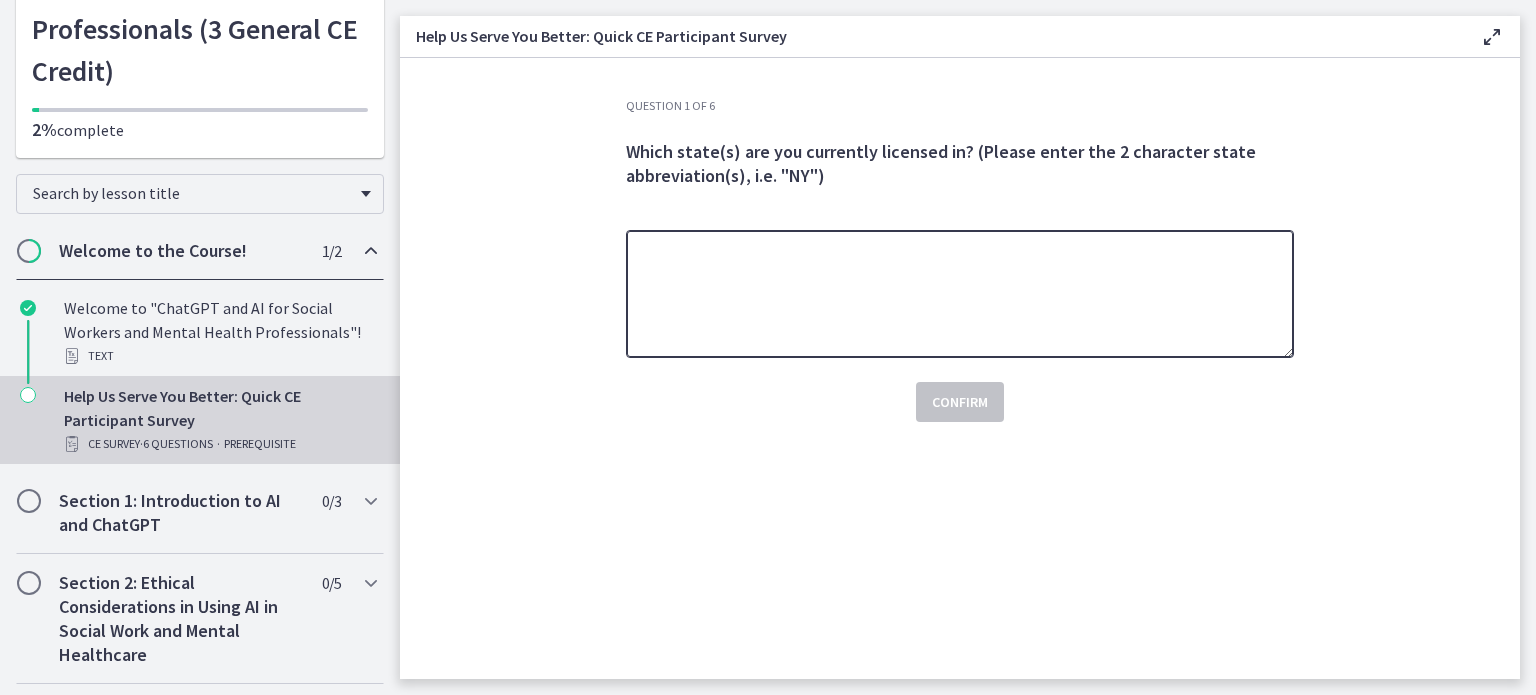click at bounding box center [960, 294] 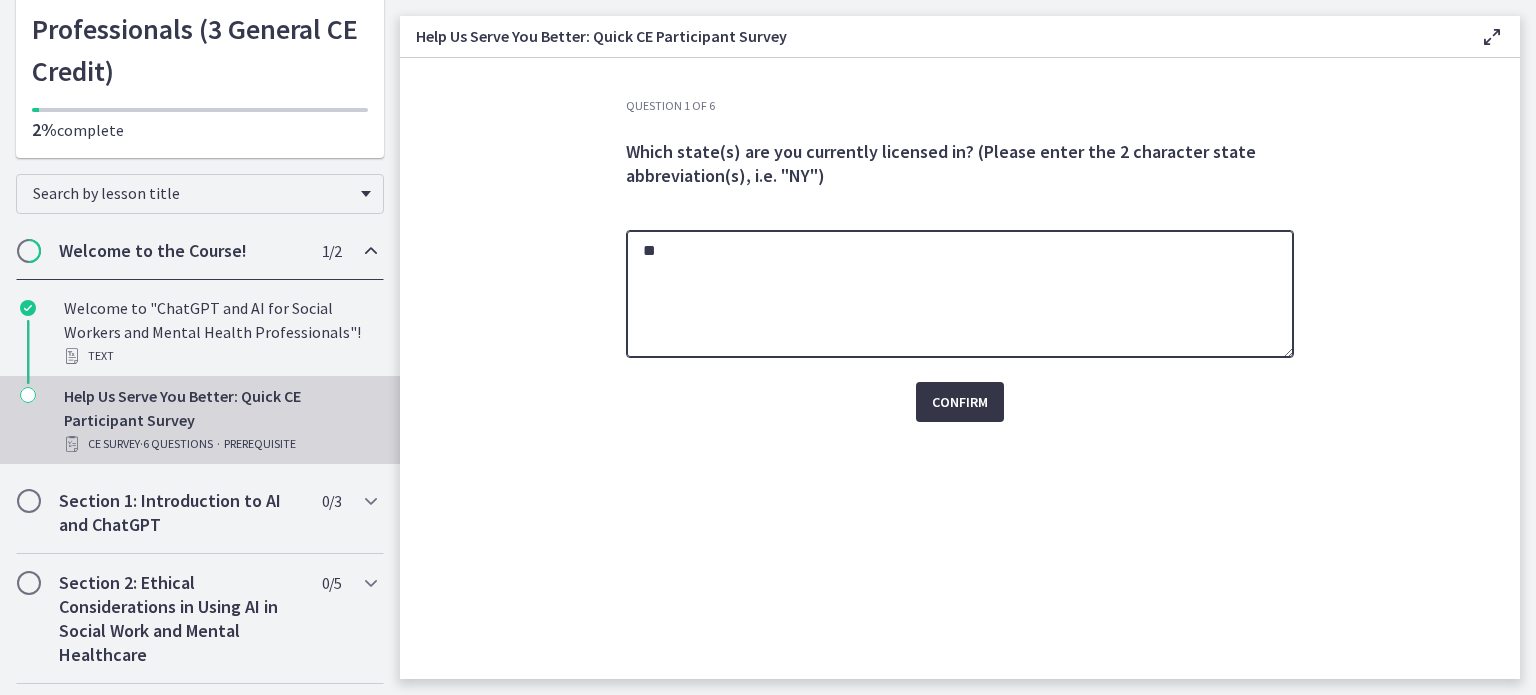 type on "**" 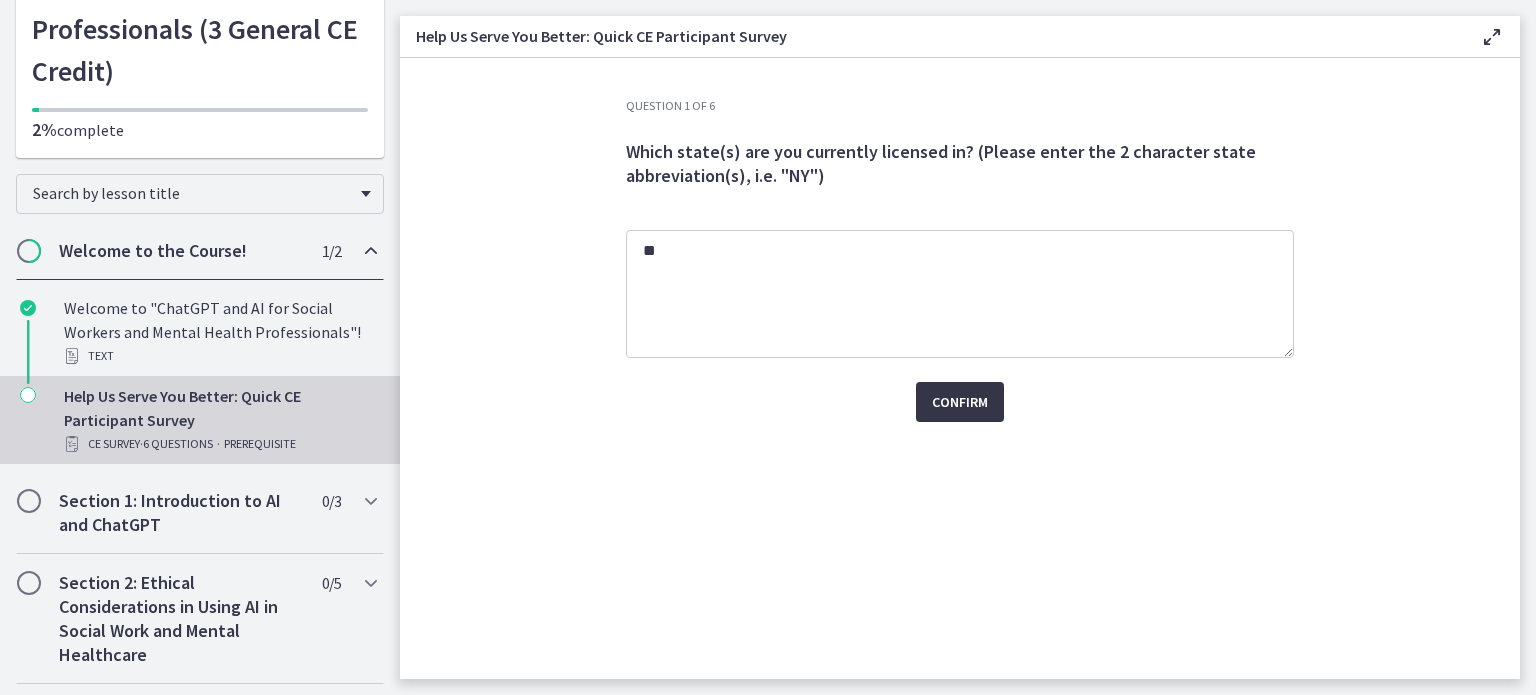 click on "Confirm" at bounding box center [960, 402] 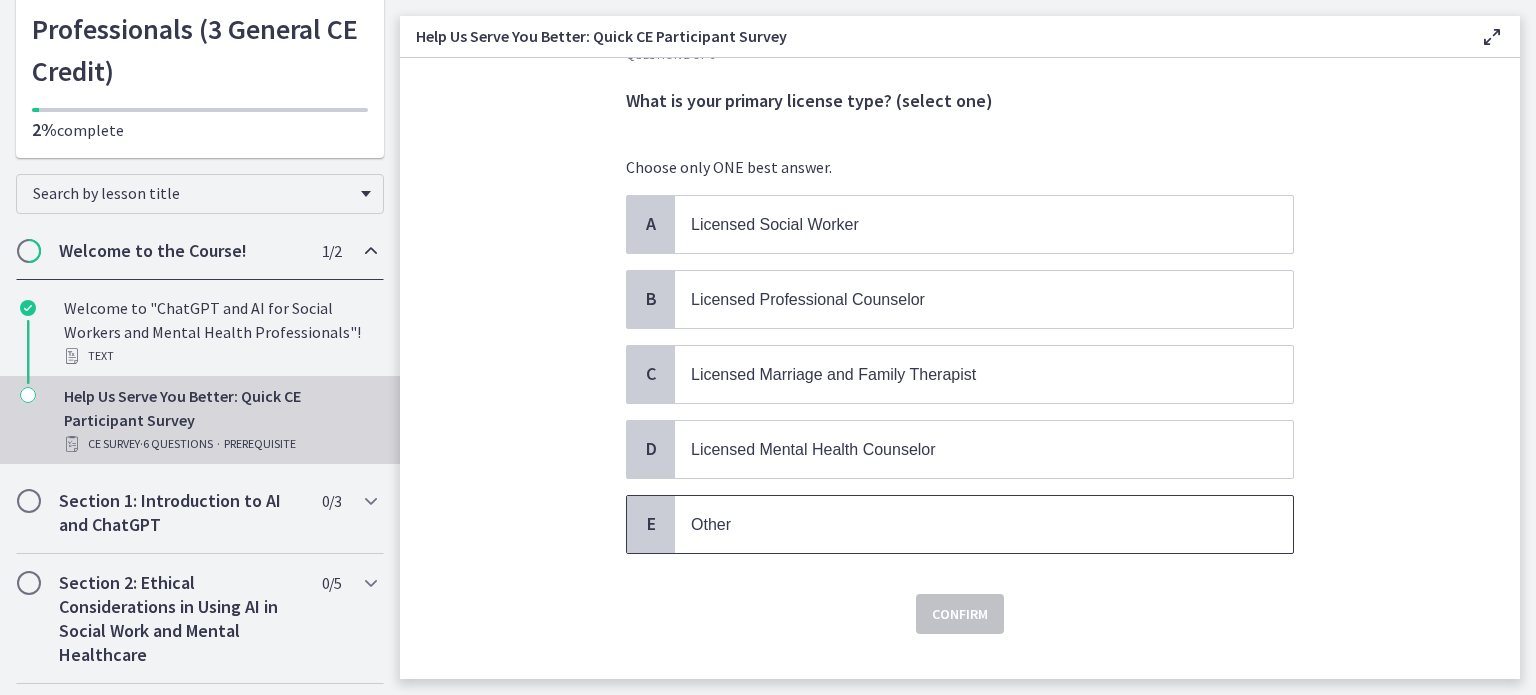 scroll, scrollTop: 78, scrollLeft: 0, axis: vertical 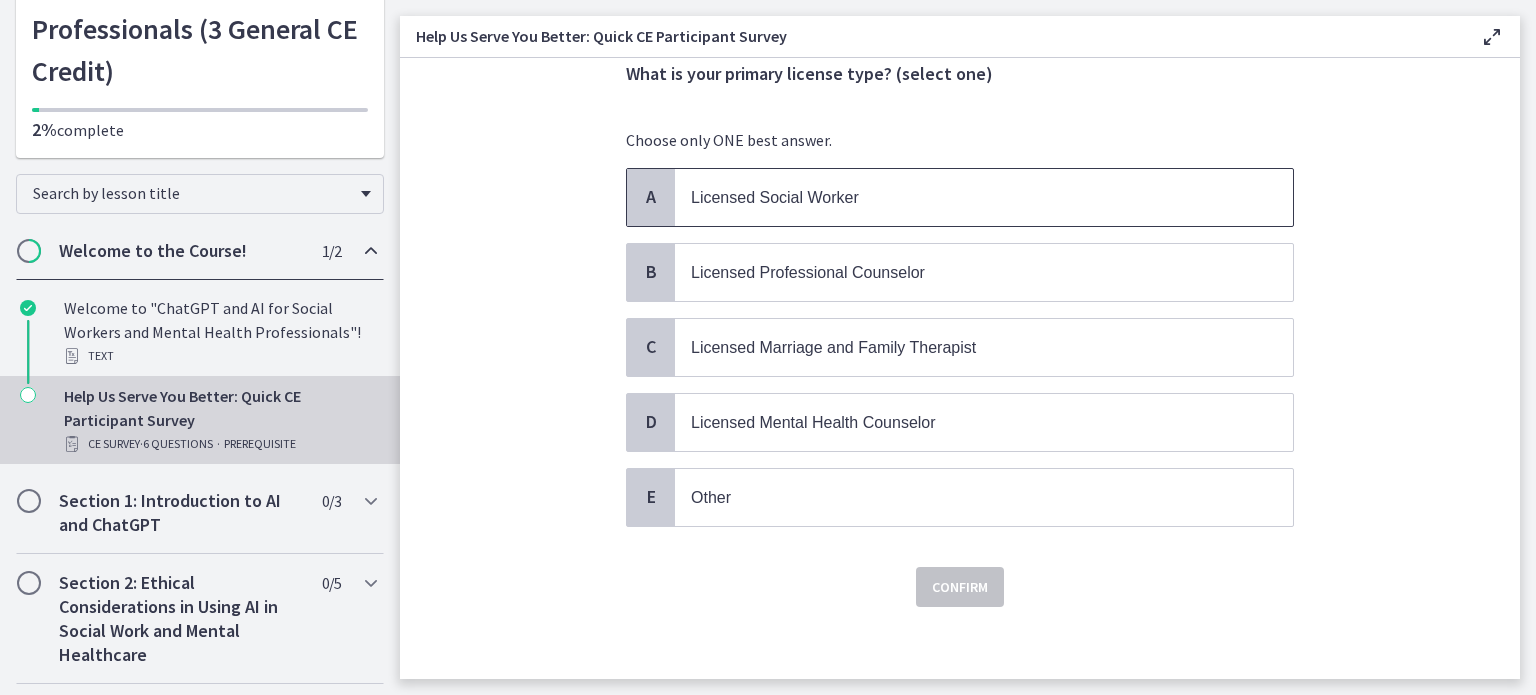 click on "Licensed Social Worker" at bounding box center [775, 197] 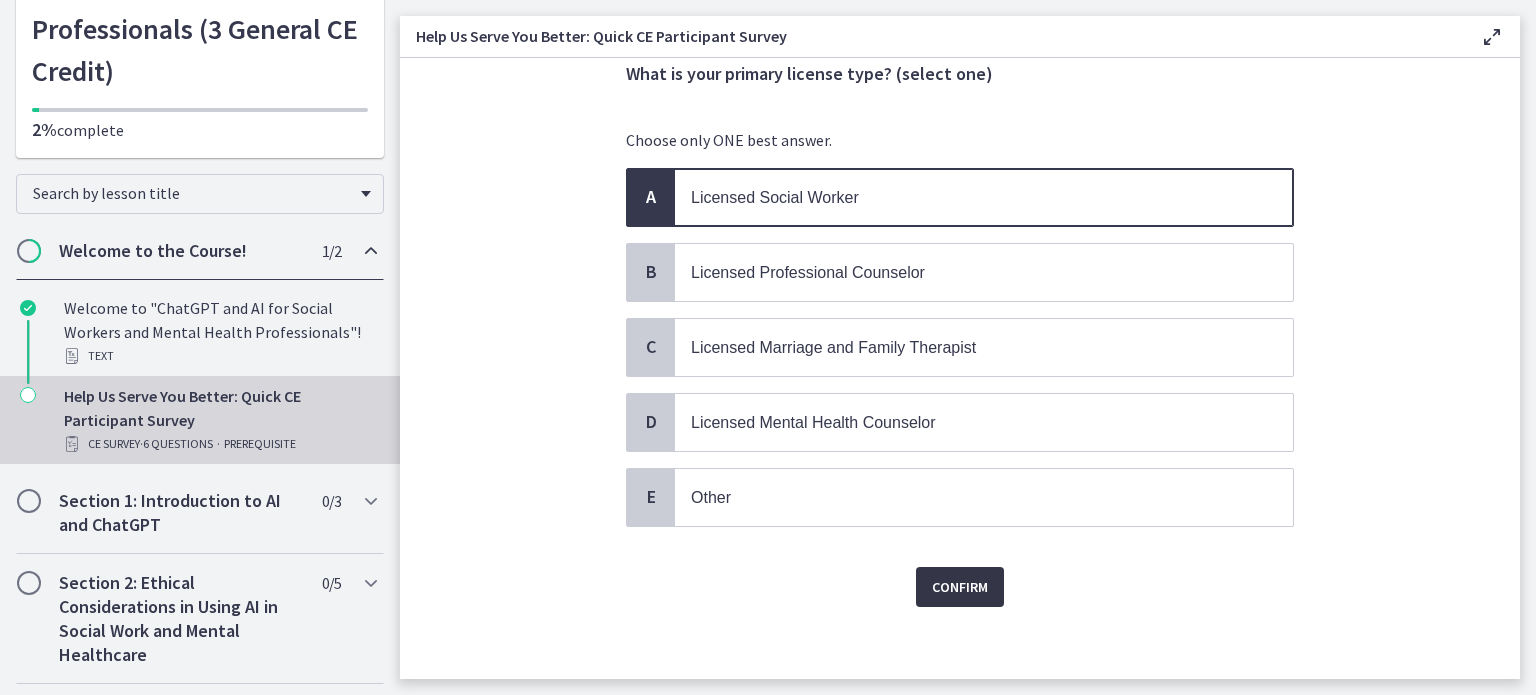 click on "Confirm" at bounding box center [960, 587] 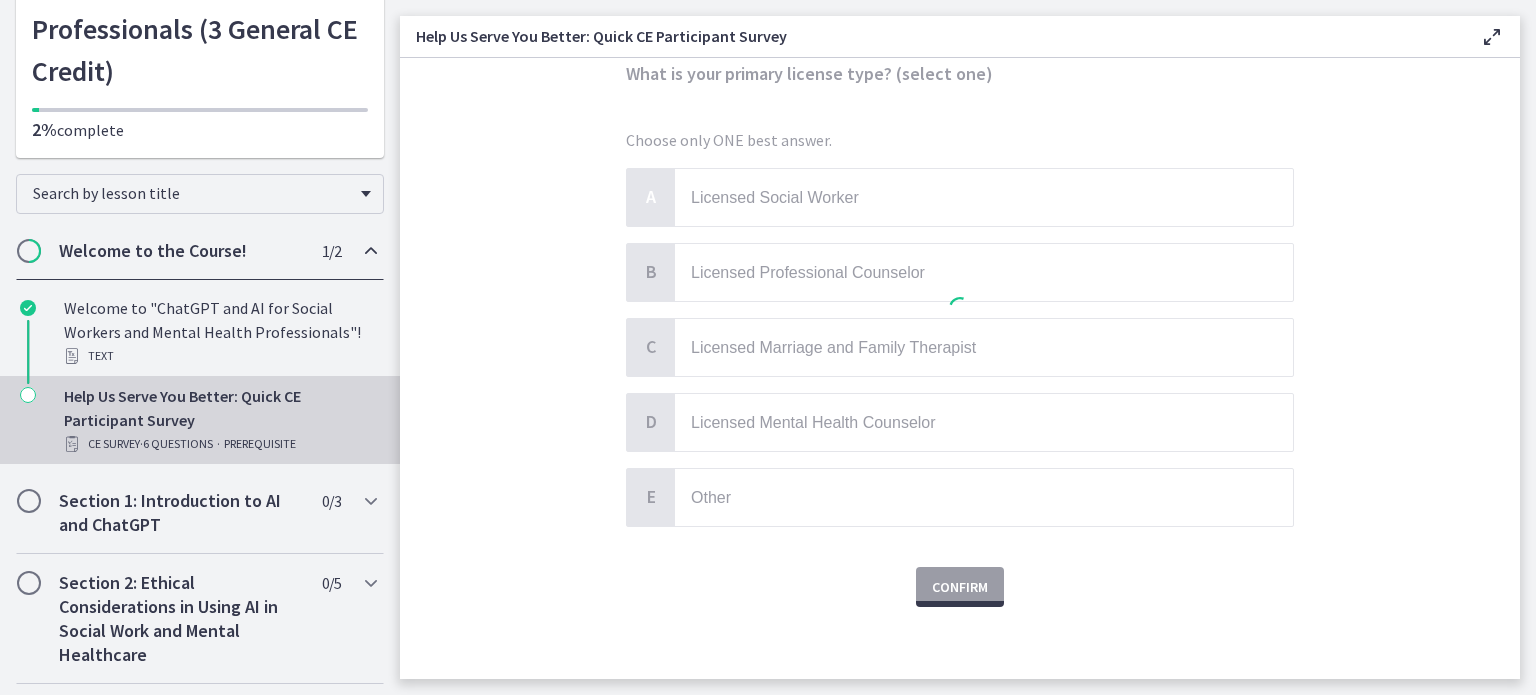 scroll, scrollTop: 0, scrollLeft: 0, axis: both 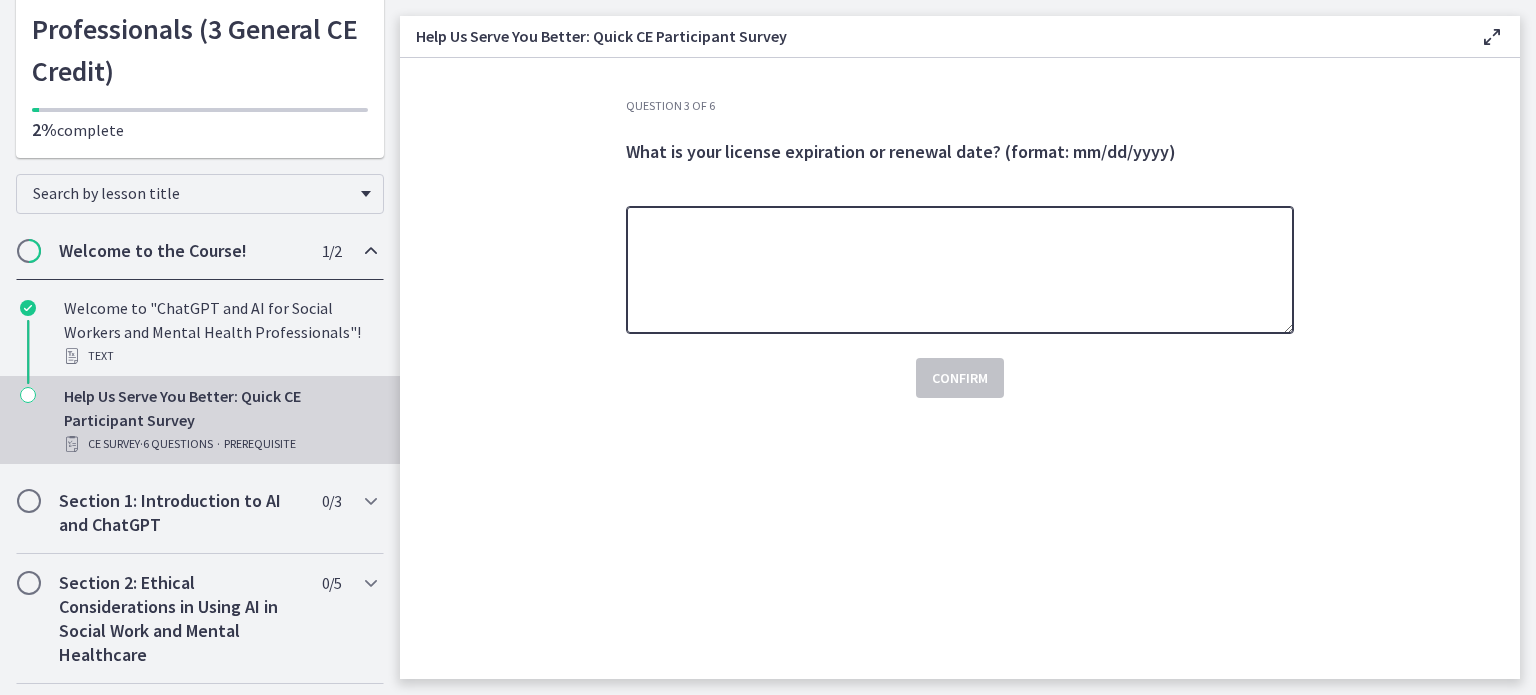 click at bounding box center (960, 270) 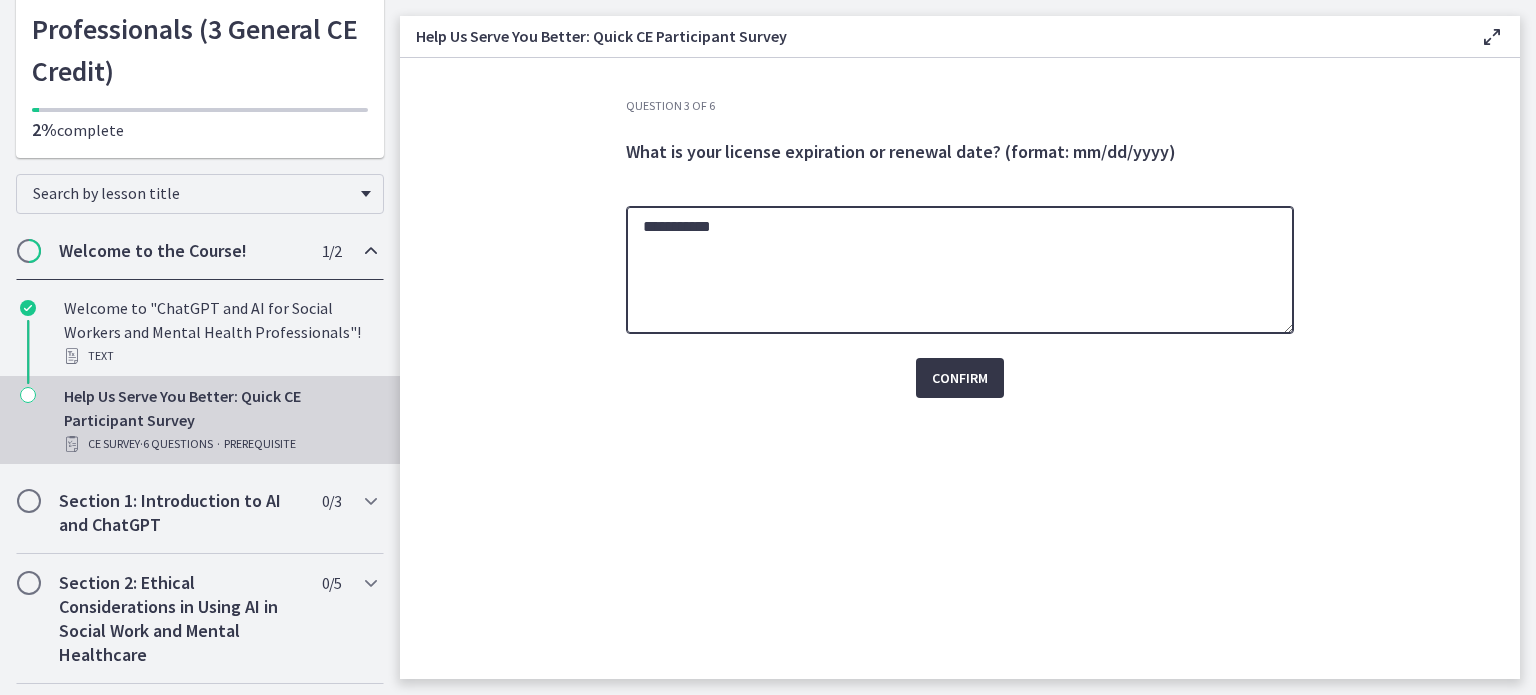 type on "**********" 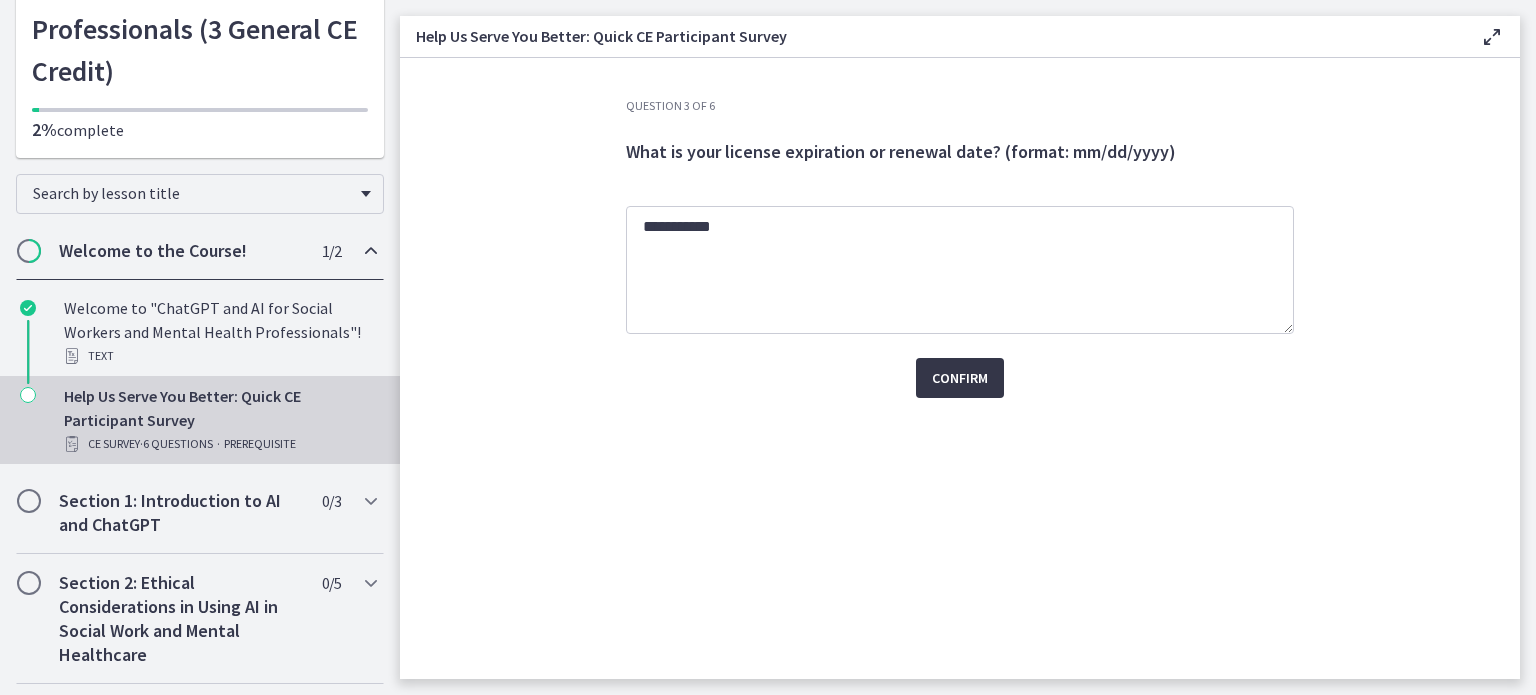 click on "Confirm" at bounding box center [960, 378] 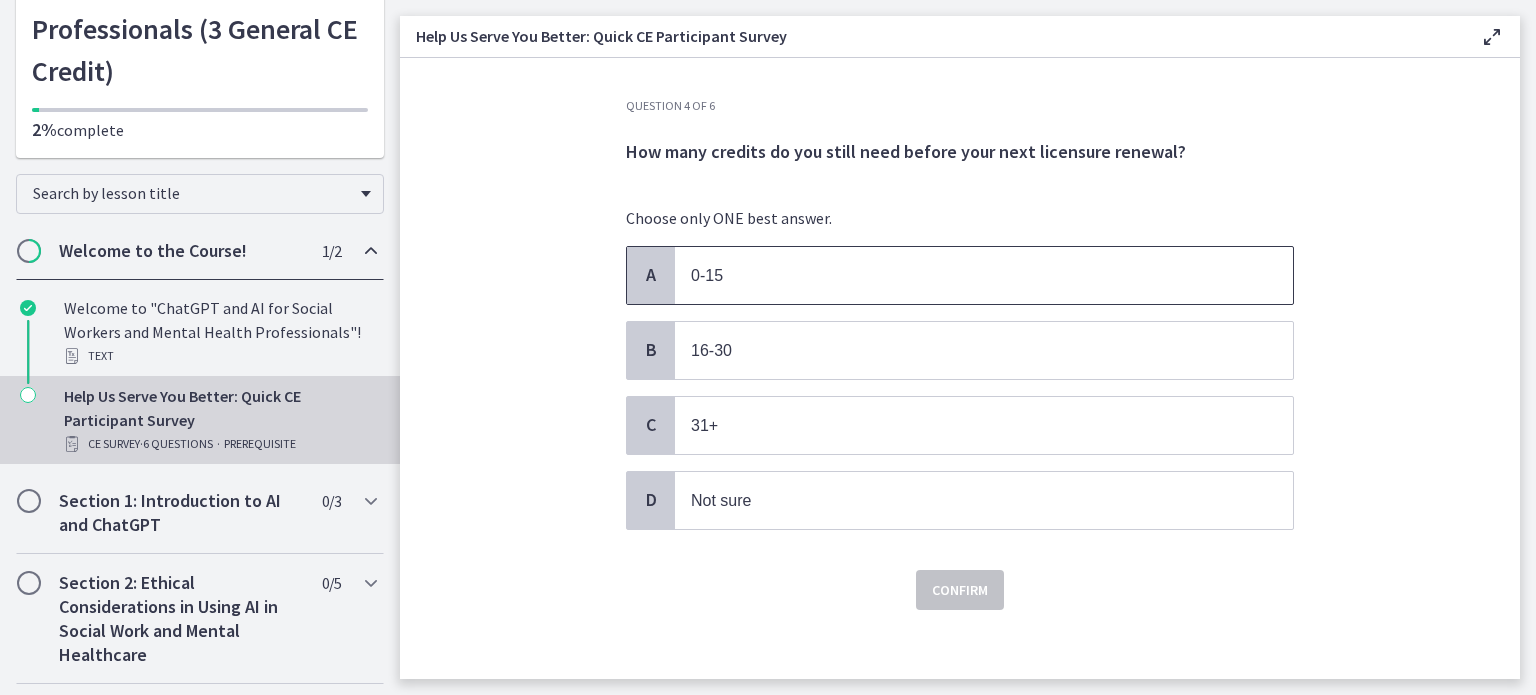 click on "0-15" at bounding box center [707, 275] 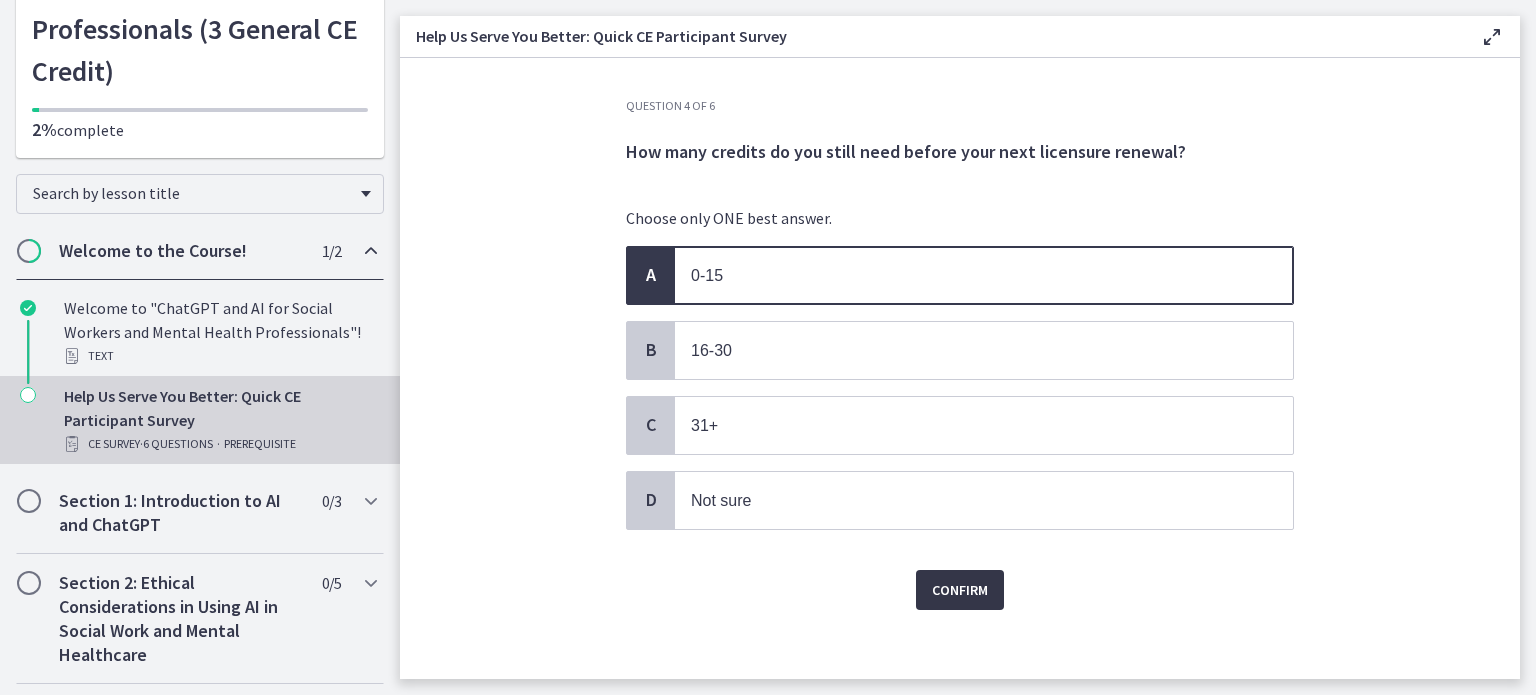 click on "Confirm" at bounding box center [960, 590] 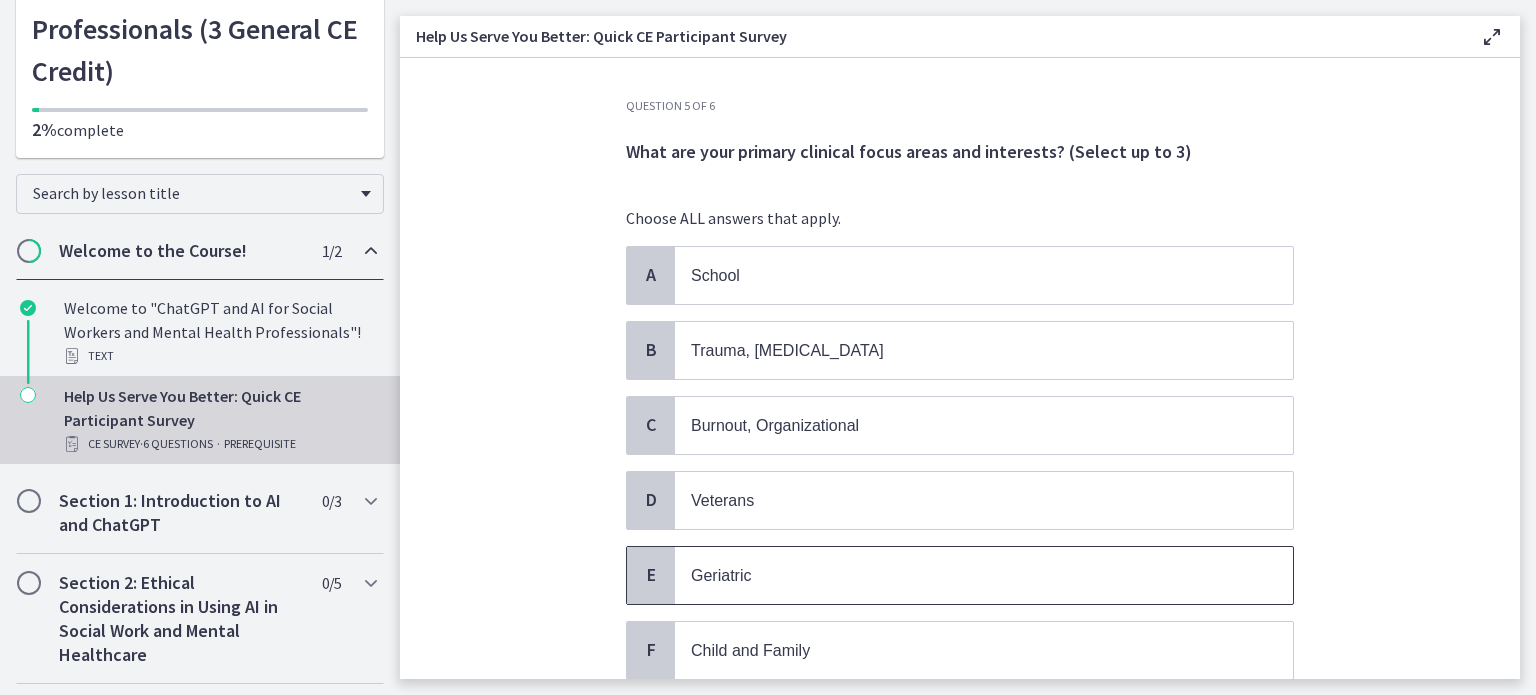 scroll, scrollTop: 100, scrollLeft: 0, axis: vertical 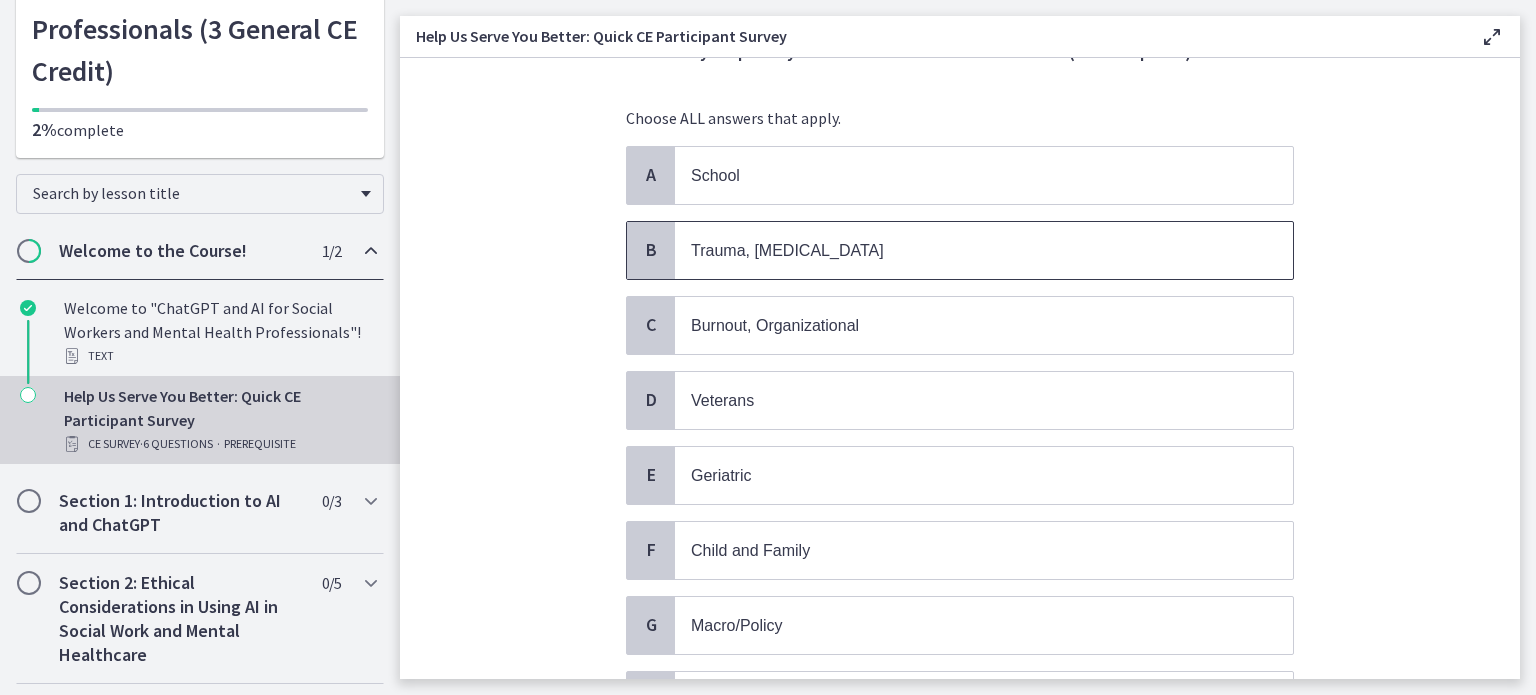 click on "Trauma, [MEDICAL_DATA]" at bounding box center (984, 250) 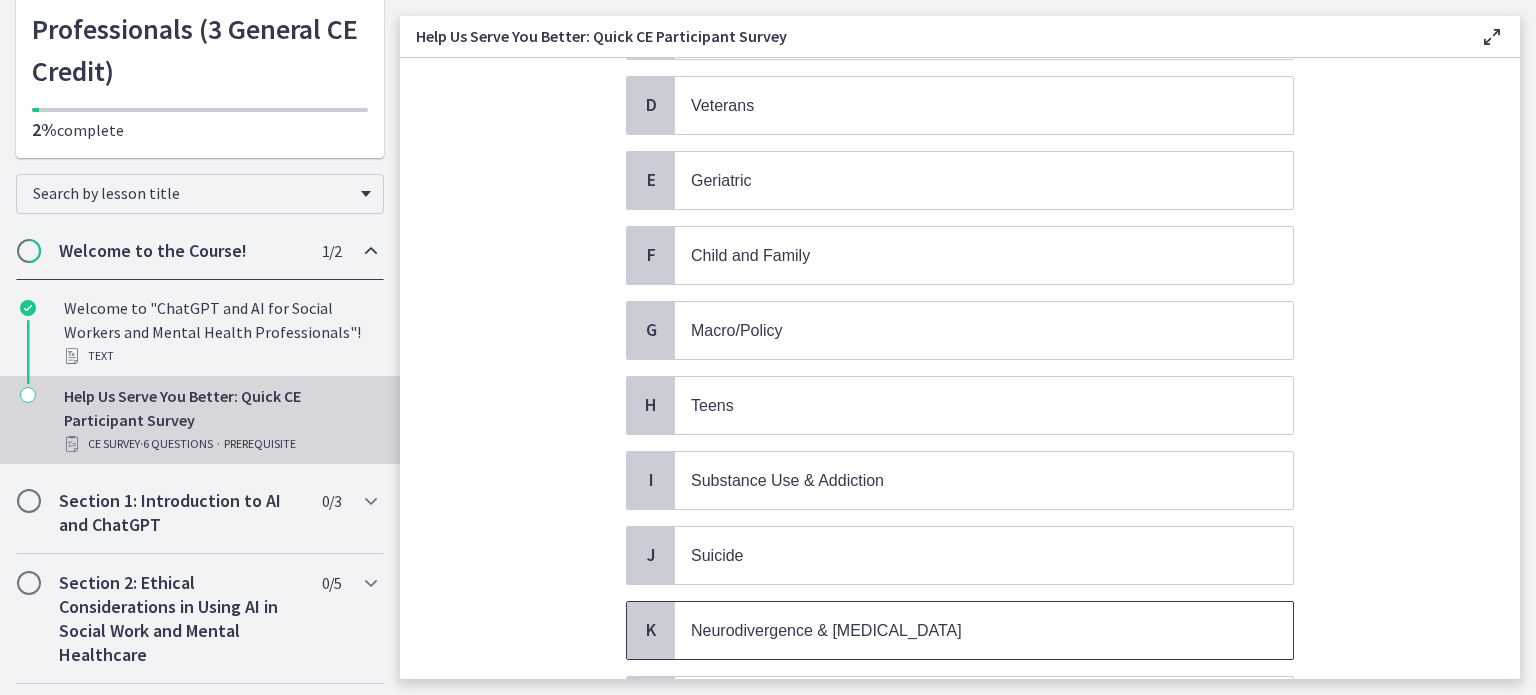 scroll, scrollTop: 400, scrollLeft: 0, axis: vertical 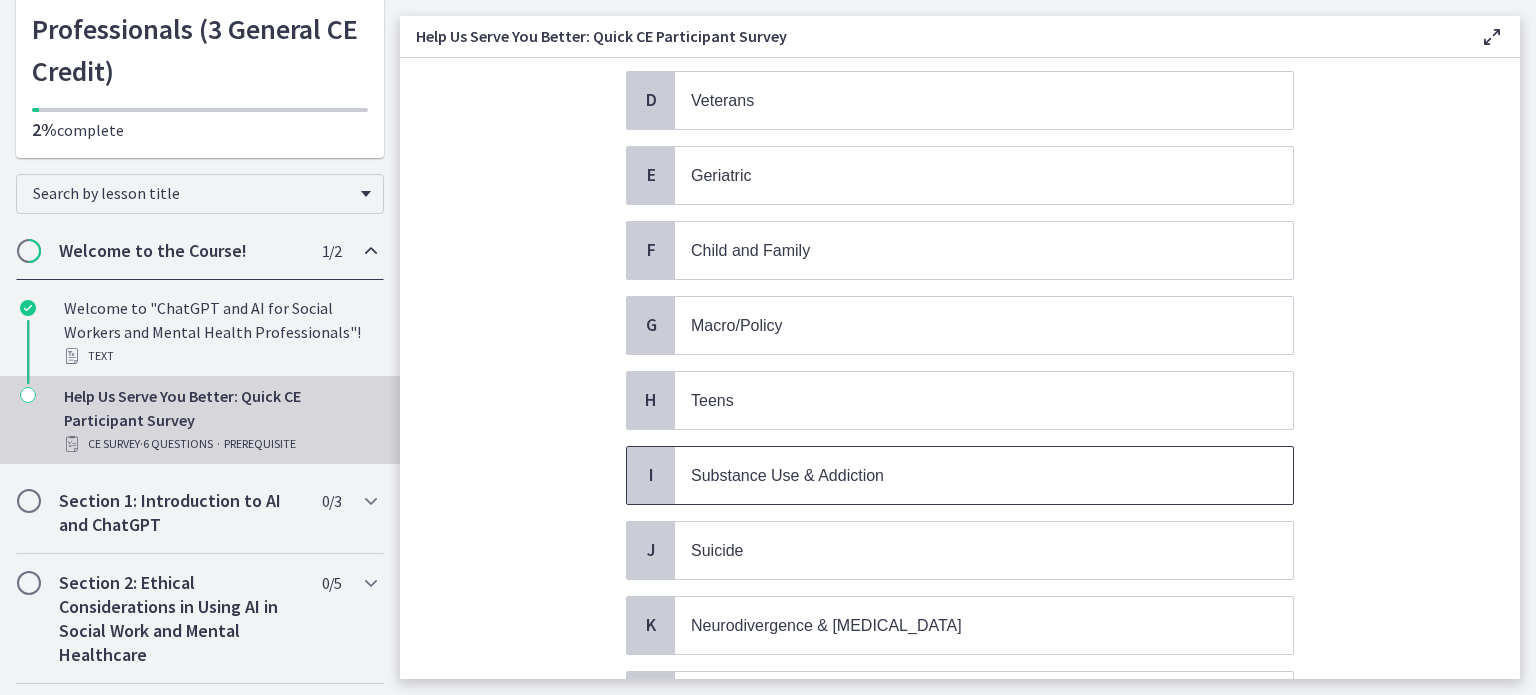 click on "Substance Use & Addiction" at bounding box center [787, 475] 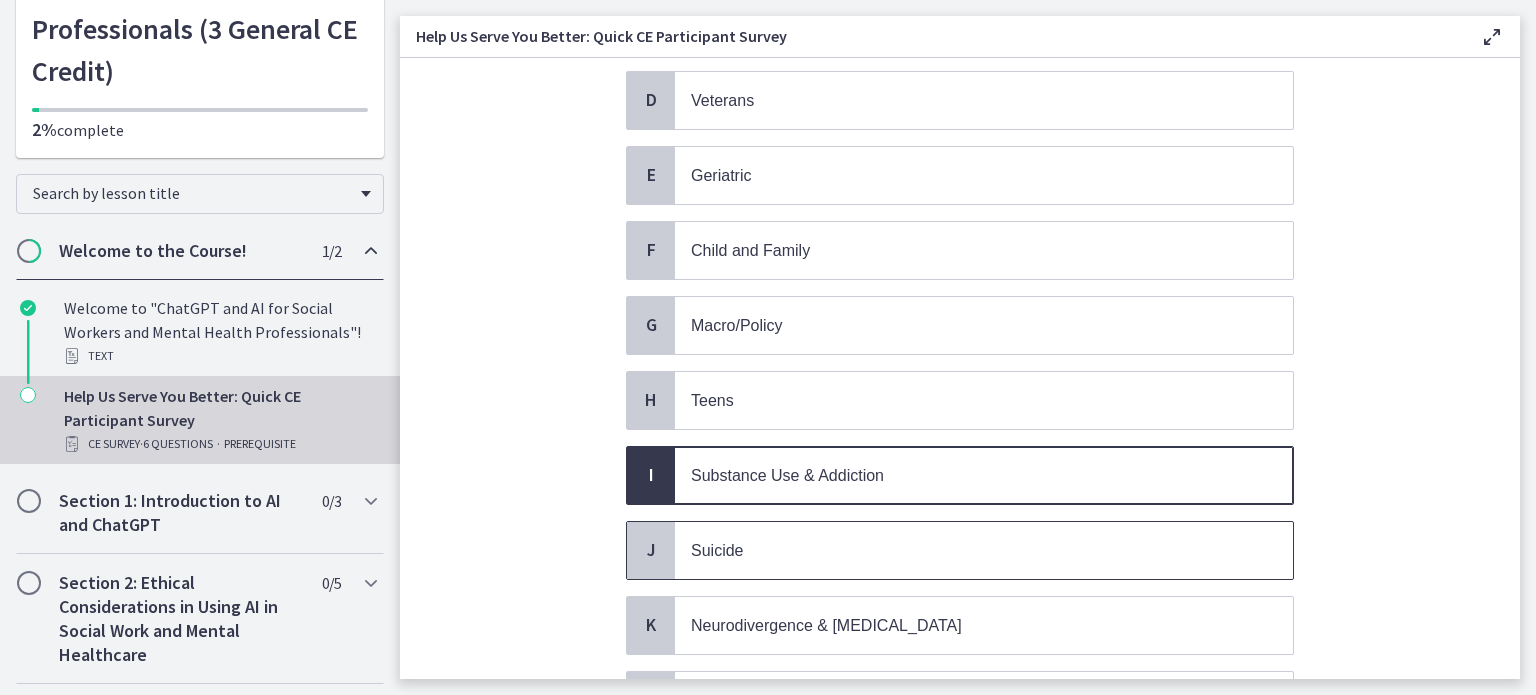 click on "Suicide" at bounding box center [964, 550] 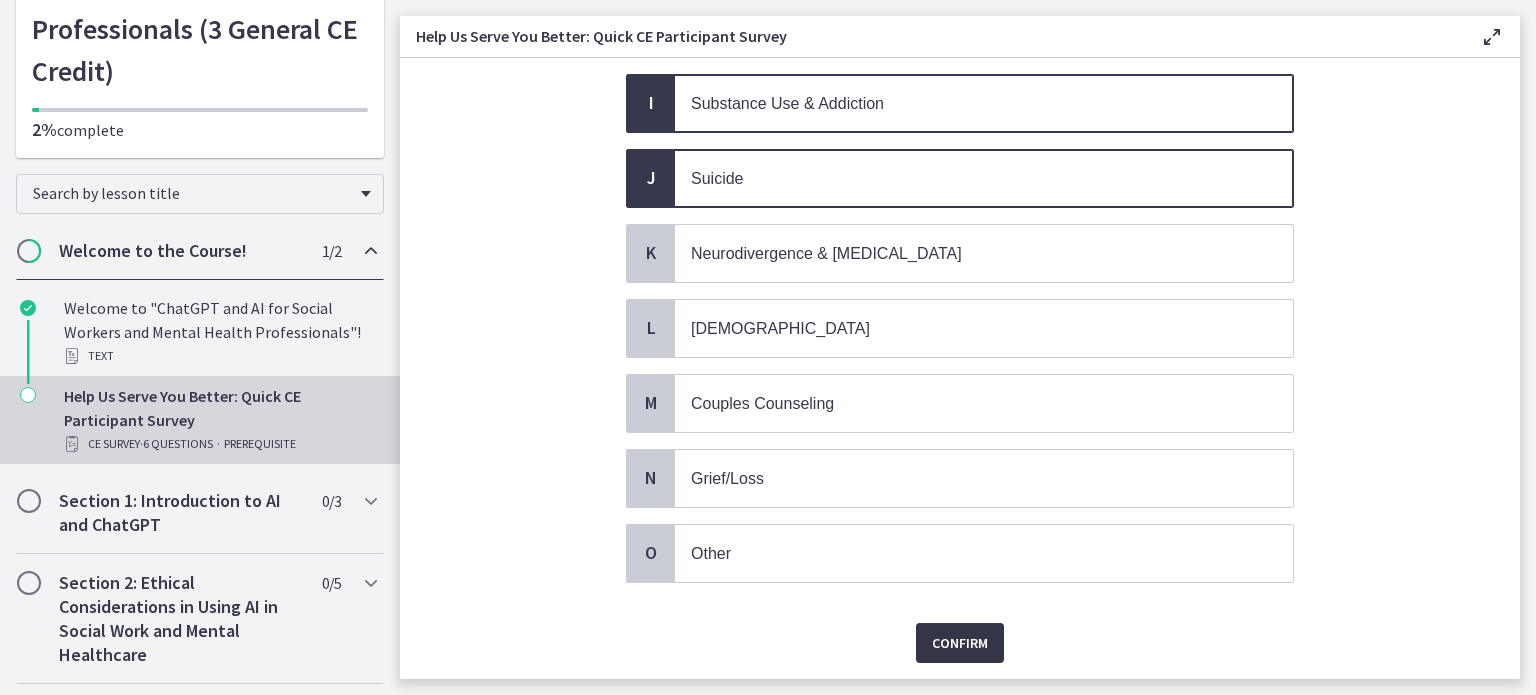 scroll, scrollTop: 814, scrollLeft: 0, axis: vertical 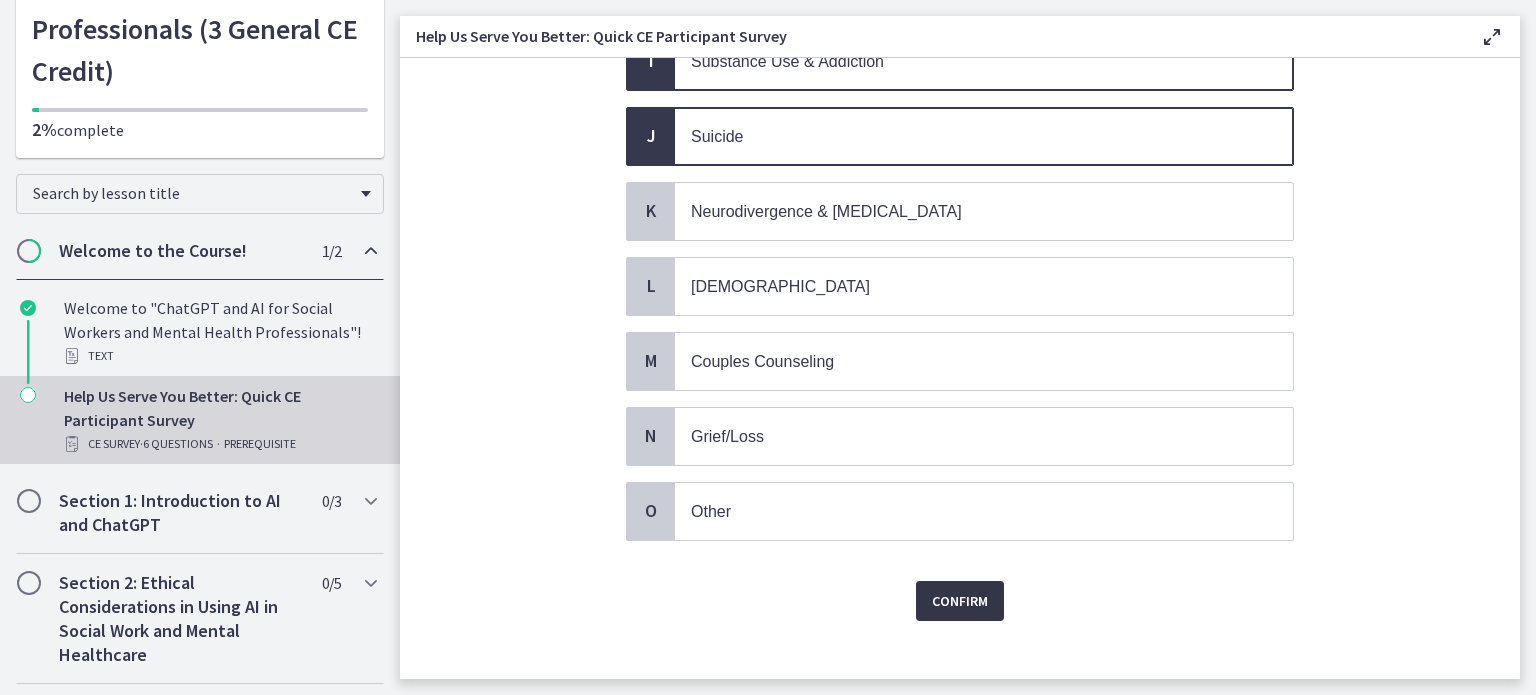 click on "Confirm" at bounding box center [960, 601] 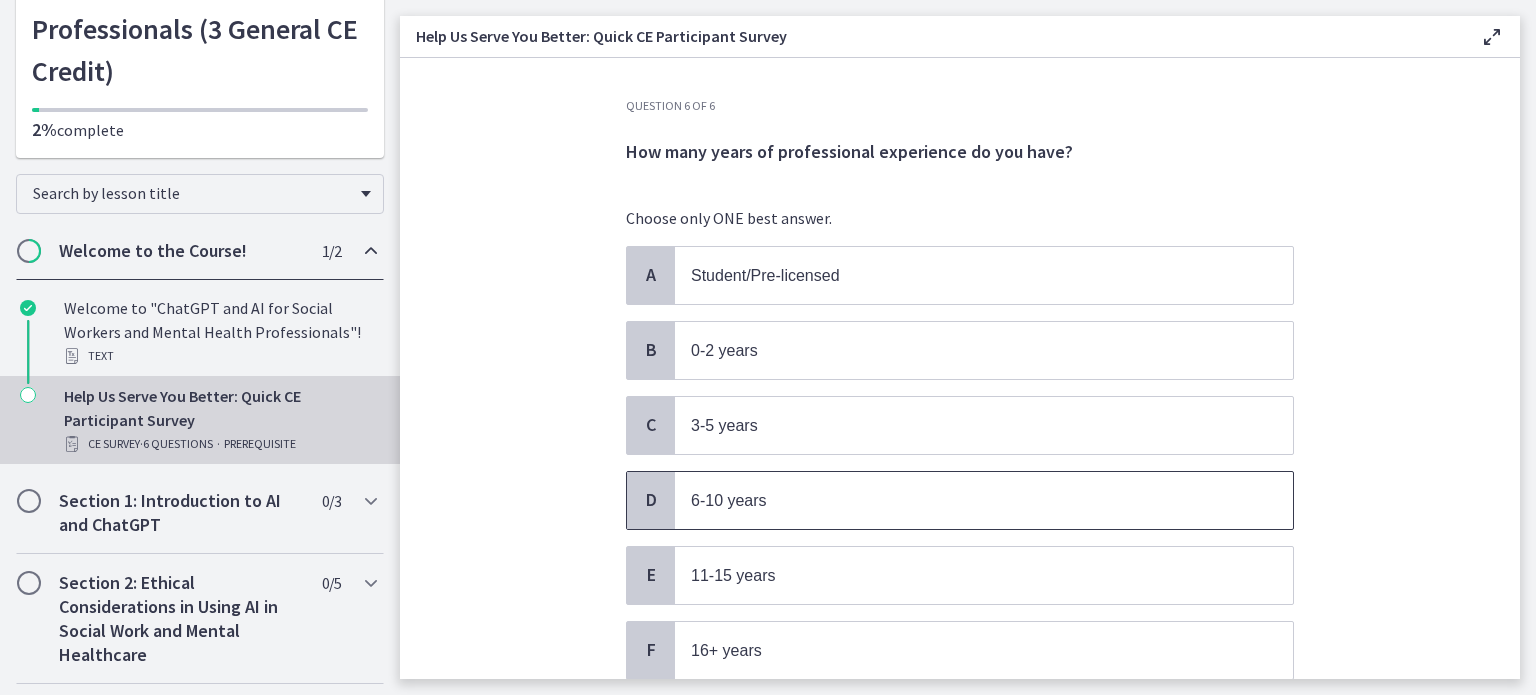 click on "6-10 years" at bounding box center [729, 500] 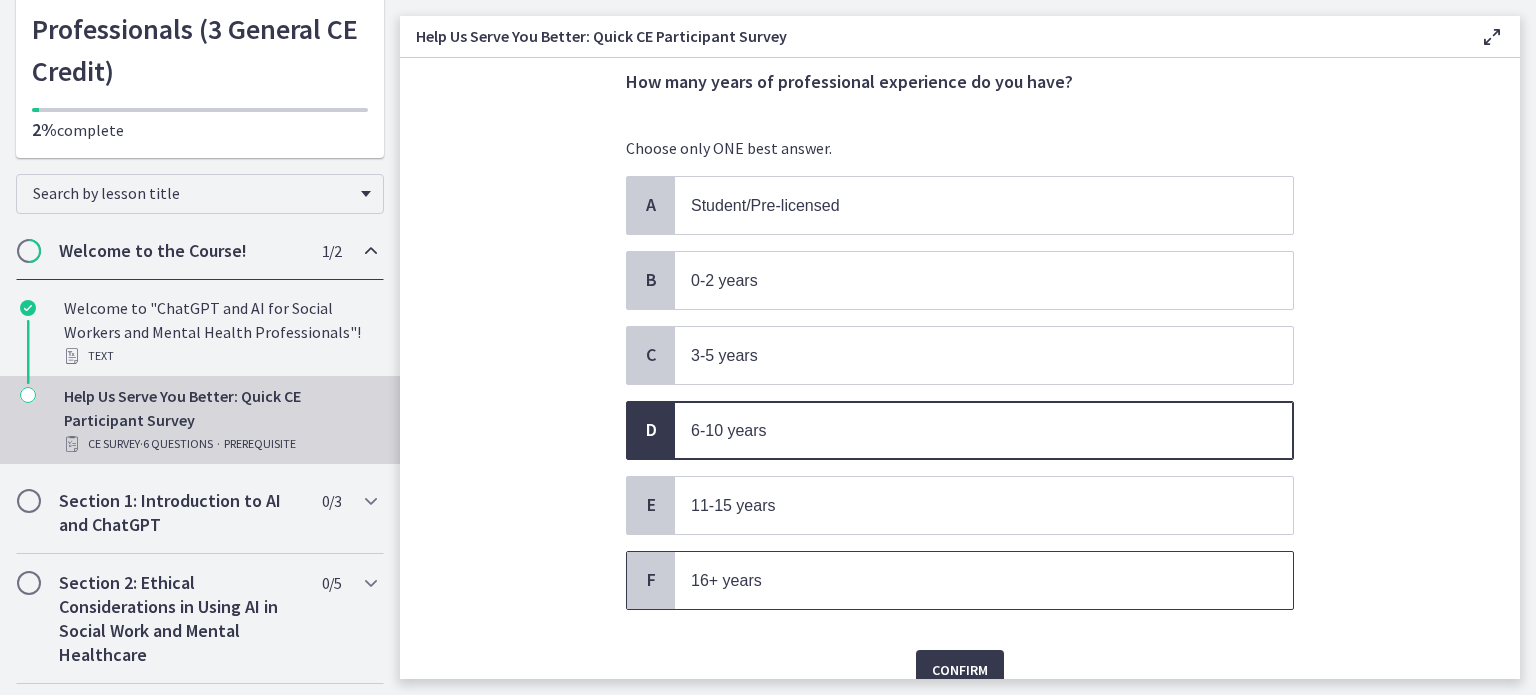 scroll, scrollTop: 152, scrollLeft: 0, axis: vertical 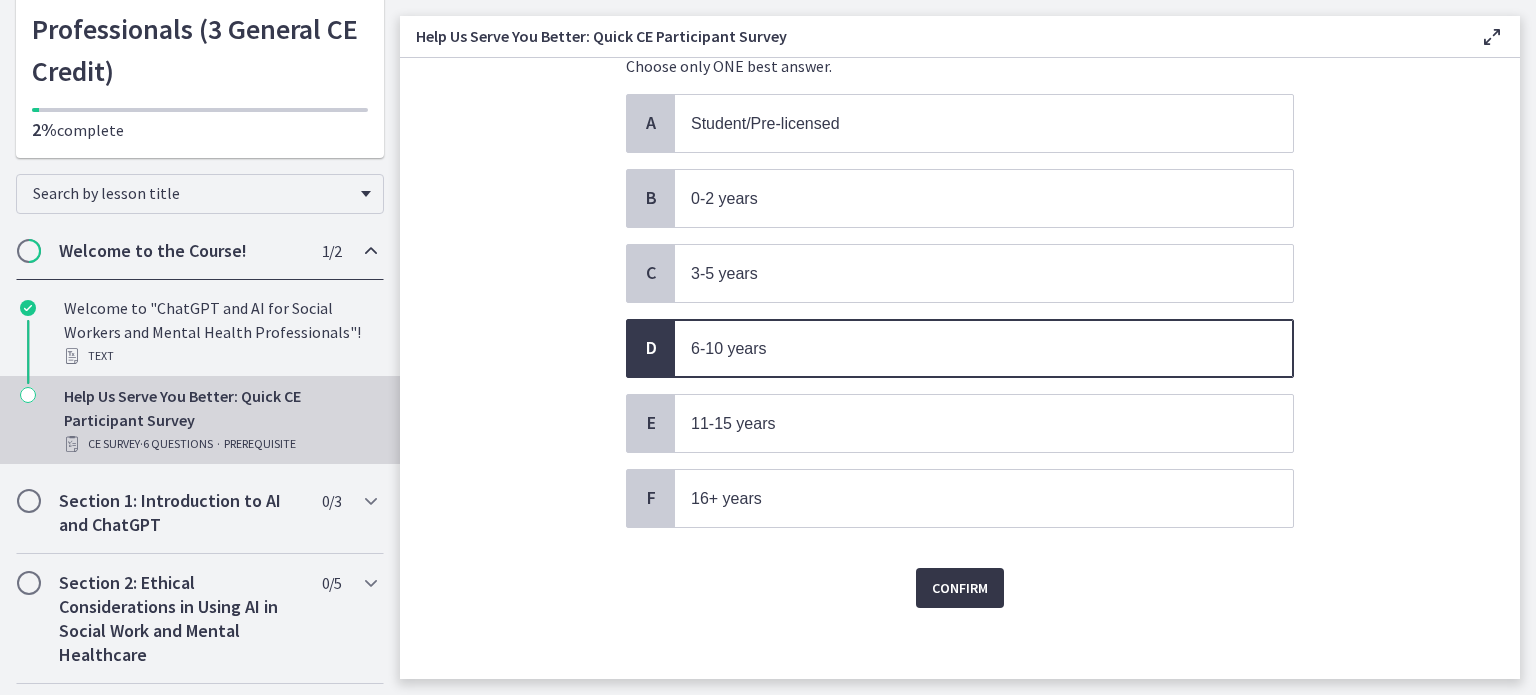 click on "Confirm" at bounding box center [960, 588] 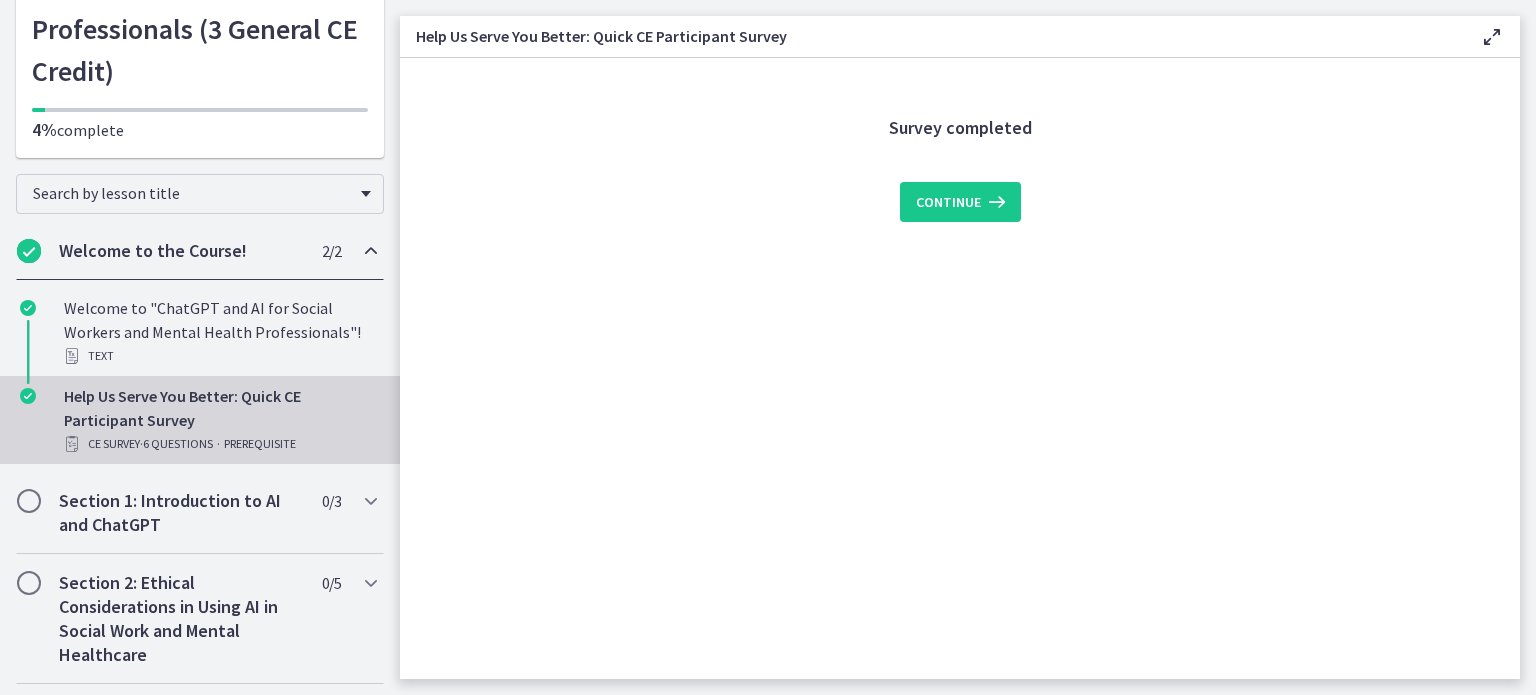 scroll, scrollTop: 0, scrollLeft: 0, axis: both 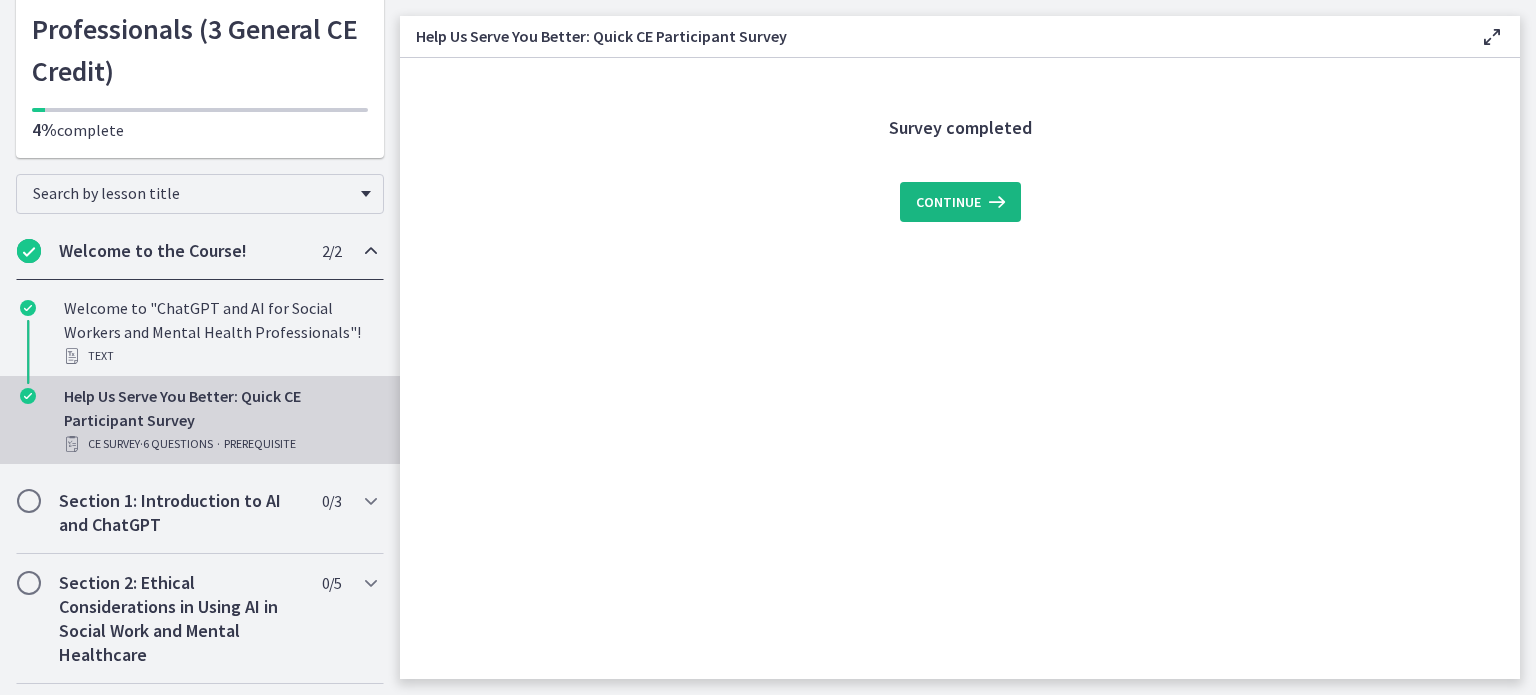 click on "Continue" at bounding box center [948, 202] 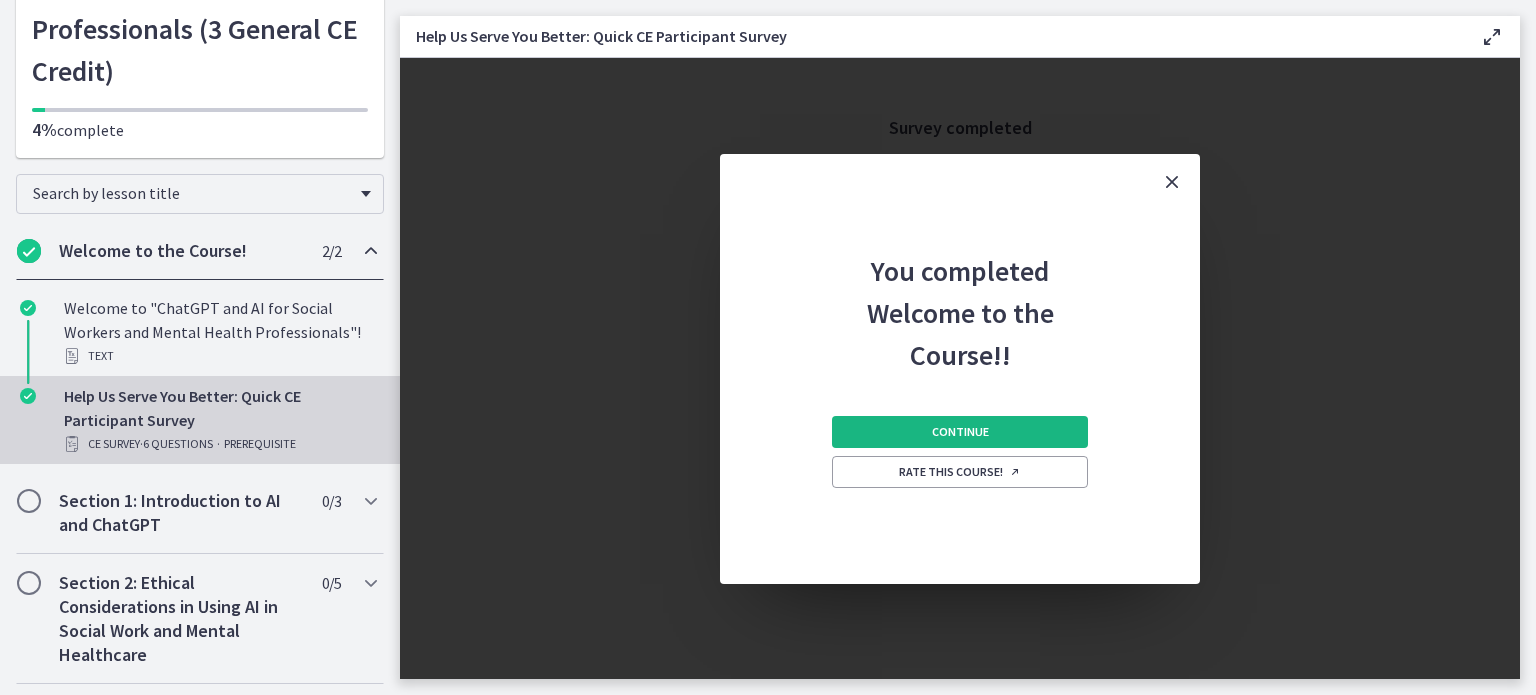 click on "Continue" at bounding box center [960, 432] 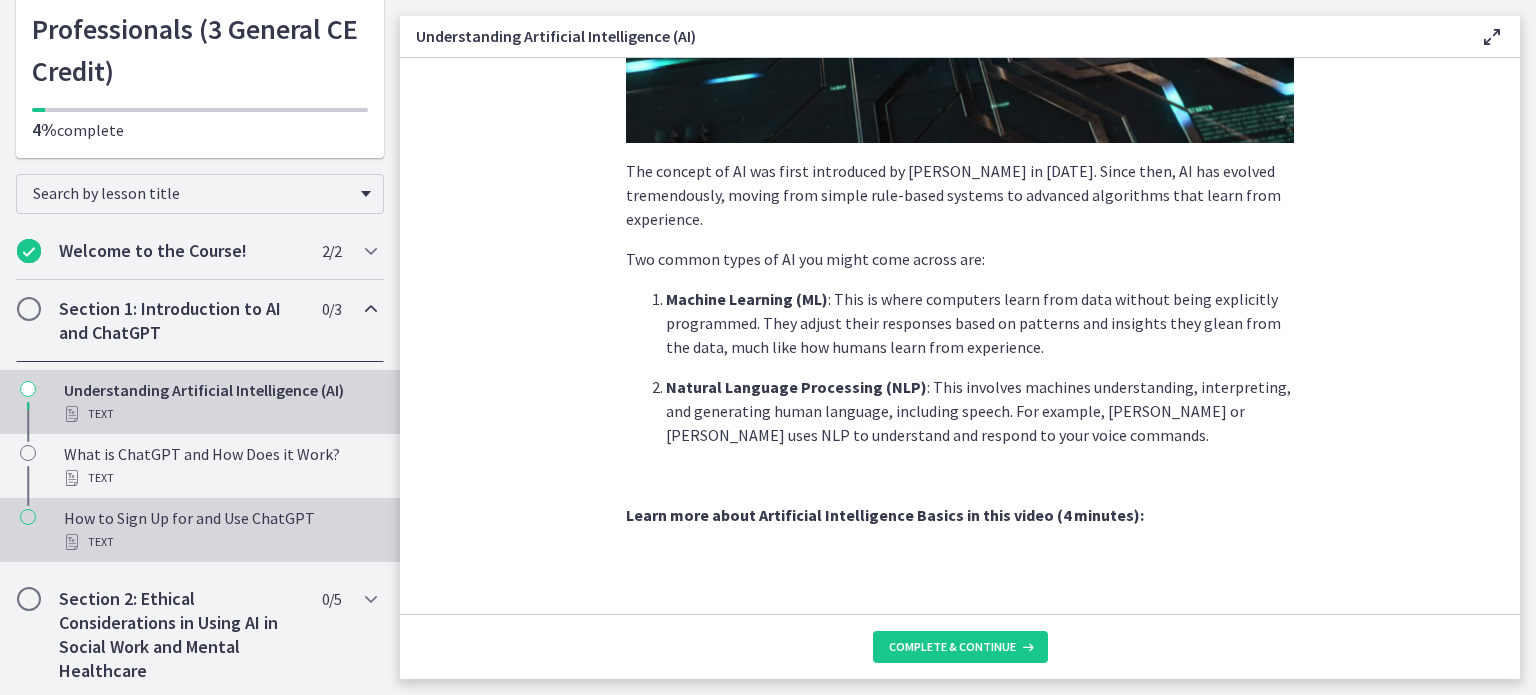 scroll, scrollTop: 600, scrollLeft: 0, axis: vertical 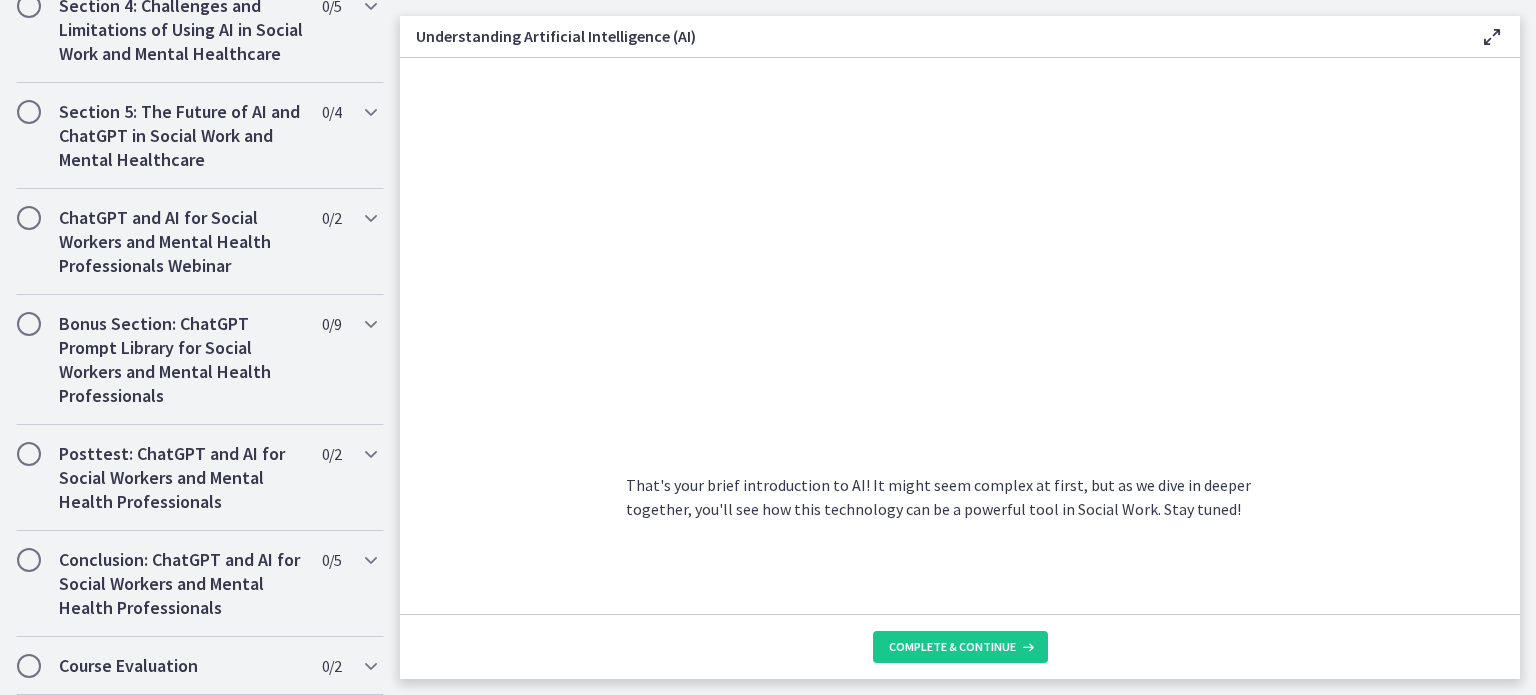 click on "AI is essentially a branch of computer science aiming to build machines that mimic human intelligence. Imagine a system that can learn, reason, problem-solve, perceive, and use language like humans do -  that's the goal of AI.
The concept of AI was first introduced by [PERSON_NAME] in [DATE]. Since then, AI has evolved tremendously, moving from simple rule-based systems to advanced algorithms that learn from experience.
Two common types of AI you might come across are:
Machine Learning (ML) : This is where computers learn from data without being explicitly programmed. They adjust their responses based on patterns and insights they glean from the data, much like how humans learn from experience.
Natural Language Processing (NLP) : This involves machines understanding, interpreting, and generating human language, including speech. For example, [PERSON_NAME] or [PERSON_NAME] uses NLP to understand and respond to your voice commands." at bounding box center (960, 336) 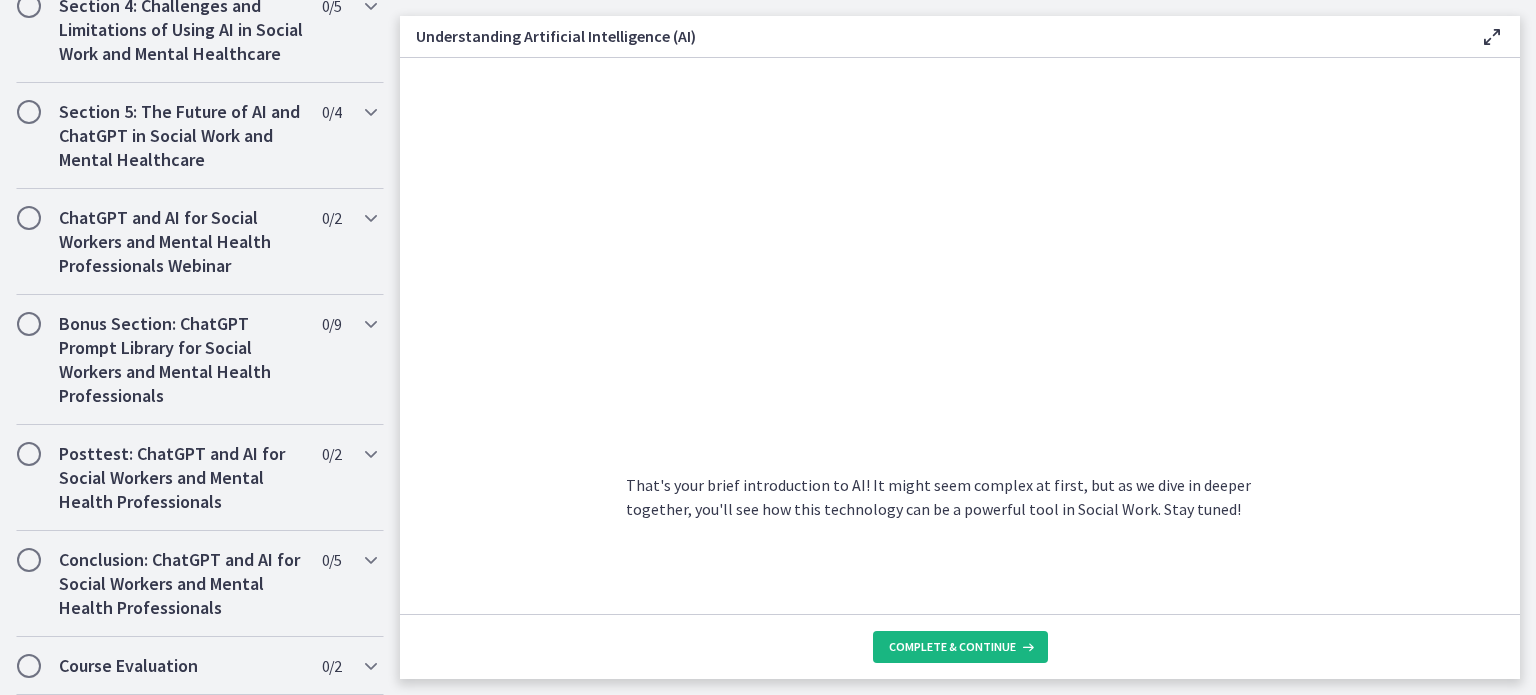 click on "Complete & continue" at bounding box center (952, 647) 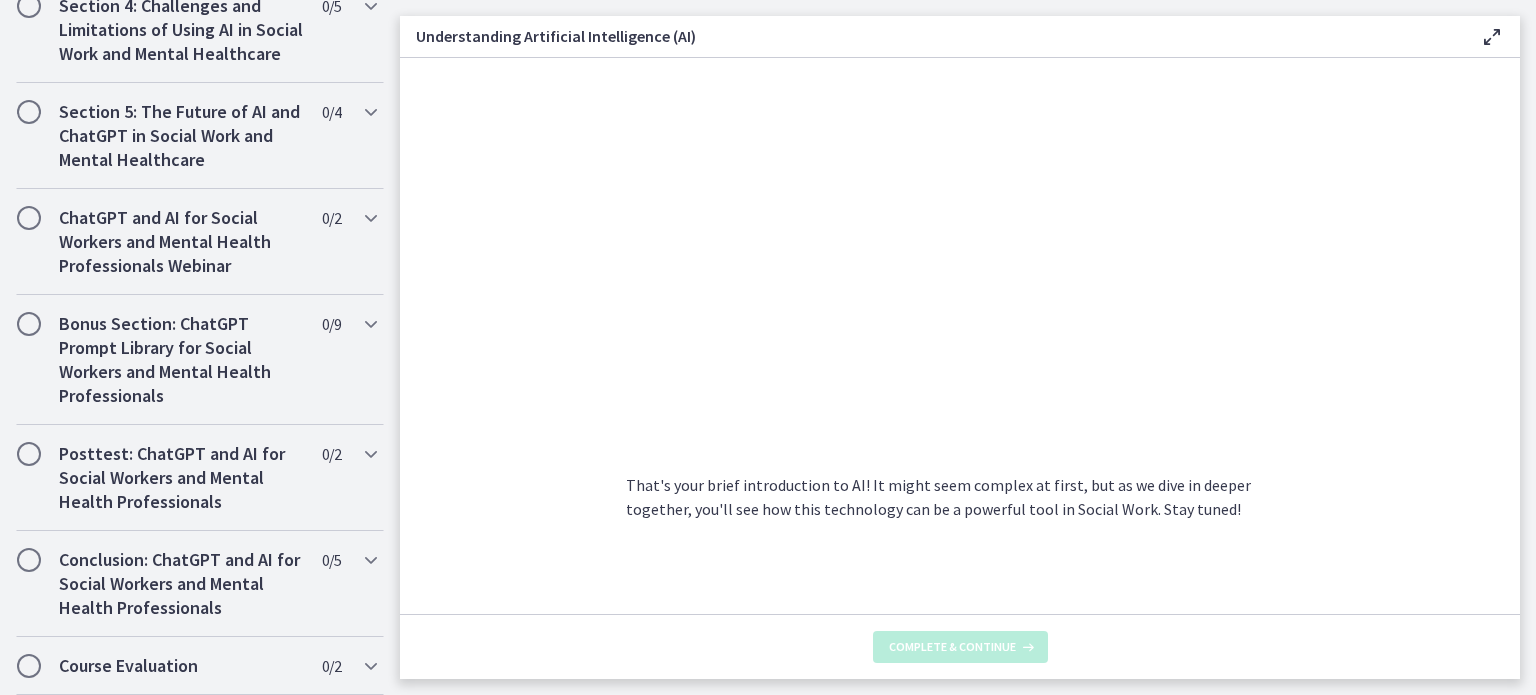 scroll, scrollTop: 0, scrollLeft: 0, axis: both 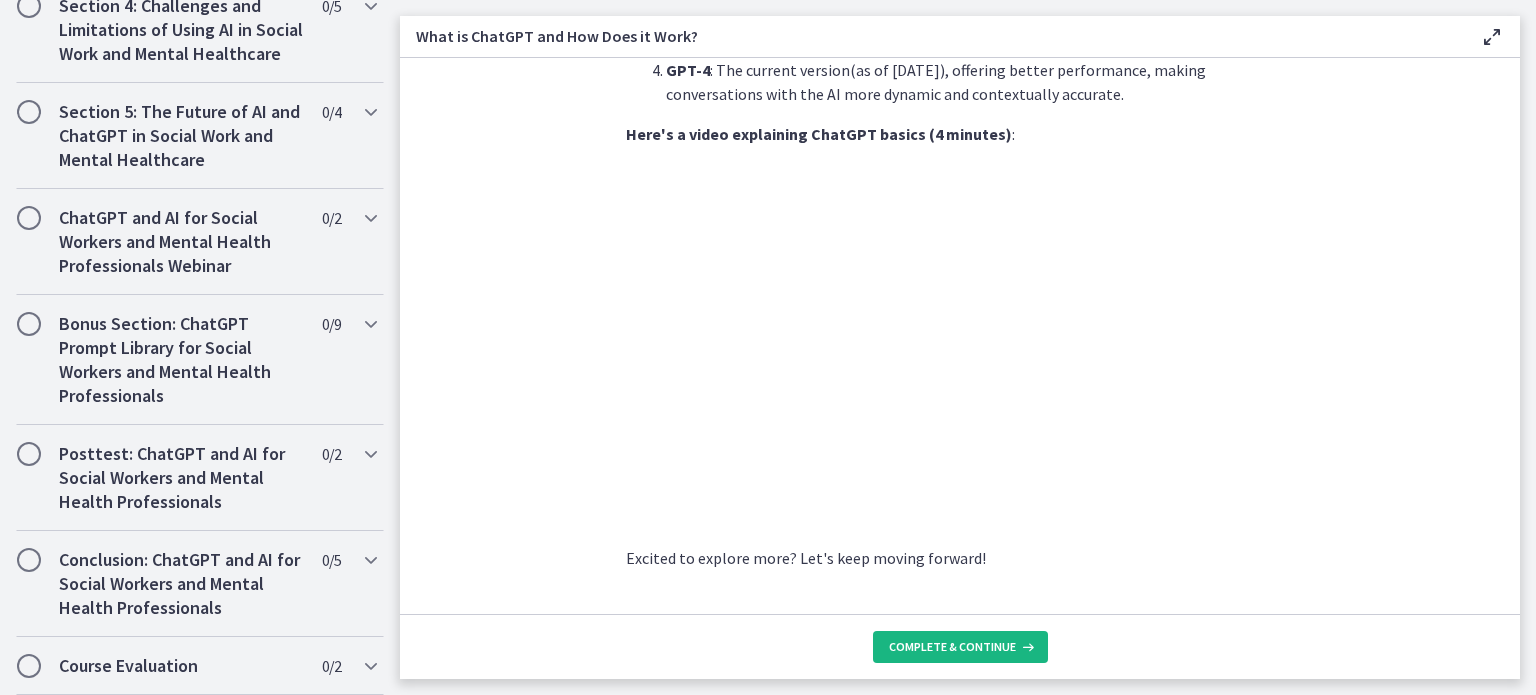click on "Complete & continue" at bounding box center (952, 647) 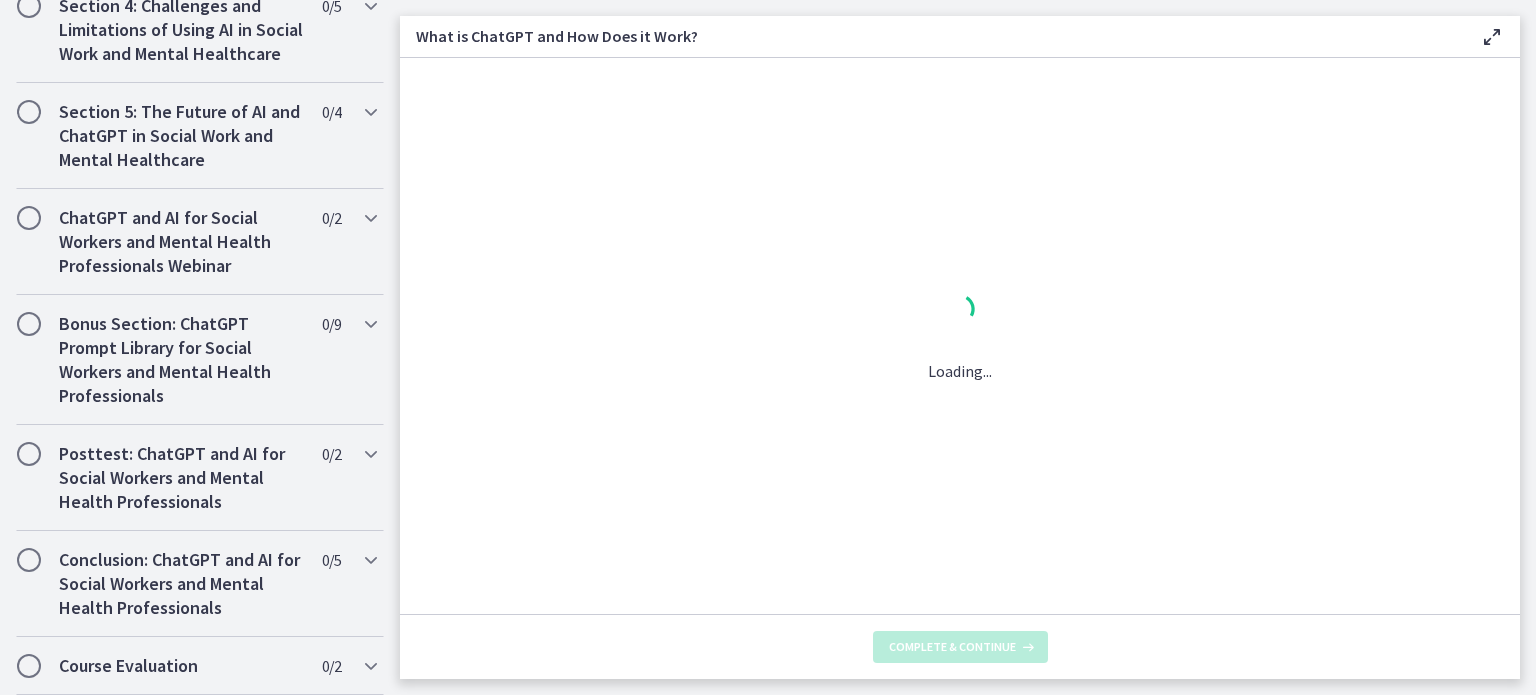 scroll, scrollTop: 0, scrollLeft: 0, axis: both 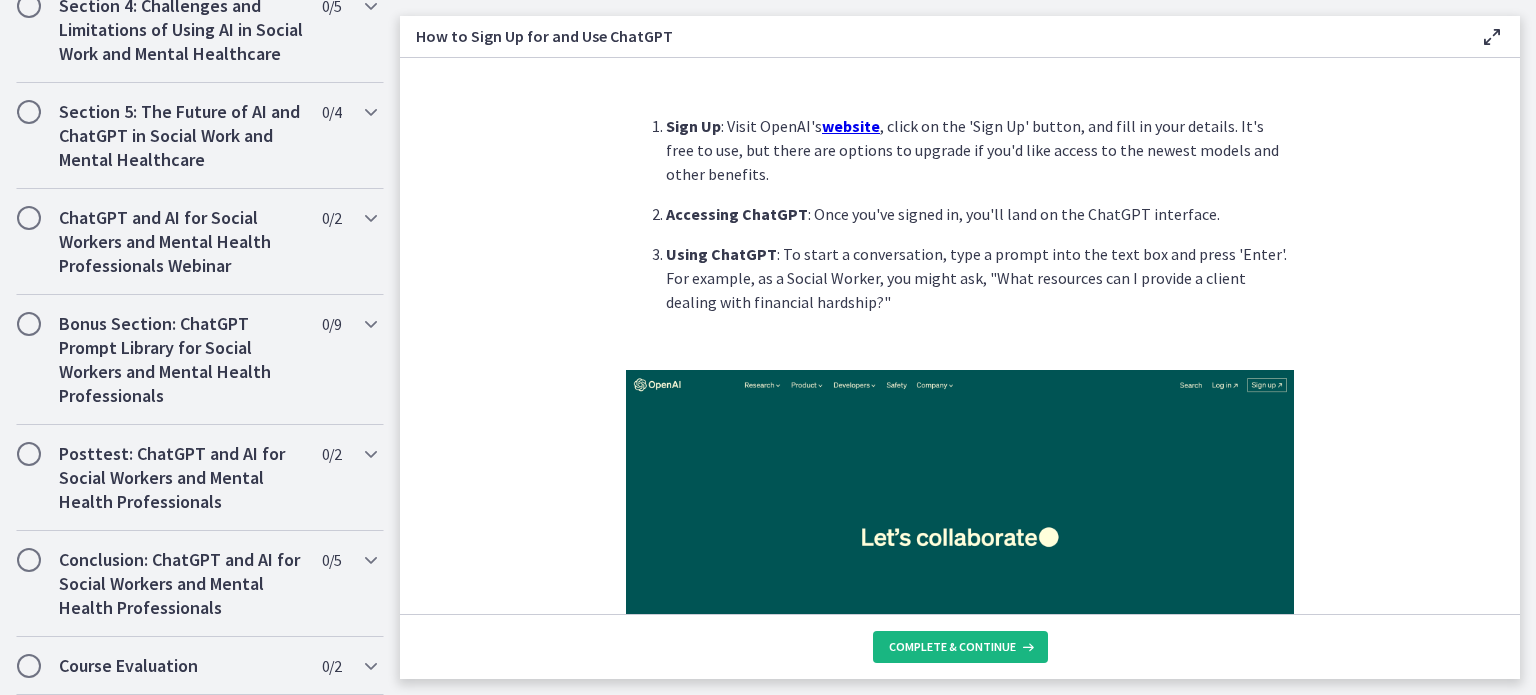 click on "Complete & continue" at bounding box center (952, 647) 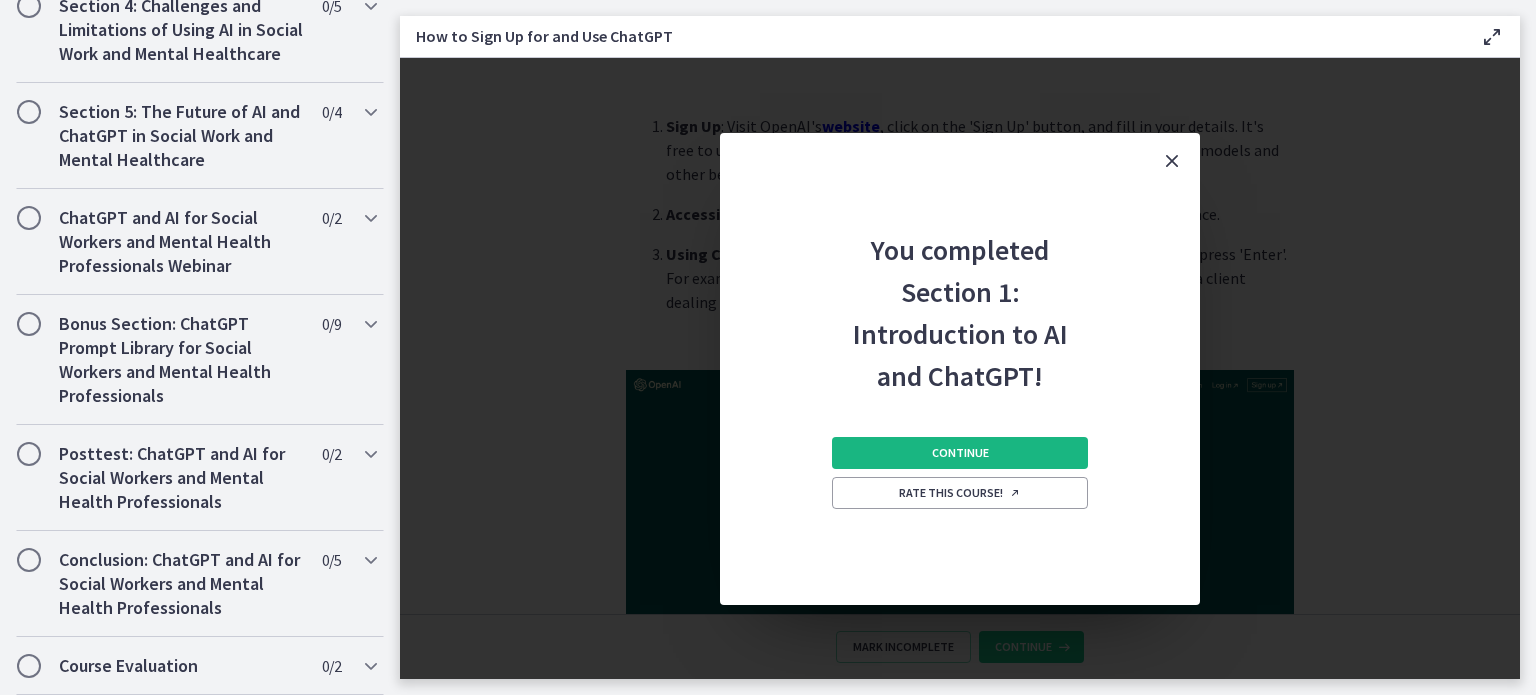 click on "Continue" at bounding box center (960, 453) 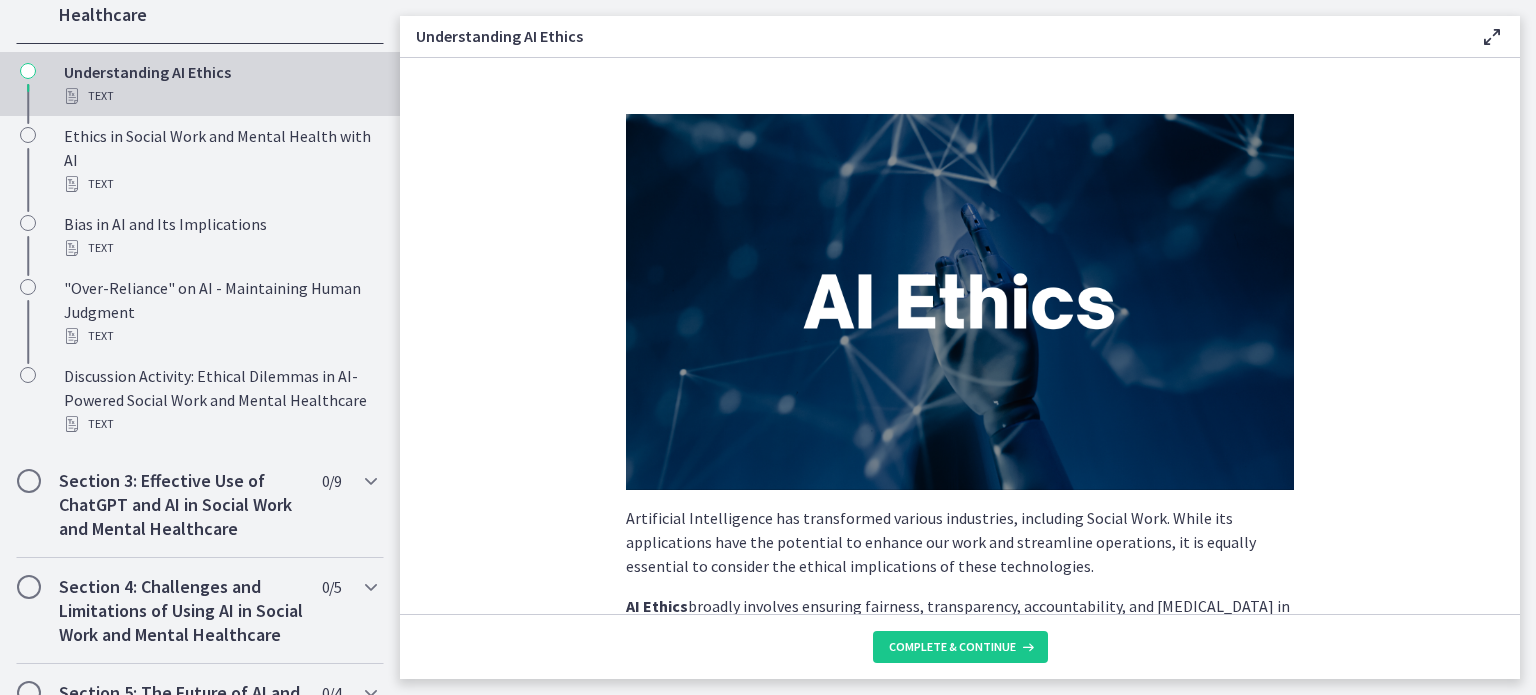 scroll, scrollTop: 449, scrollLeft: 0, axis: vertical 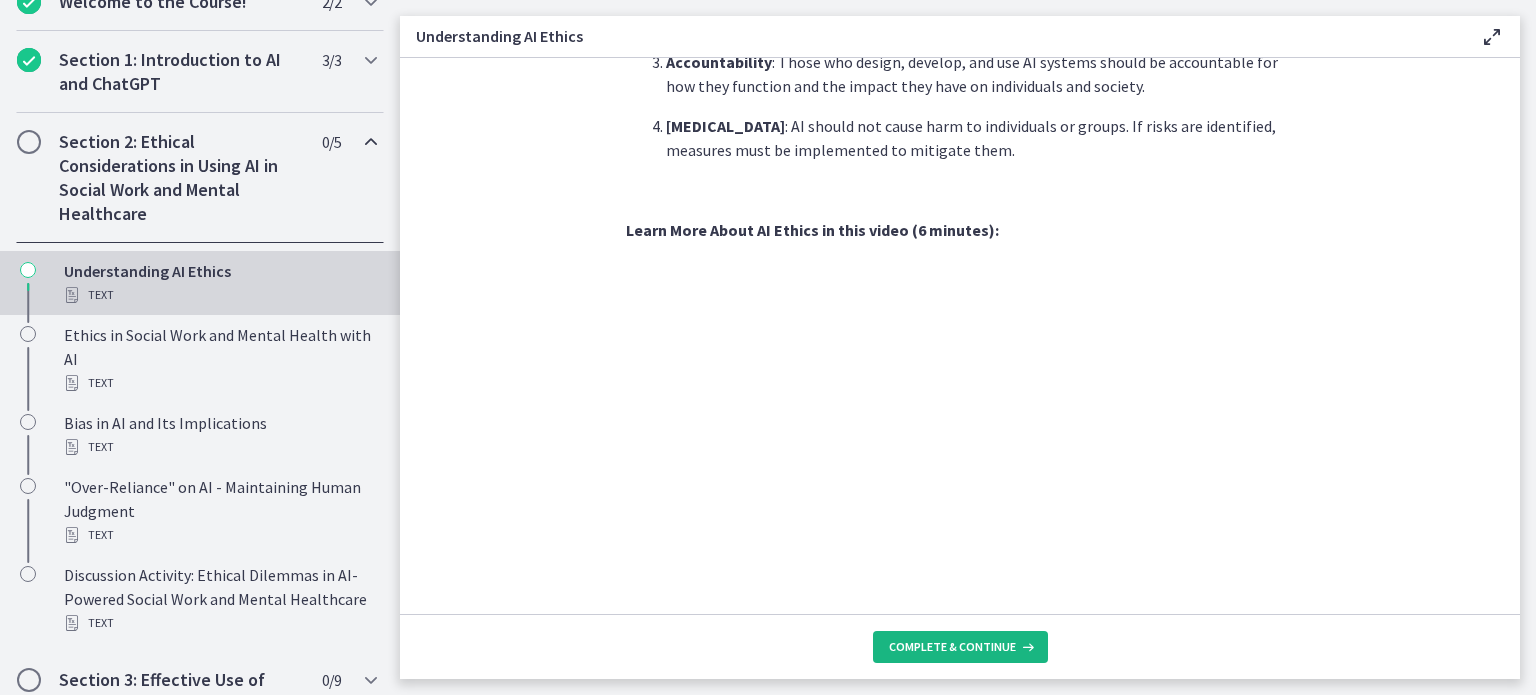 click on "Complete & continue" at bounding box center [952, 647] 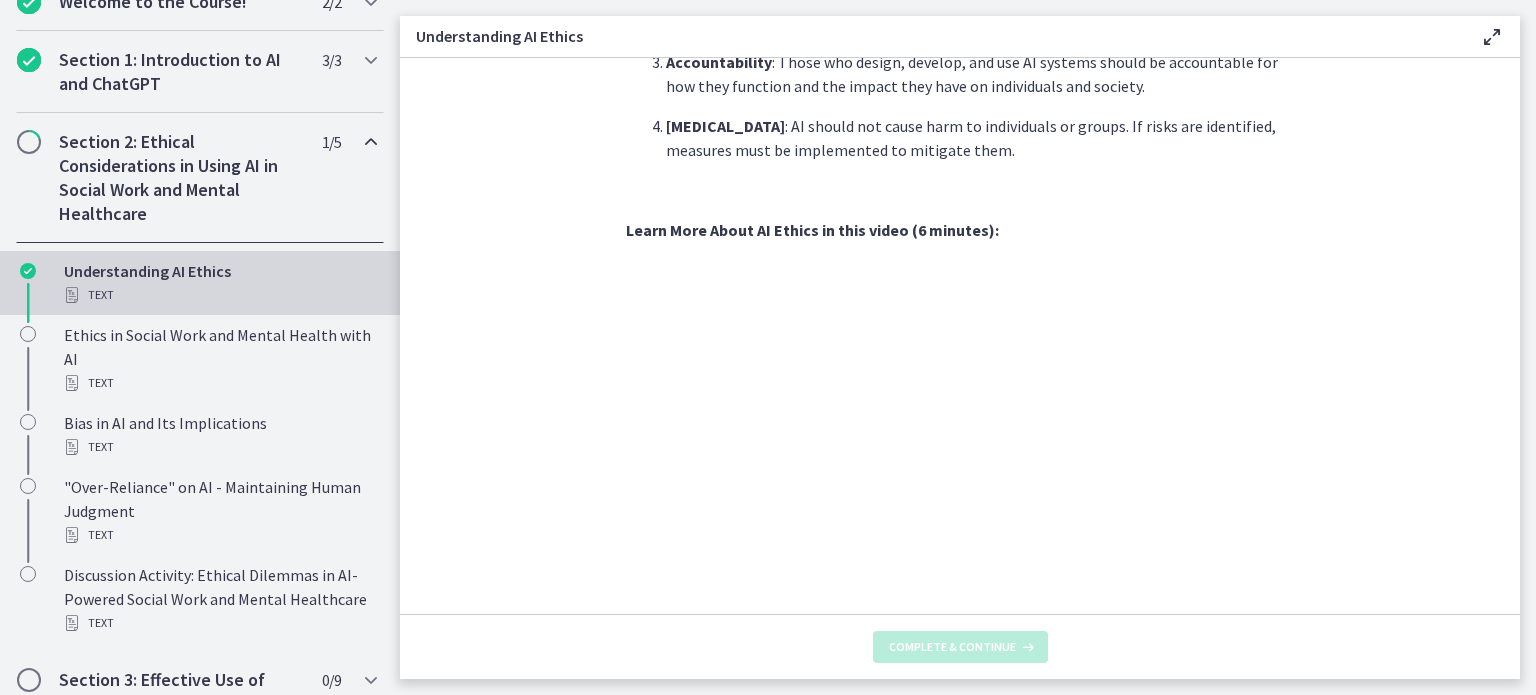 scroll, scrollTop: 0, scrollLeft: 0, axis: both 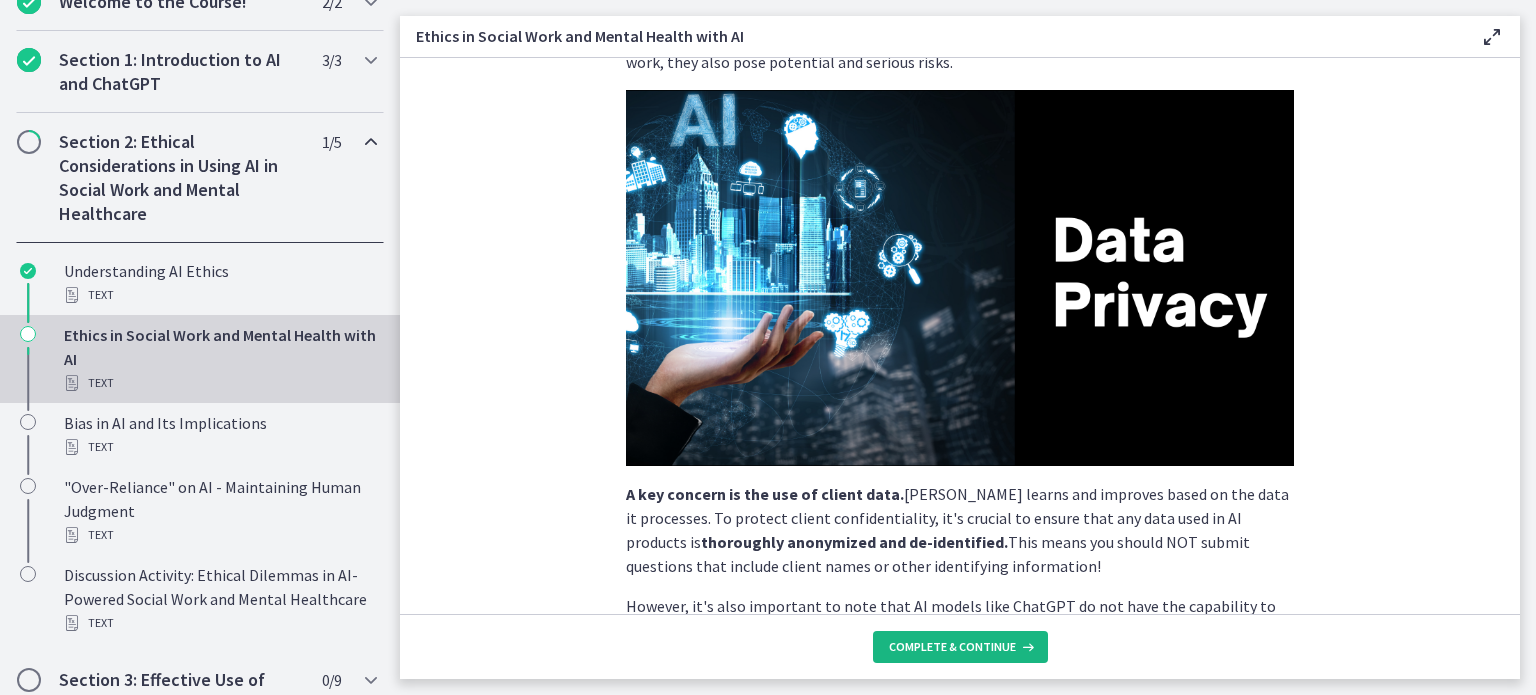 click on "Complete & continue" at bounding box center (952, 647) 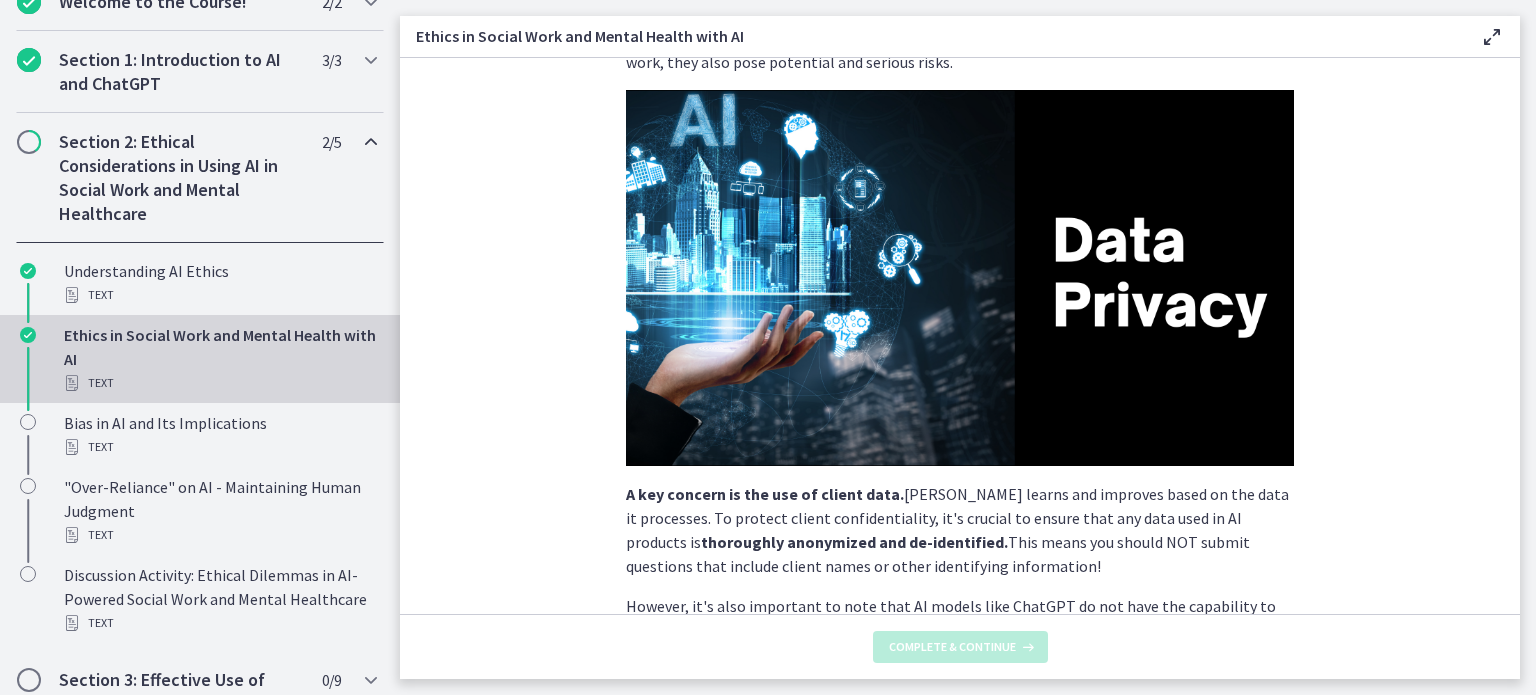 scroll, scrollTop: 0, scrollLeft: 0, axis: both 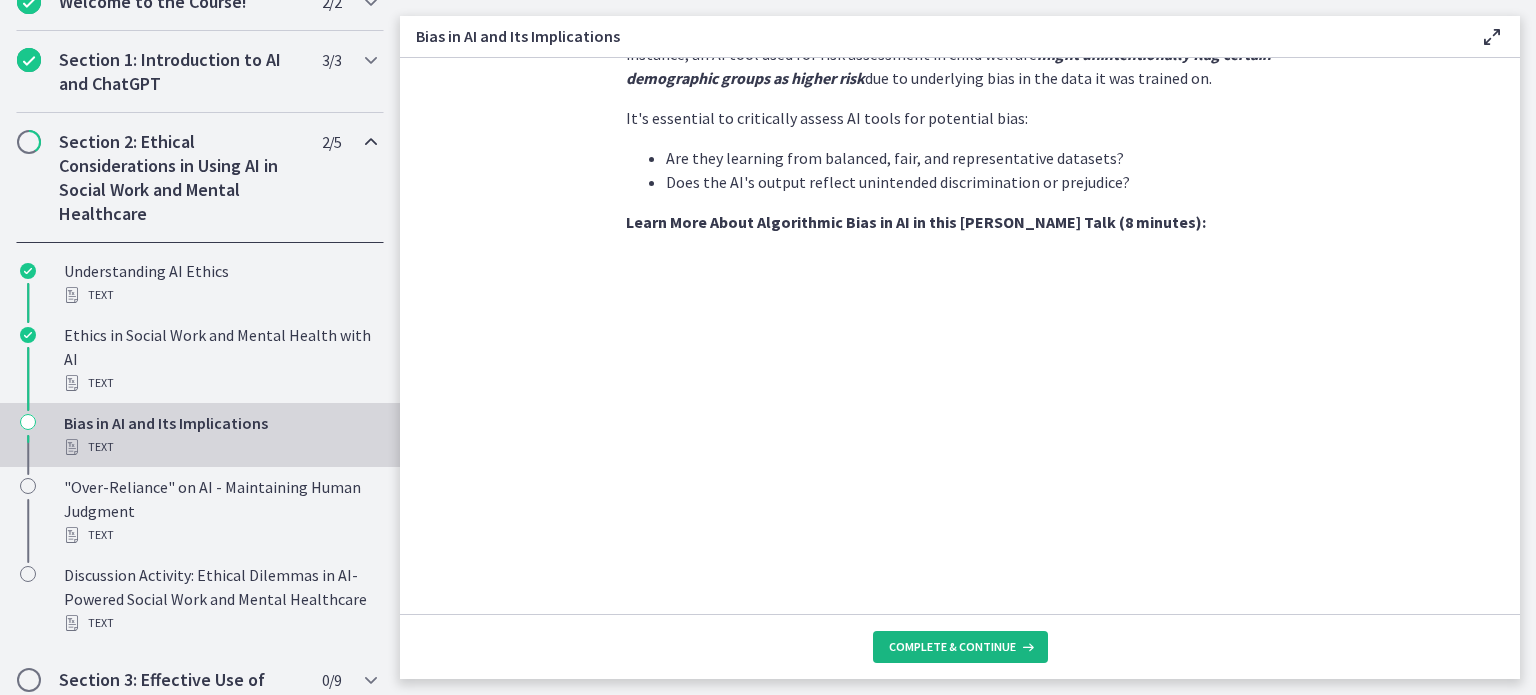 click on "Complete & continue" at bounding box center [960, 647] 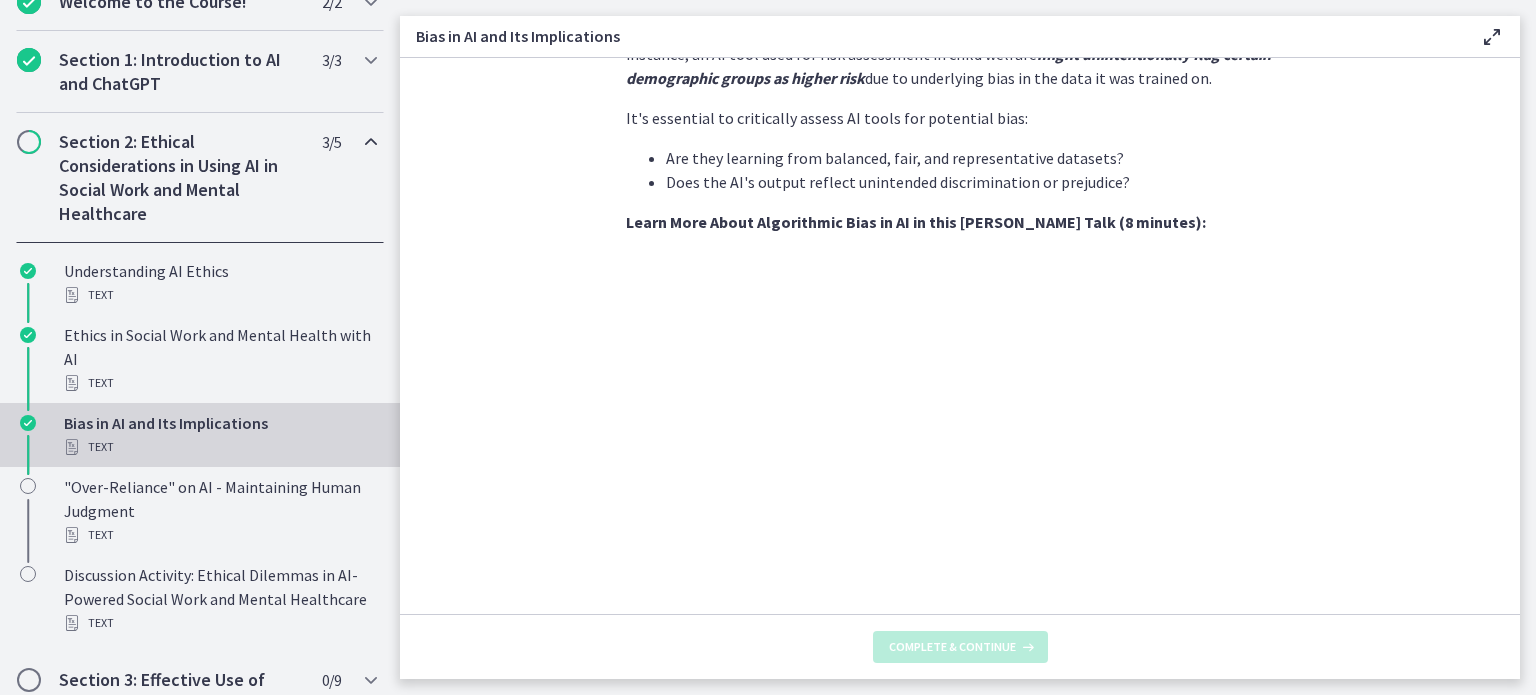 scroll, scrollTop: 0, scrollLeft: 0, axis: both 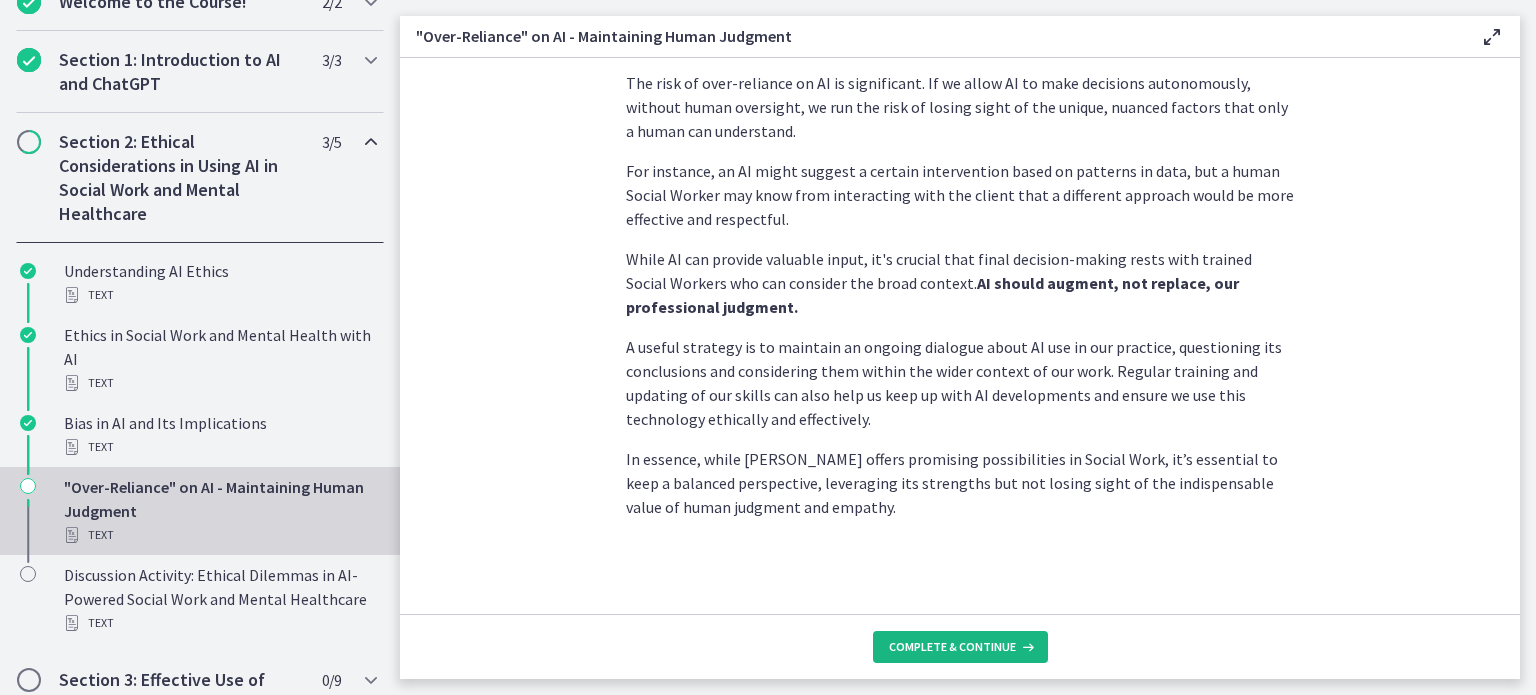 click on "Complete & continue" at bounding box center (952, 647) 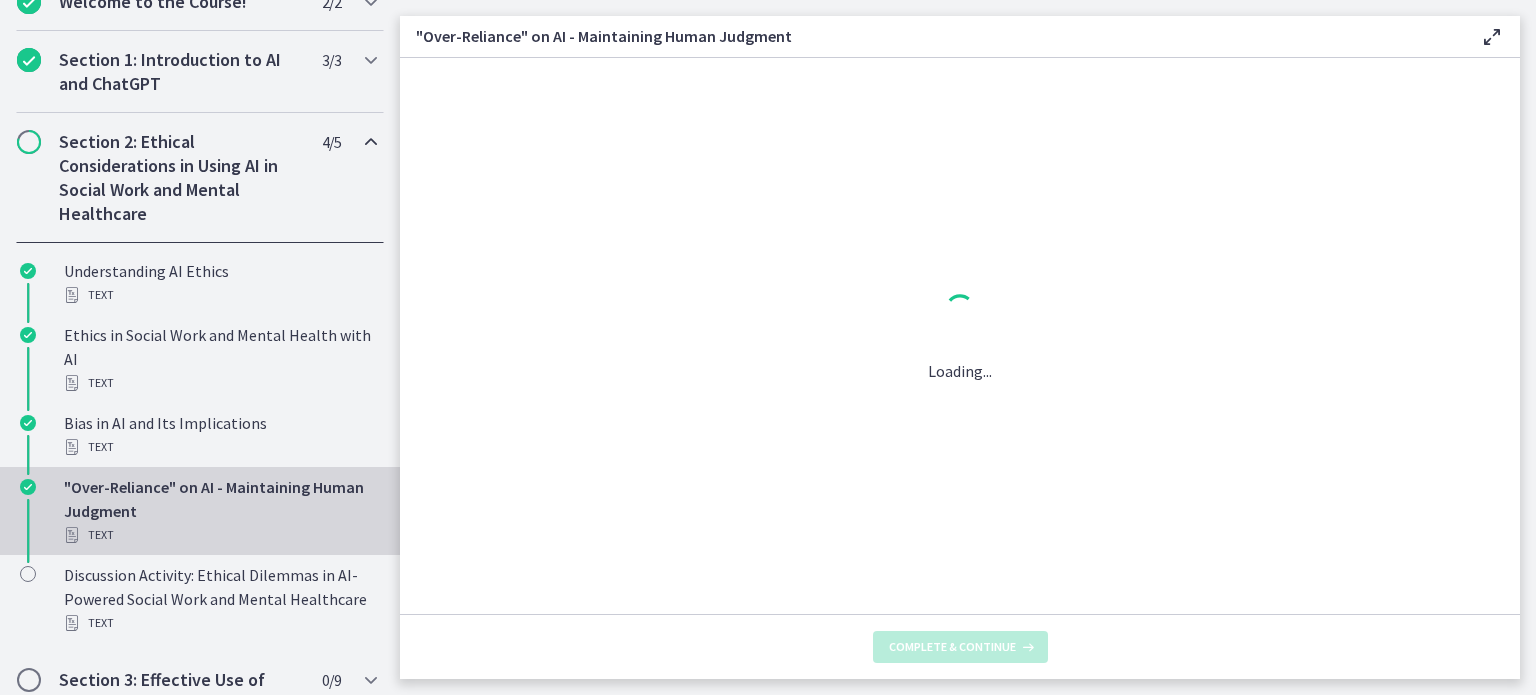scroll, scrollTop: 0, scrollLeft: 0, axis: both 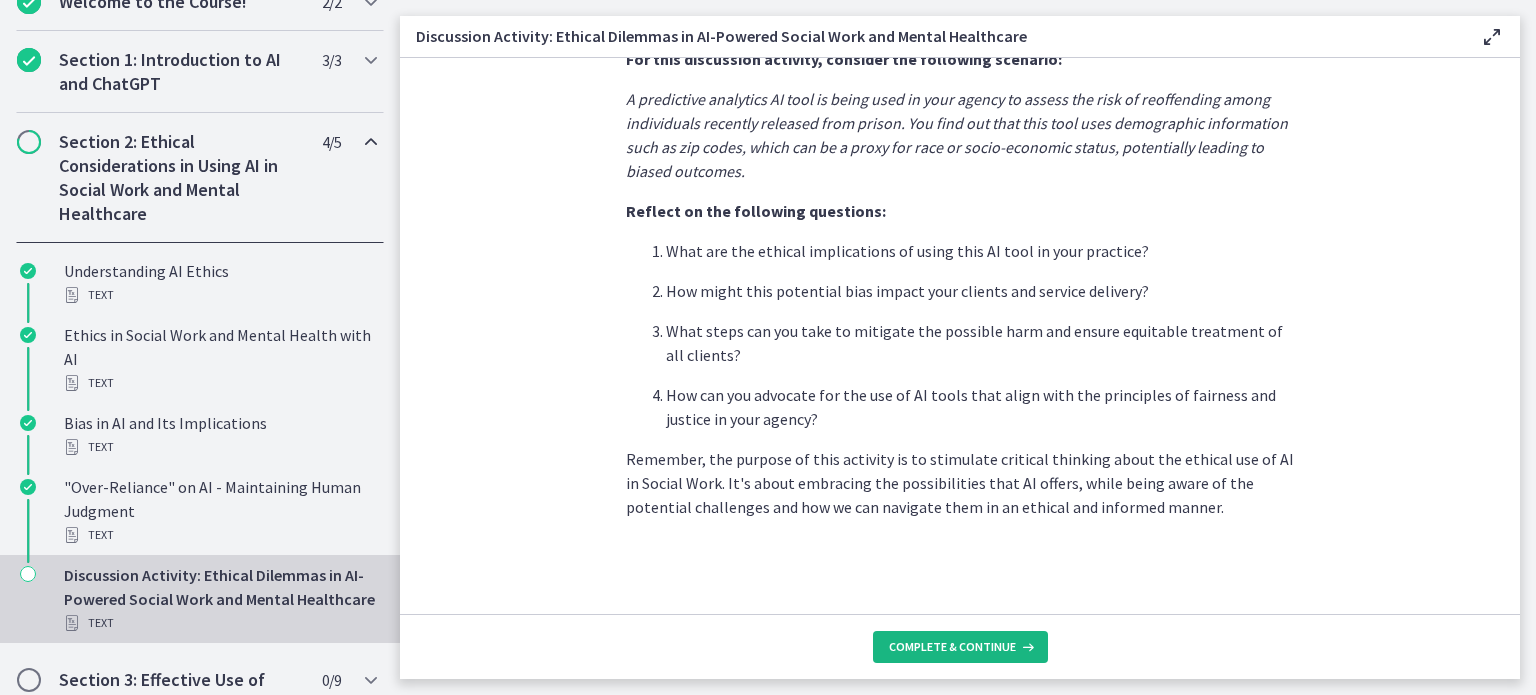 click on "Complete & continue" at bounding box center [952, 647] 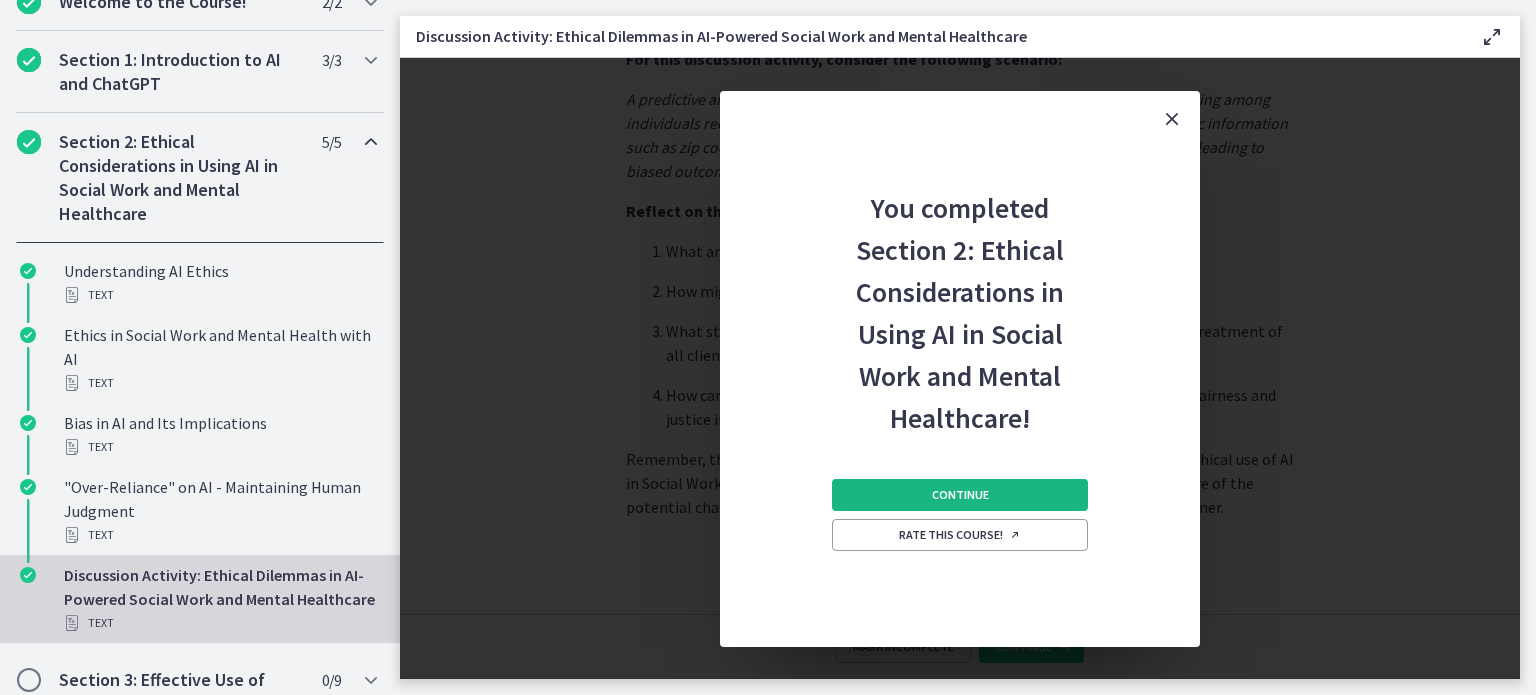click on "Continue" at bounding box center (960, 495) 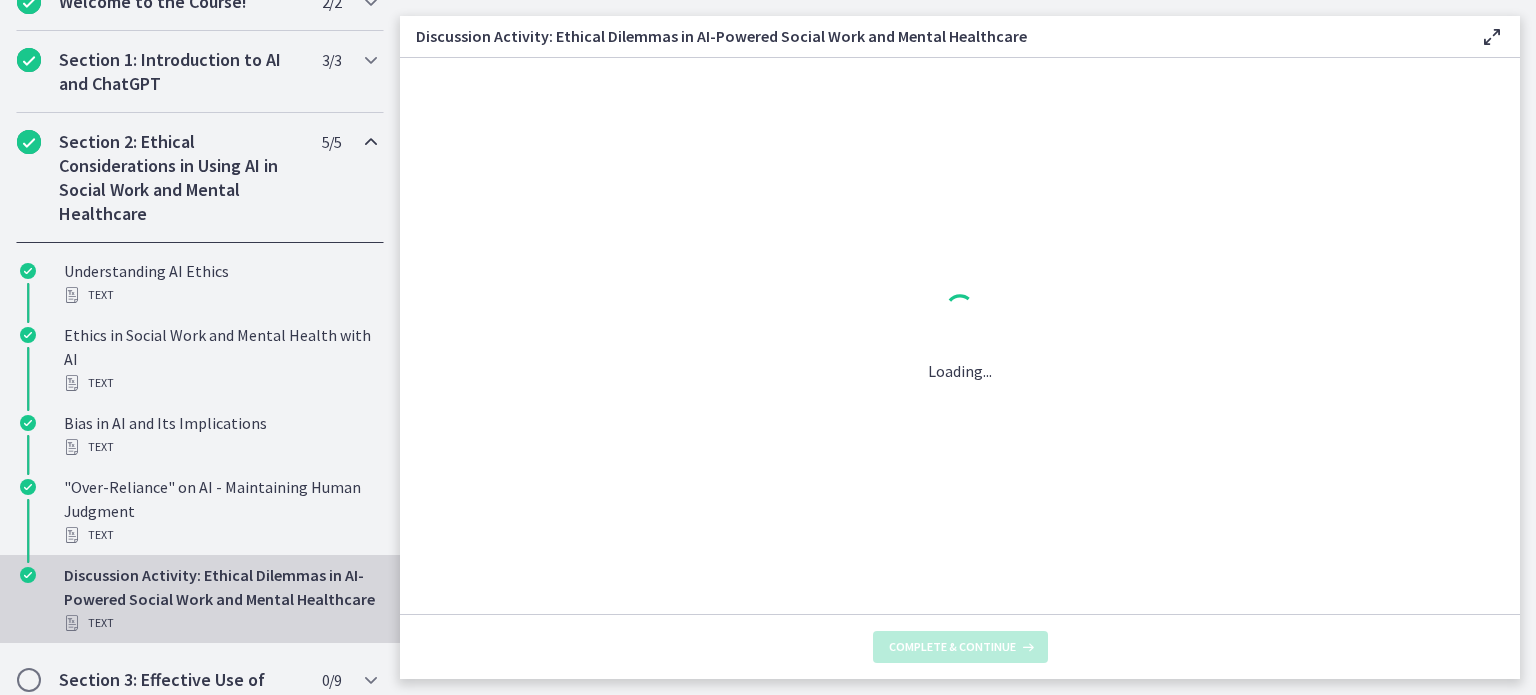 scroll, scrollTop: 0, scrollLeft: 0, axis: both 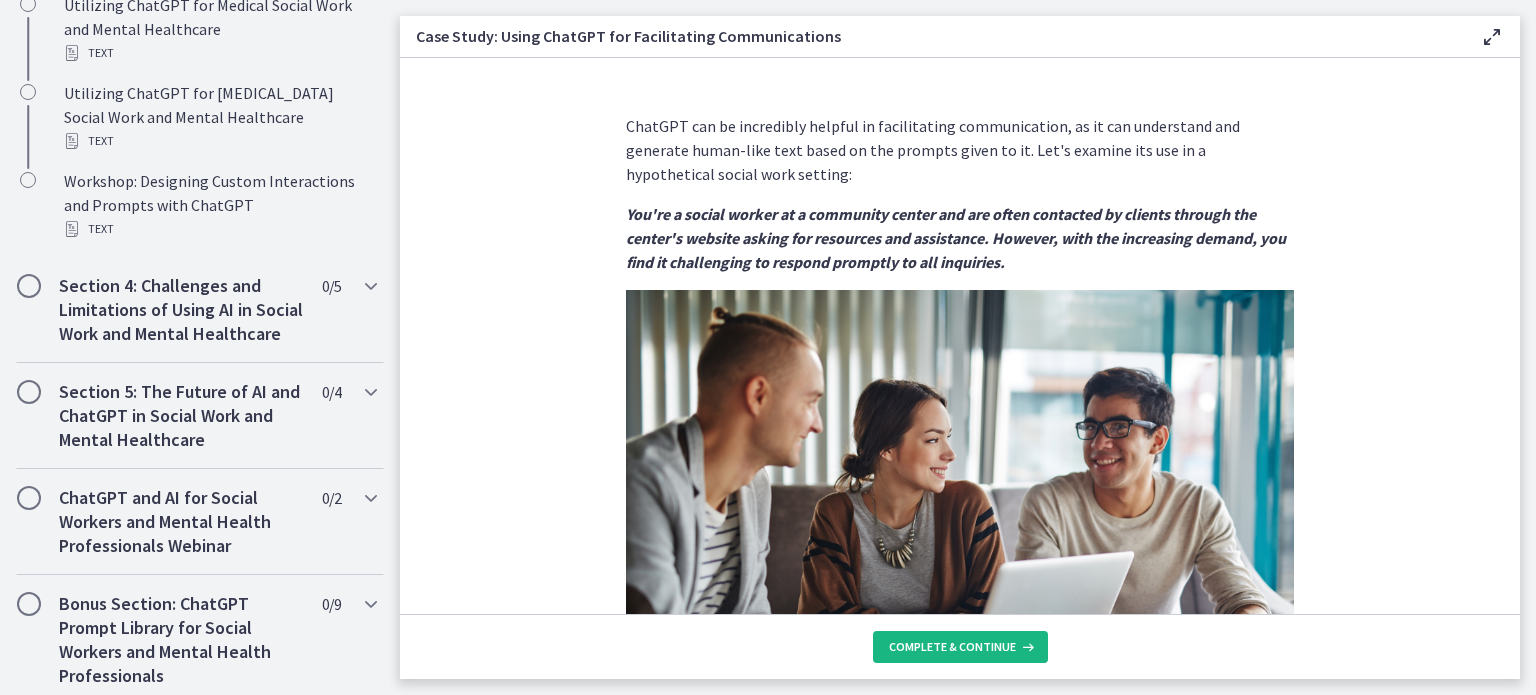 click on "Complete & continue" at bounding box center (952, 647) 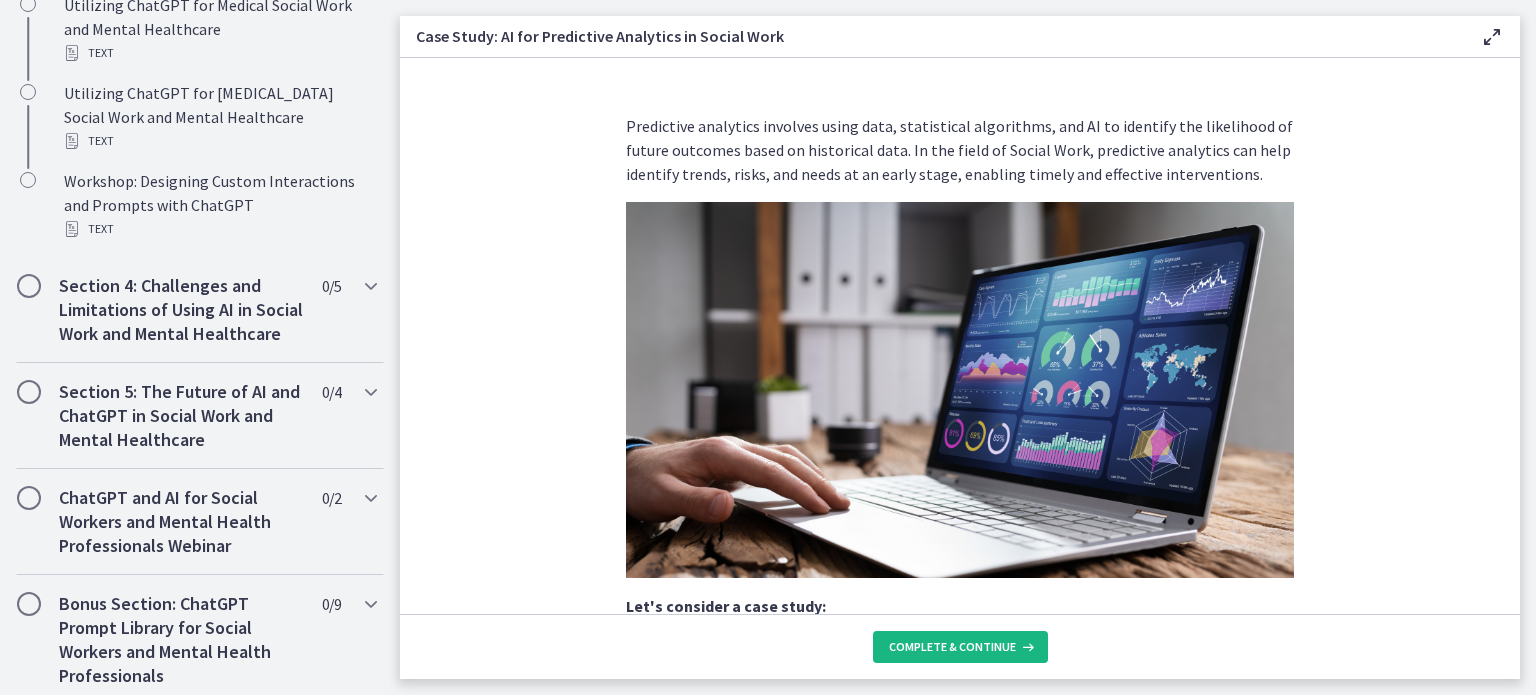 click on "Complete & continue" at bounding box center (952, 647) 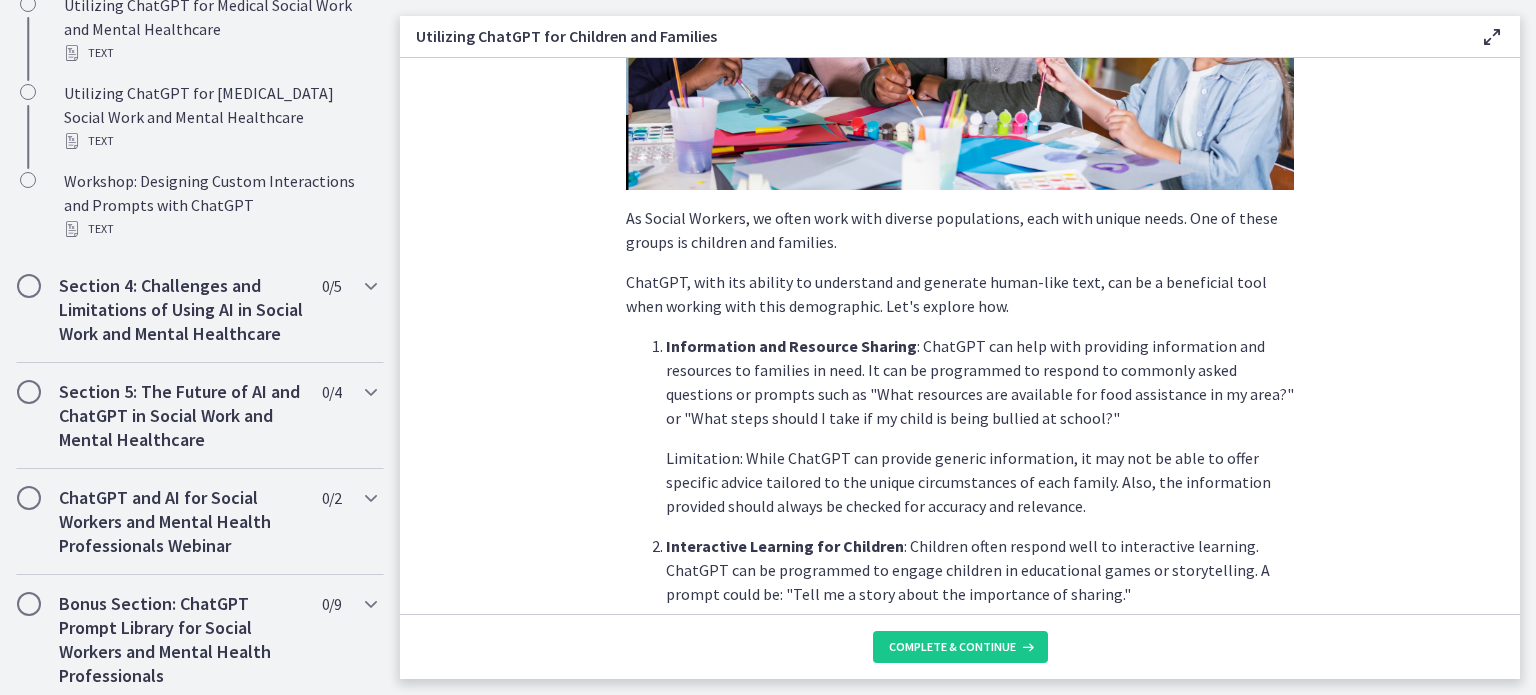 scroll, scrollTop: 400, scrollLeft: 0, axis: vertical 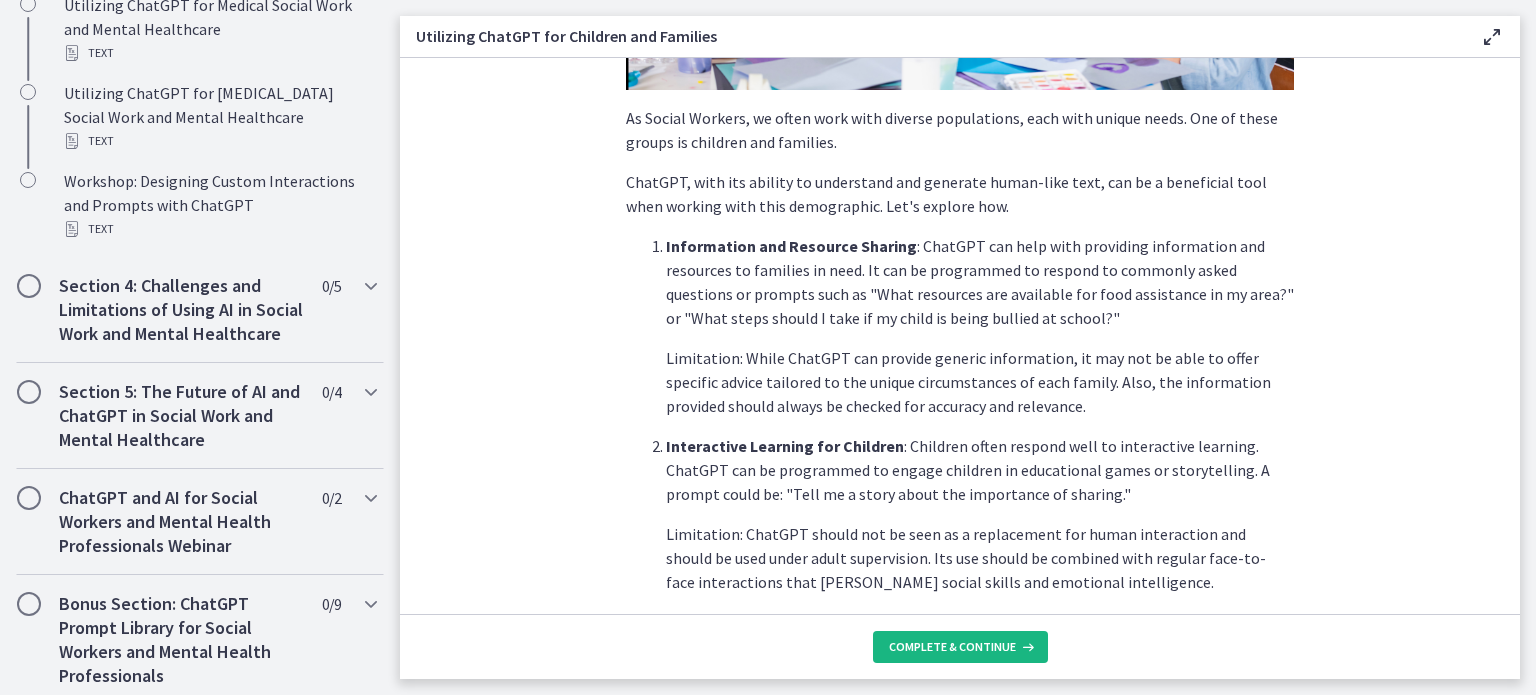 click on "Complete & continue" at bounding box center [960, 647] 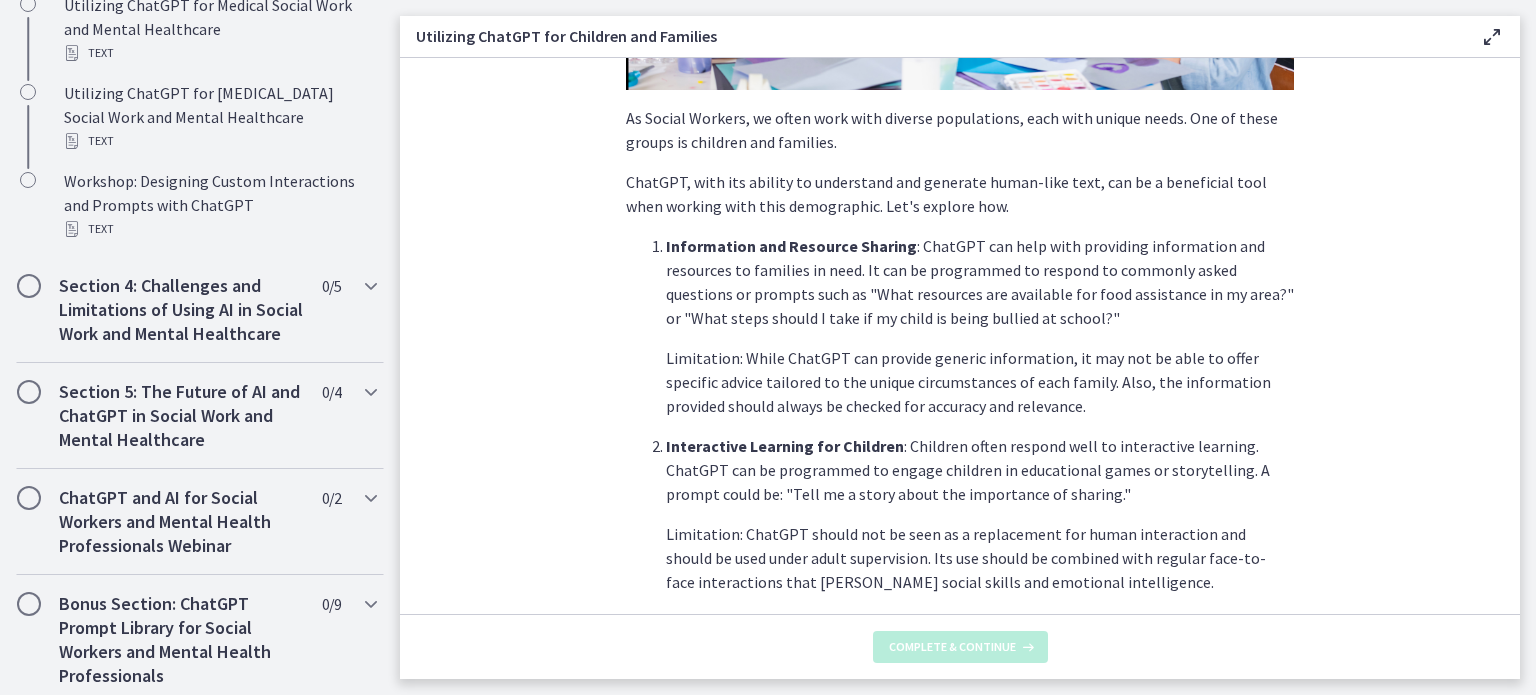 scroll, scrollTop: 0, scrollLeft: 0, axis: both 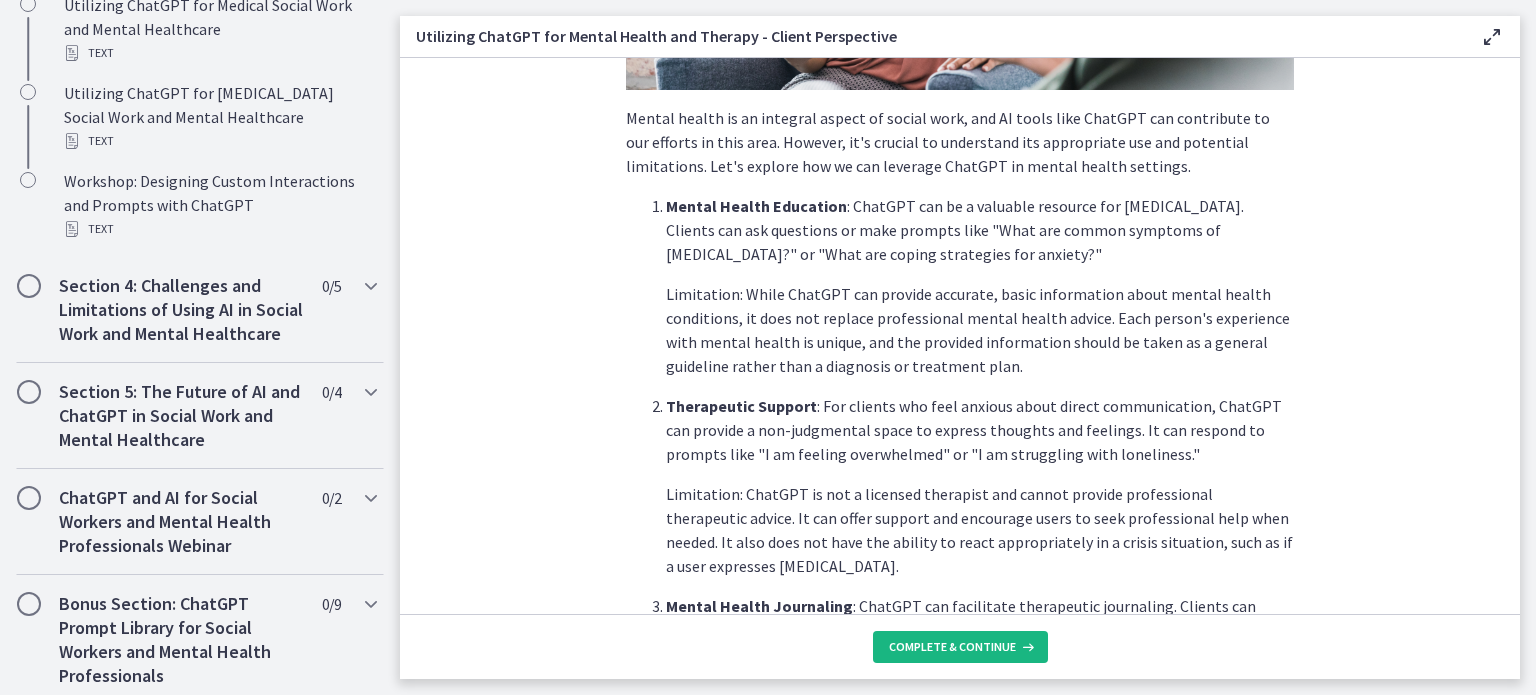 click on "Complete & continue" at bounding box center [952, 647] 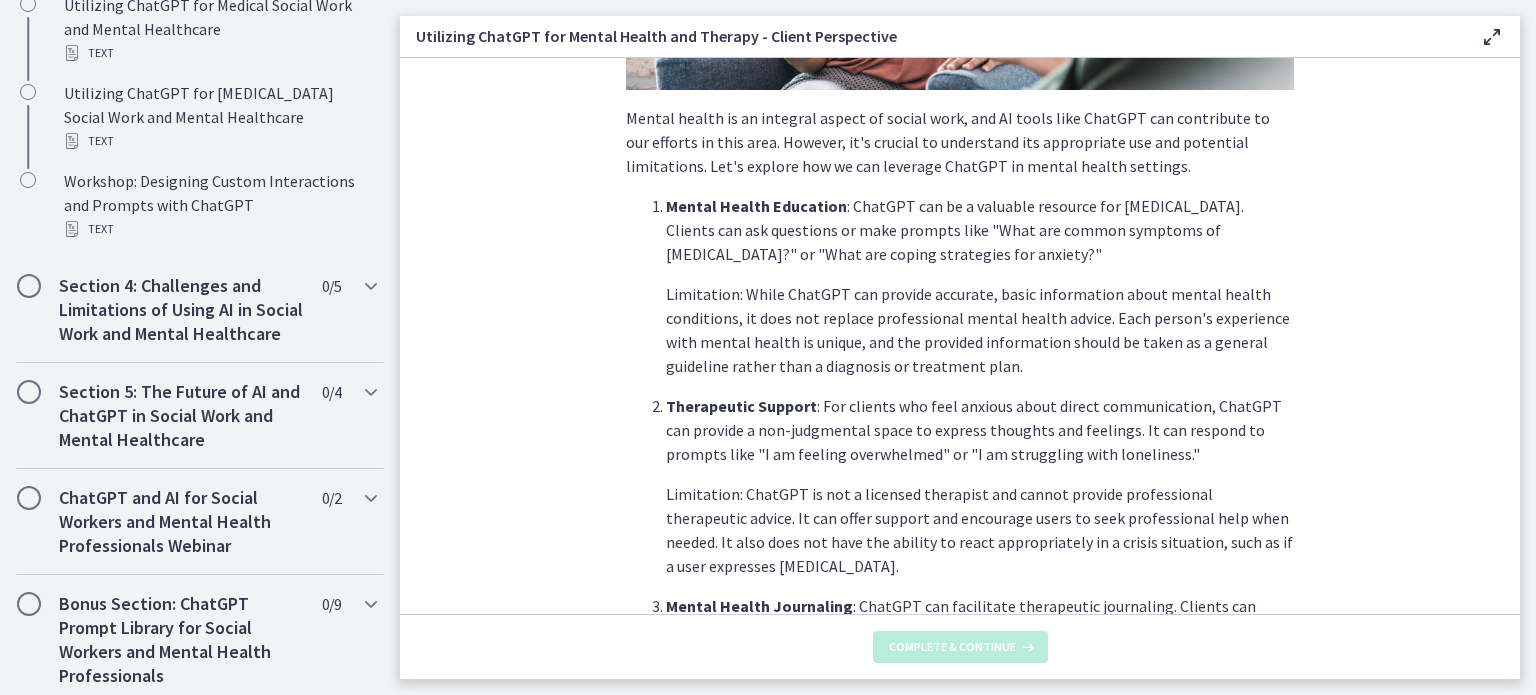 scroll, scrollTop: 0, scrollLeft: 0, axis: both 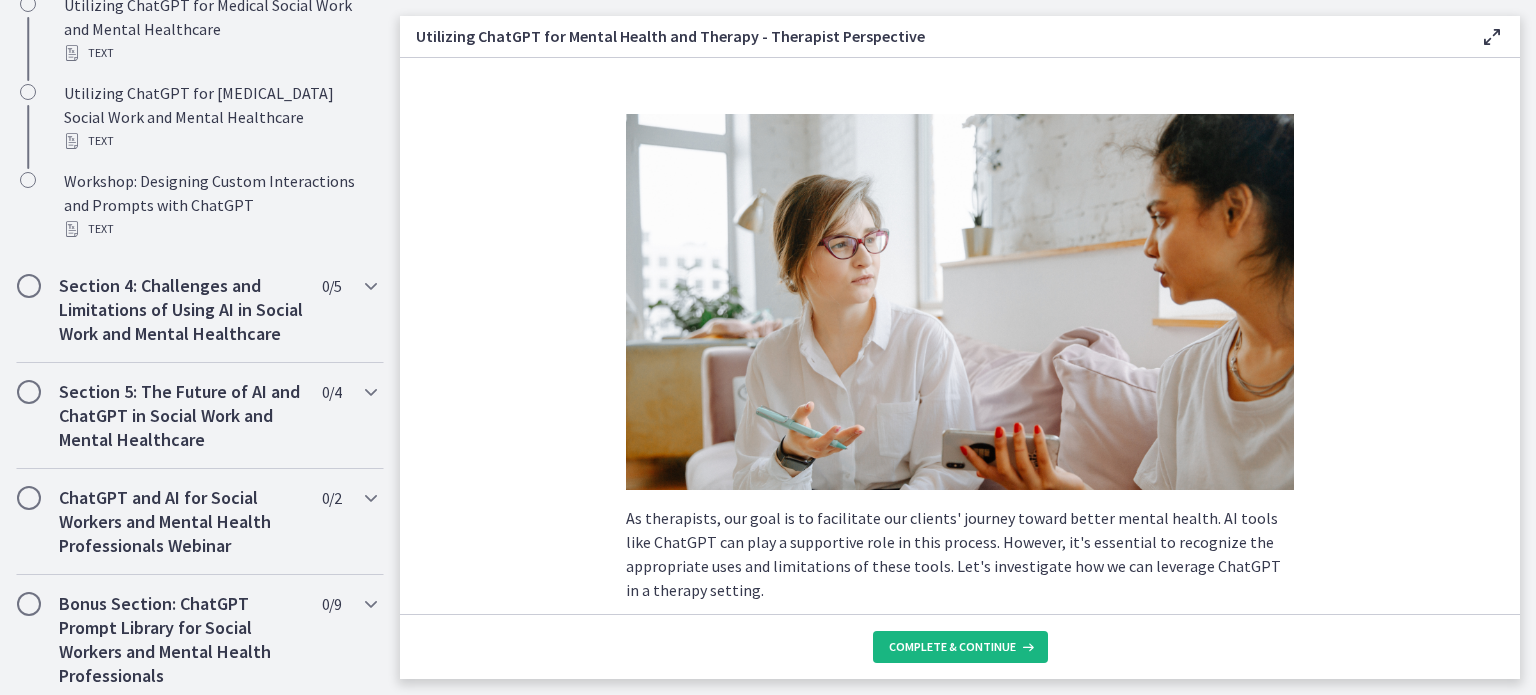 click on "Complete & continue" at bounding box center [952, 647] 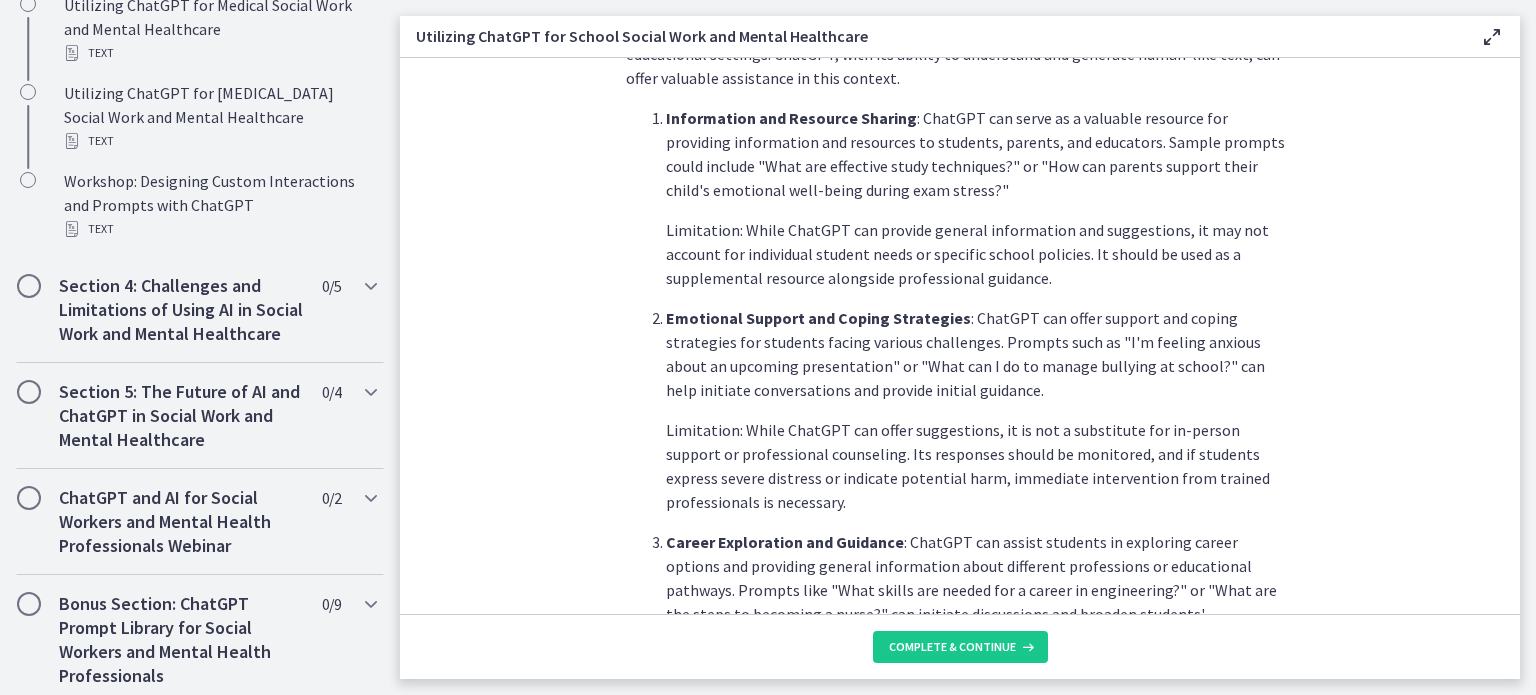 scroll, scrollTop: 600, scrollLeft: 0, axis: vertical 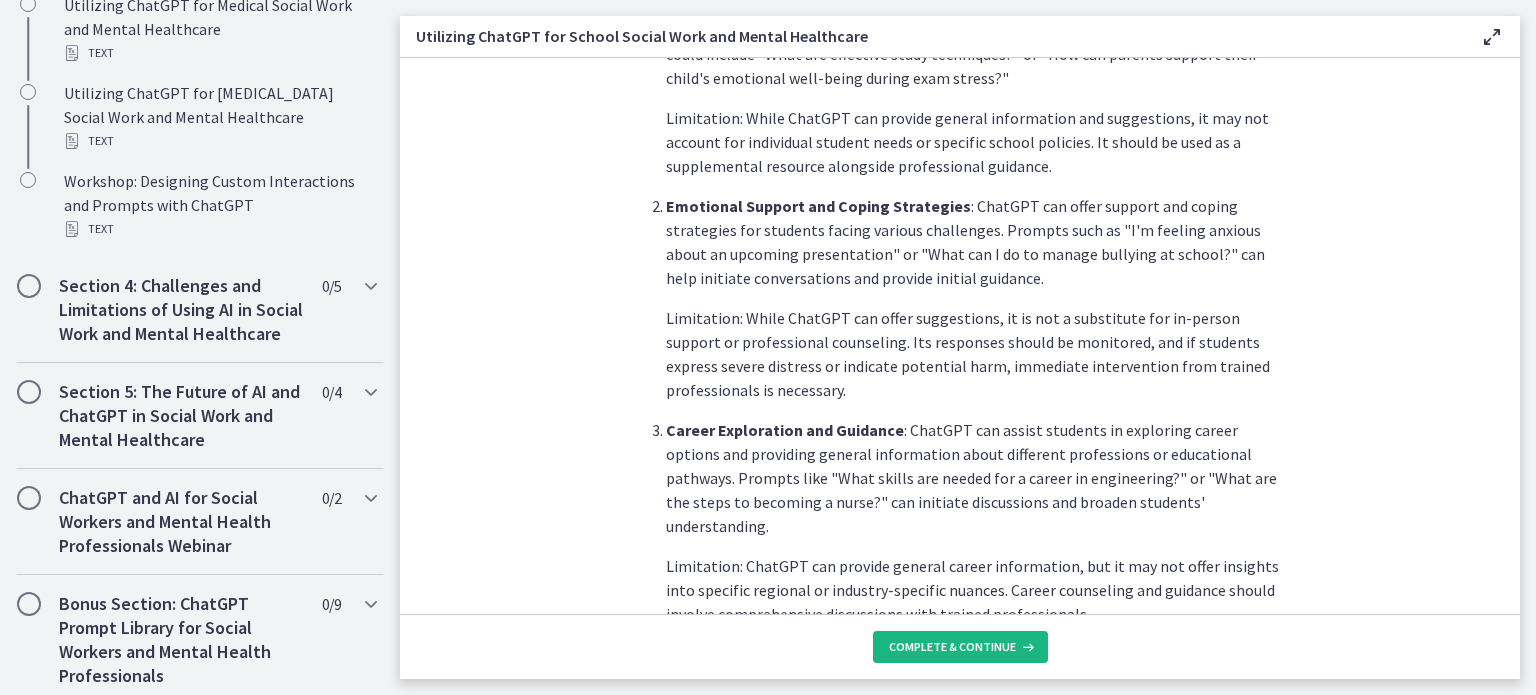 click on "Complete & continue" at bounding box center [952, 647] 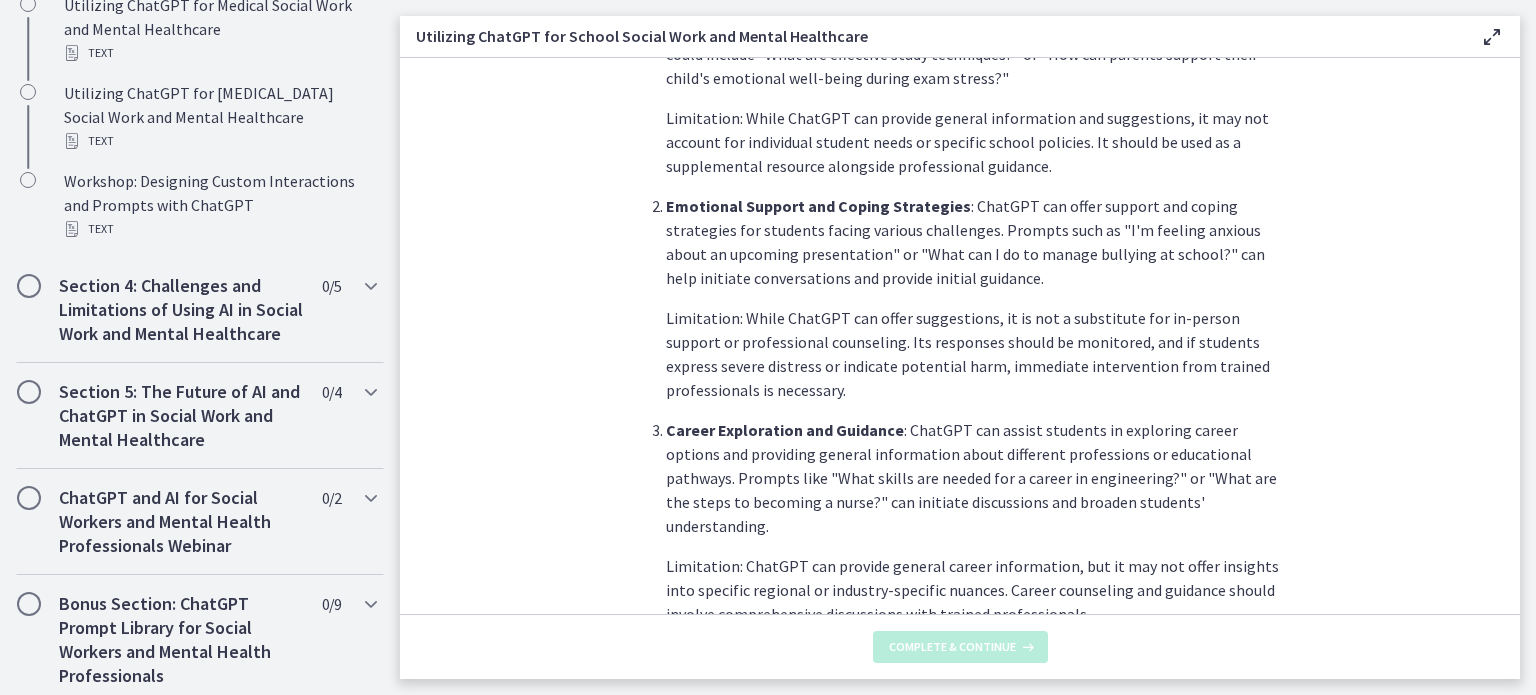 scroll, scrollTop: 0, scrollLeft: 0, axis: both 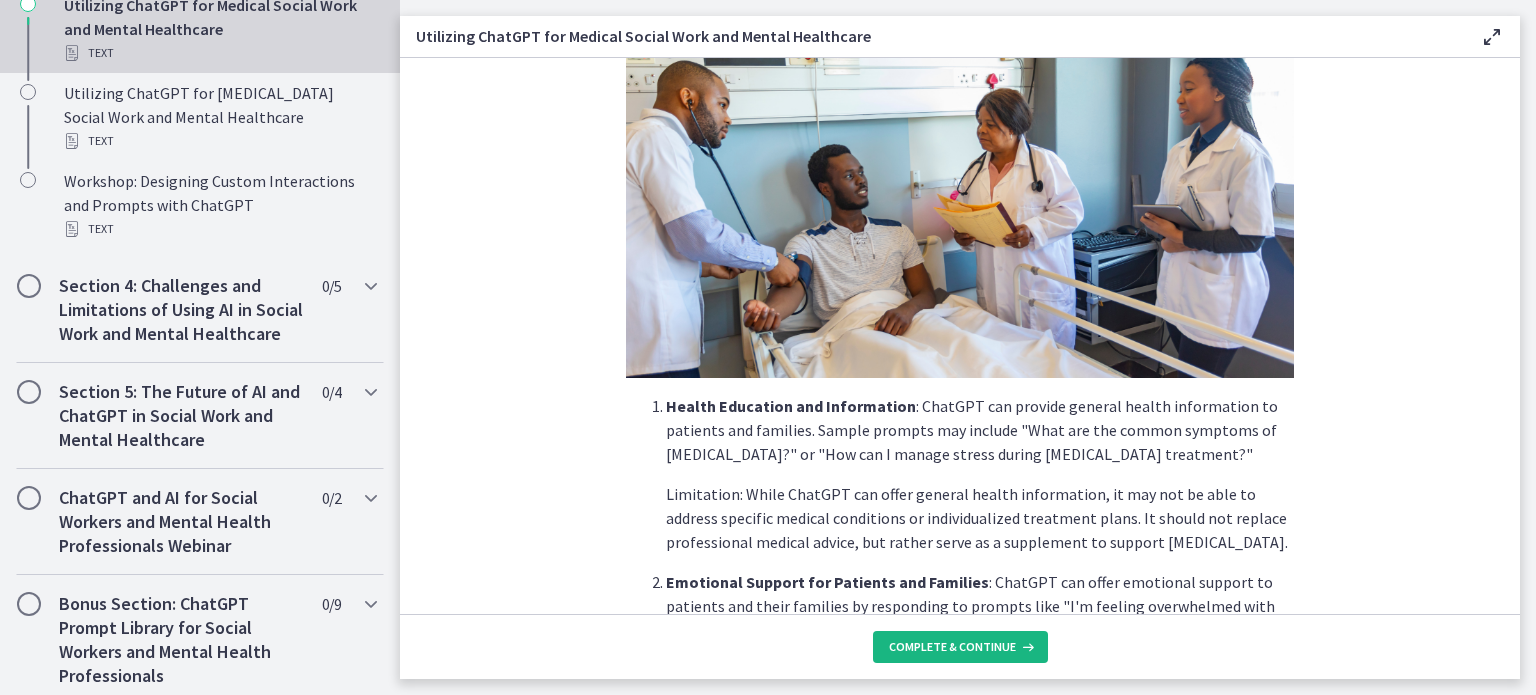 click on "Complete & continue" at bounding box center [960, 647] 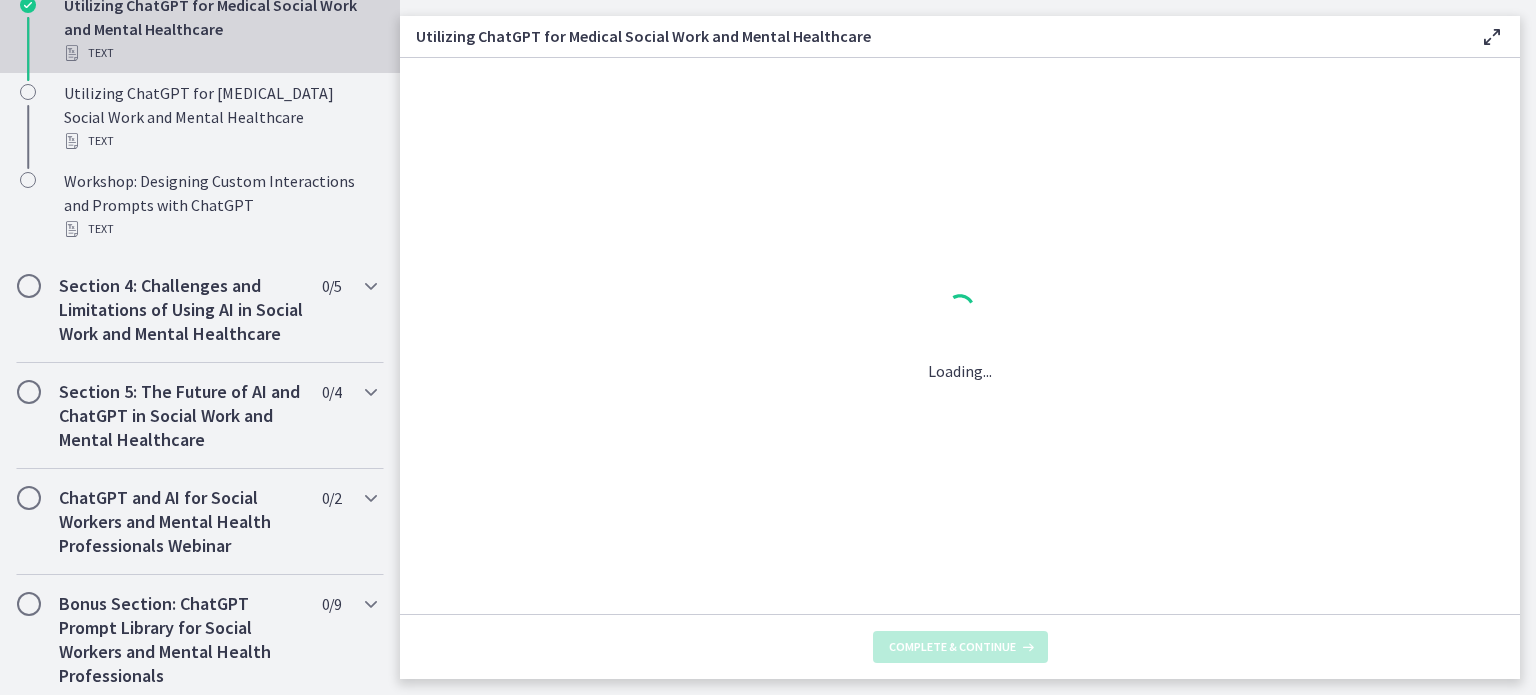 scroll, scrollTop: 0, scrollLeft: 0, axis: both 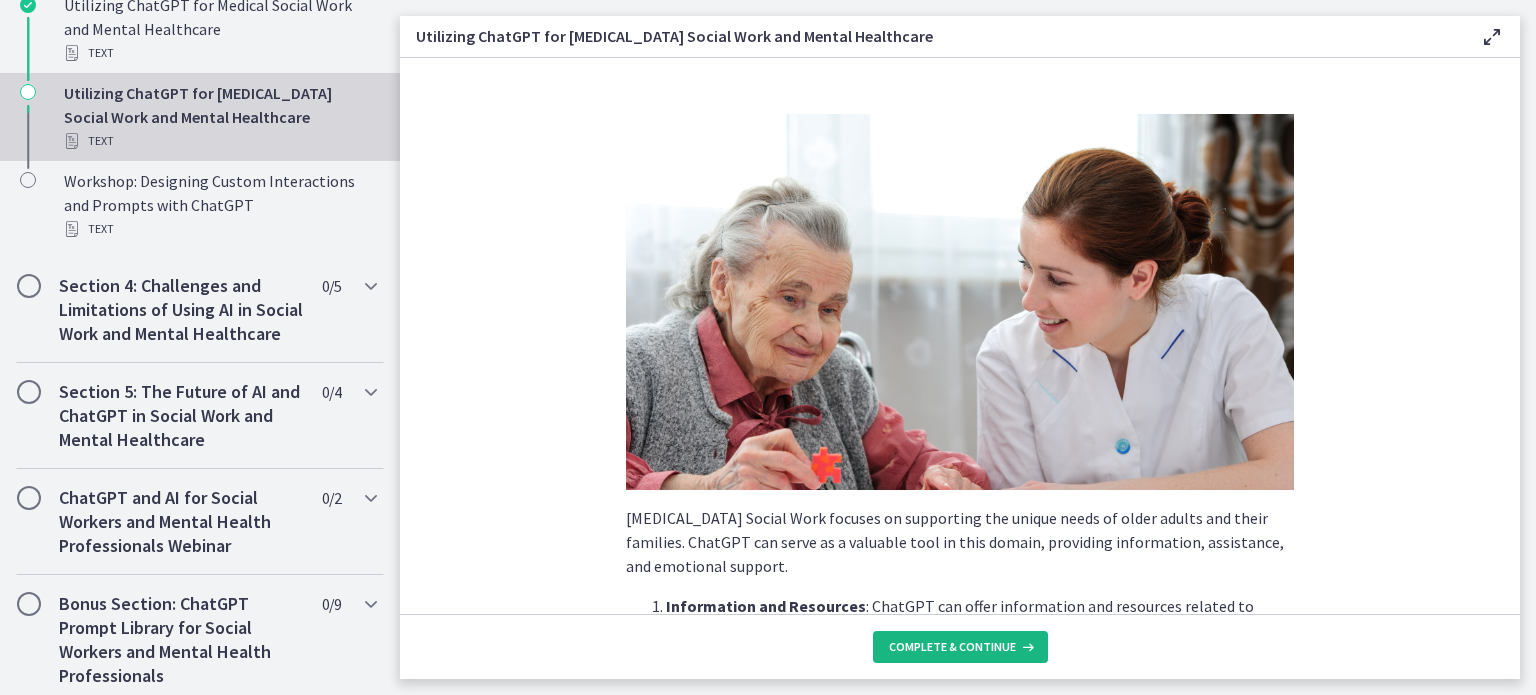 click on "Complete & continue" at bounding box center [952, 647] 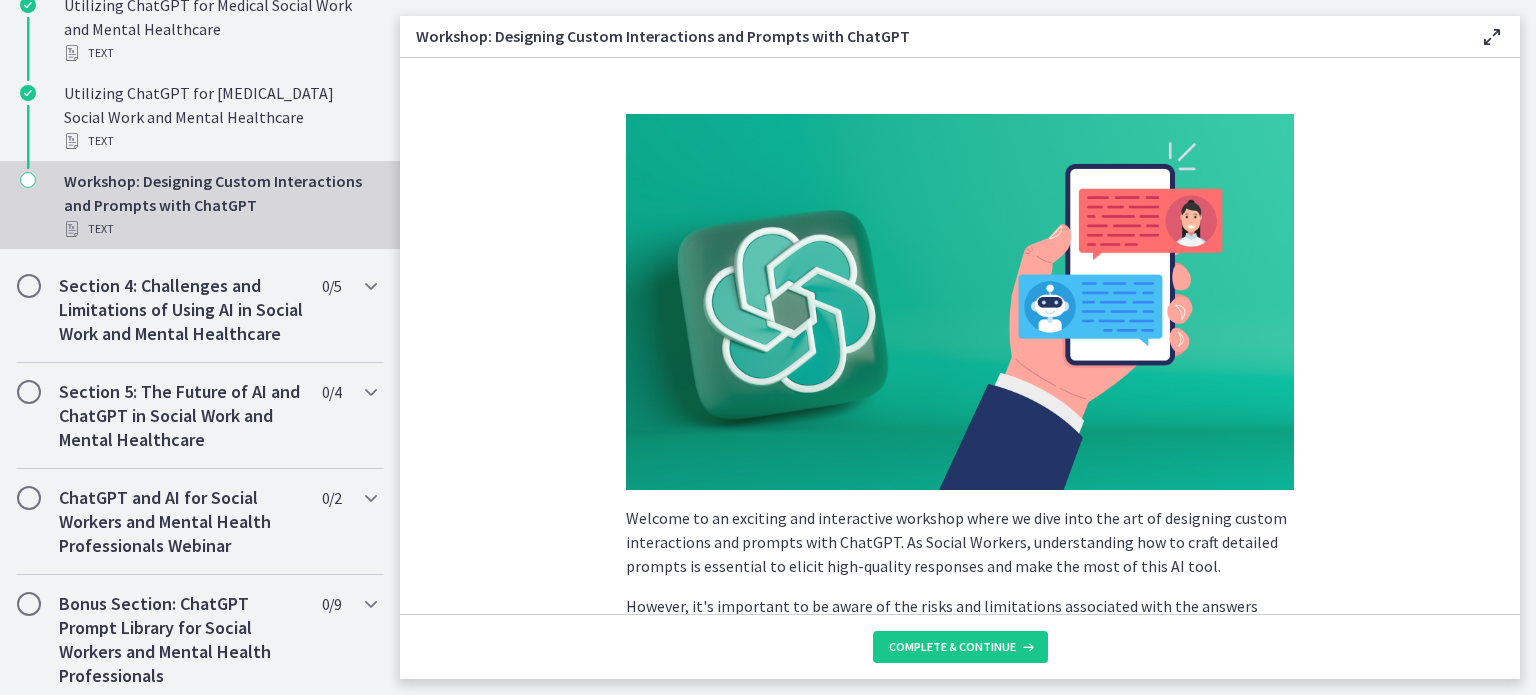 scroll, scrollTop: 100, scrollLeft: 0, axis: vertical 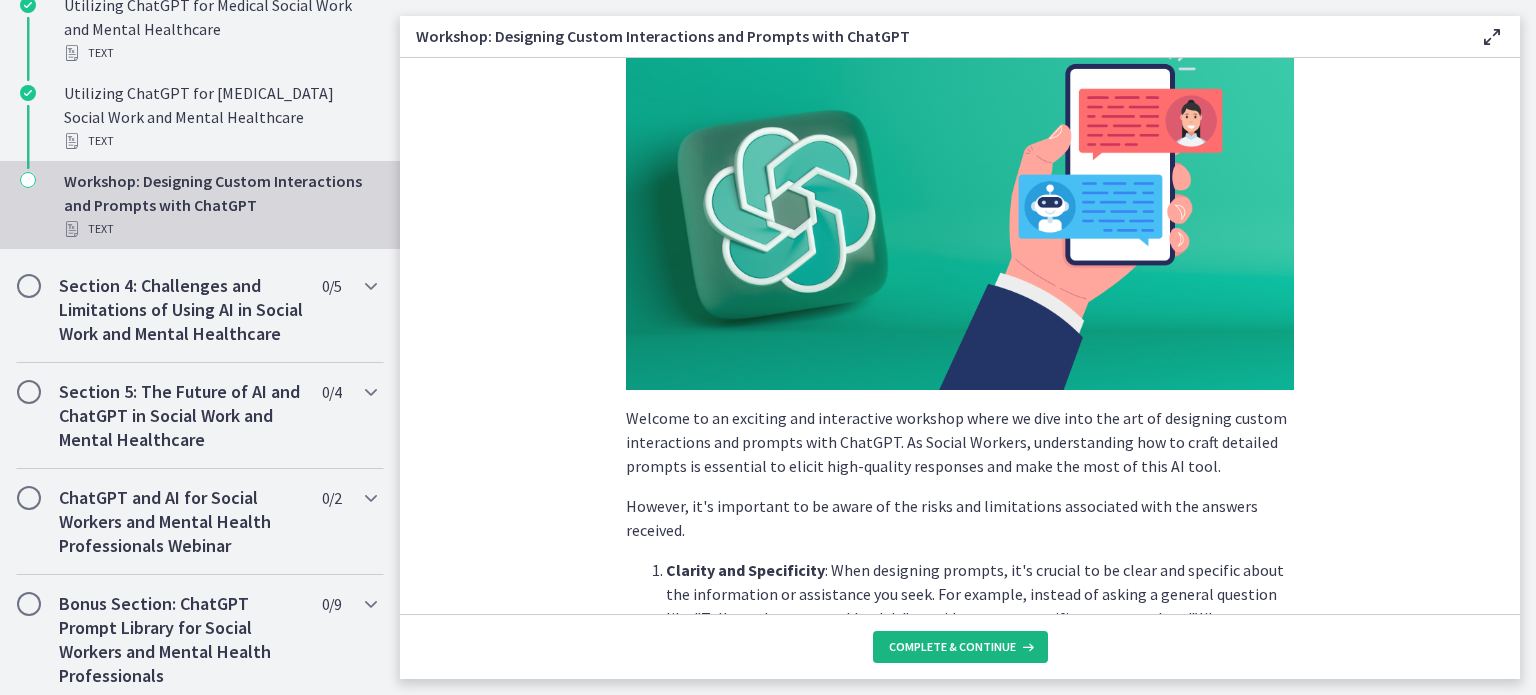 click on "Complete & continue" at bounding box center [952, 647] 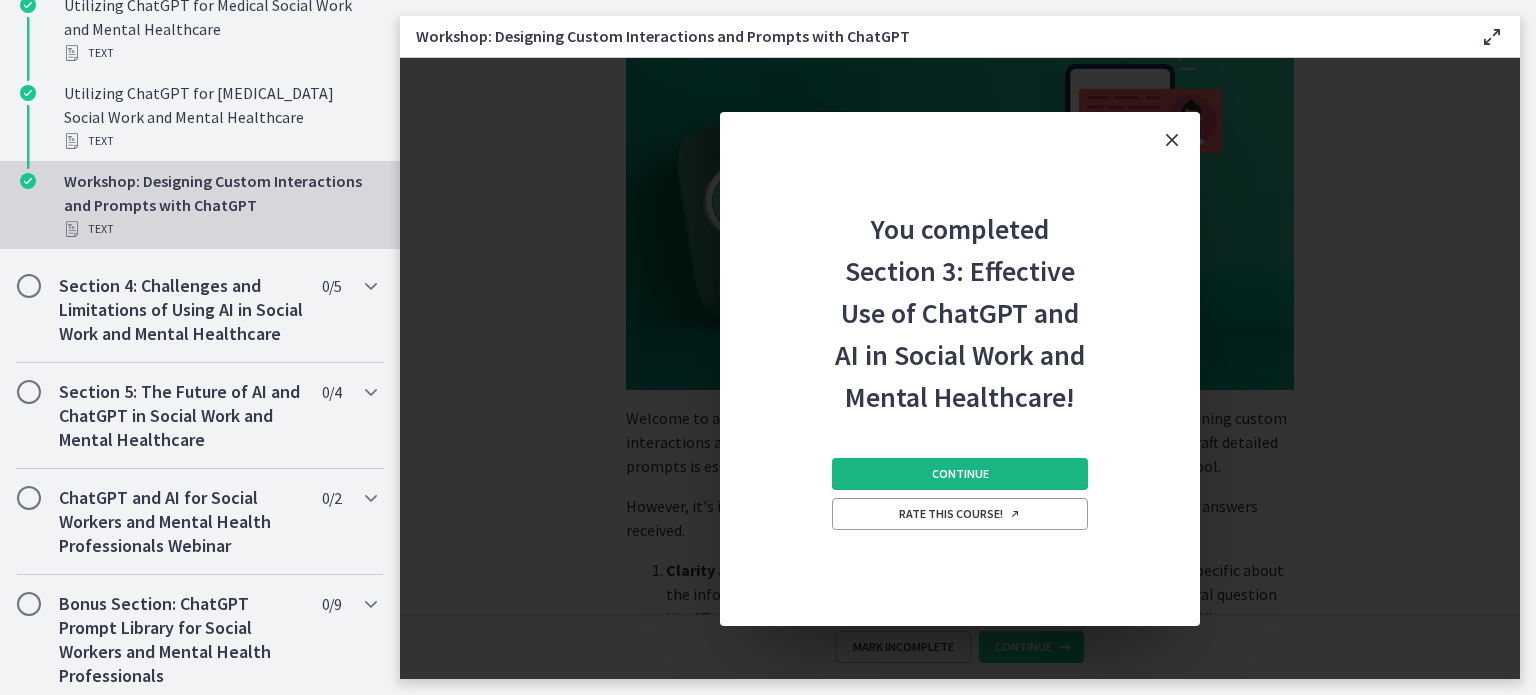 click on "Continue" at bounding box center [960, 474] 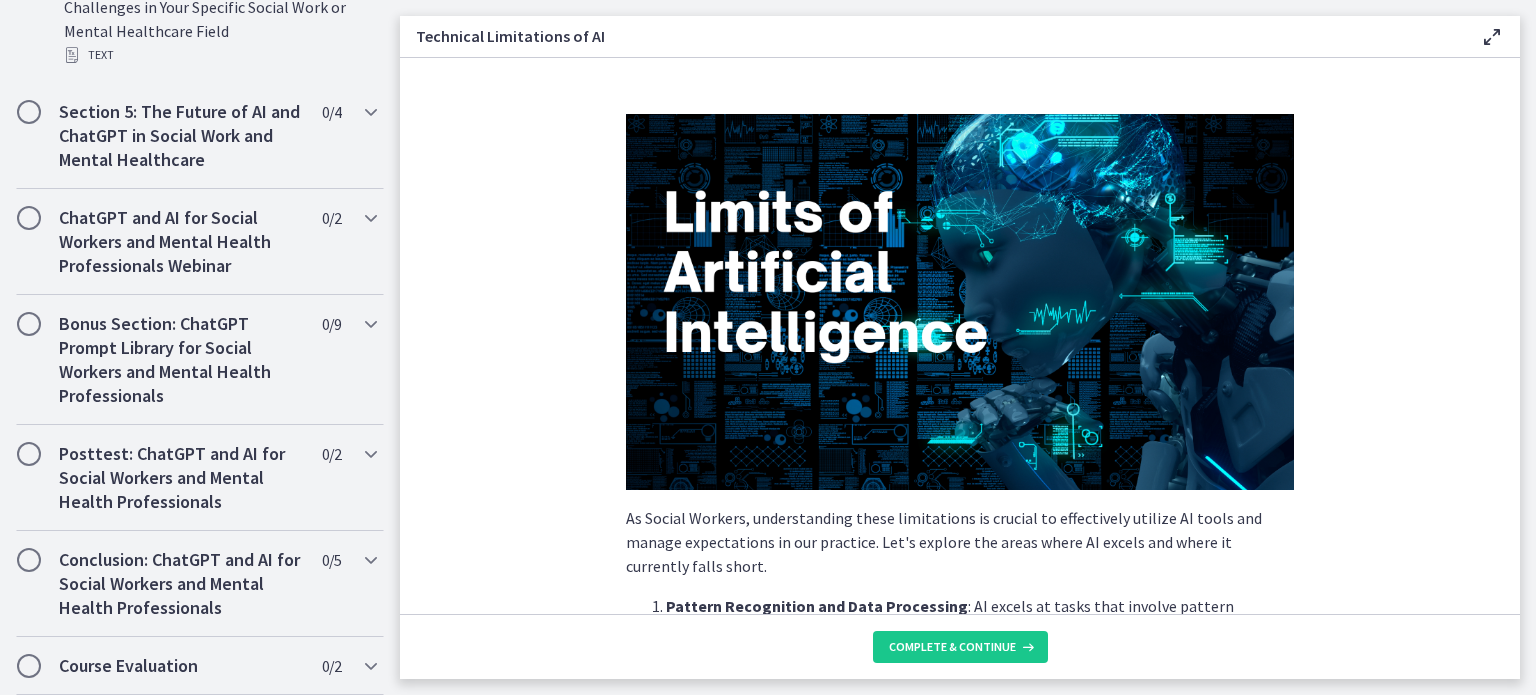 scroll, scrollTop: 1268, scrollLeft: 0, axis: vertical 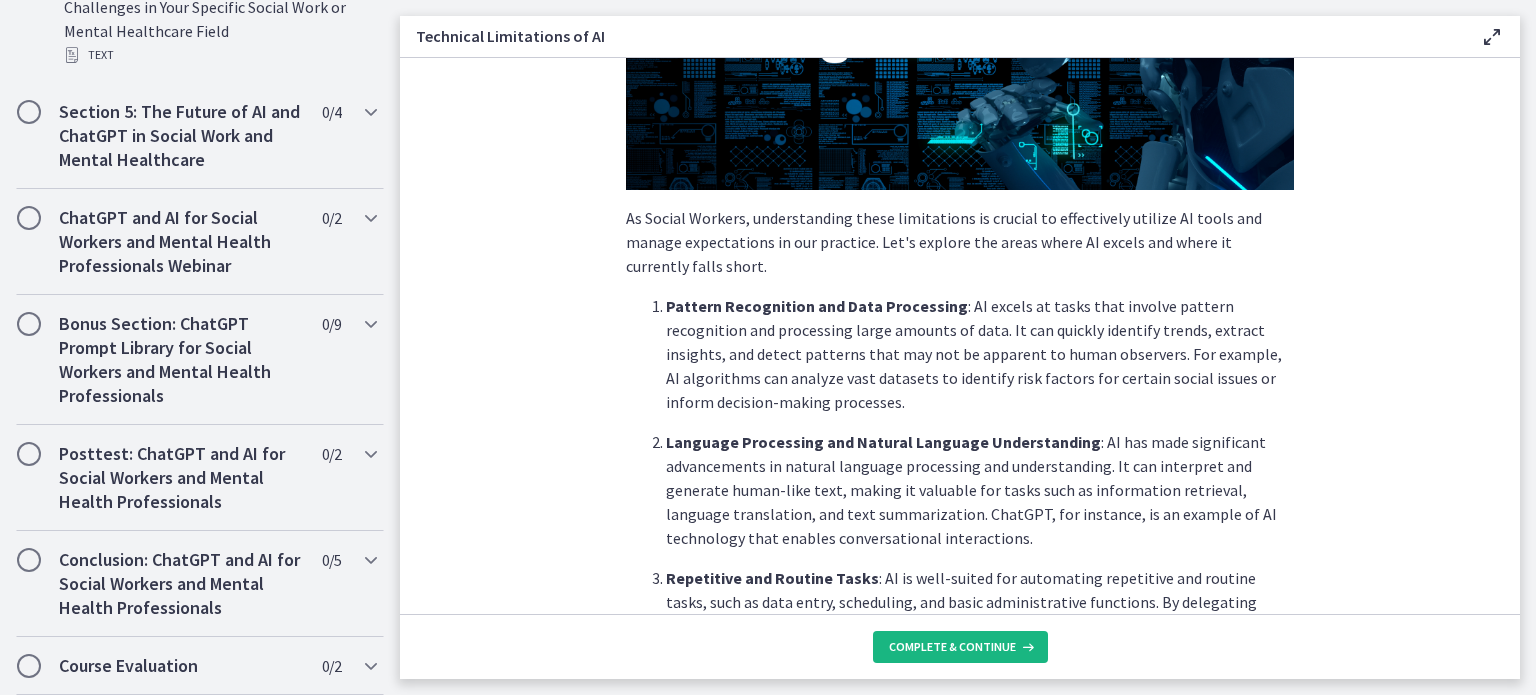click on "Complete & continue" at bounding box center [952, 647] 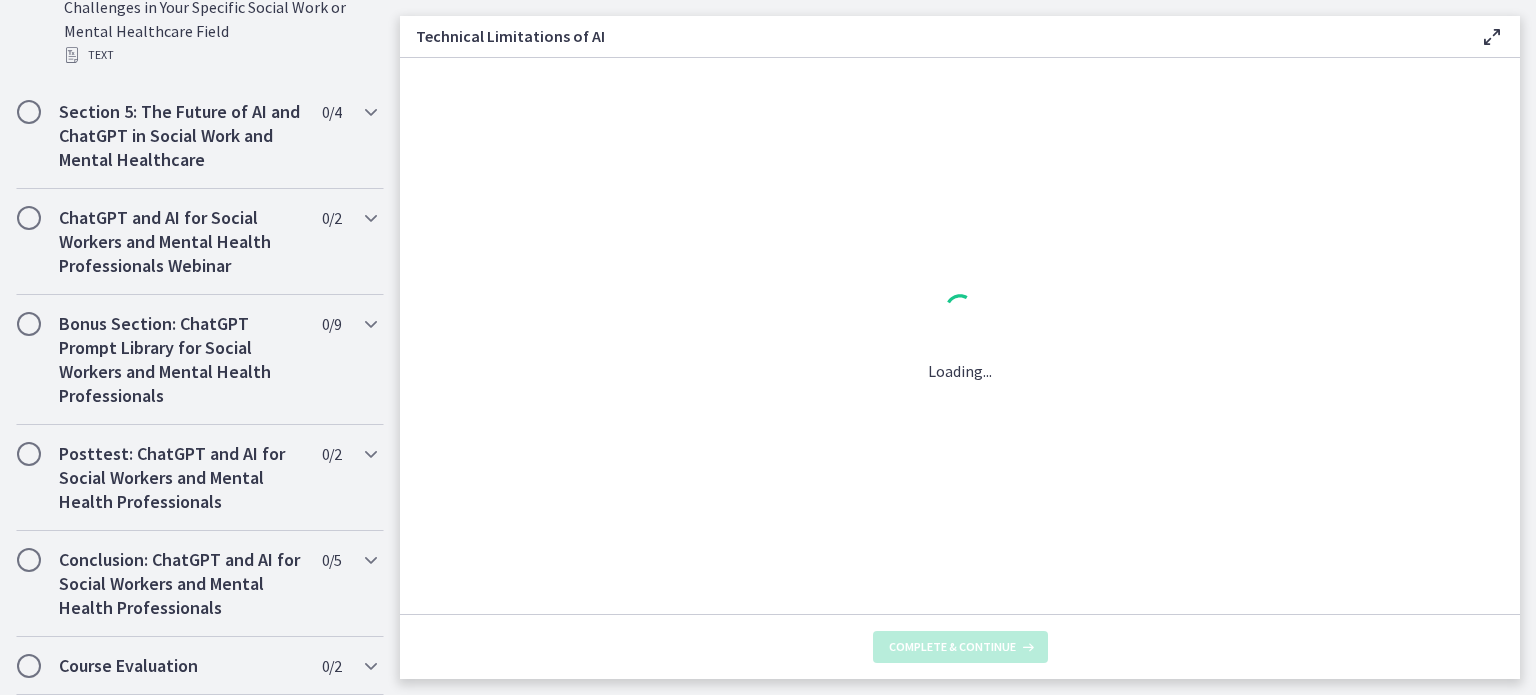 scroll, scrollTop: 0, scrollLeft: 0, axis: both 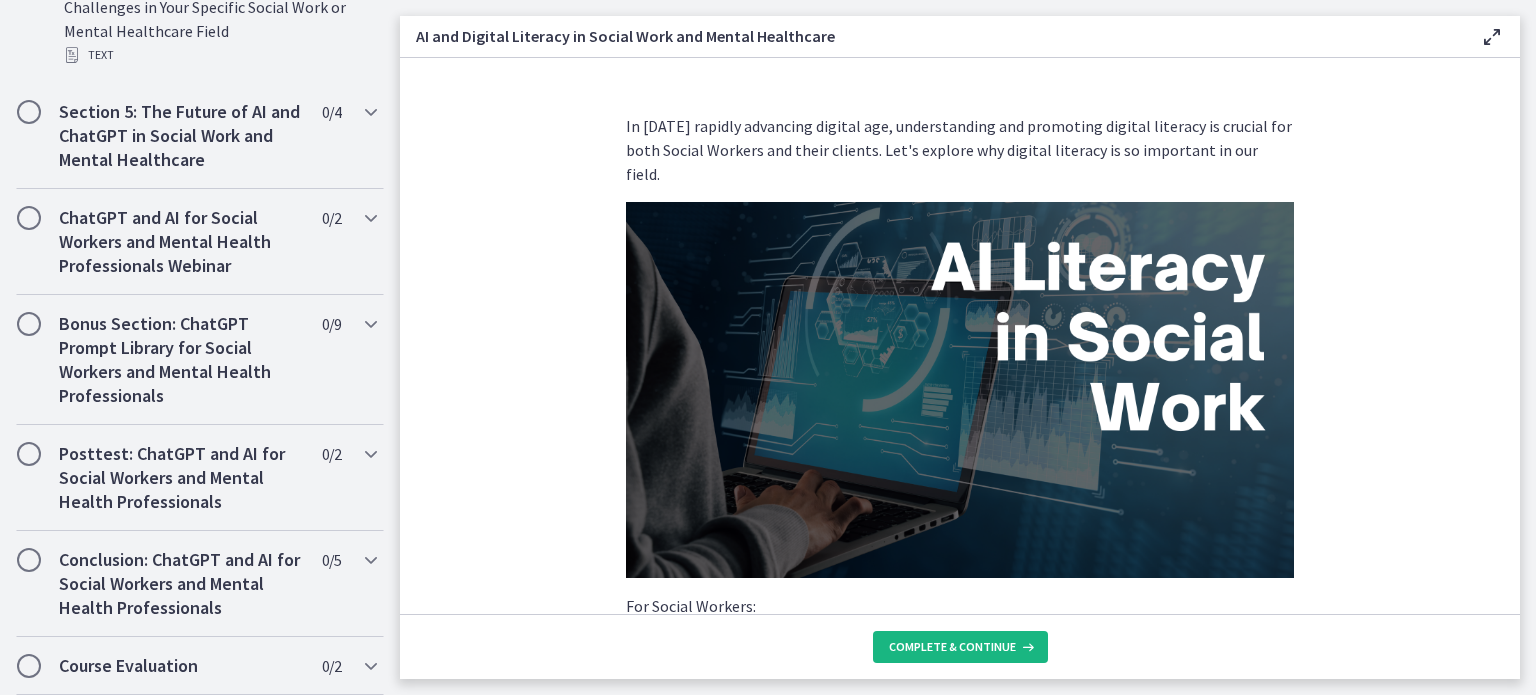 click on "Complete & continue" at bounding box center [952, 647] 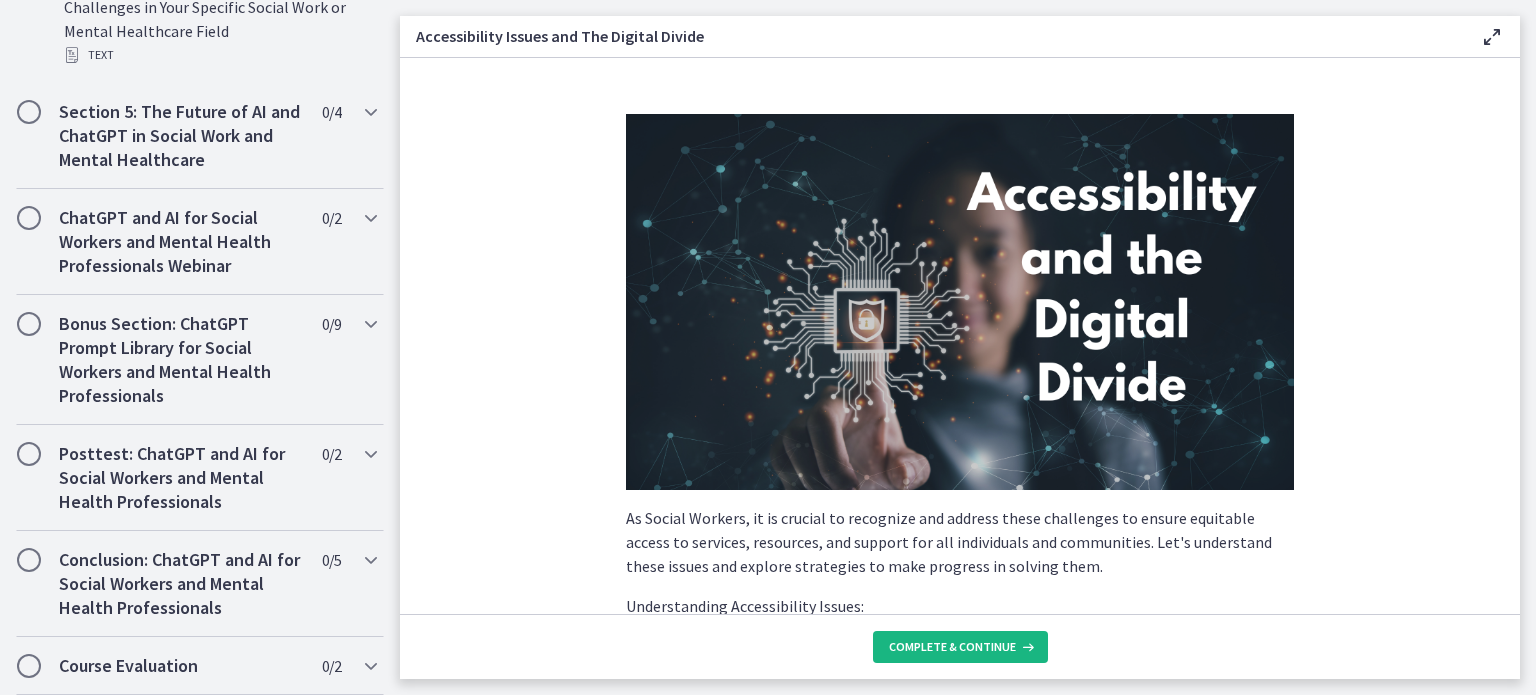 click at bounding box center (1026, 647) 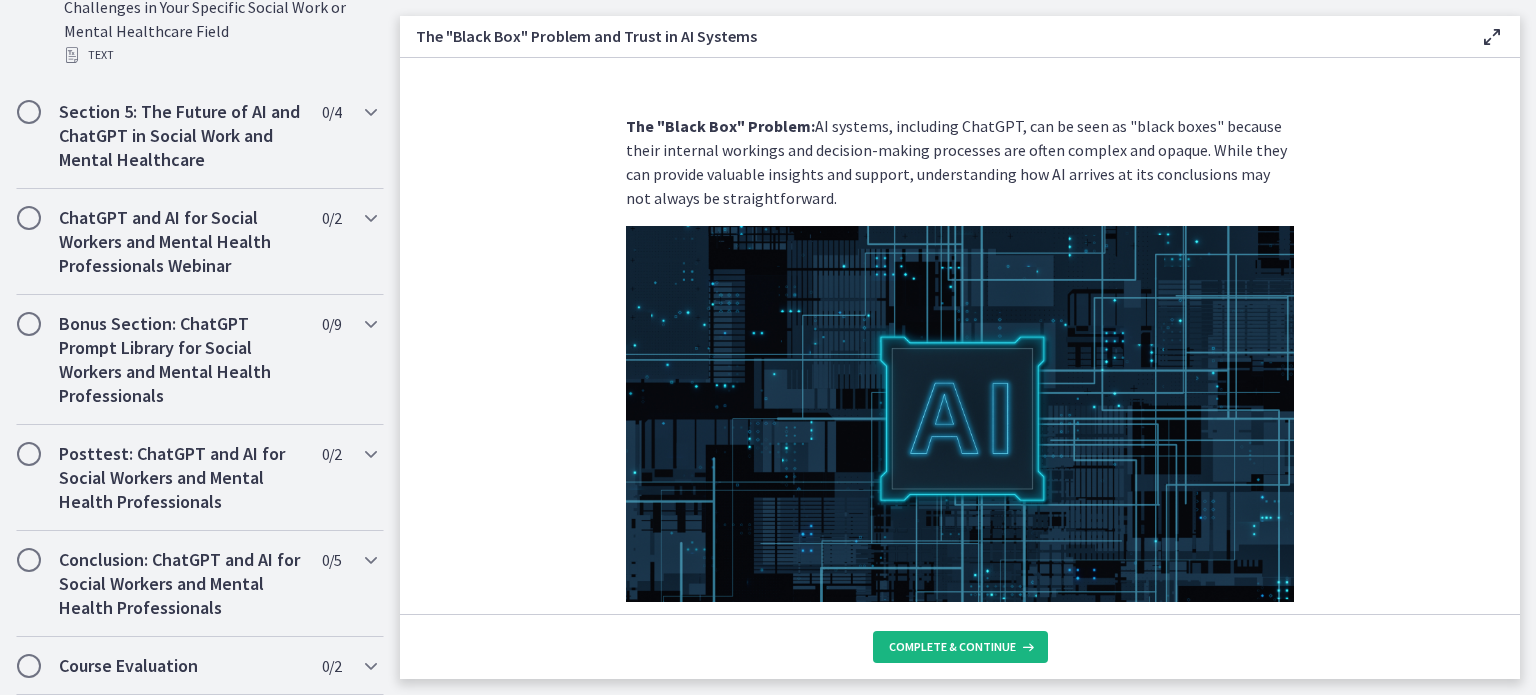 click on "Complete & continue" at bounding box center [952, 647] 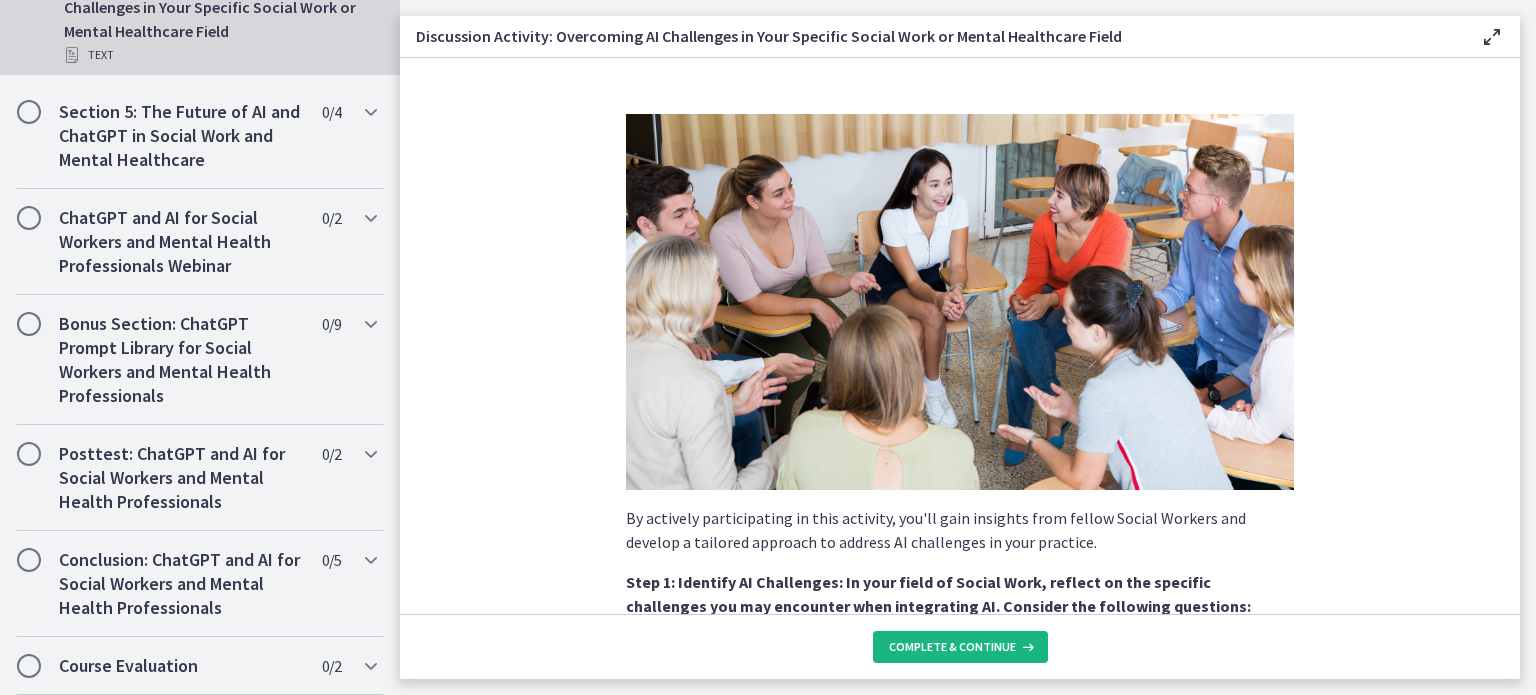 click on "Complete & continue" at bounding box center (952, 647) 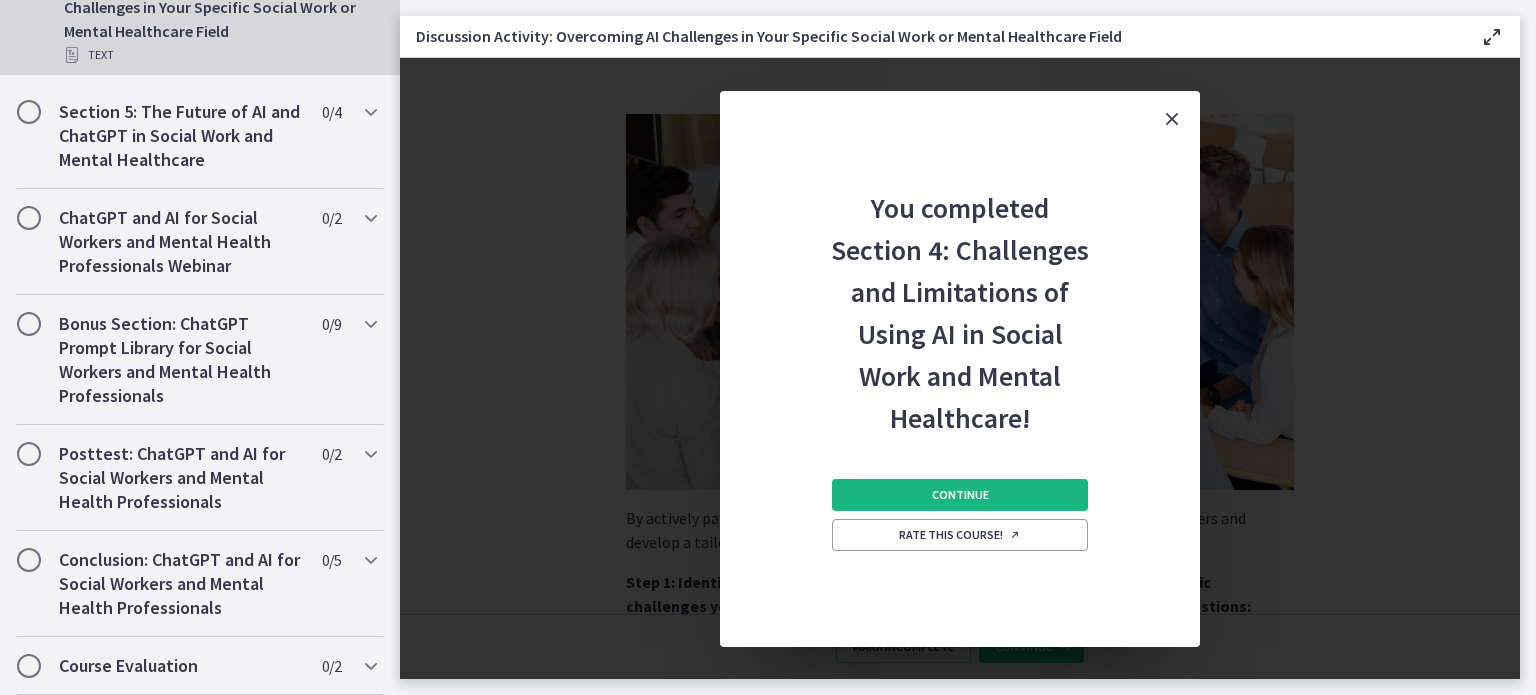 click on "Continue" at bounding box center (960, 495) 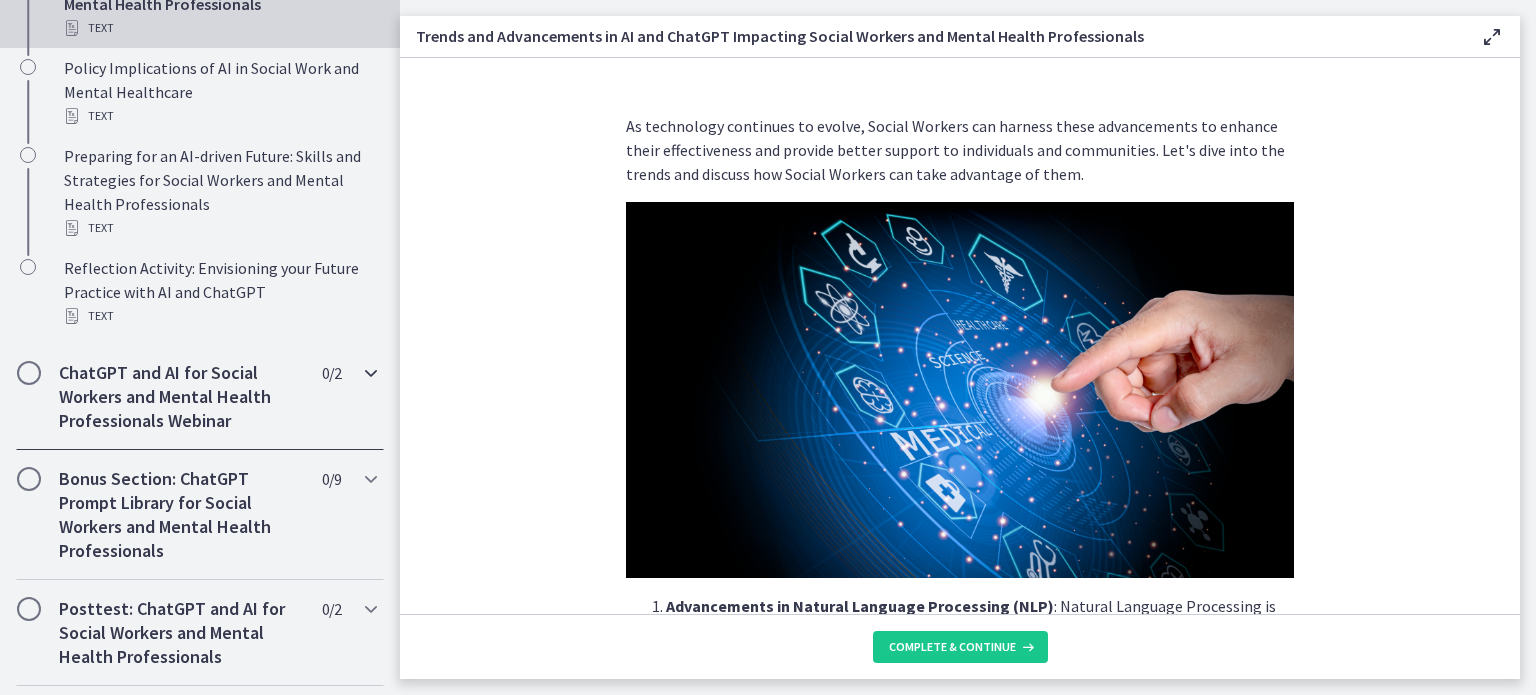scroll, scrollTop: 957, scrollLeft: 0, axis: vertical 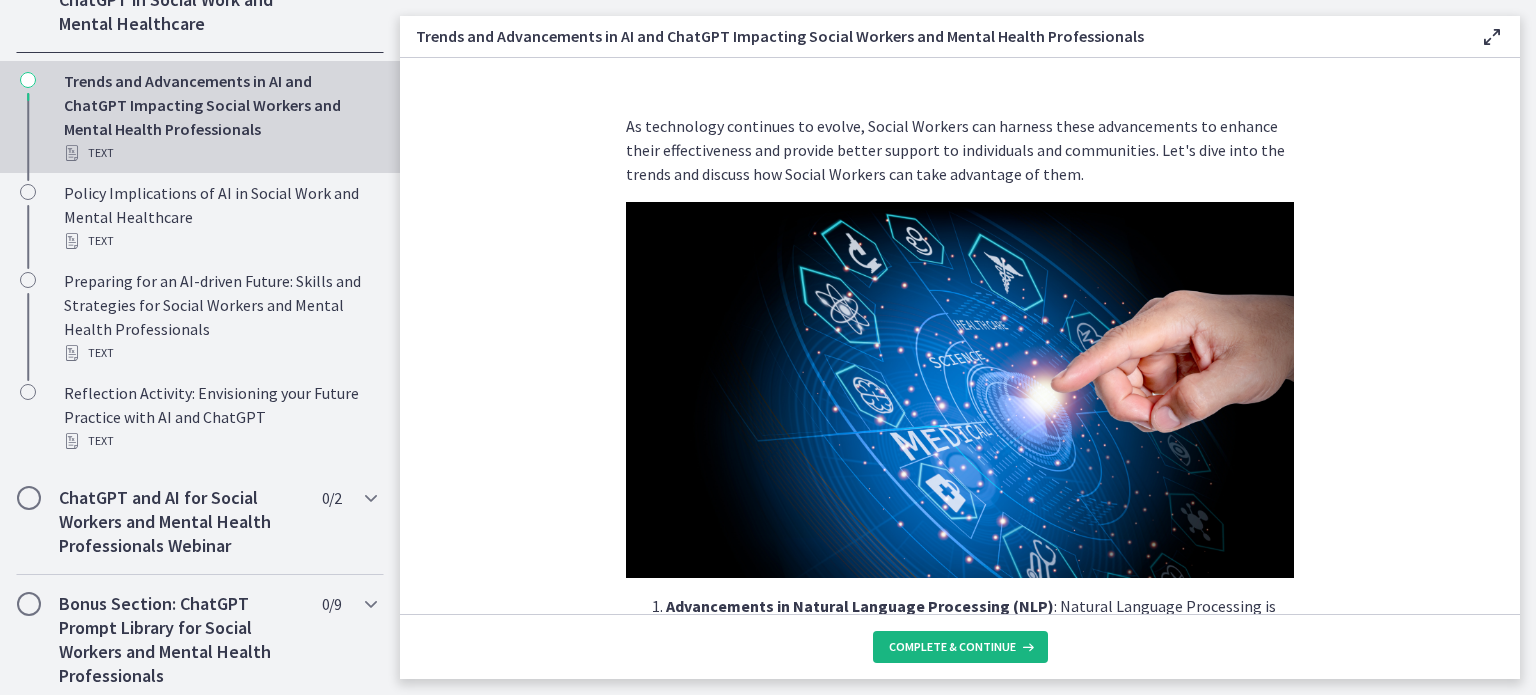 click on "Complete & continue" at bounding box center [952, 647] 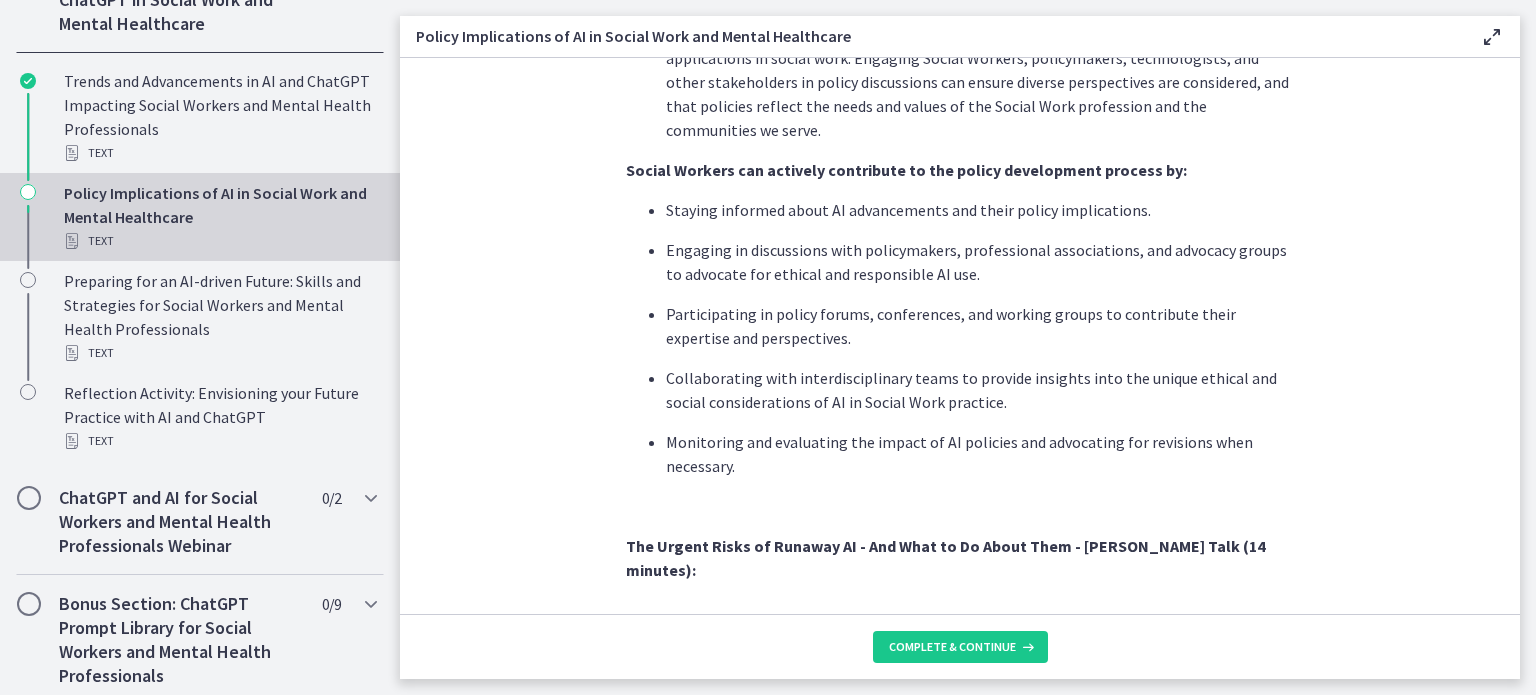 scroll, scrollTop: 1700, scrollLeft: 0, axis: vertical 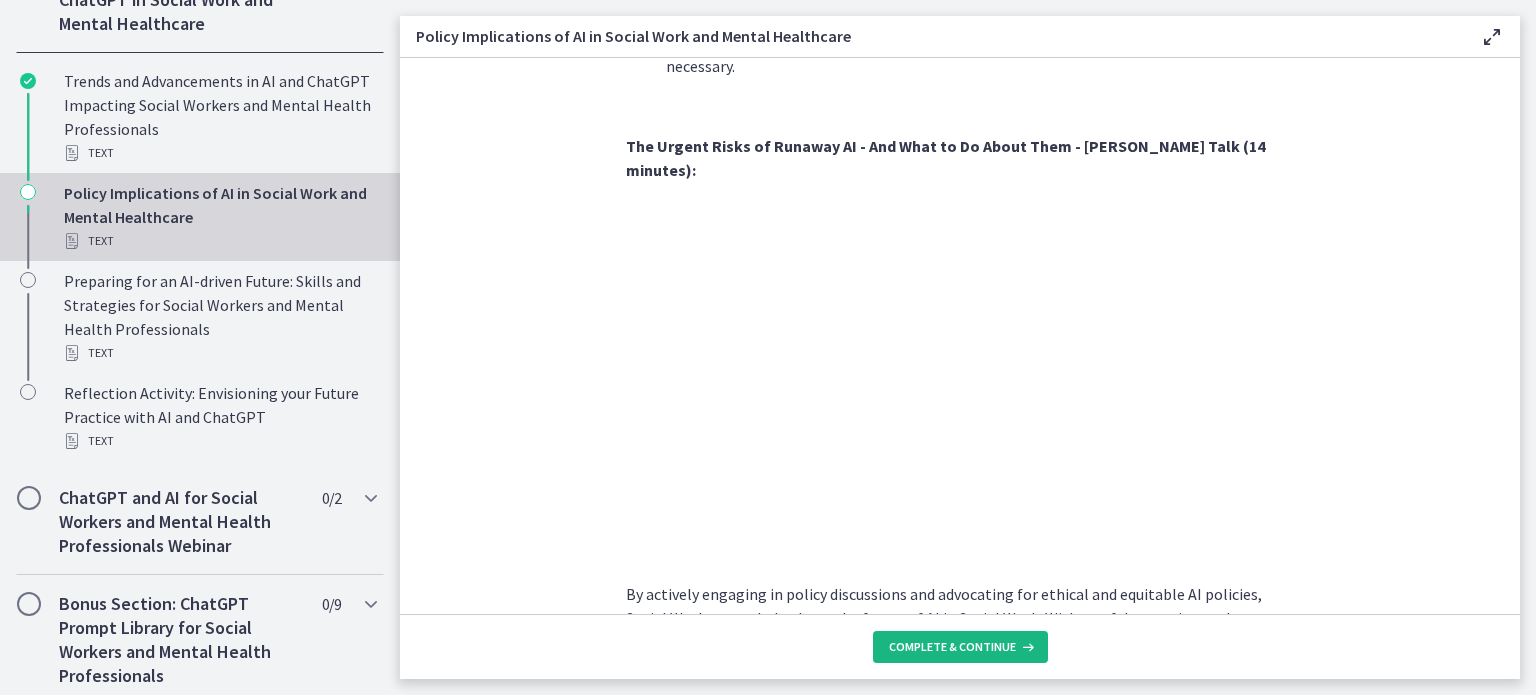 click on "Complete & continue" at bounding box center (952, 647) 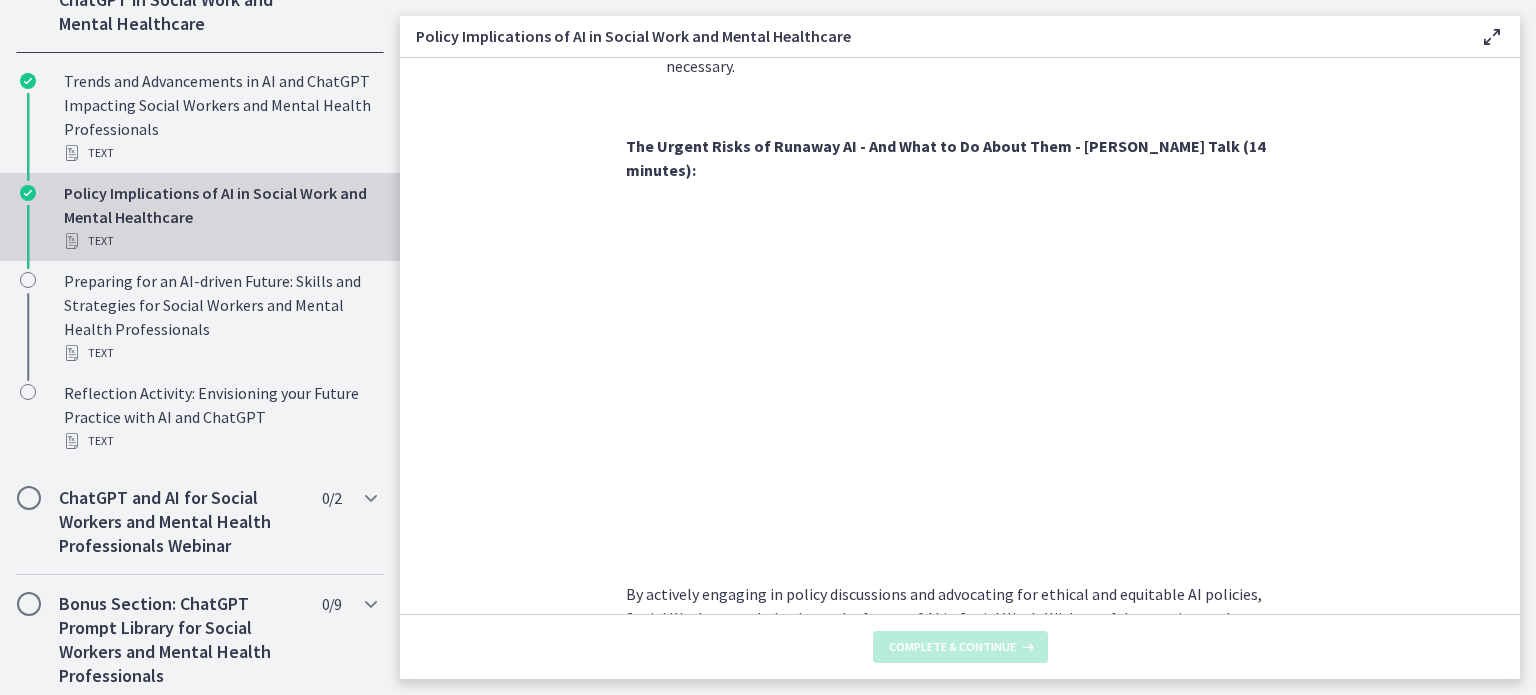 scroll, scrollTop: 0, scrollLeft: 0, axis: both 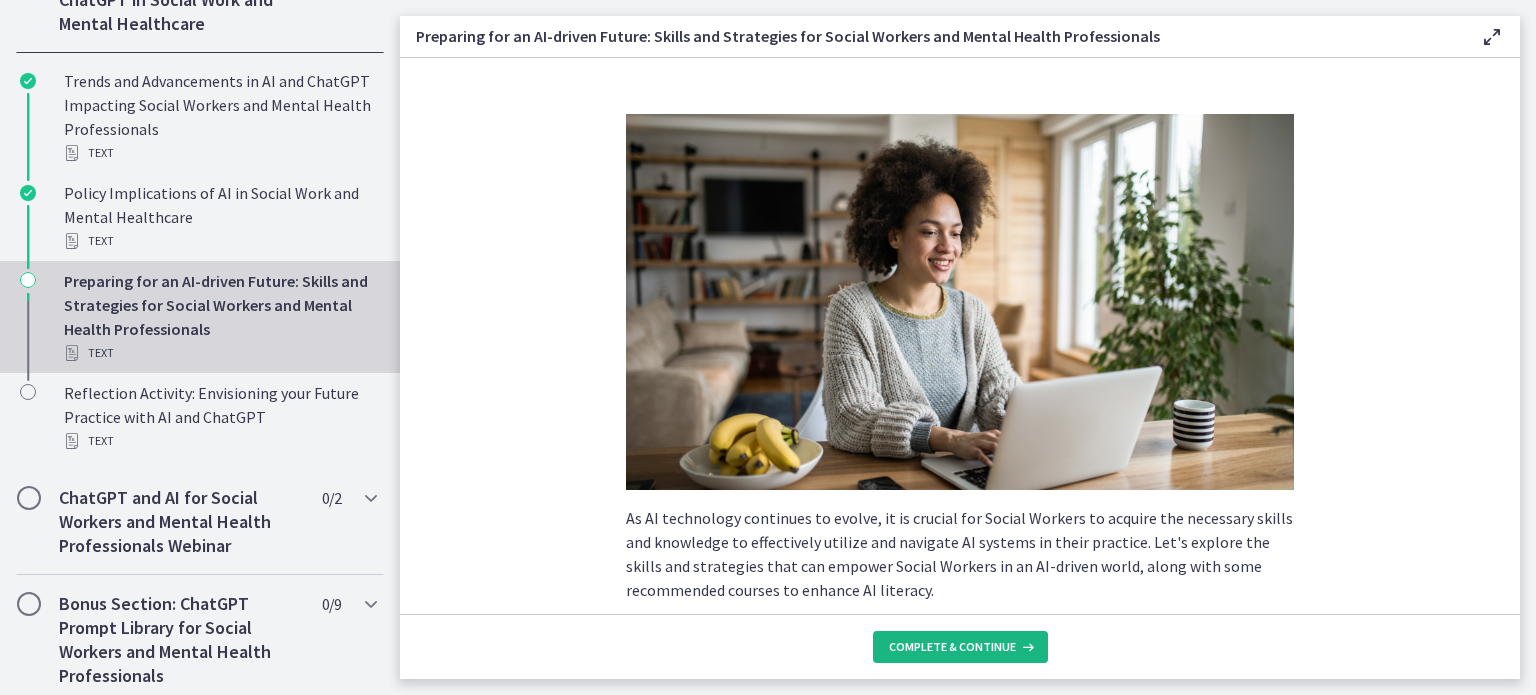 click on "Complete & continue" at bounding box center (952, 647) 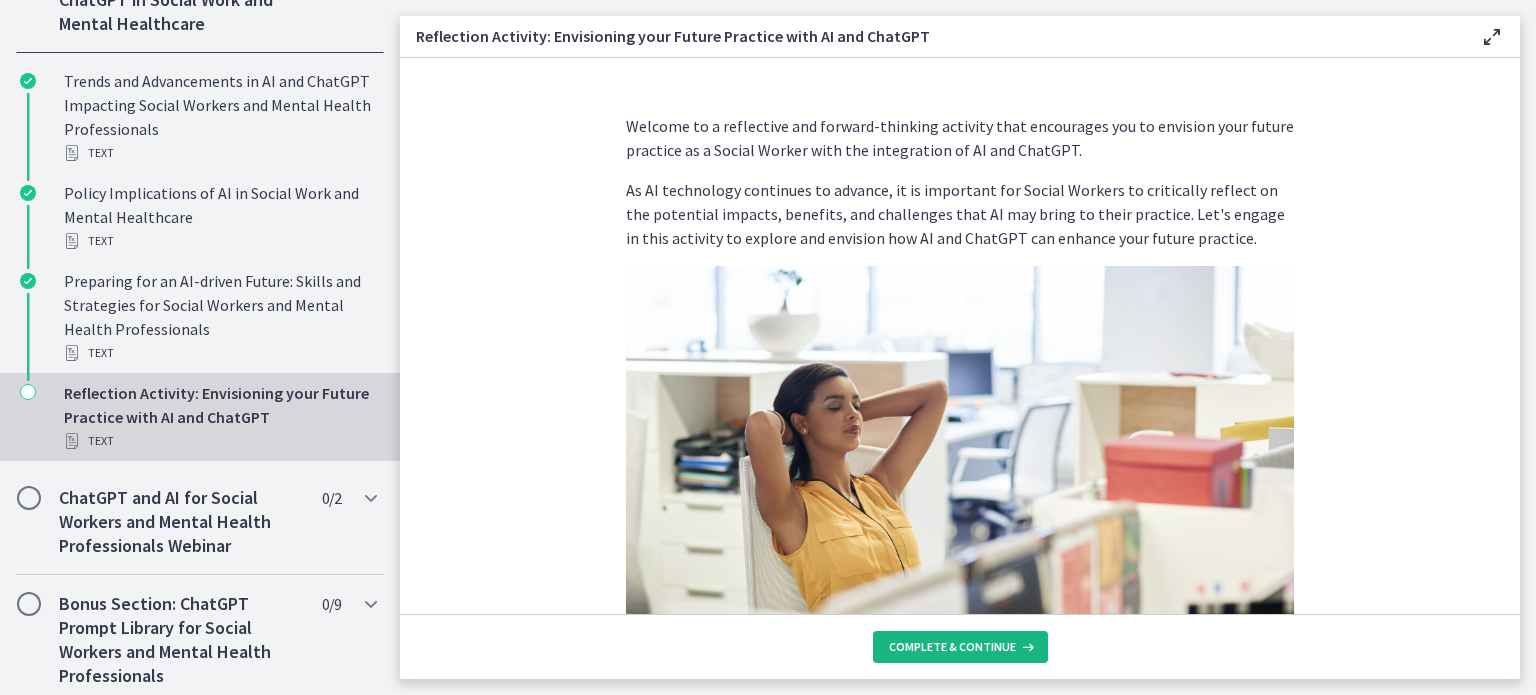 click on "Complete & continue" at bounding box center [952, 647] 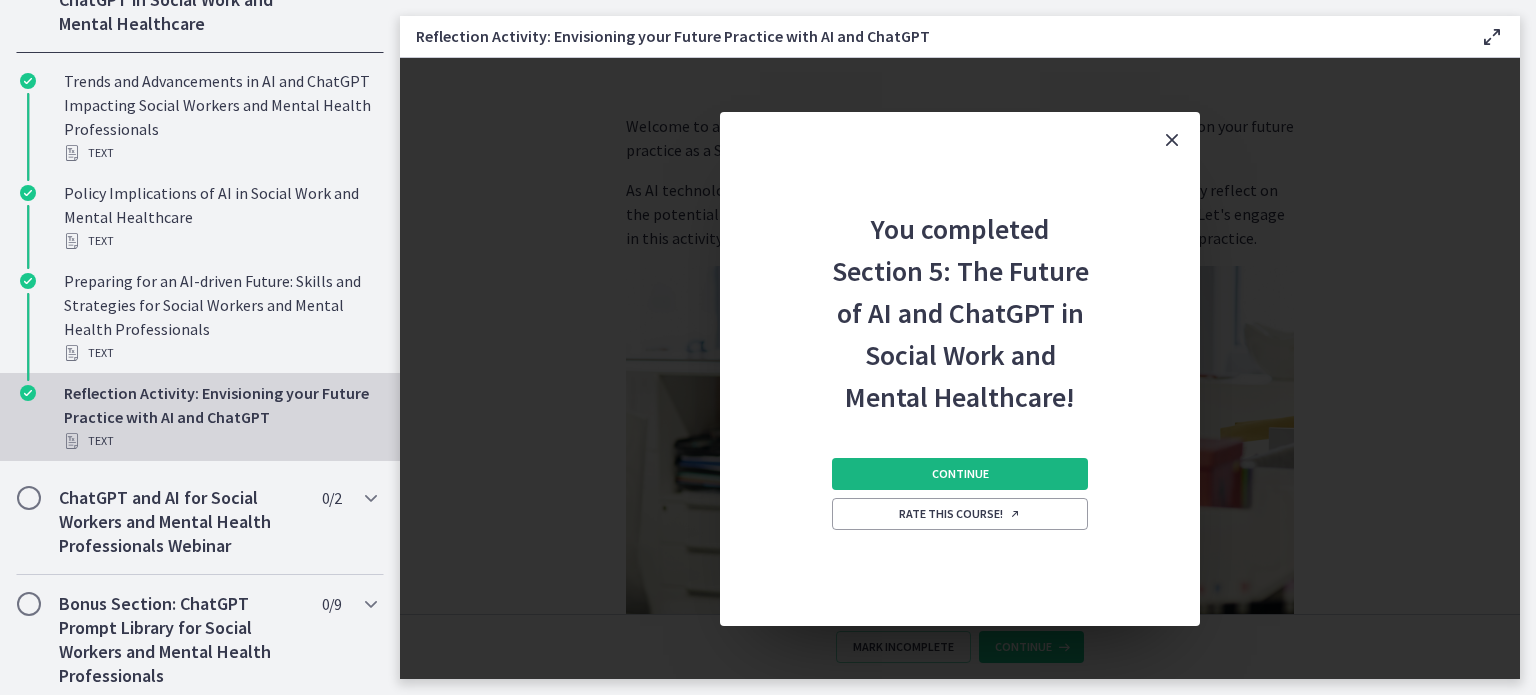 click on "Continue" at bounding box center [960, 474] 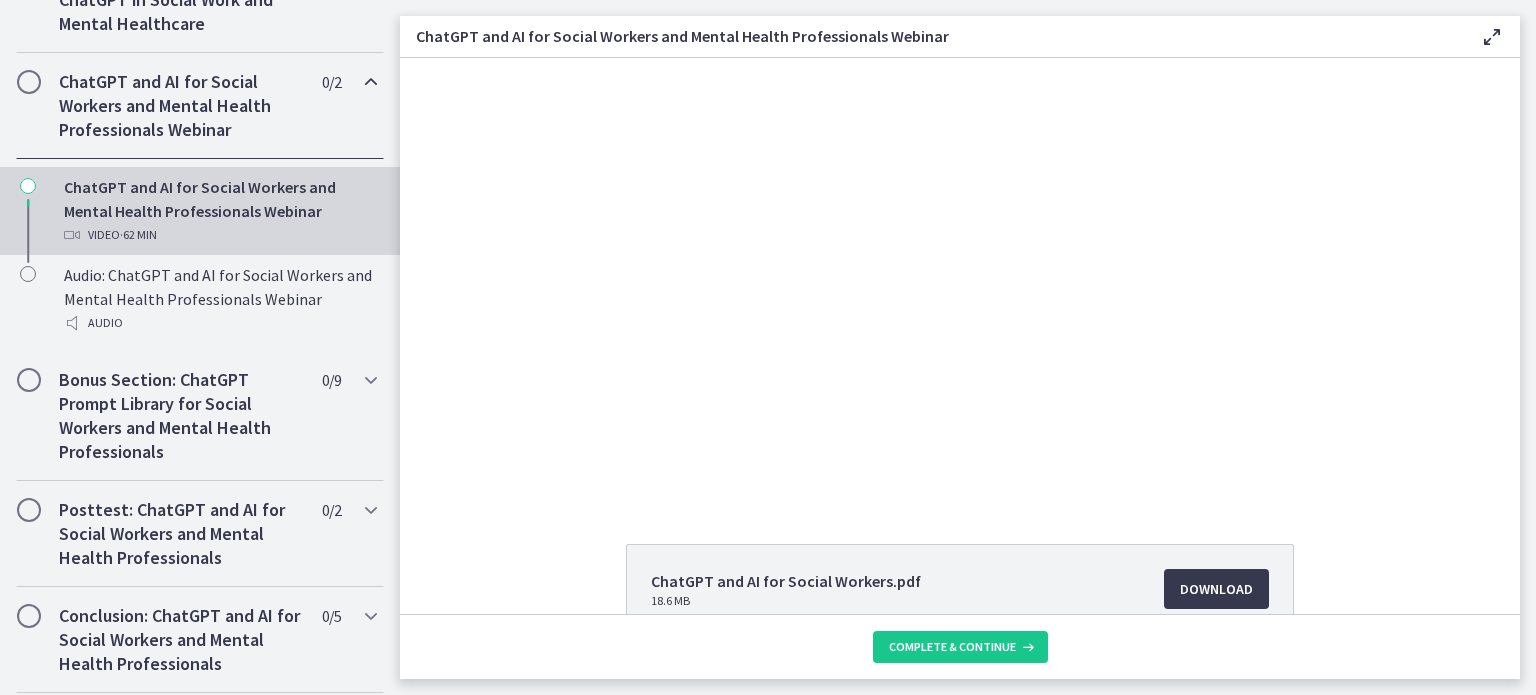 scroll, scrollTop: 0, scrollLeft: 0, axis: both 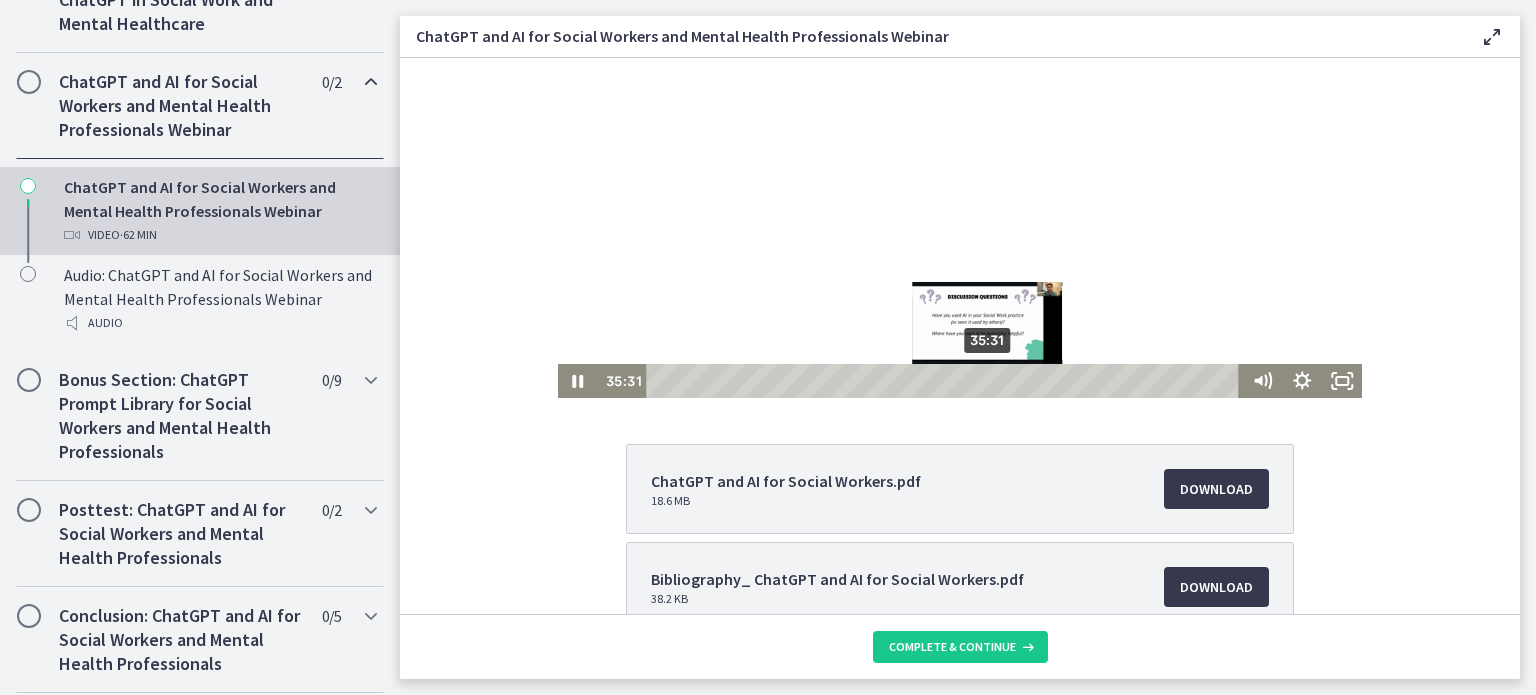 click on "35:31" at bounding box center (946, 381) 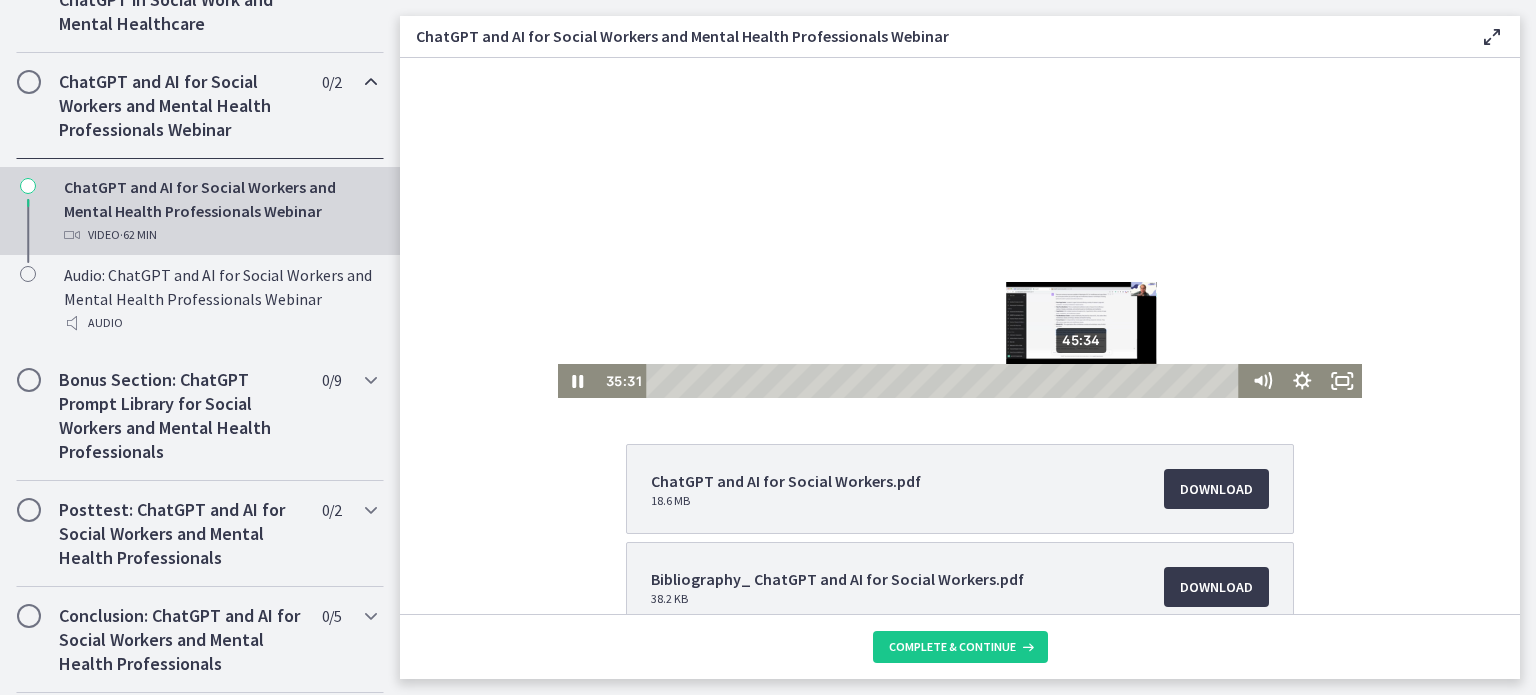 click on "45:34" at bounding box center (946, 381) 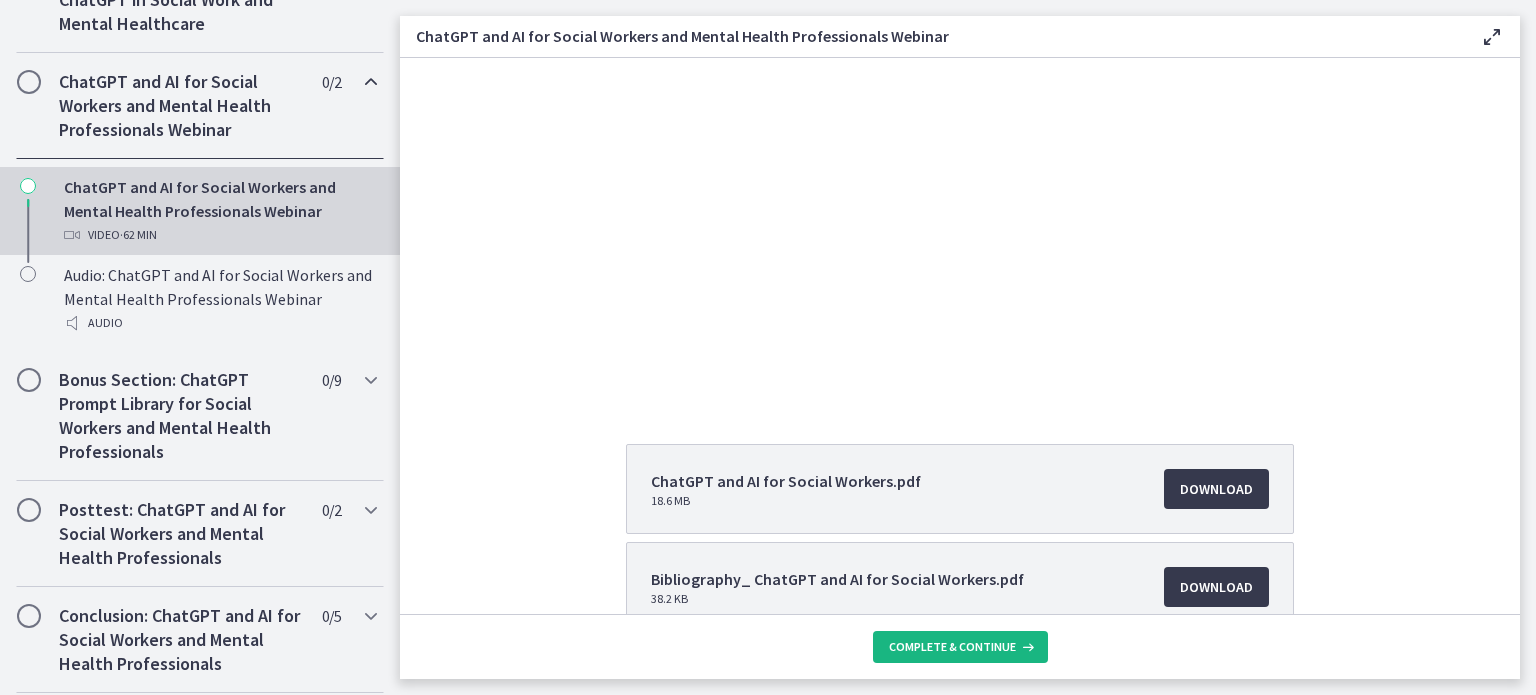 click on "Complete & continue" at bounding box center (960, 647) 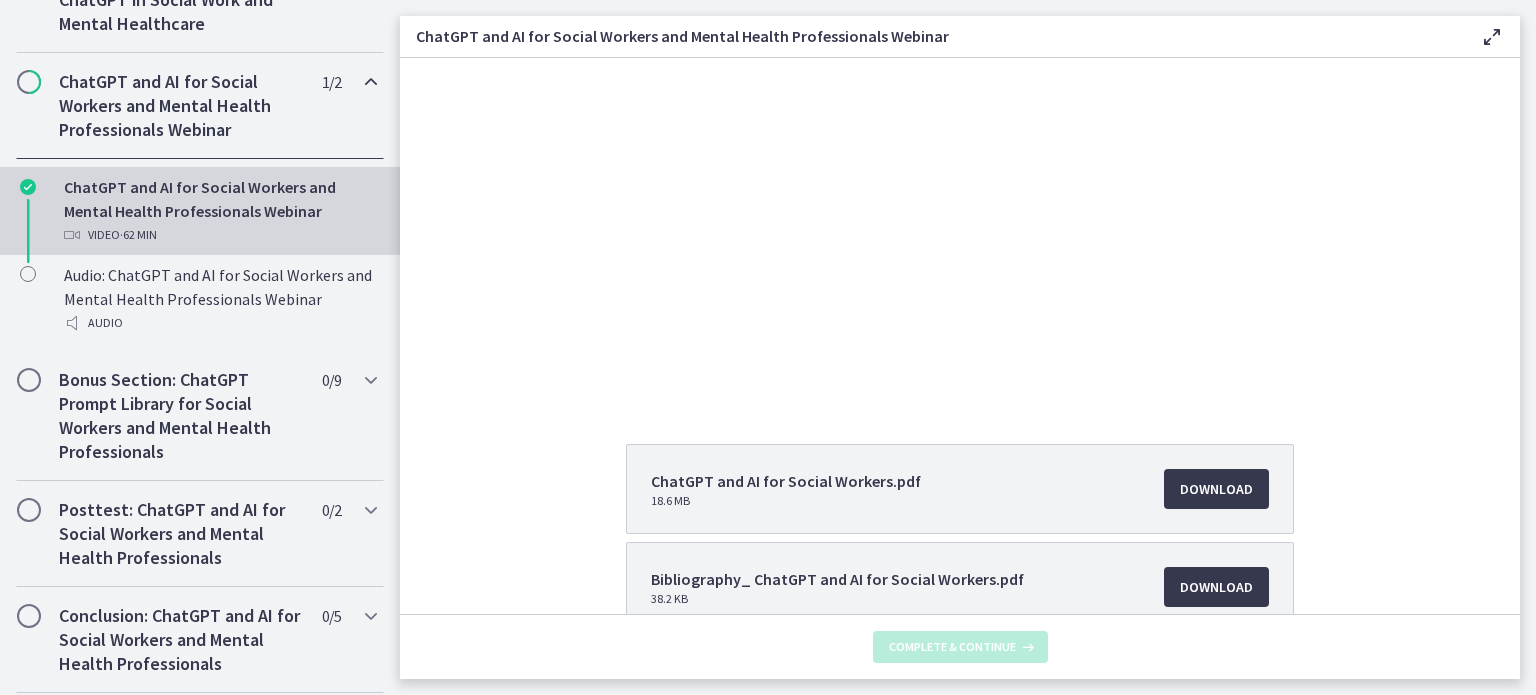 scroll, scrollTop: 0, scrollLeft: 0, axis: both 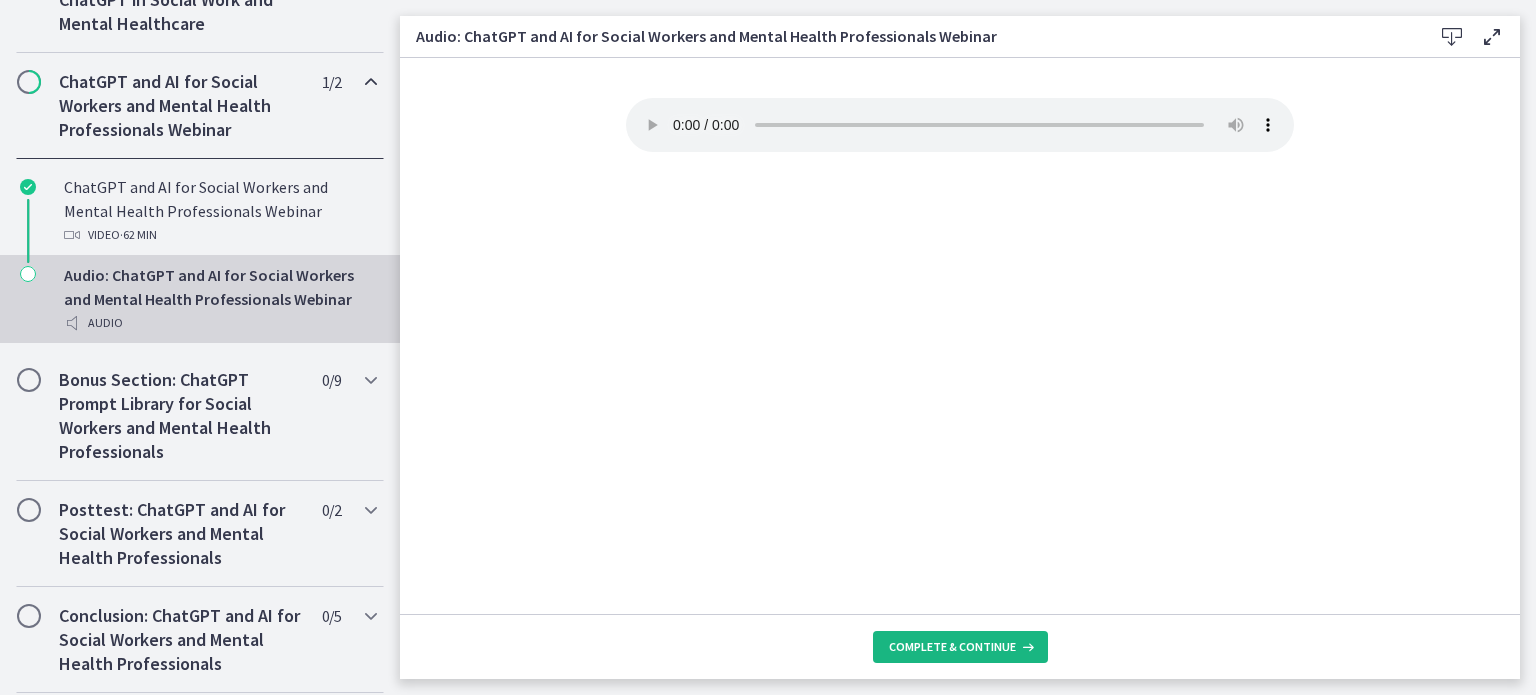 click on "Complete & continue" at bounding box center [952, 647] 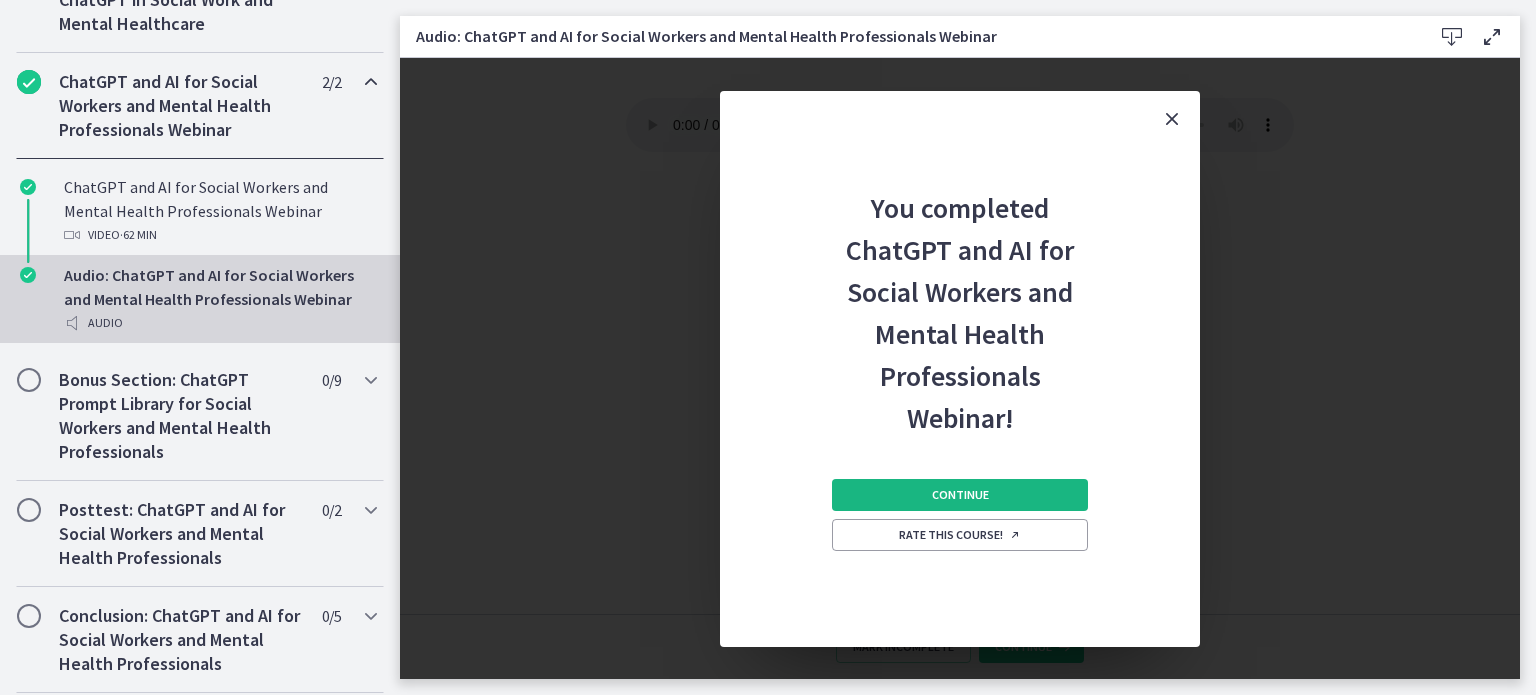 click on "Continue" at bounding box center [960, 495] 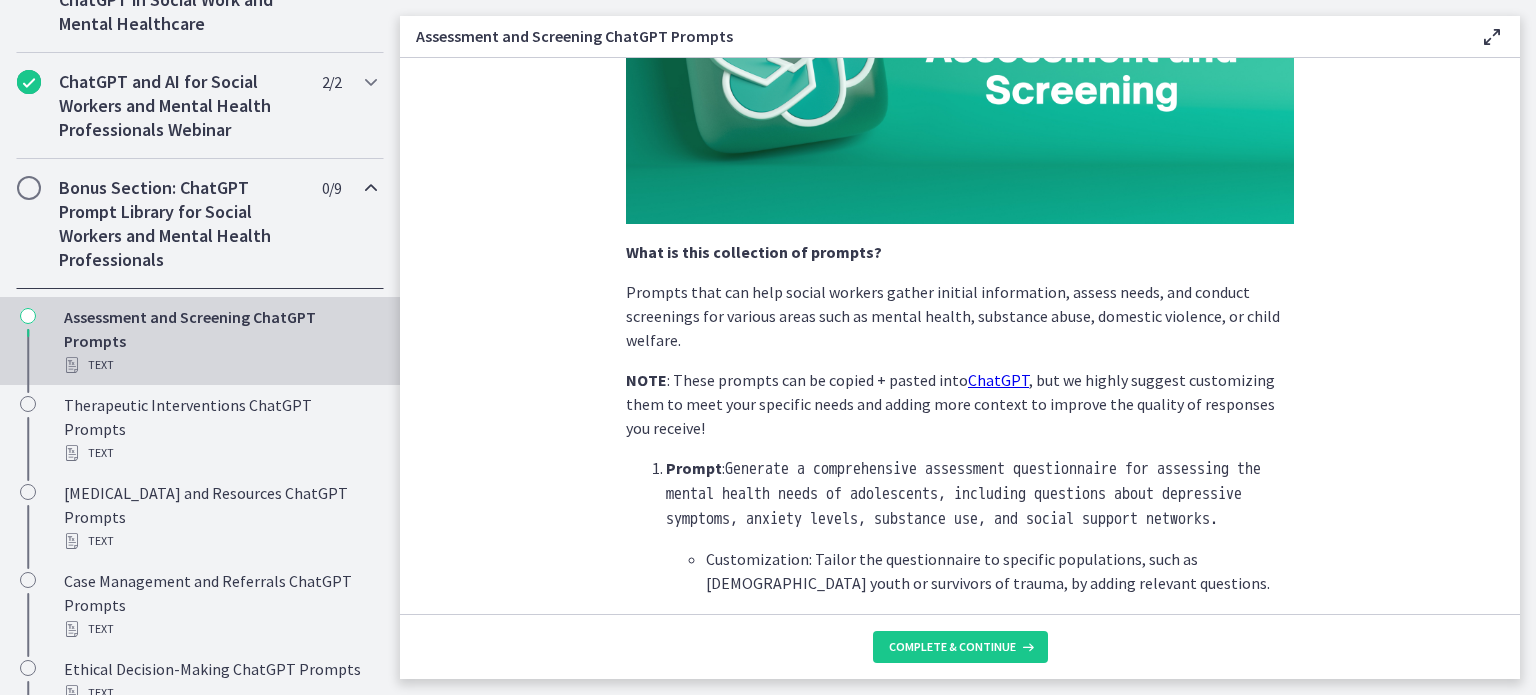 scroll, scrollTop: 300, scrollLeft: 0, axis: vertical 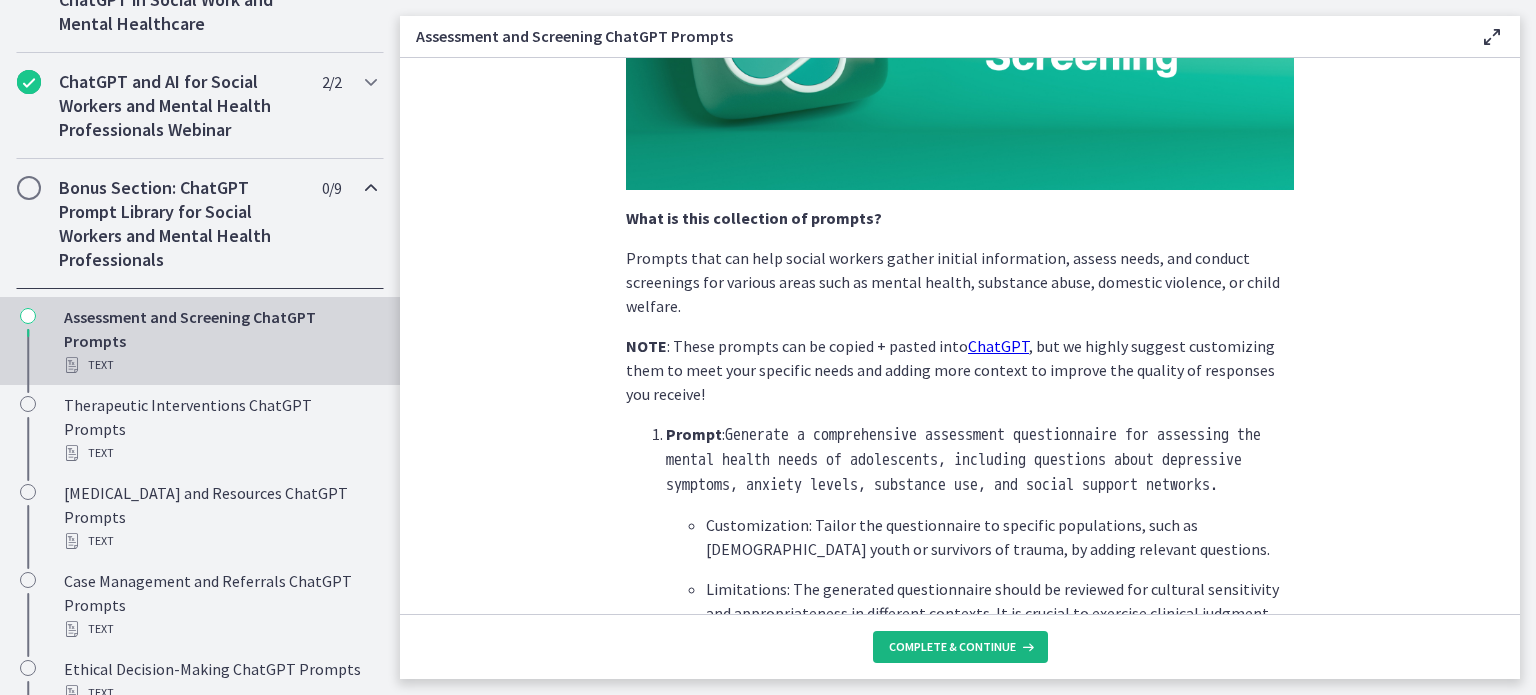 click on "Complete & continue" at bounding box center (952, 647) 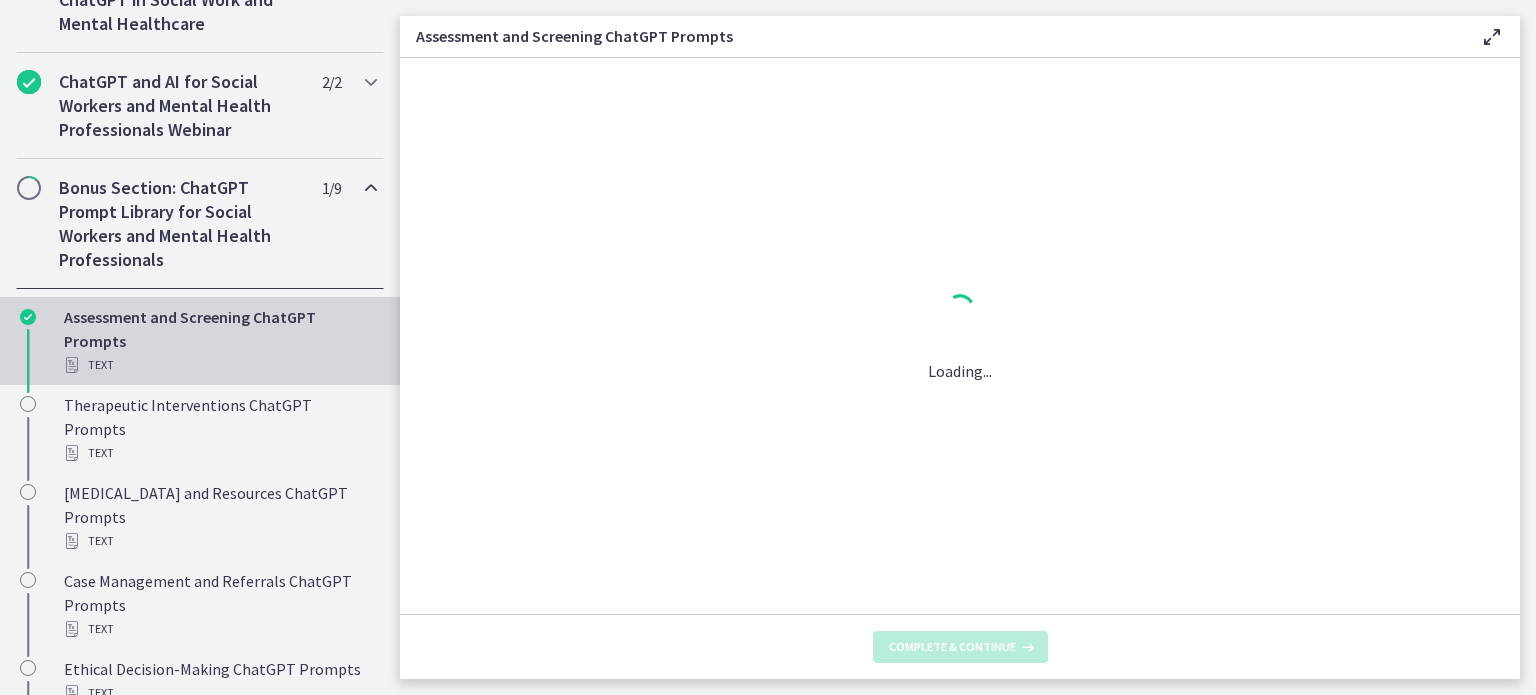 scroll, scrollTop: 0, scrollLeft: 0, axis: both 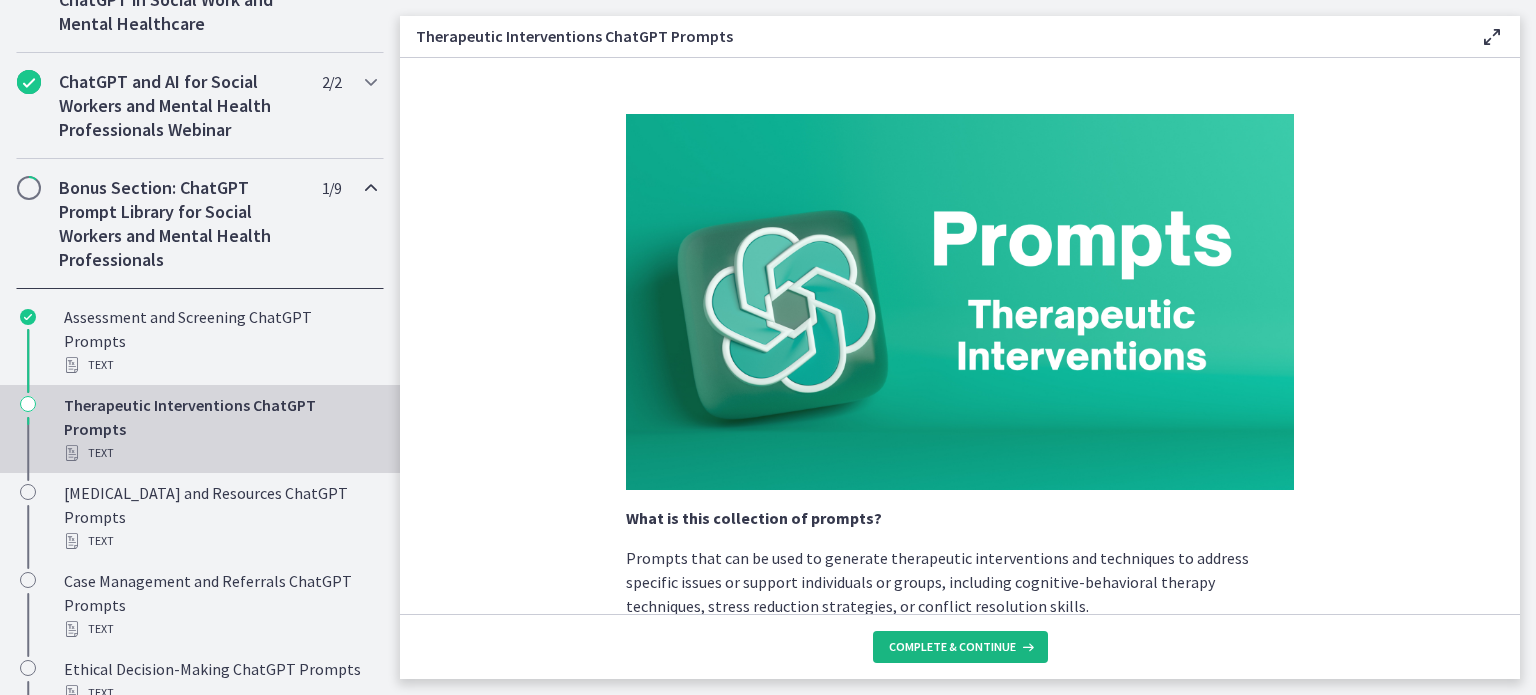 click on "Complete & continue" at bounding box center [952, 647] 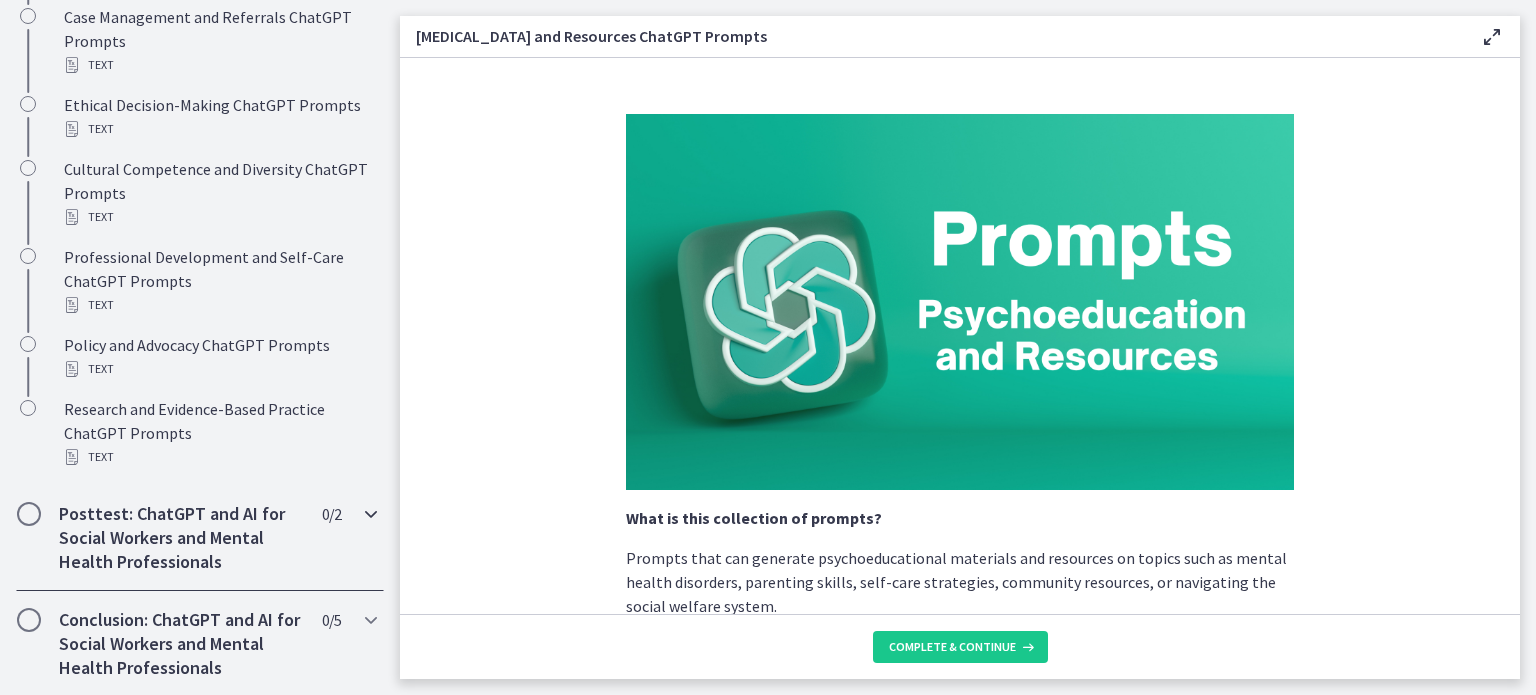 scroll, scrollTop: 1577, scrollLeft: 0, axis: vertical 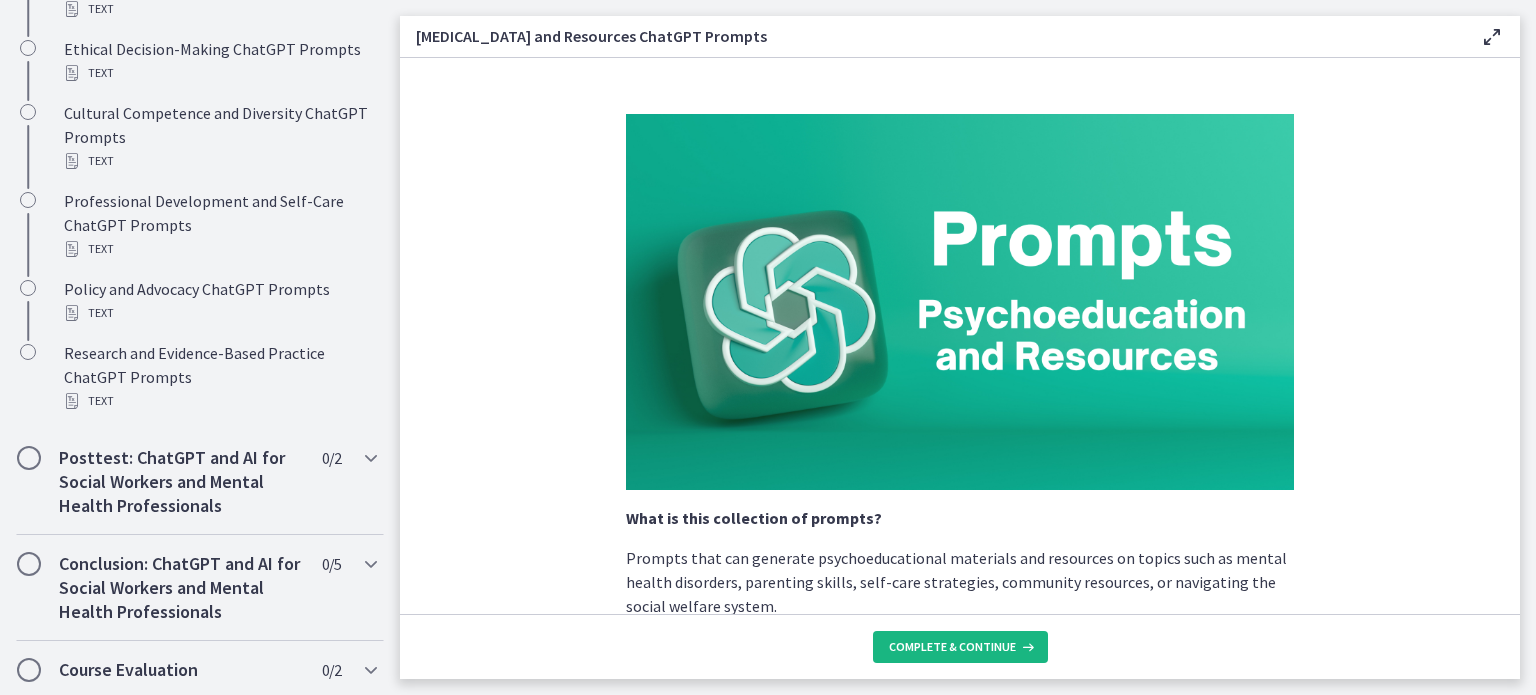 click on "Complete & continue" at bounding box center (960, 647) 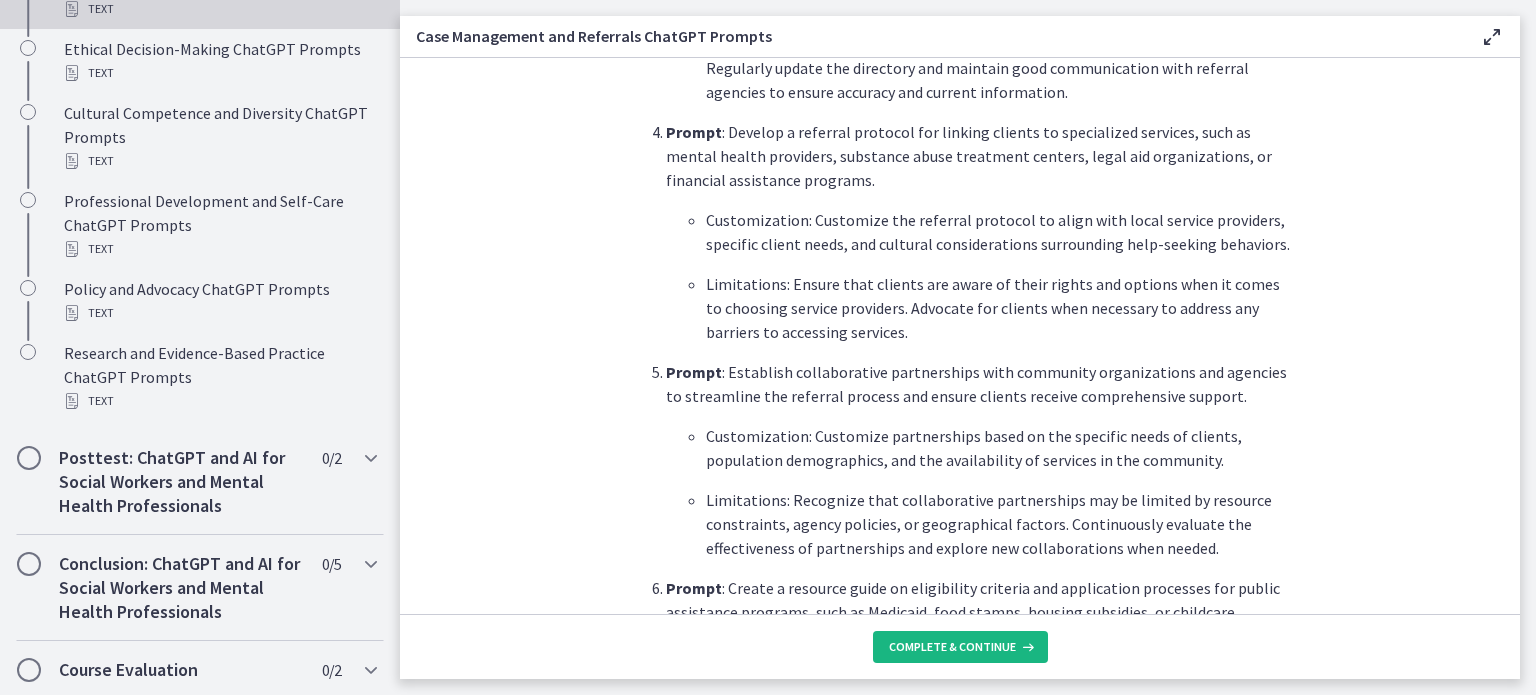 scroll, scrollTop: 1400, scrollLeft: 0, axis: vertical 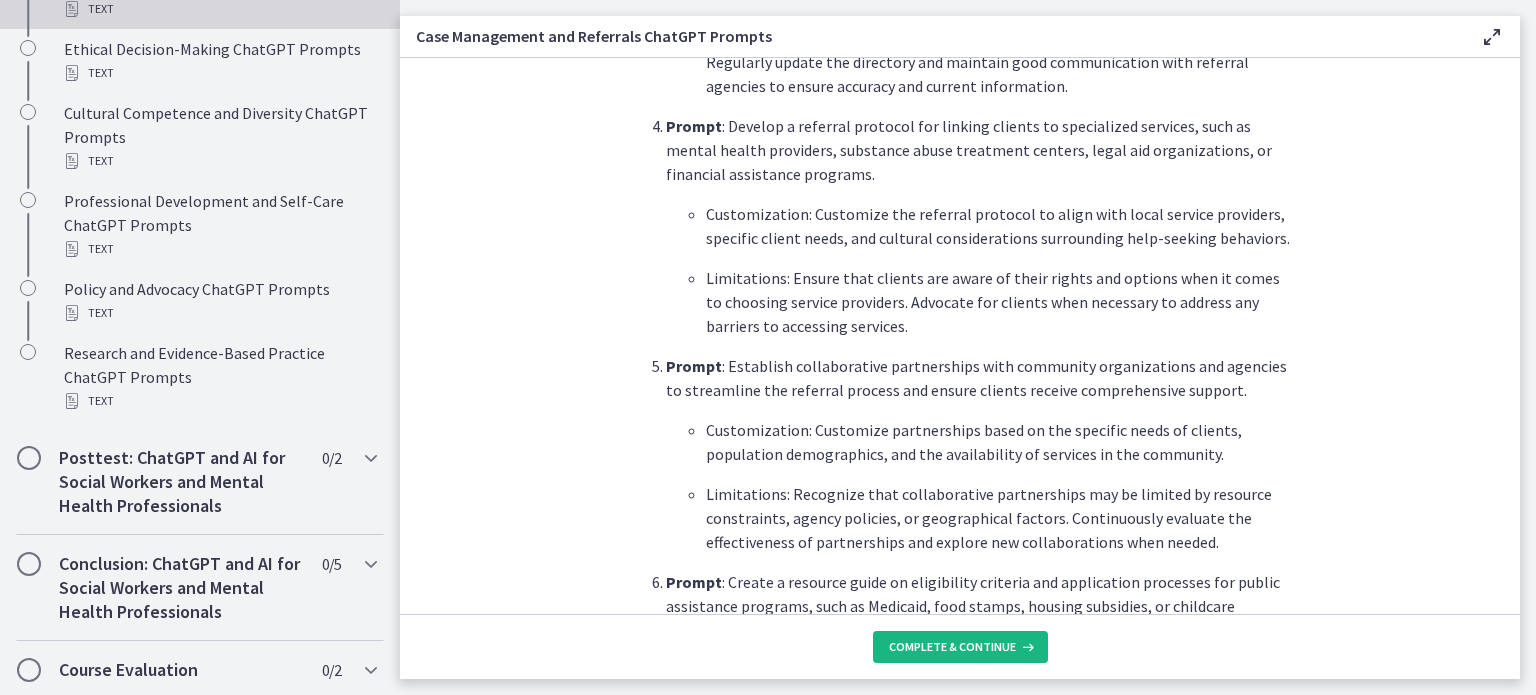 click on "Complete & continue" at bounding box center [960, 647] 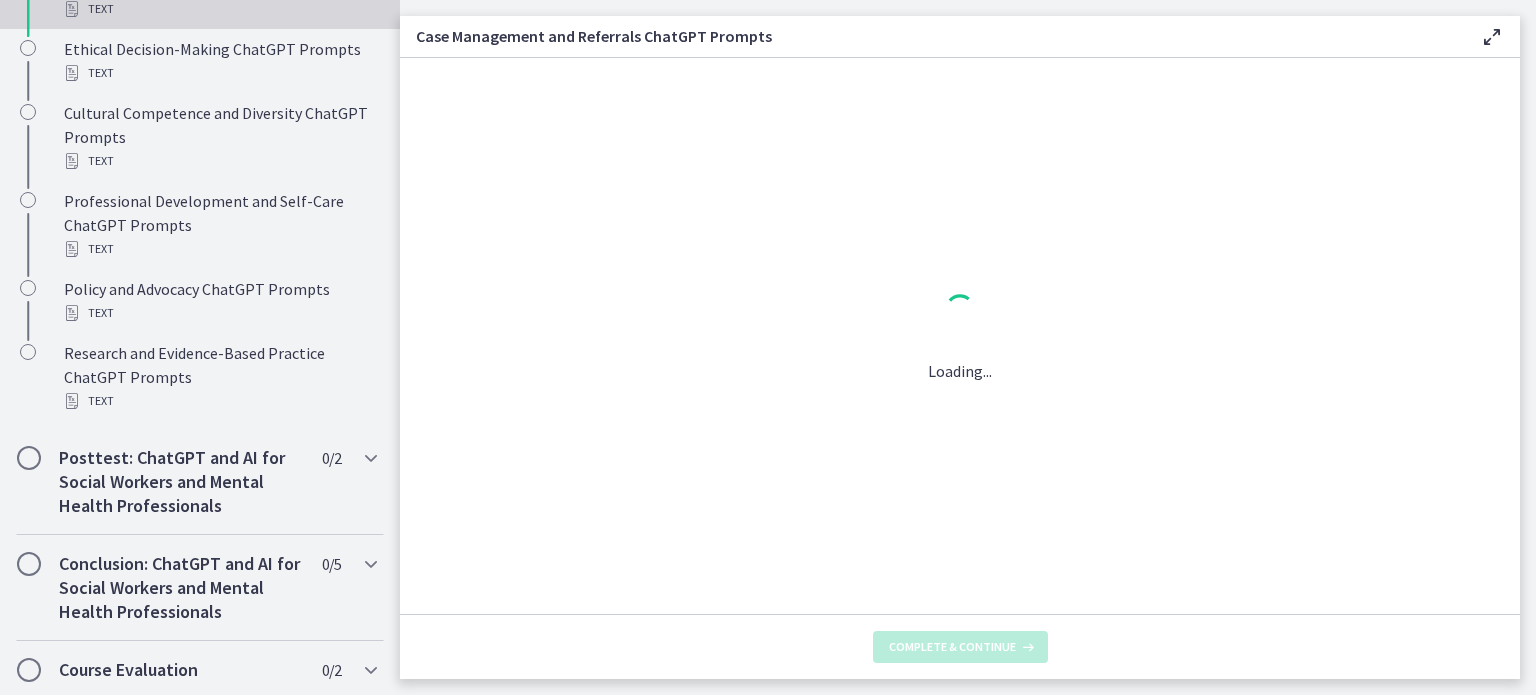 scroll, scrollTop: 0, scrollLeft: 0, axis: both 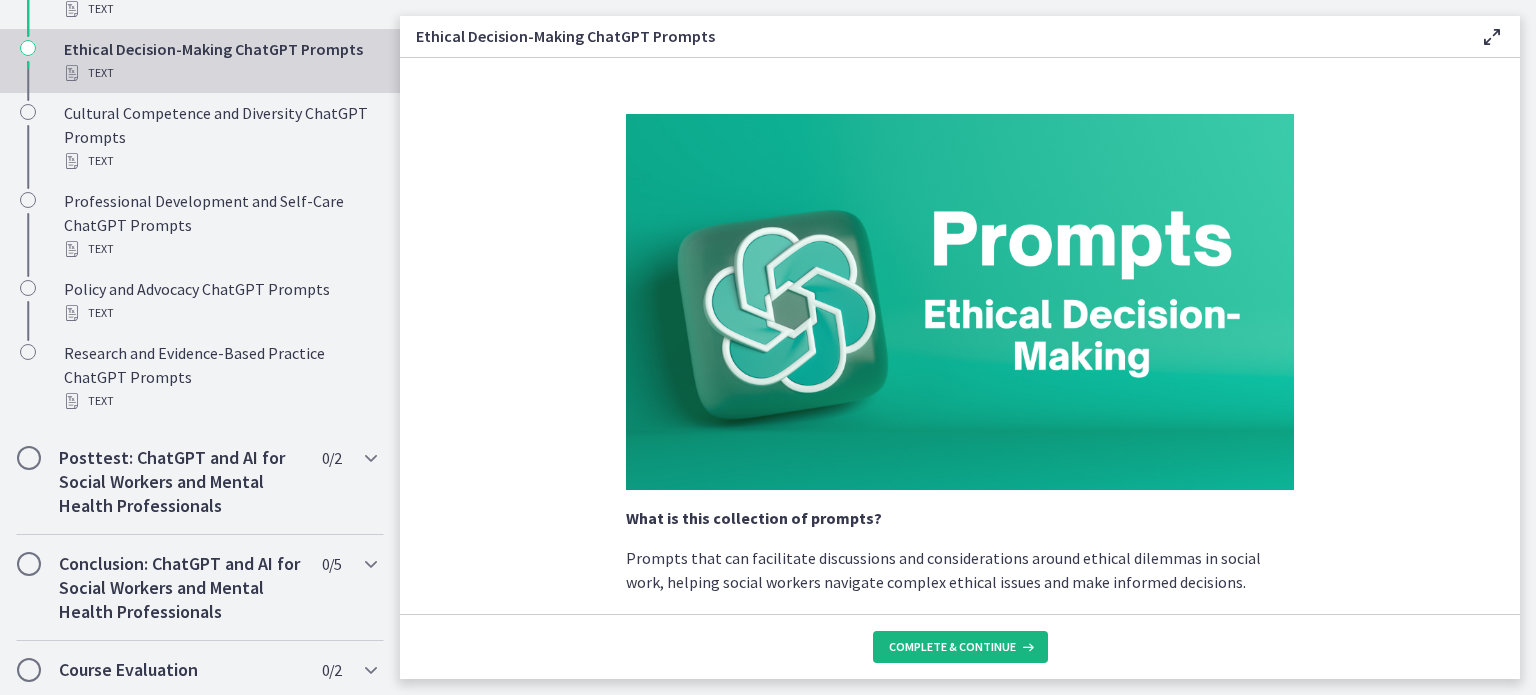click on "Complete & continue" at bounding box center (960, 647) 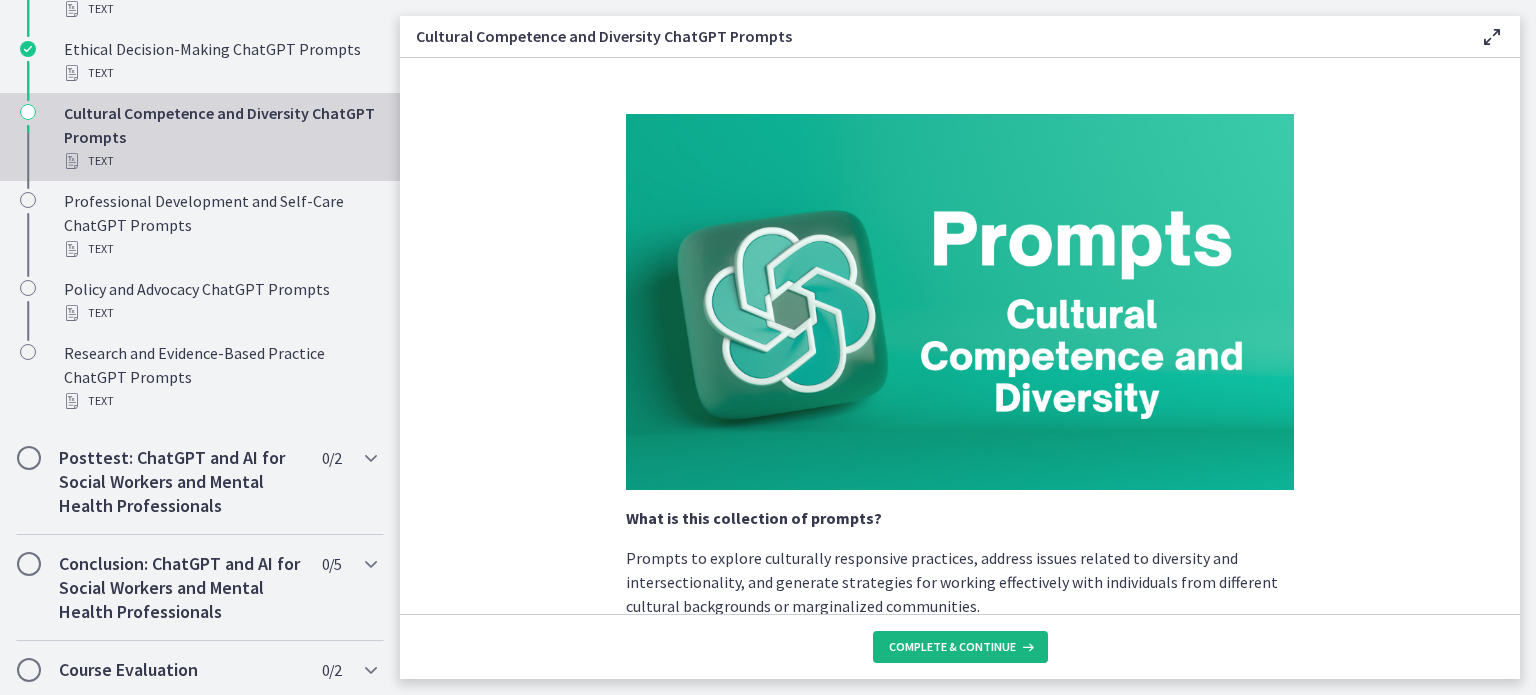 click on "Complete & continue" at bounding box center (952, 647) 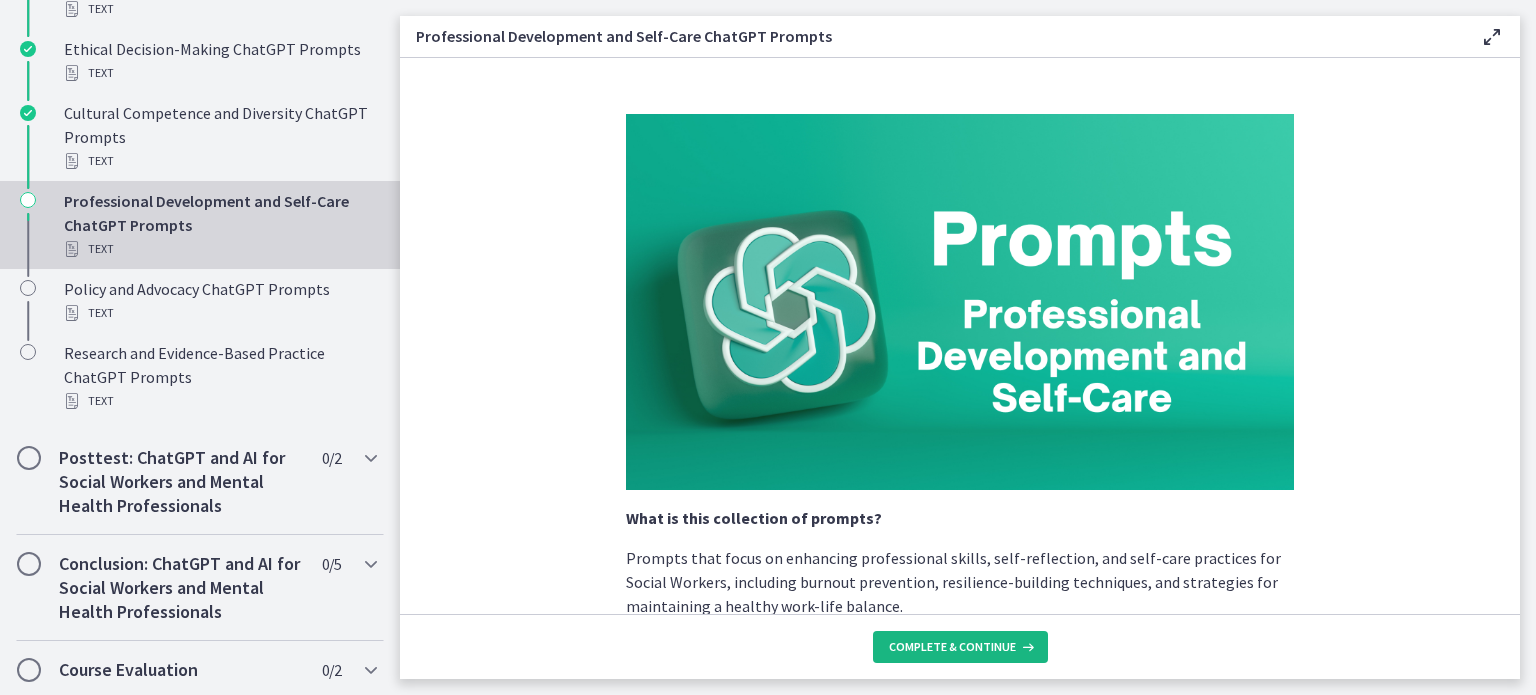 click on "Complete & continue" at bounding box center [960, 647] 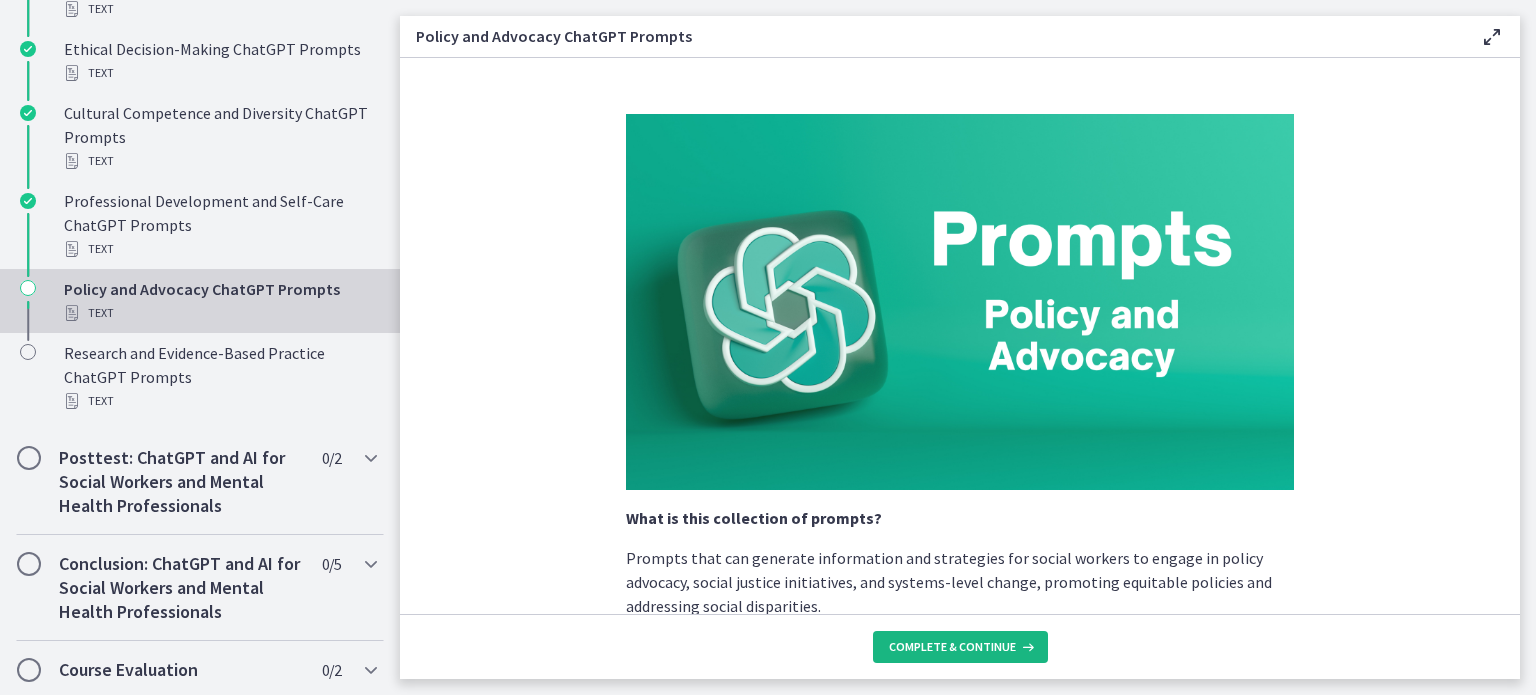 click on "Complete & continue" at bounding box center (952, 647) 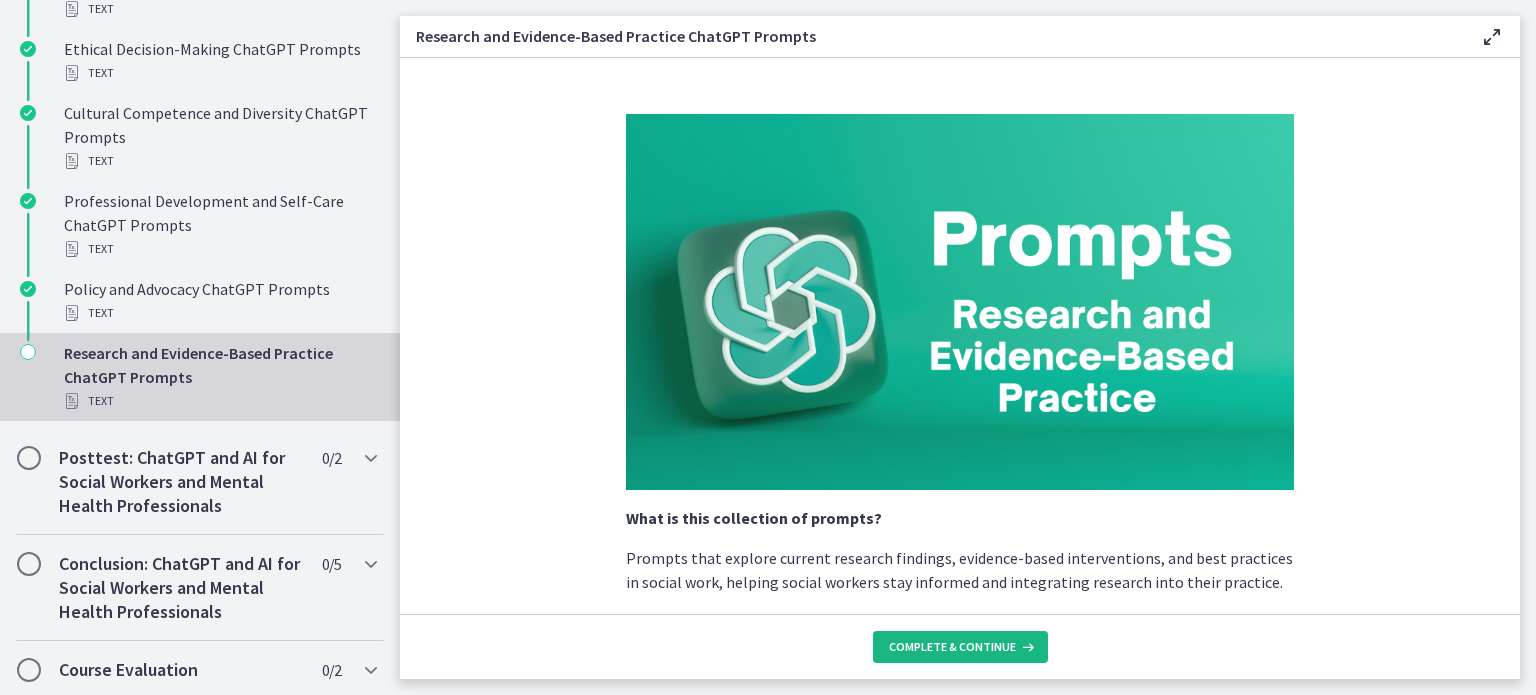 click on "Complete & continue" at bounding box center [952, 647] 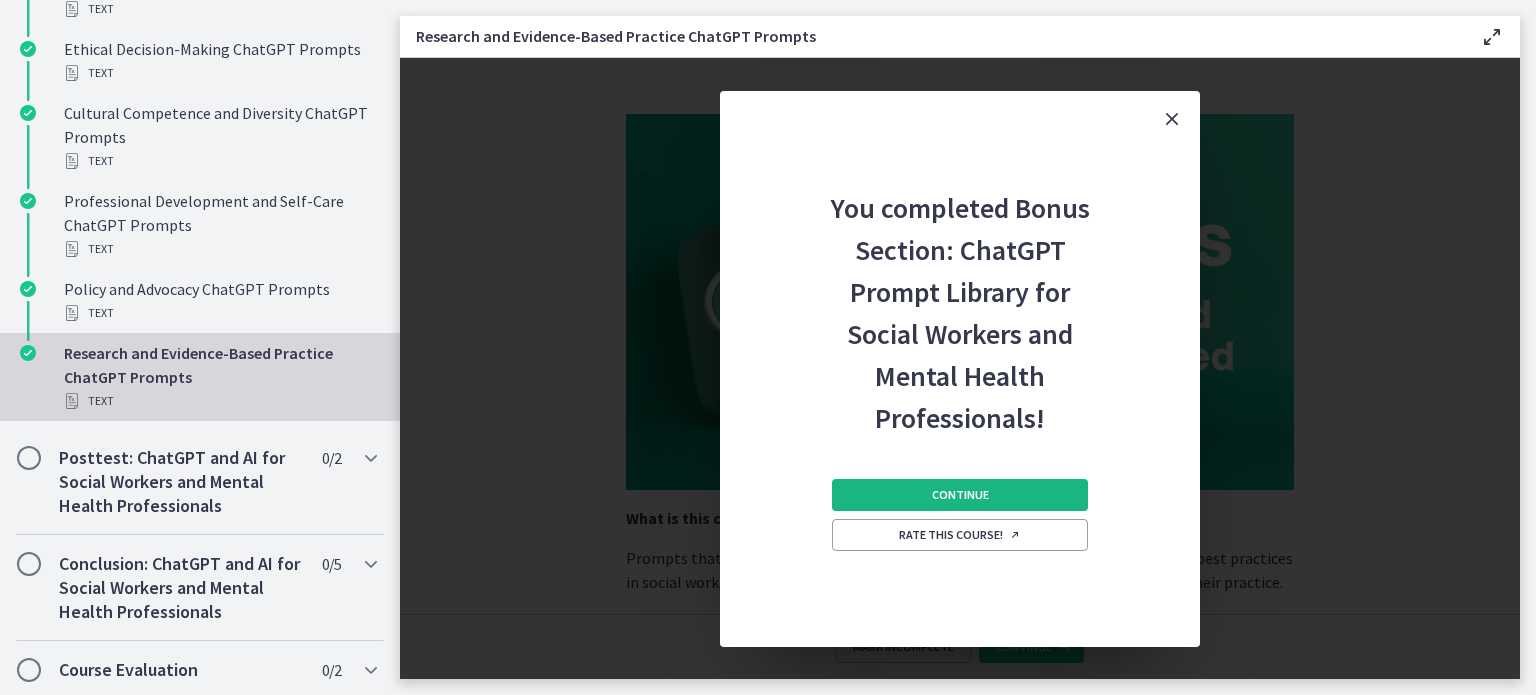 click on "Continue" at bounding box center (960, 495) 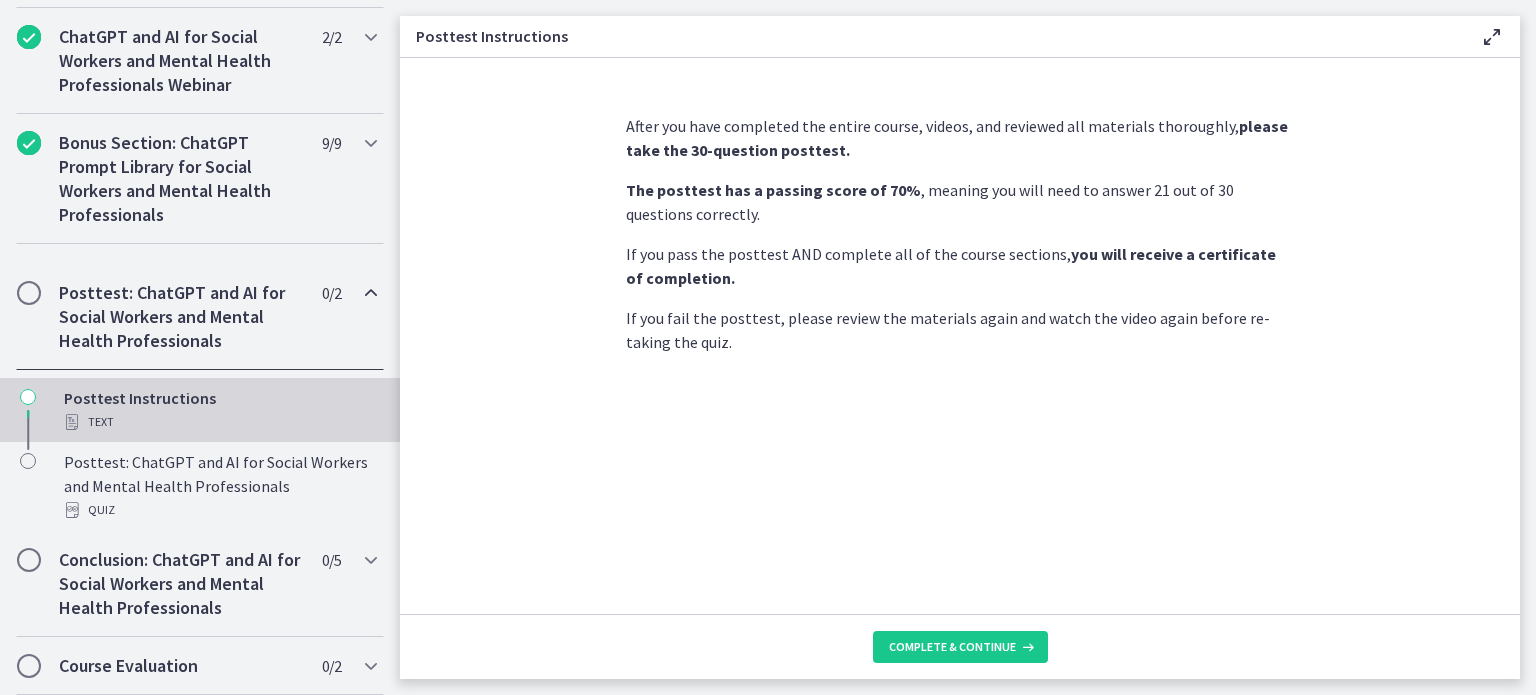 scroll, scrollTop: 1009, scrollLeft: 0, axis: vertical 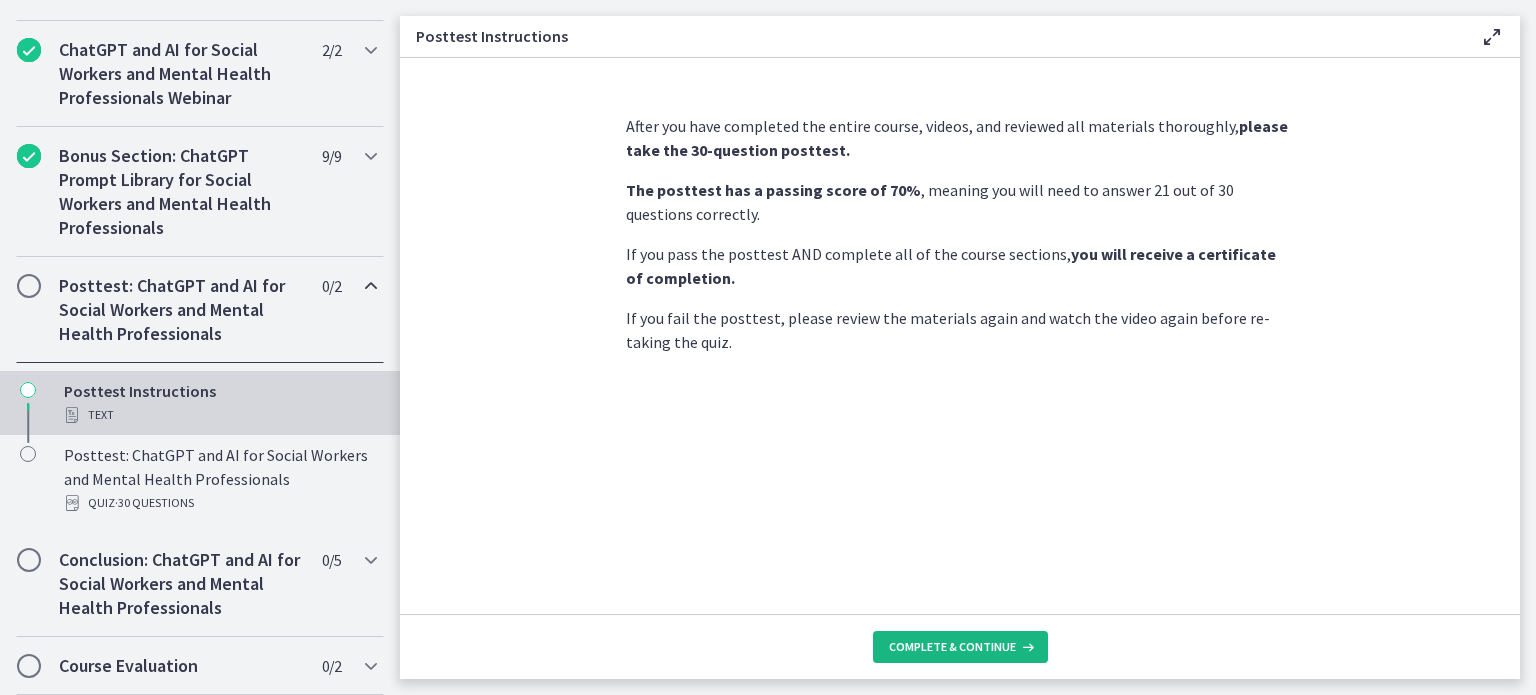 click on "Complete & continue" at bounding box center [952, 647] 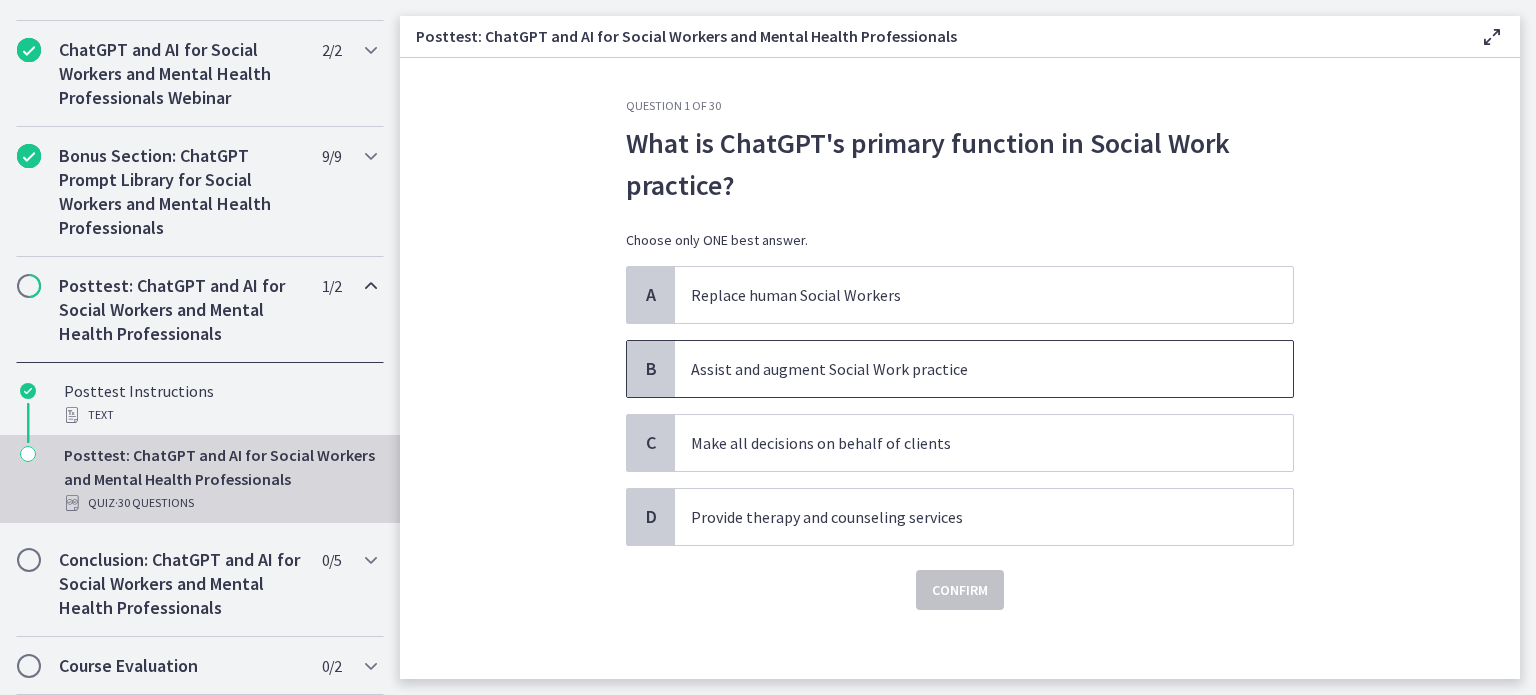 click on "Assist and augment Social Work practice" at bounding box center [964, 369] 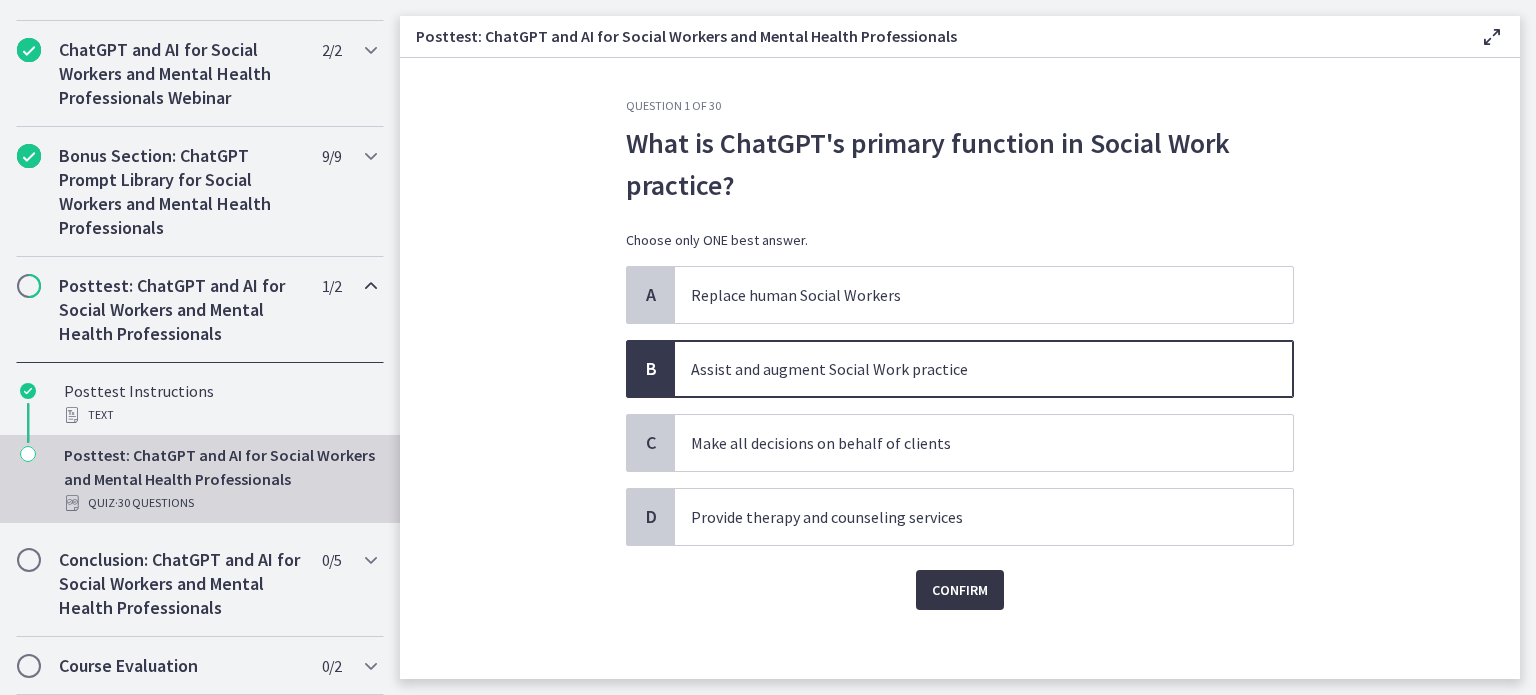 click on "Confirm" at bounding box center (960, 590) 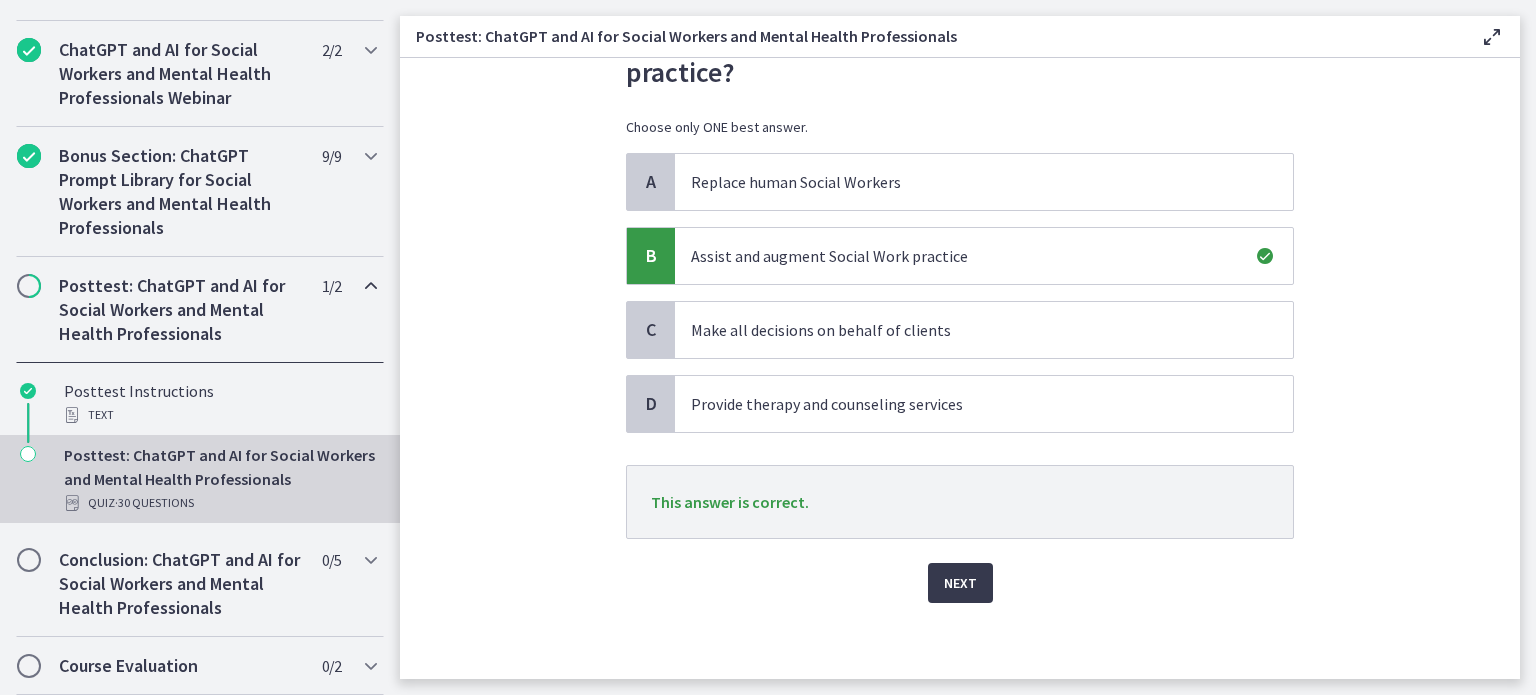 scroll, scrollTop: 114, scrollLeft: 0, axis: vertical 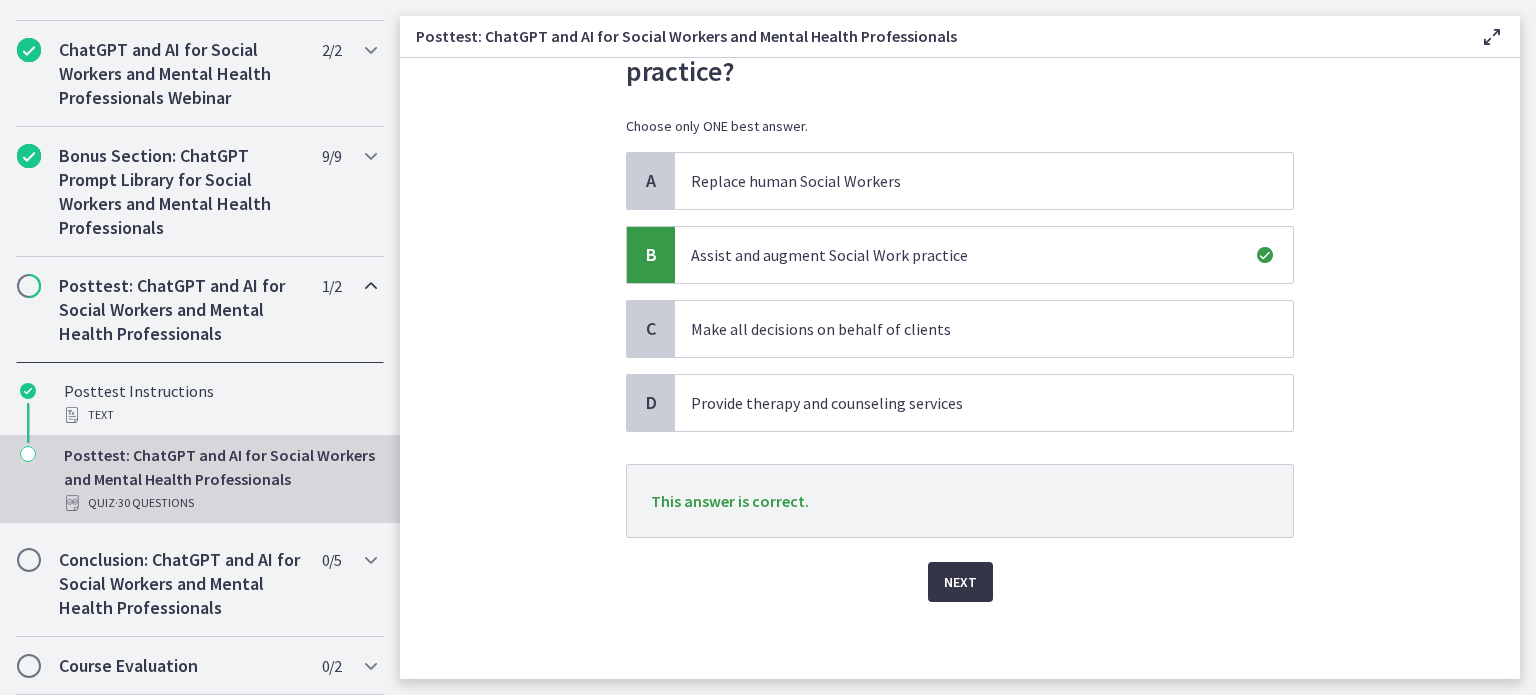 click on "Next" at bounding box center [960, 582] 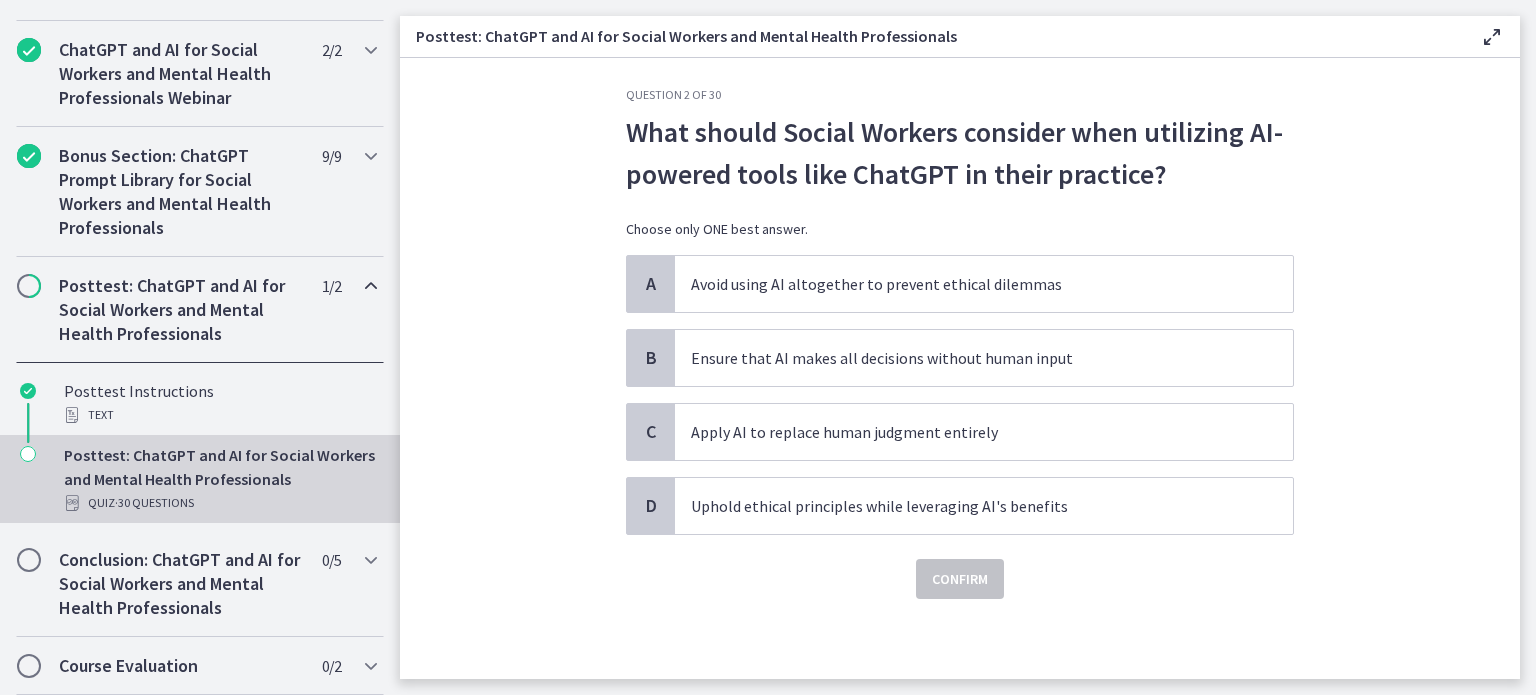 scroll, scrollTop: 0, scrollLeft: 0, axis: both 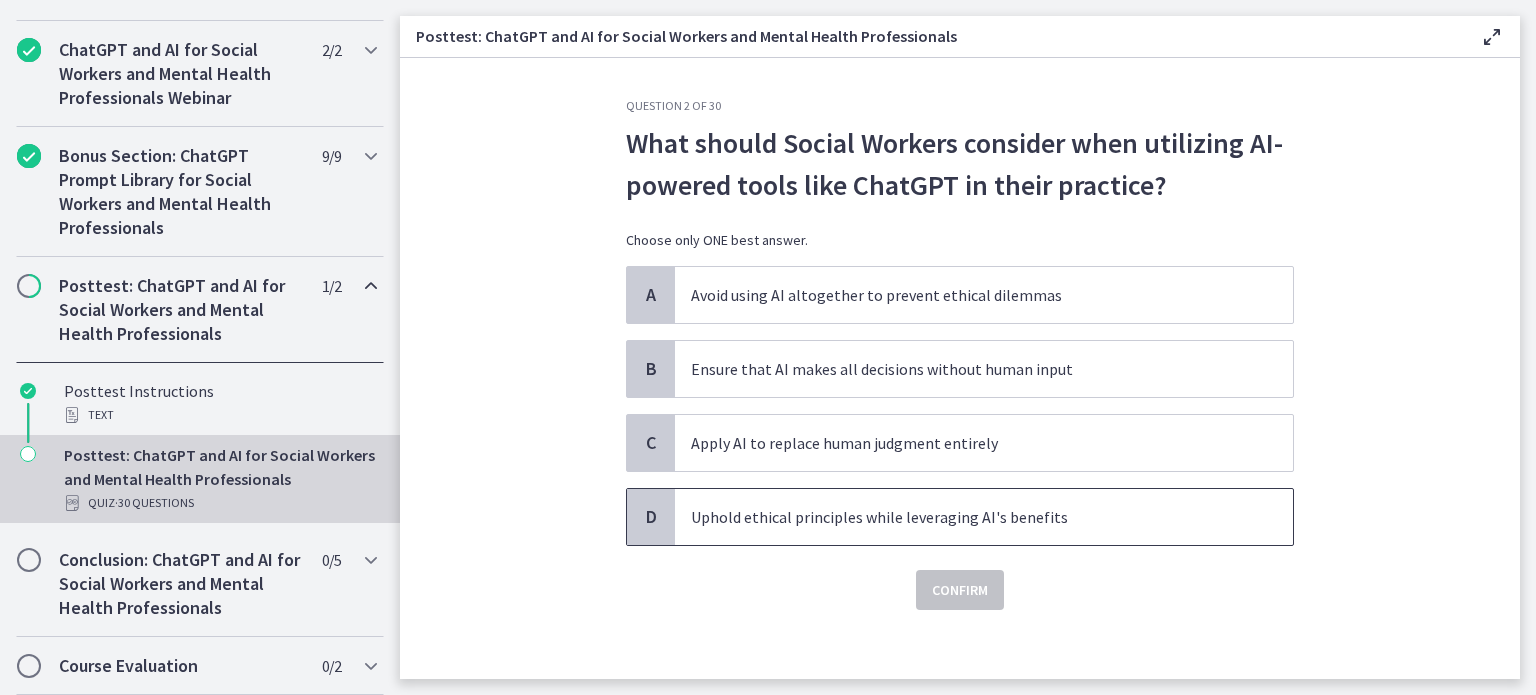 click on "Uphold ethical principles while leveraging AI's benefits" at bounding box center (964, 517) 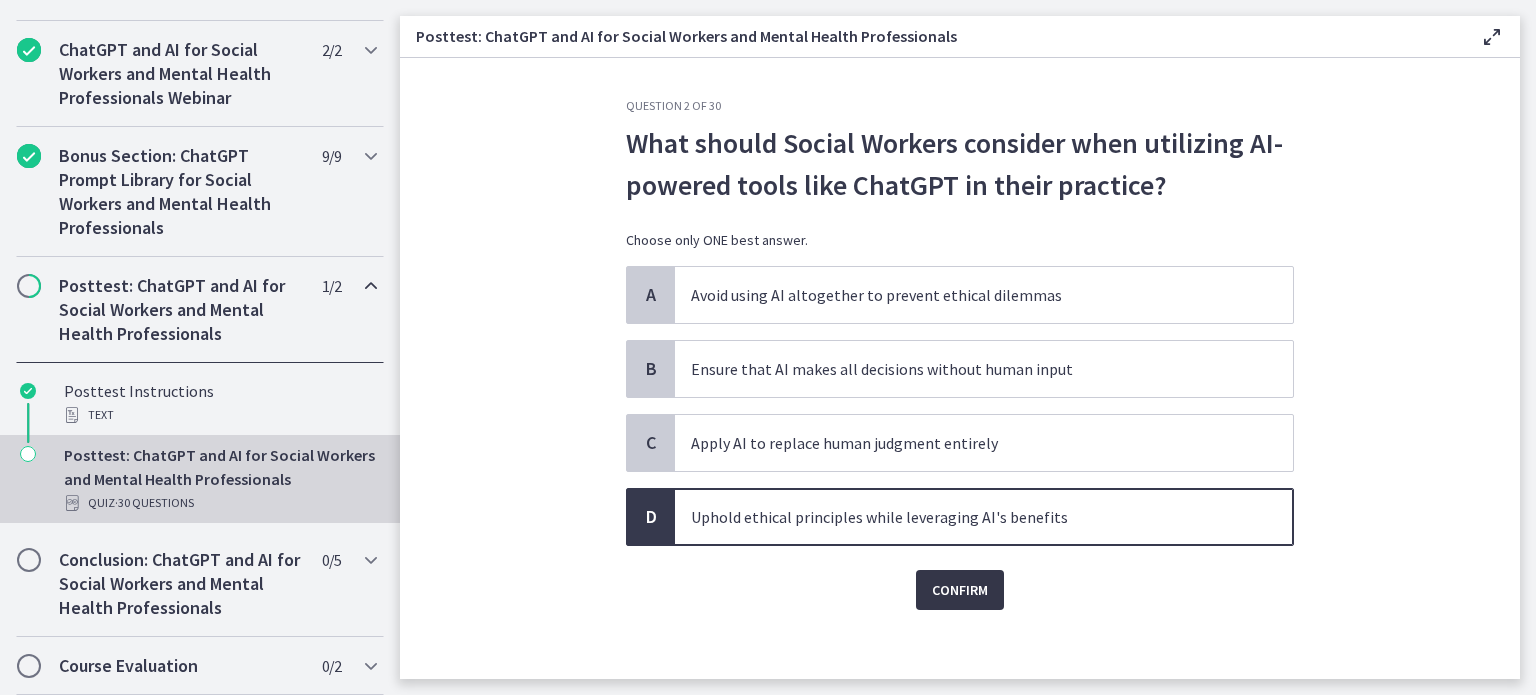 click on "Confirm" at bounding box center [960, 590] 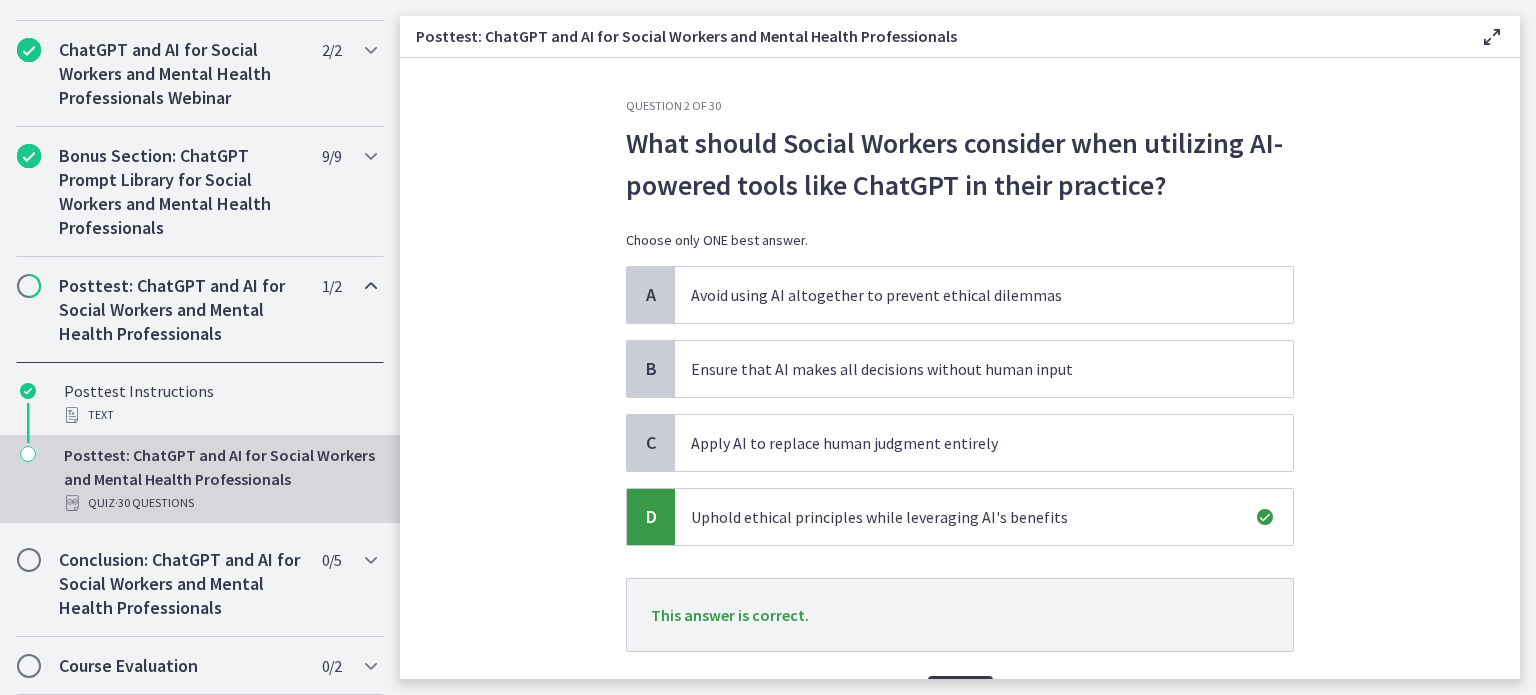 scroll, scrollTop: 114, scrollLeft: 0, axis: vertical 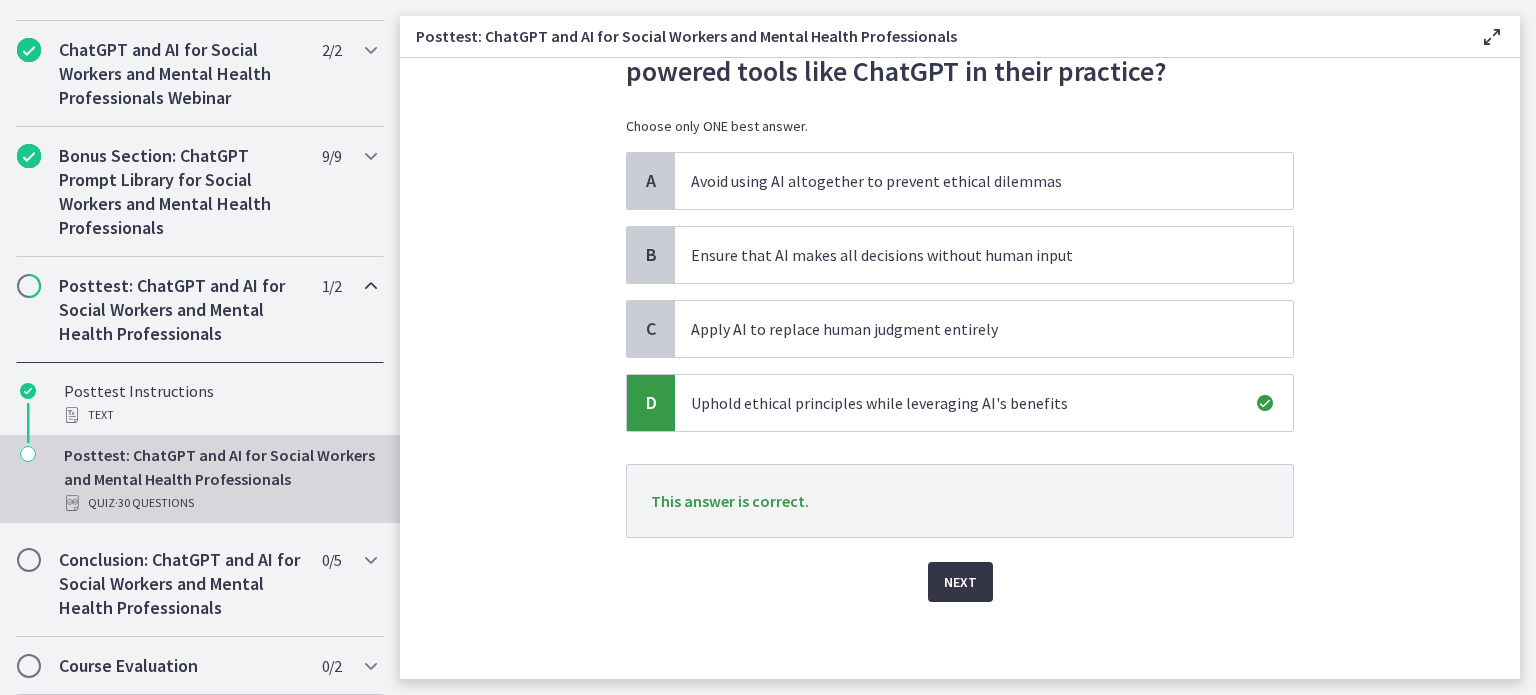 click on "Next" at bounding box center [960, 582] 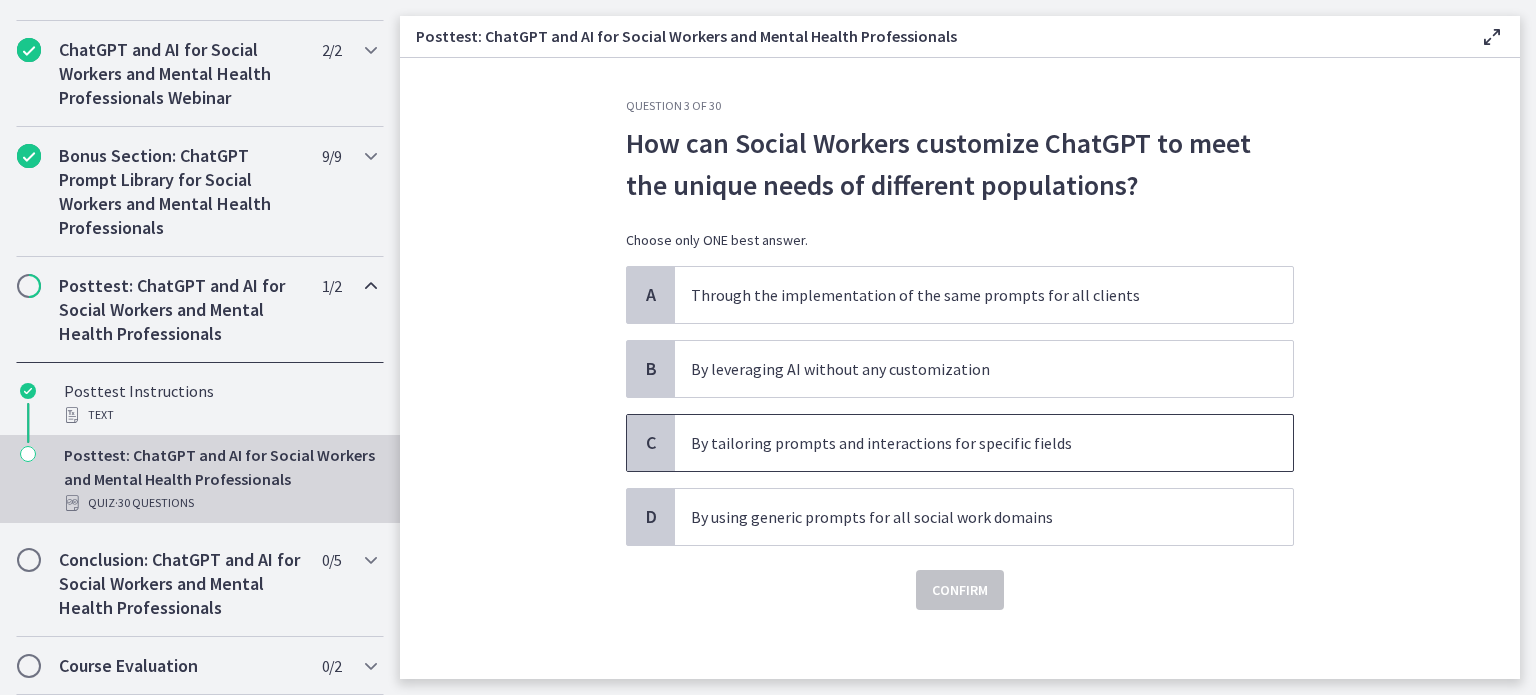 click on "By tailoring prompts and interactions for specific fields" at bounding box center (984, 443) 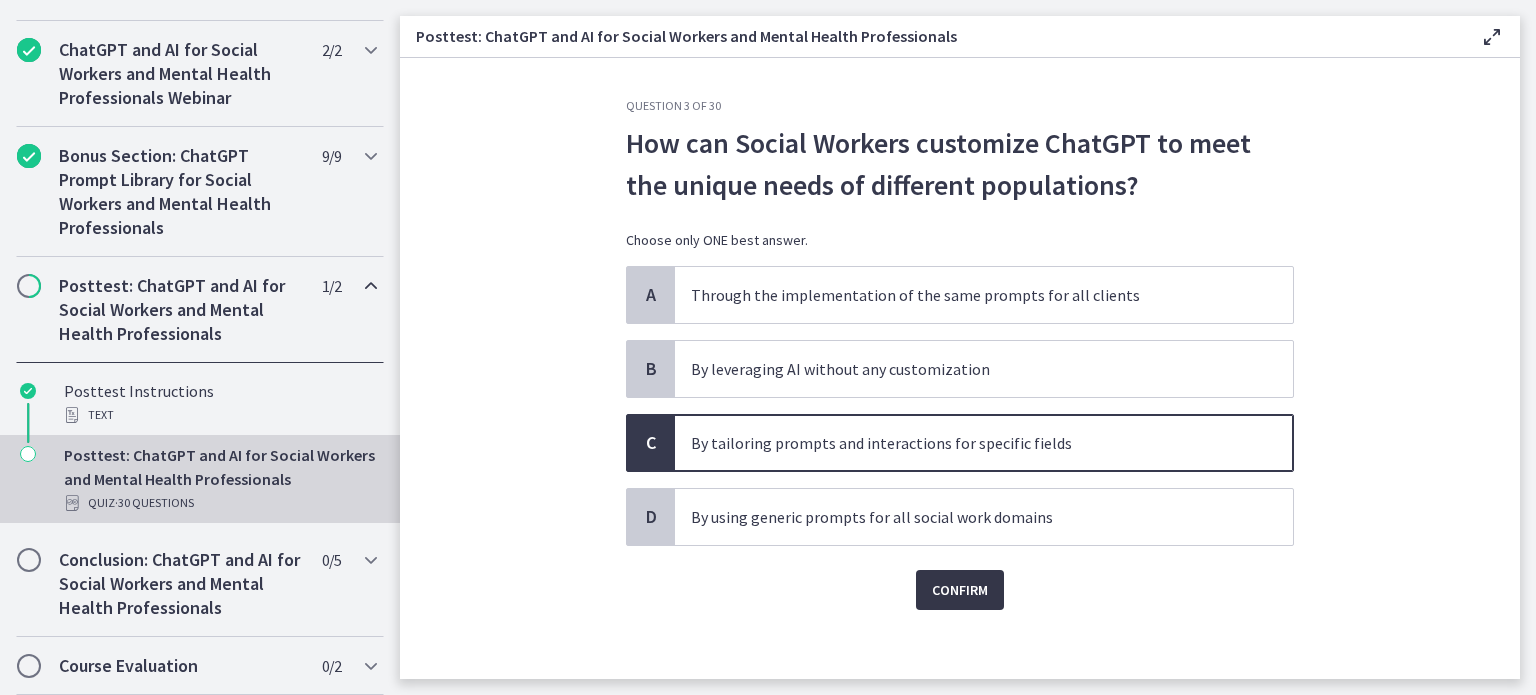 click on "Confirm" at bounding box center (960, 590) 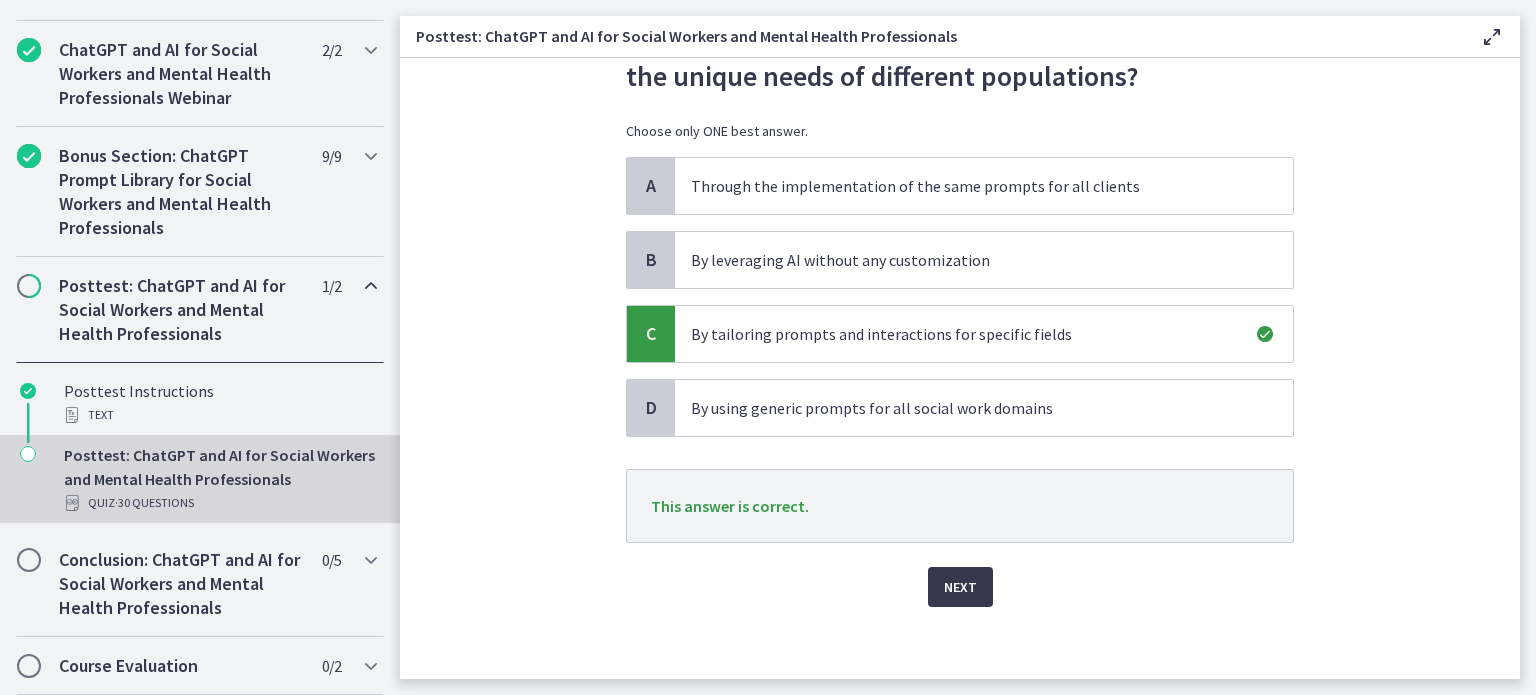scroll, scrollTop: 114, scrollLeft: 0, axis: vertical 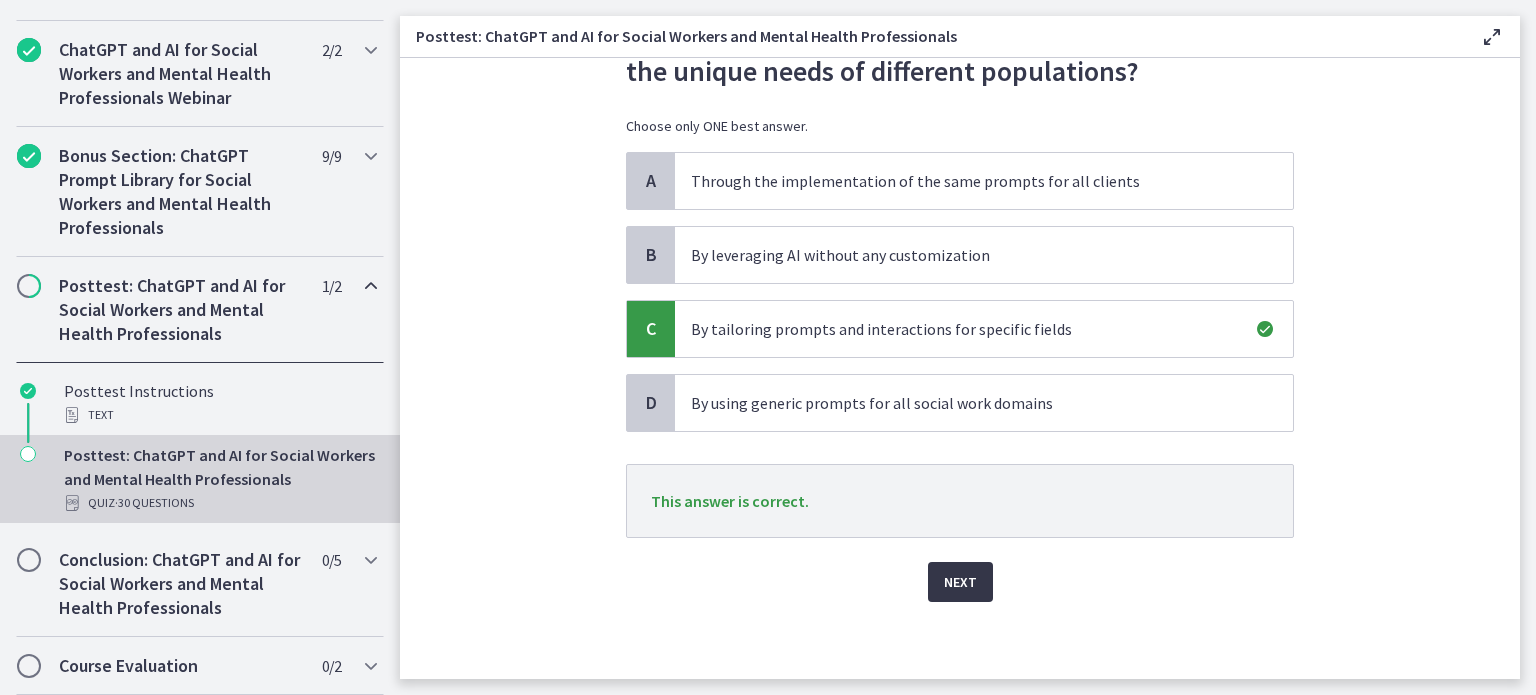click on "Next" at bounding box center (960, 582) 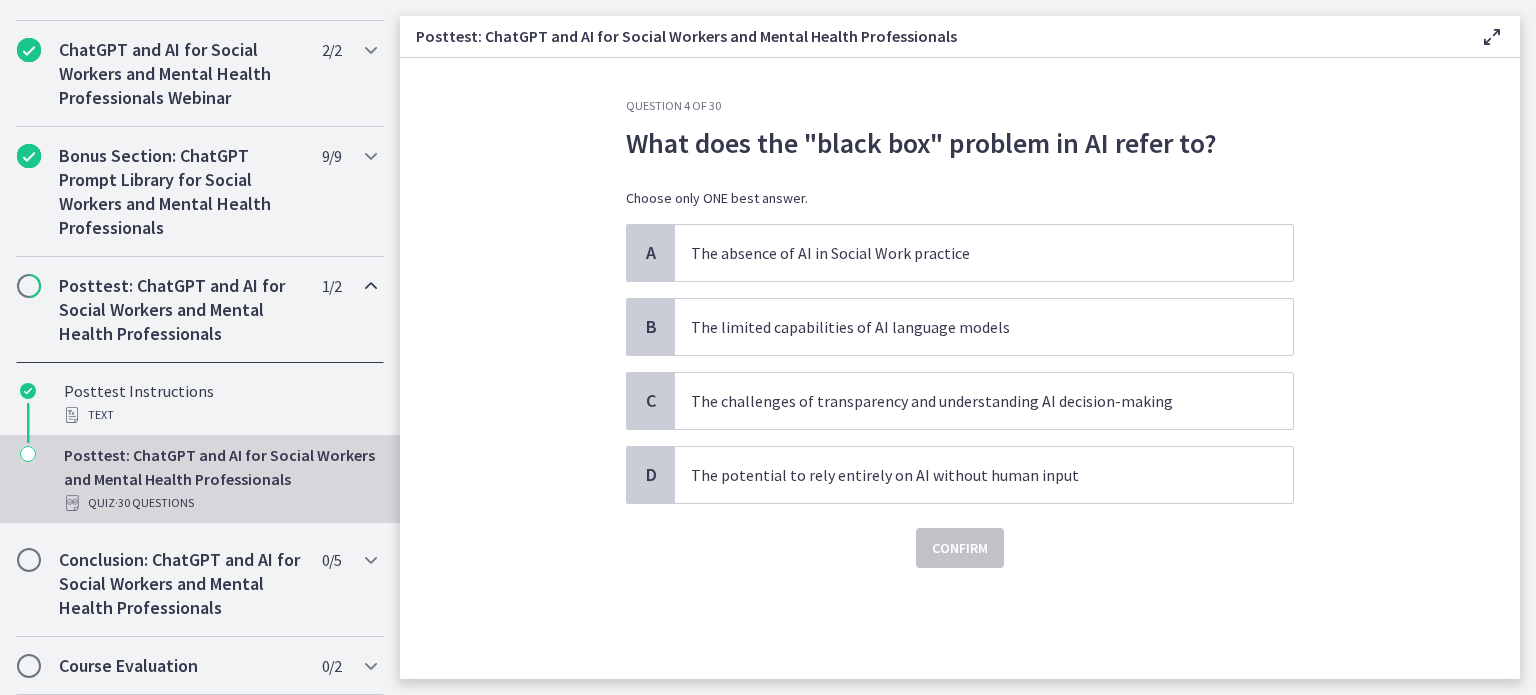 scroll, scrollTop: 0, scrollLeft: 0, axis: both 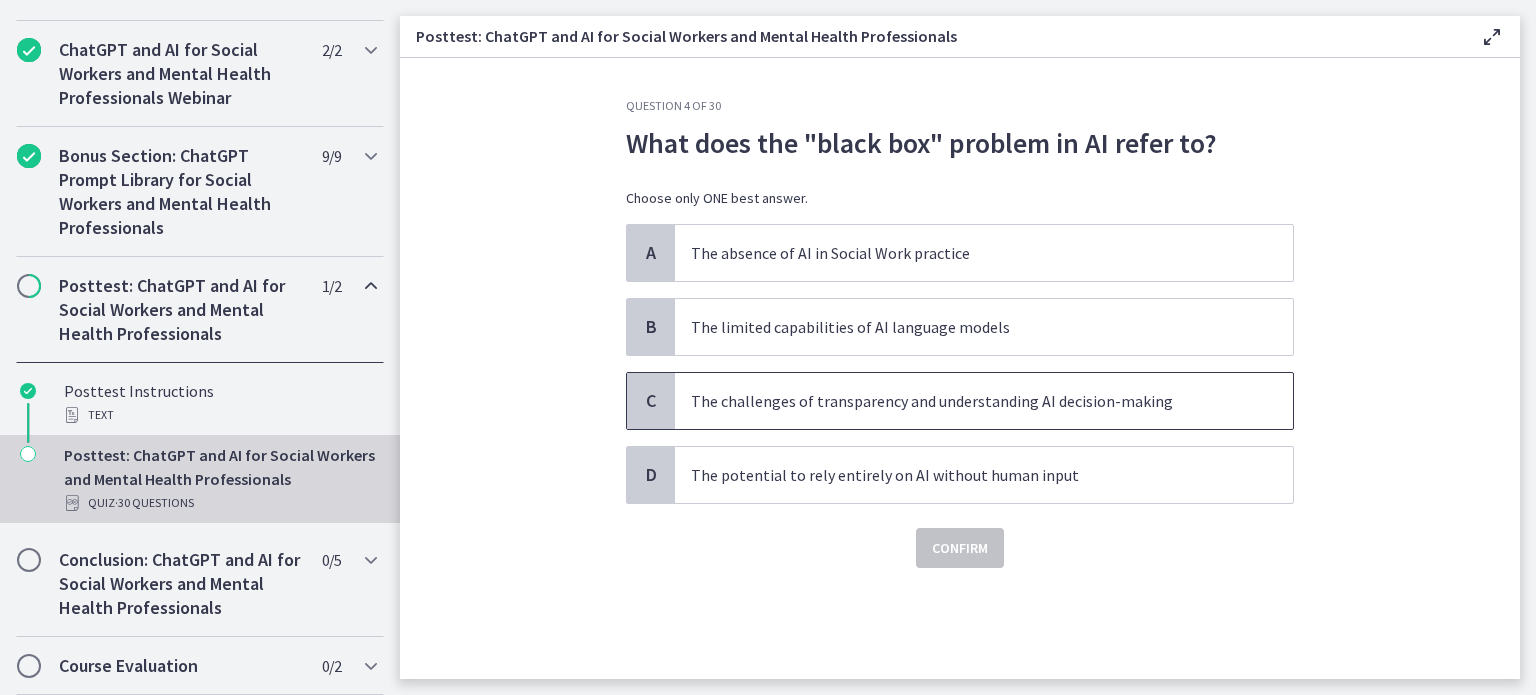 click on "The challenges of transparency and understanding AI decision-making" at bounding box center (964, 401) 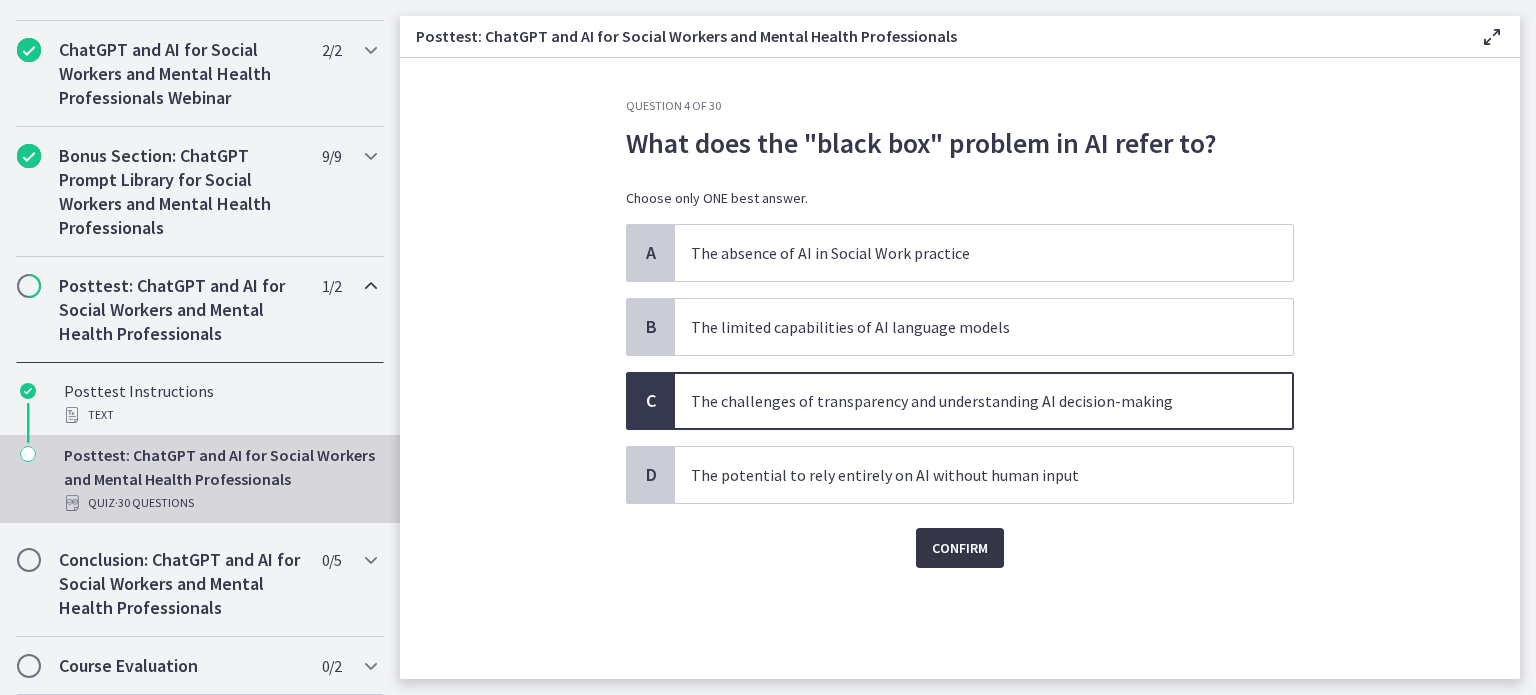 click on "Confirm" at bounding box center [960, 548] 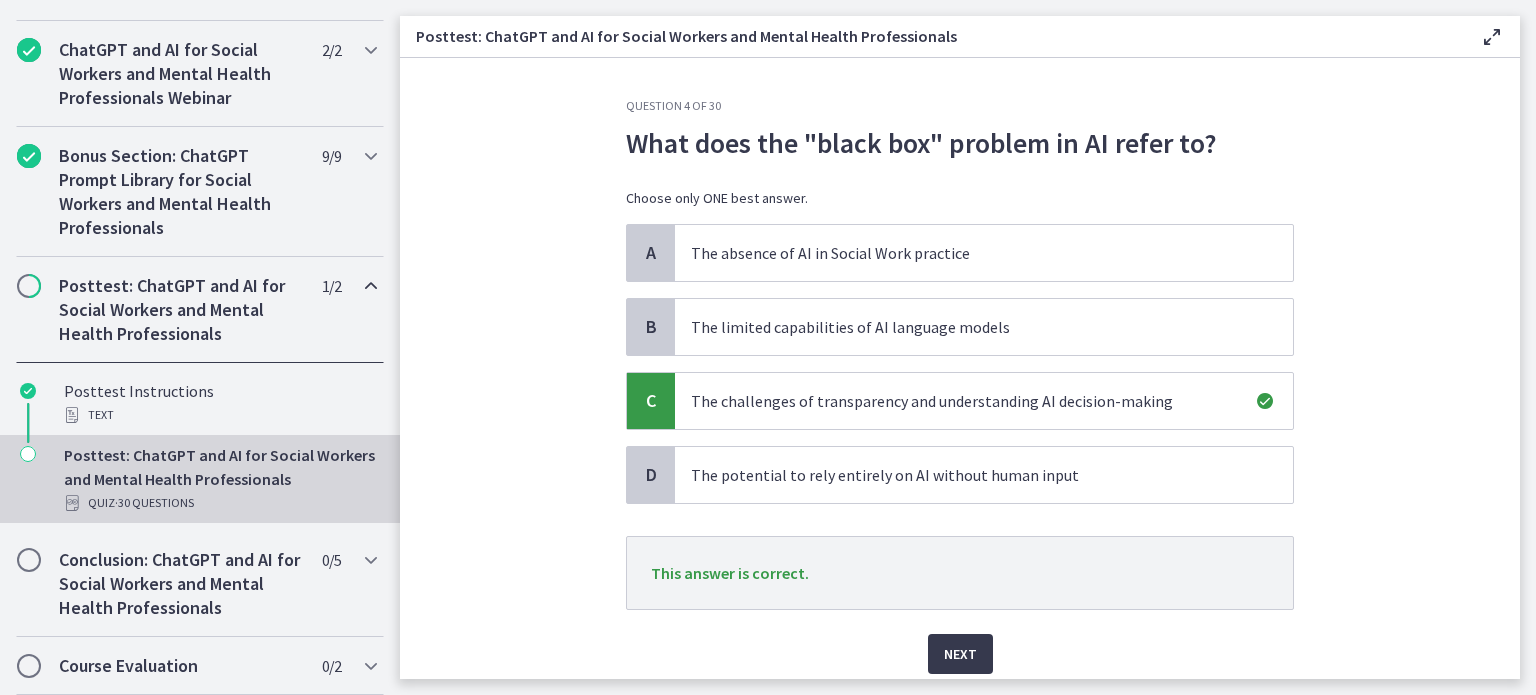 click on "Posttest: ChatGPT and AI for Social Workers and Mental Health Professionals
Enable fullscreen
Question   4   of   30
What does the "black box" problem in AI refer to?
Choose only ONE best answer.
A
The absence of AI in Social Work practice
B
The limited capabilities of AI language models
C
The challenges of transparency and understanding AI decision-making
D" at bounding box center [968, 347] 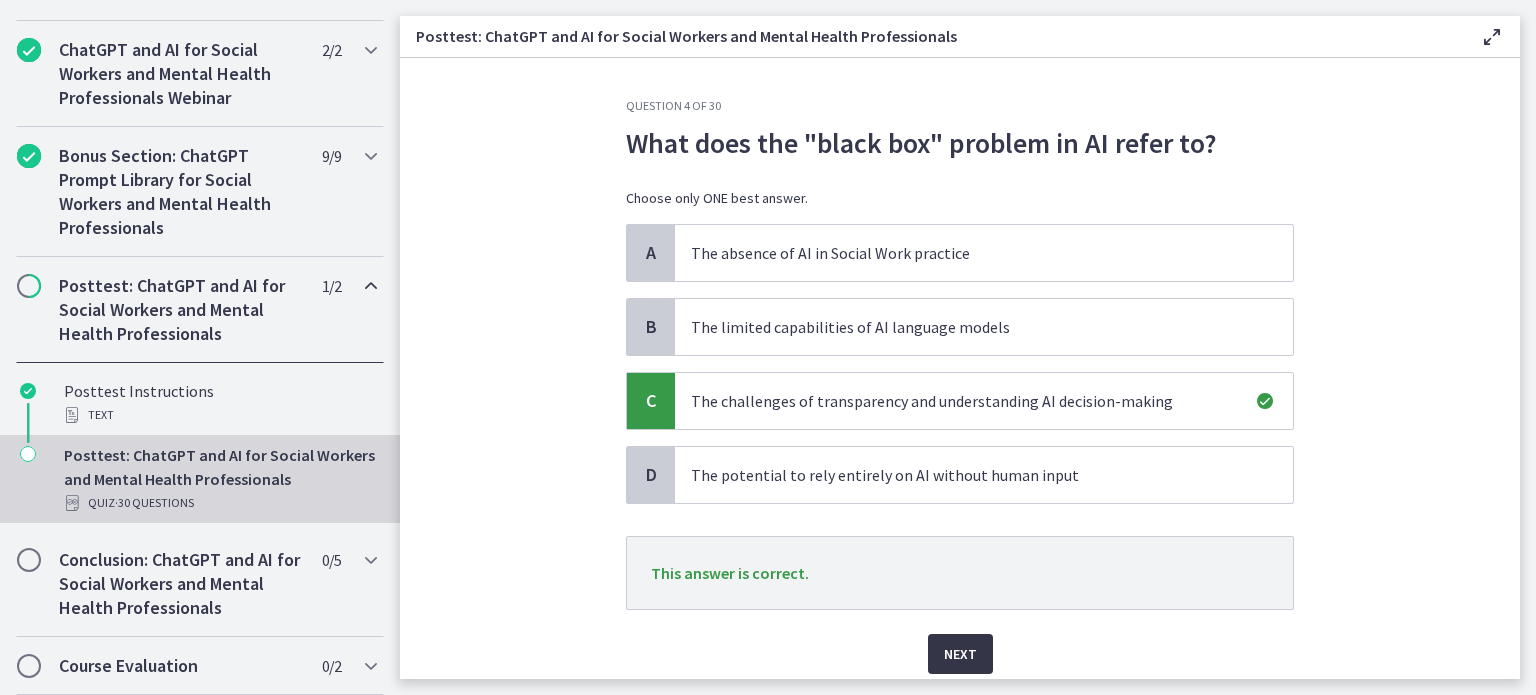 click on "Next" at bounding box center [960, 654] 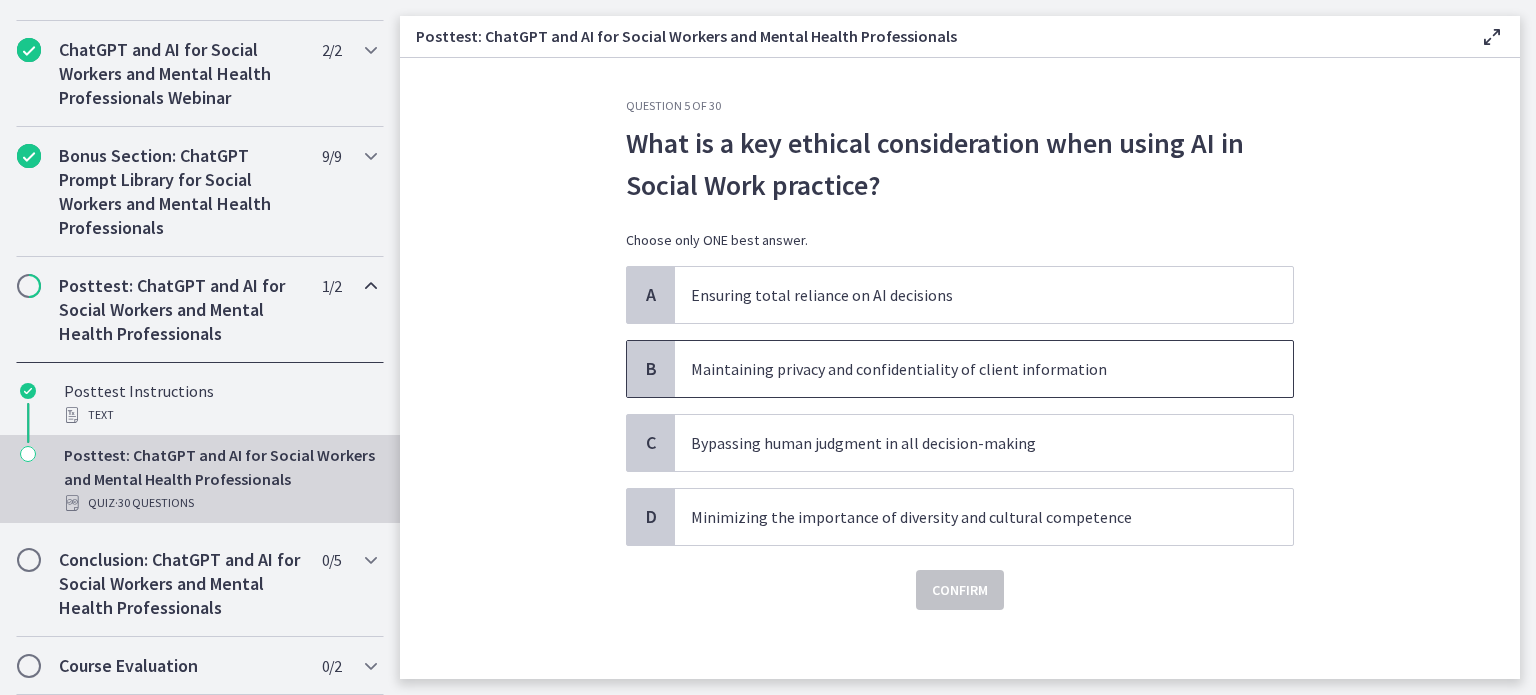 click on "Maintaining privacy and confidentiality of client information" at bounding box center [964, 369] 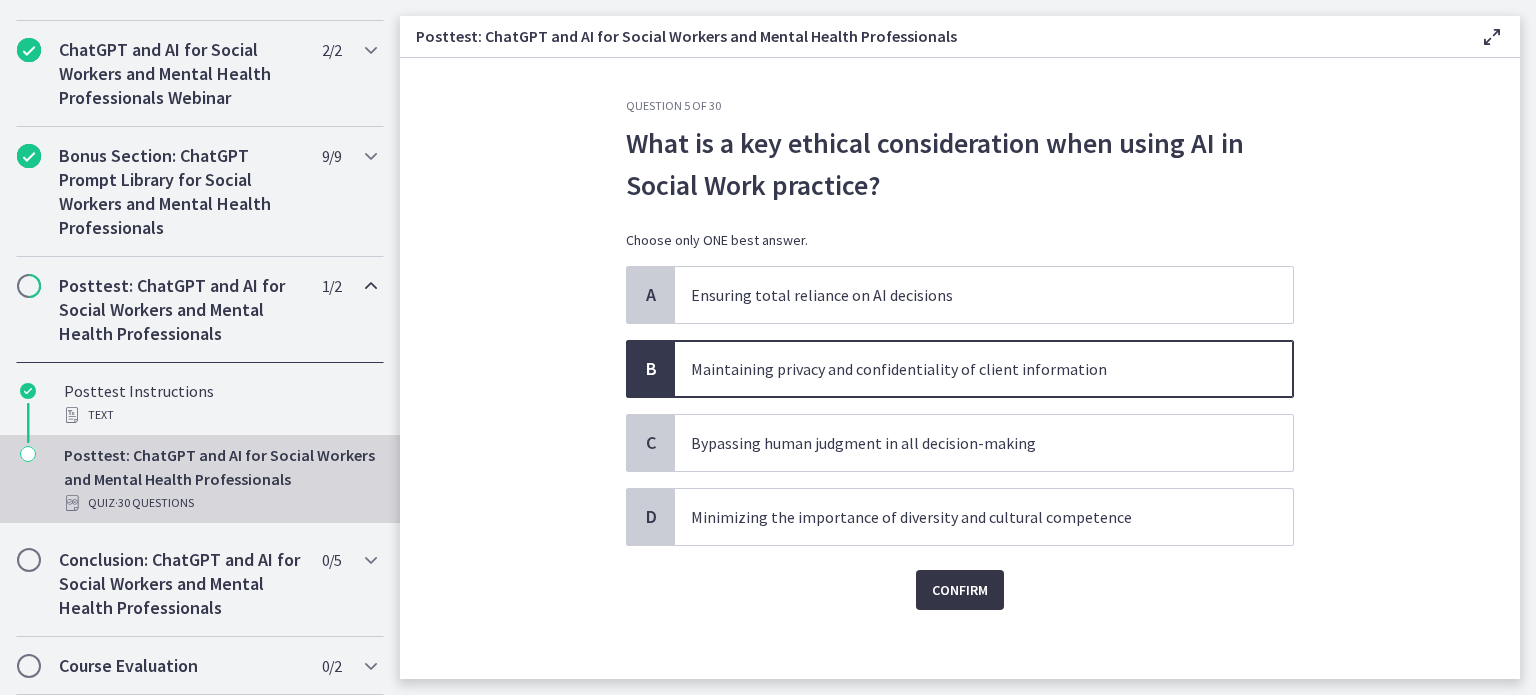 click on "Confirm" at bounding box center (960, 590) 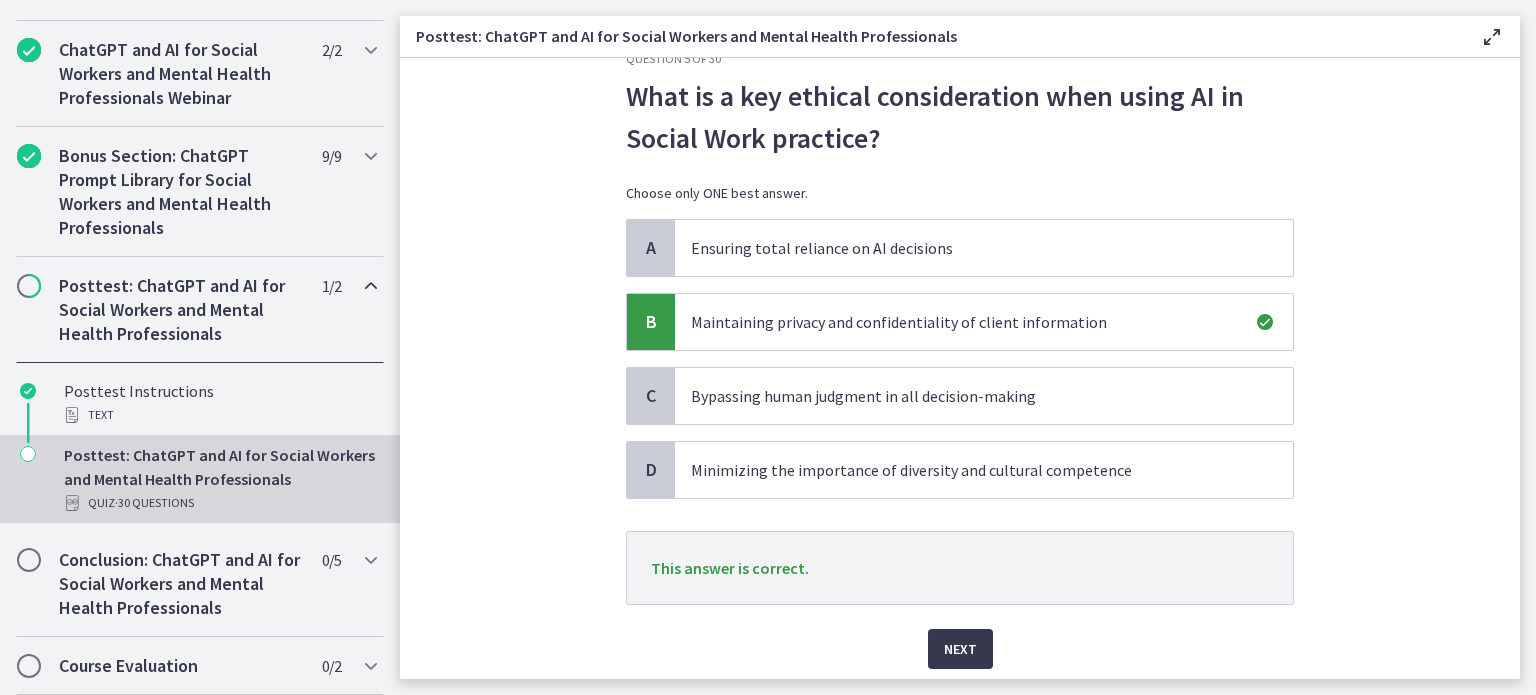 scroll, scrollTop: 114, scrollLeft: 0, axis: vertical 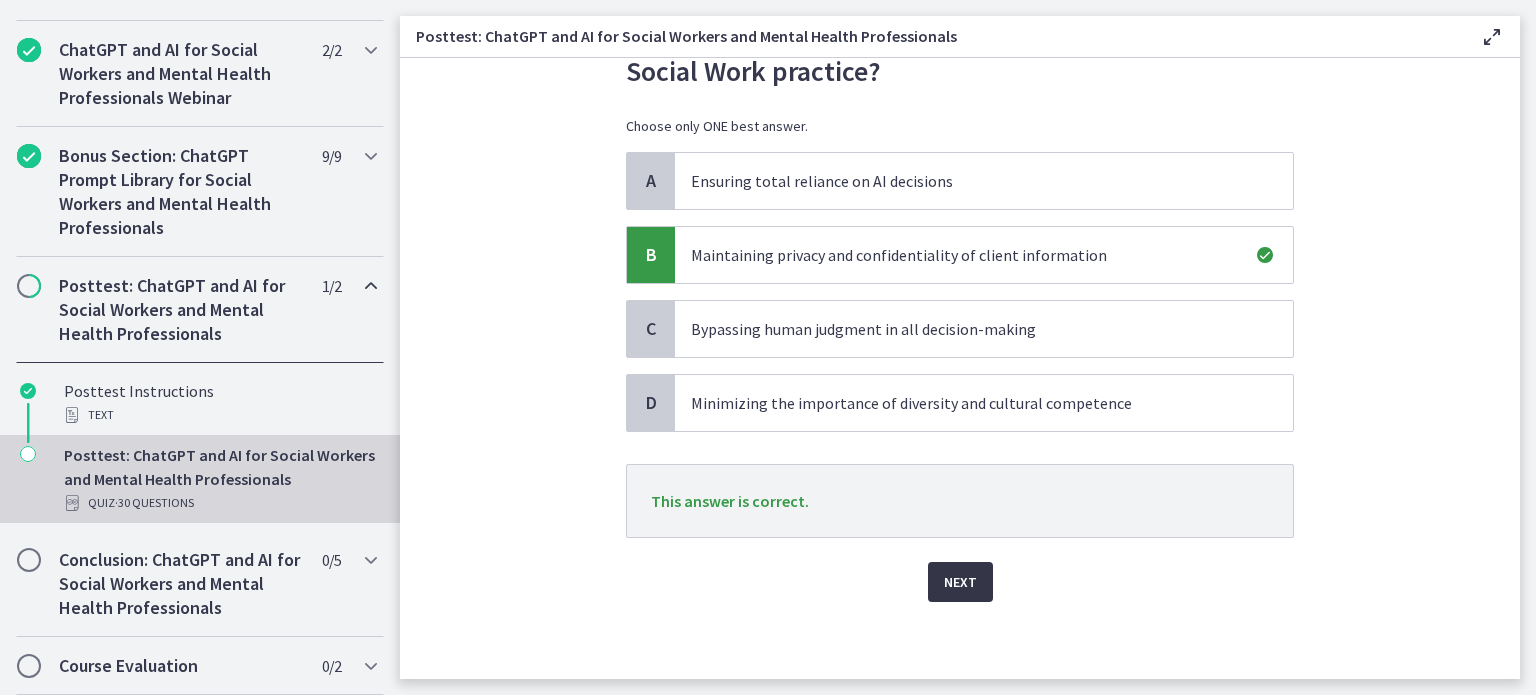 click on "Next" at bounding box center [960, 582] 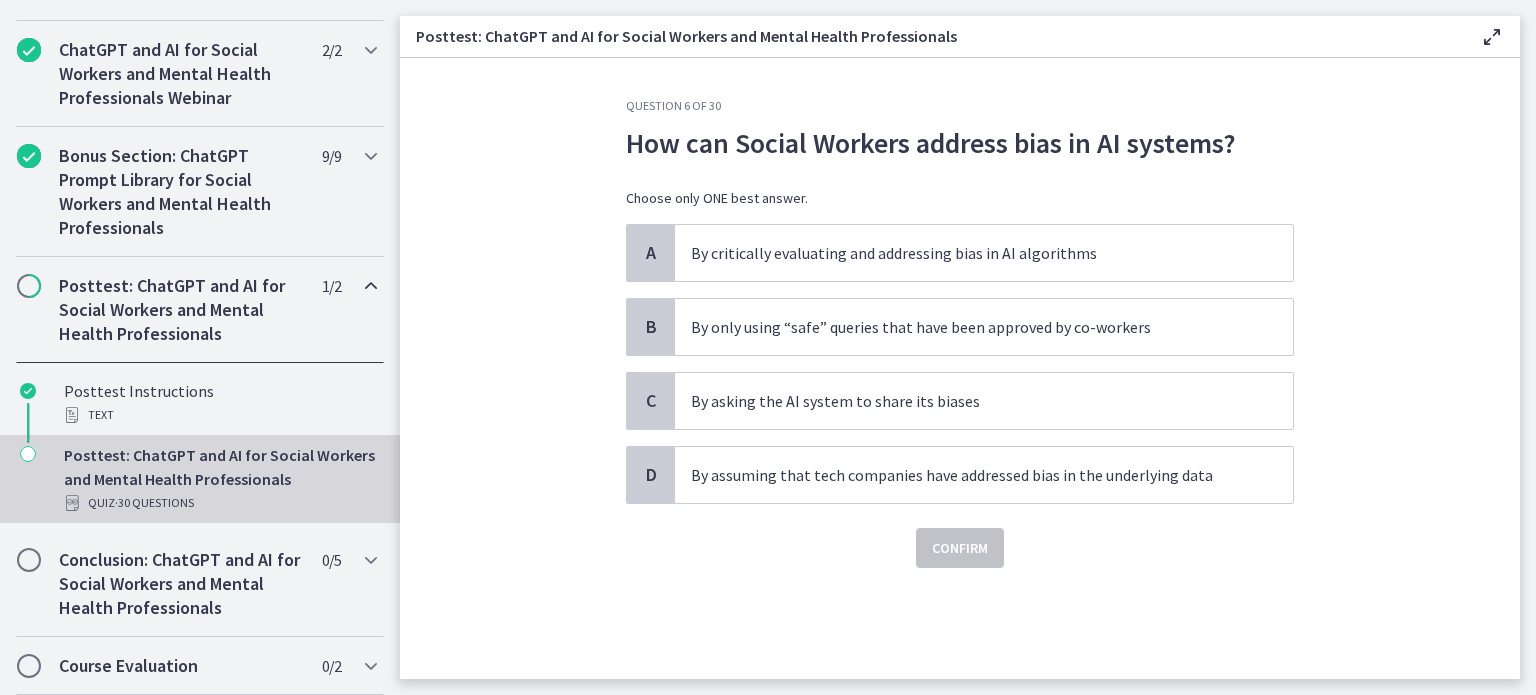 scroll, scrollTop: 0, scrollLeft: 0, axis: both 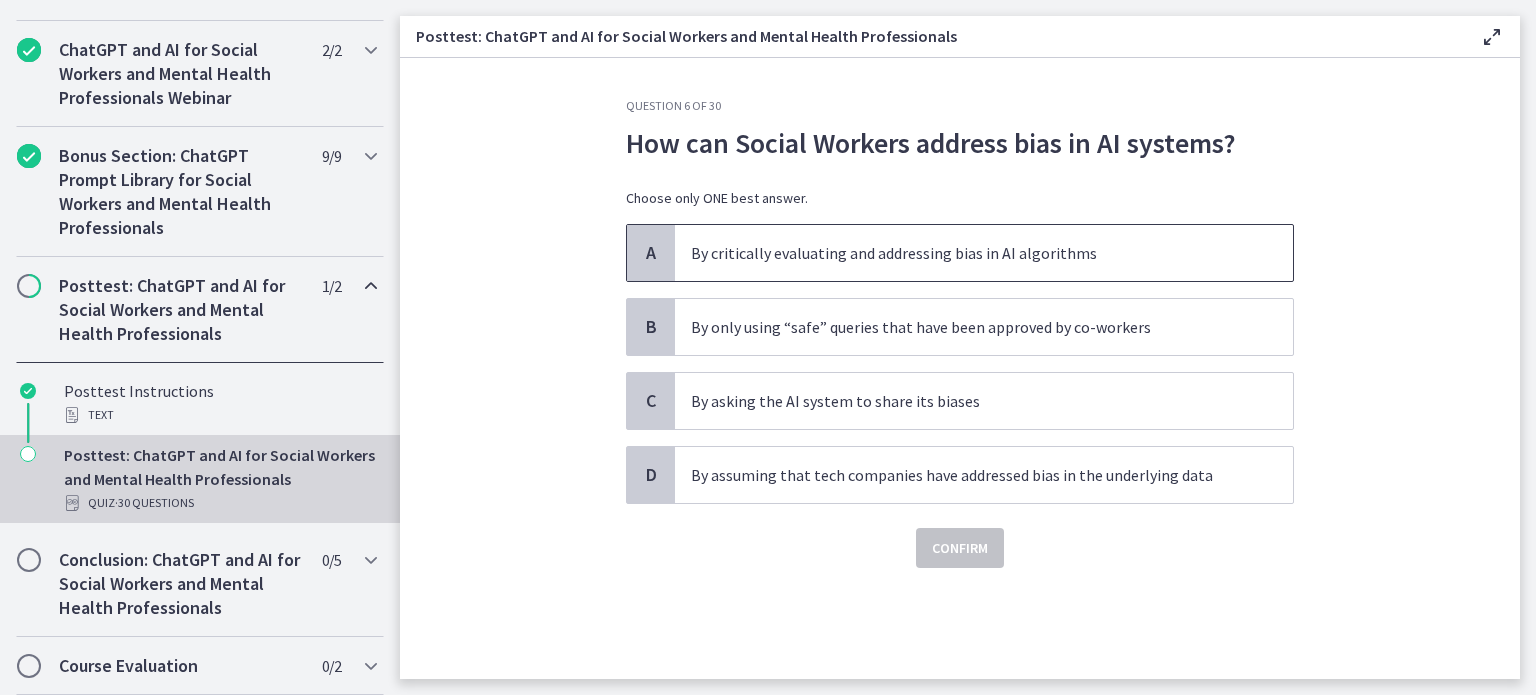 click on "By critically evaluating and addressing bias in AI algorithms" at bounding box center (964, 253) 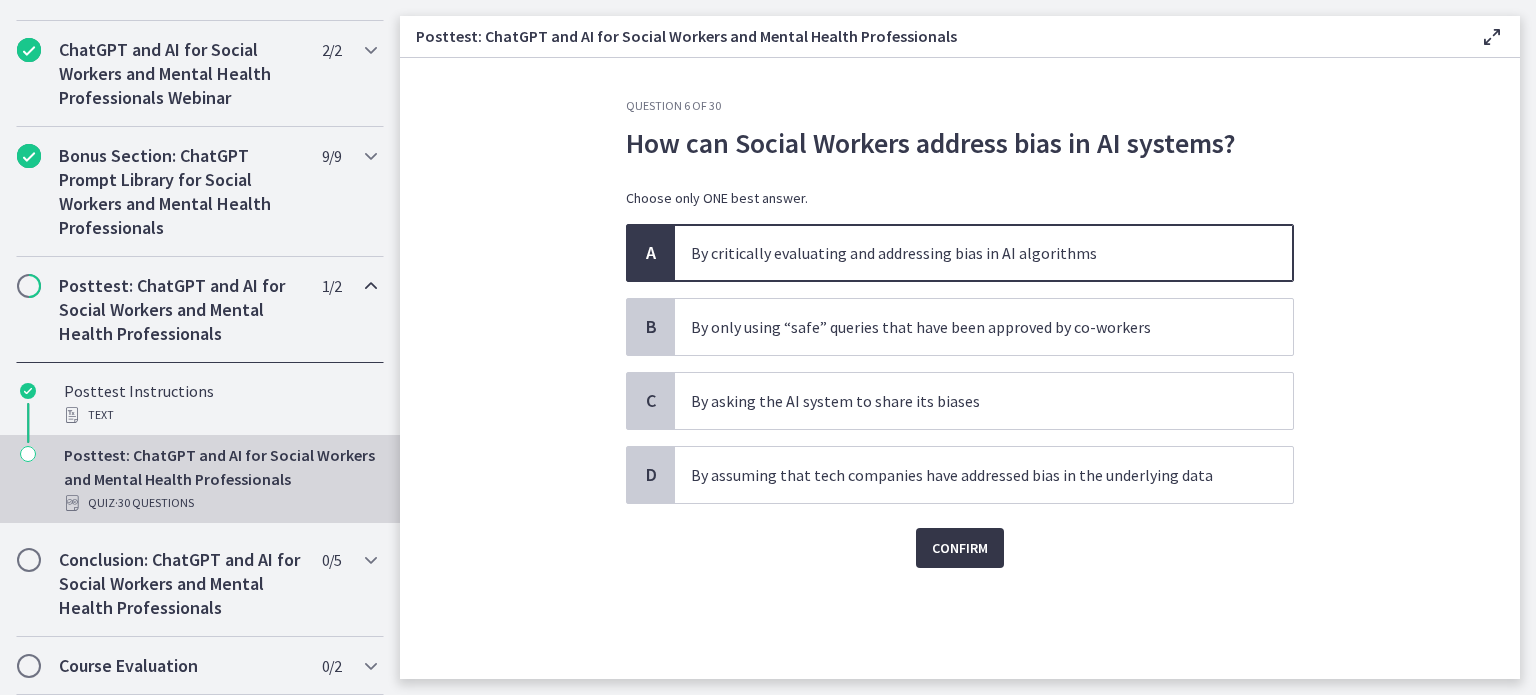 click on "Confirm" at bounding box center (960, 548) 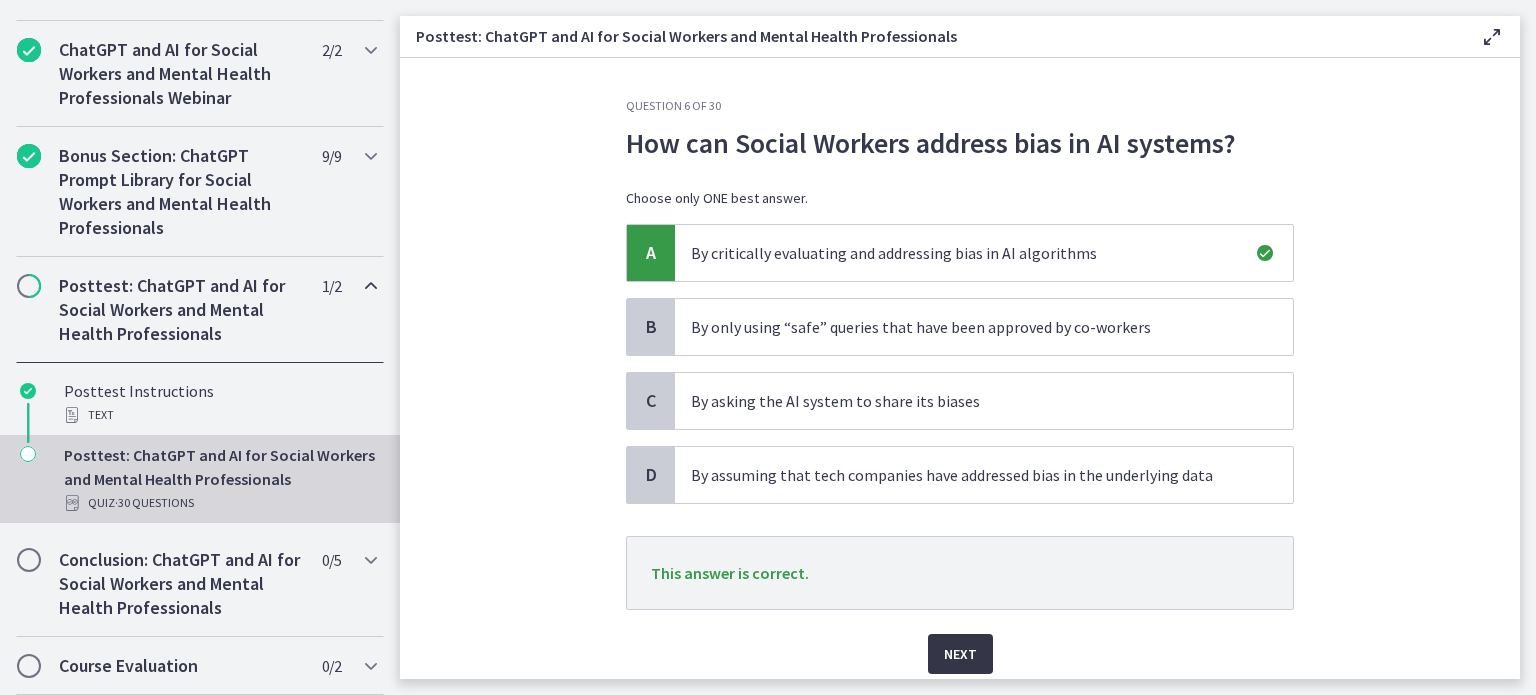 click on "Next" at bounding box center (960, 654) 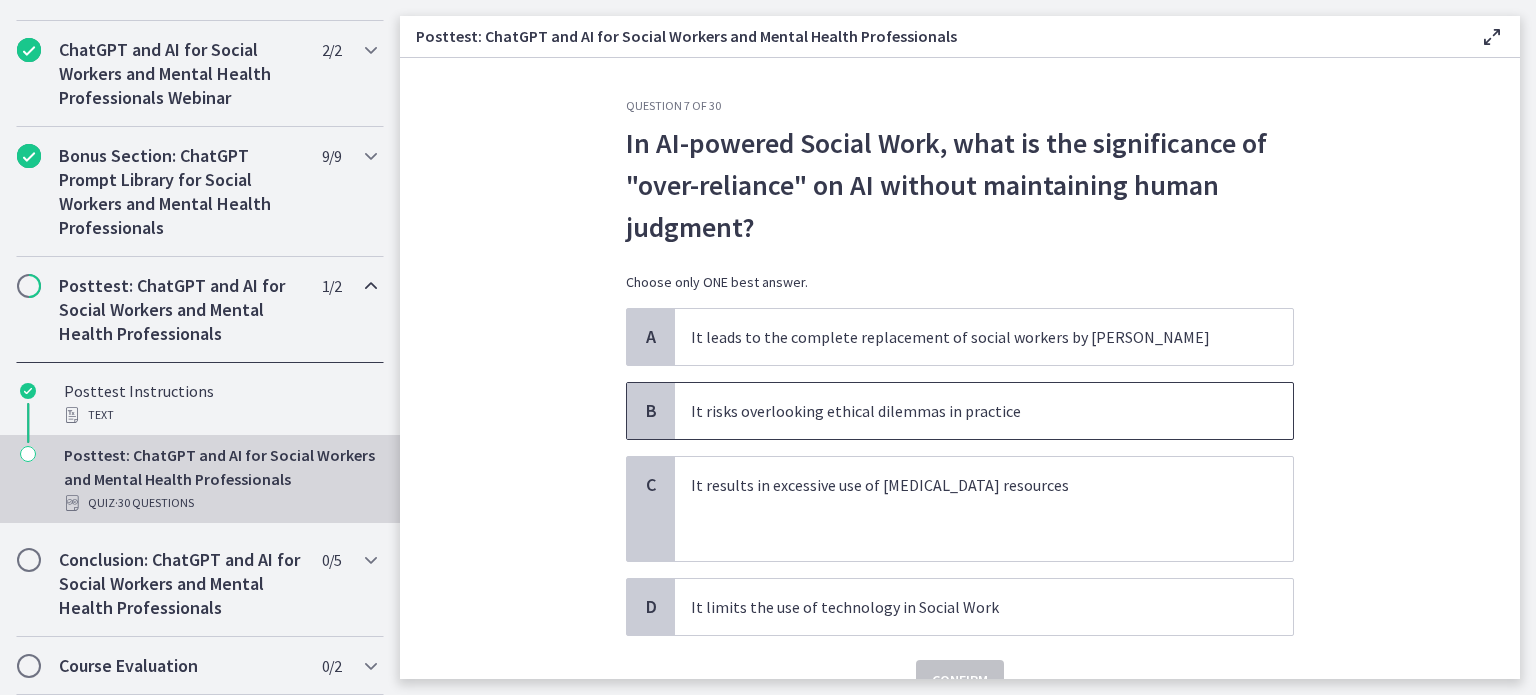 click on "It risks overlooking ethical dilemmas in practice" at bounding box center (964, 411) 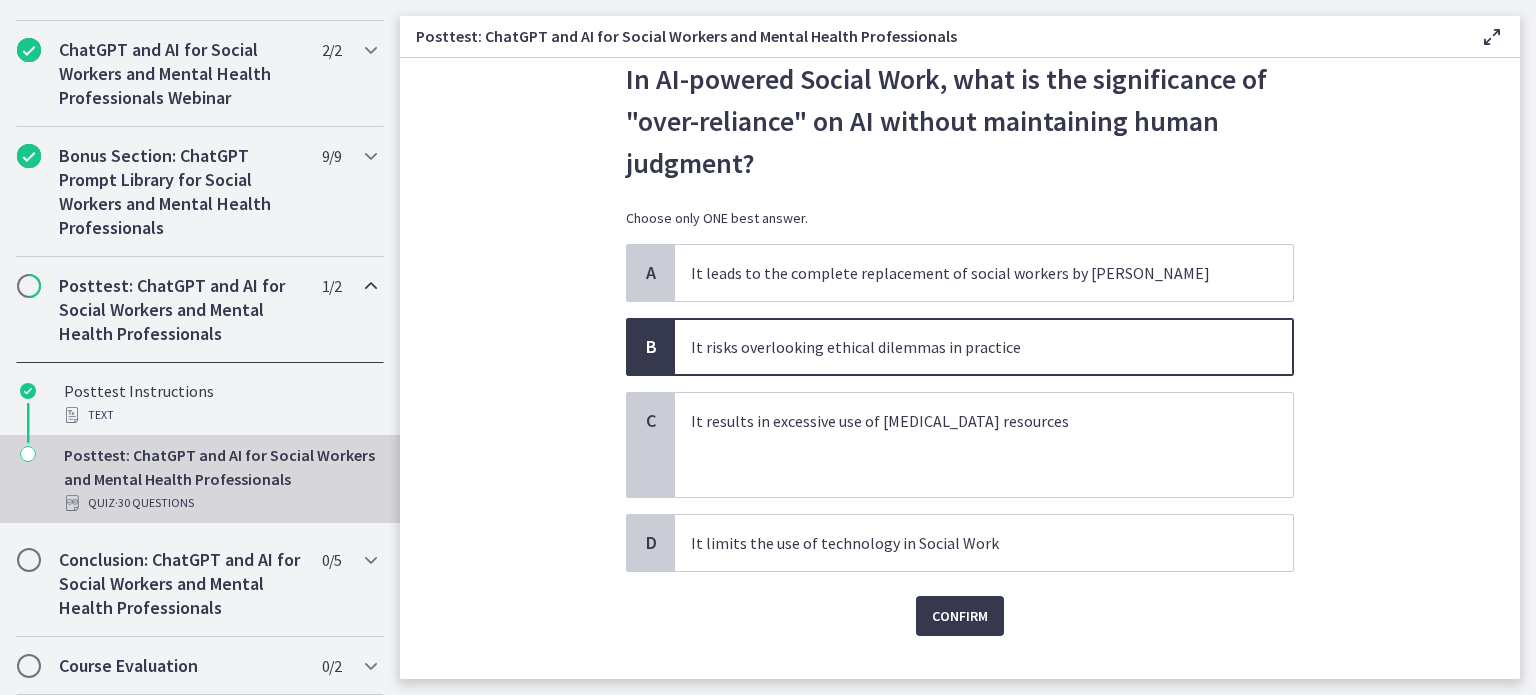scroll, scrollTop: 99, scrollLeft: 0, axis: vertical 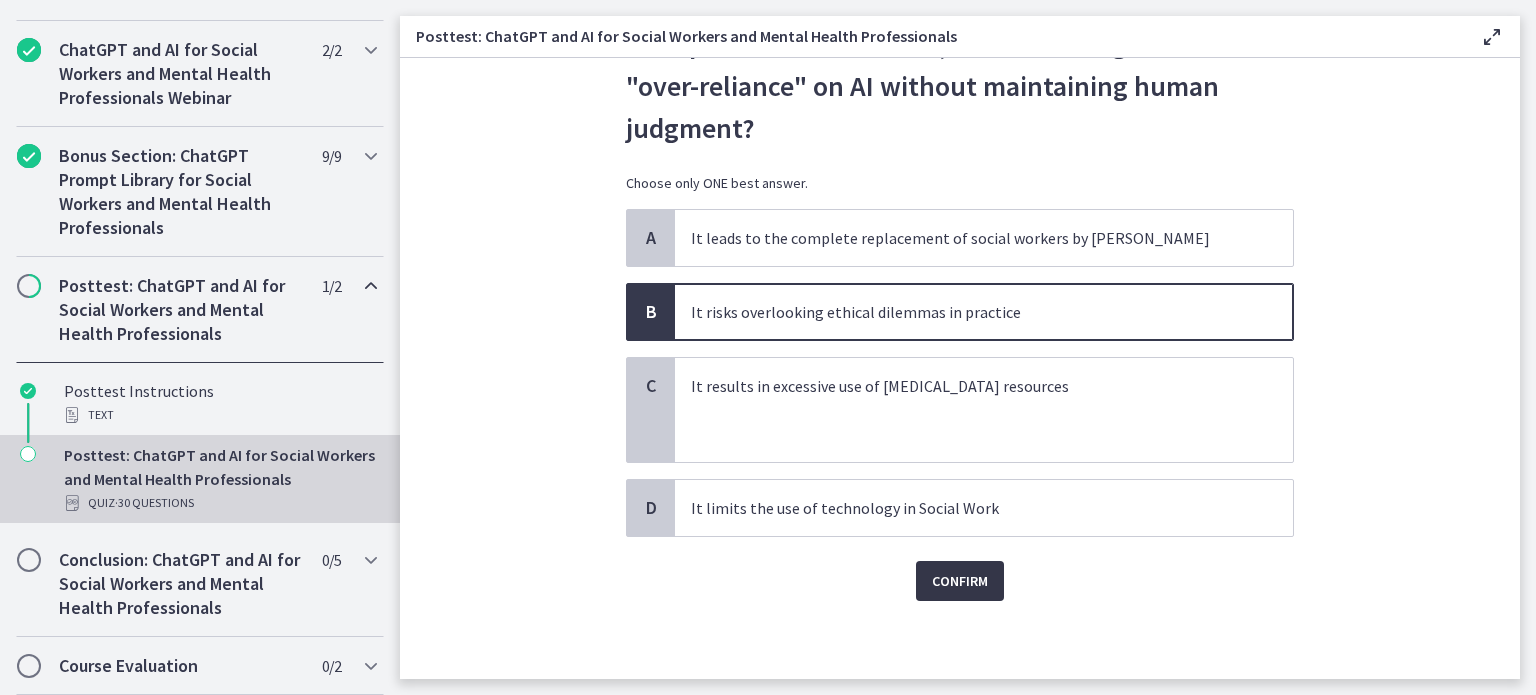 click on "Confirm" at bounding box center [960, 581] 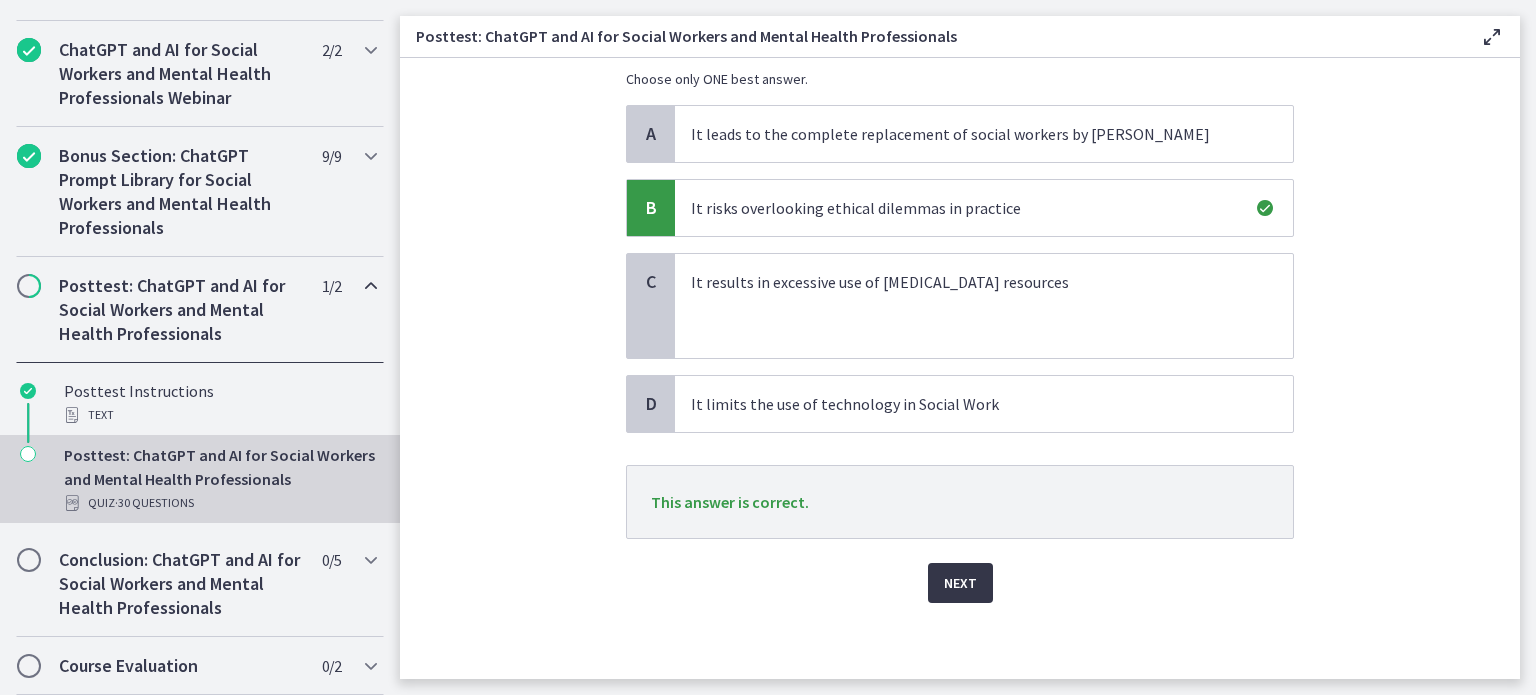 scroll, scrollTop: 204, scrollLeft: 0, axis: vertical 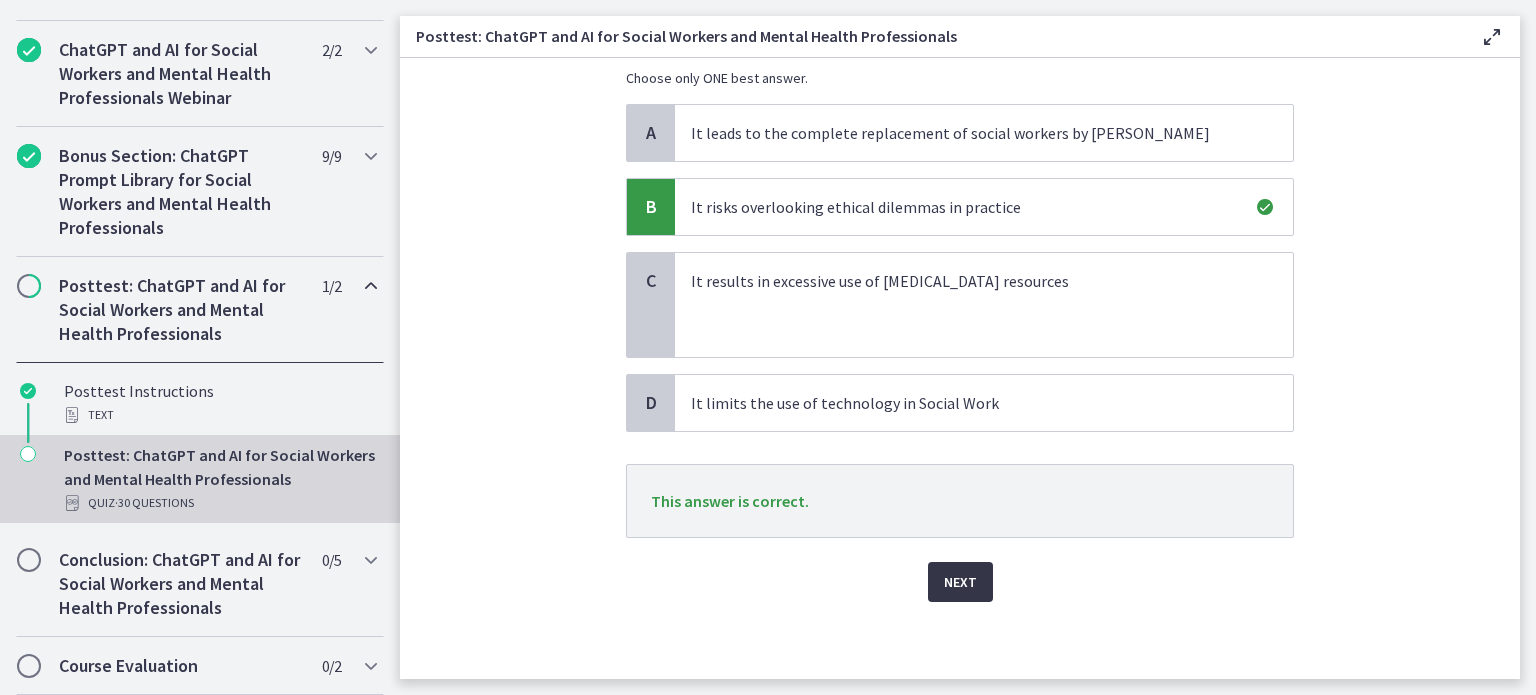click on "Next" at bounding box center (960, 582) 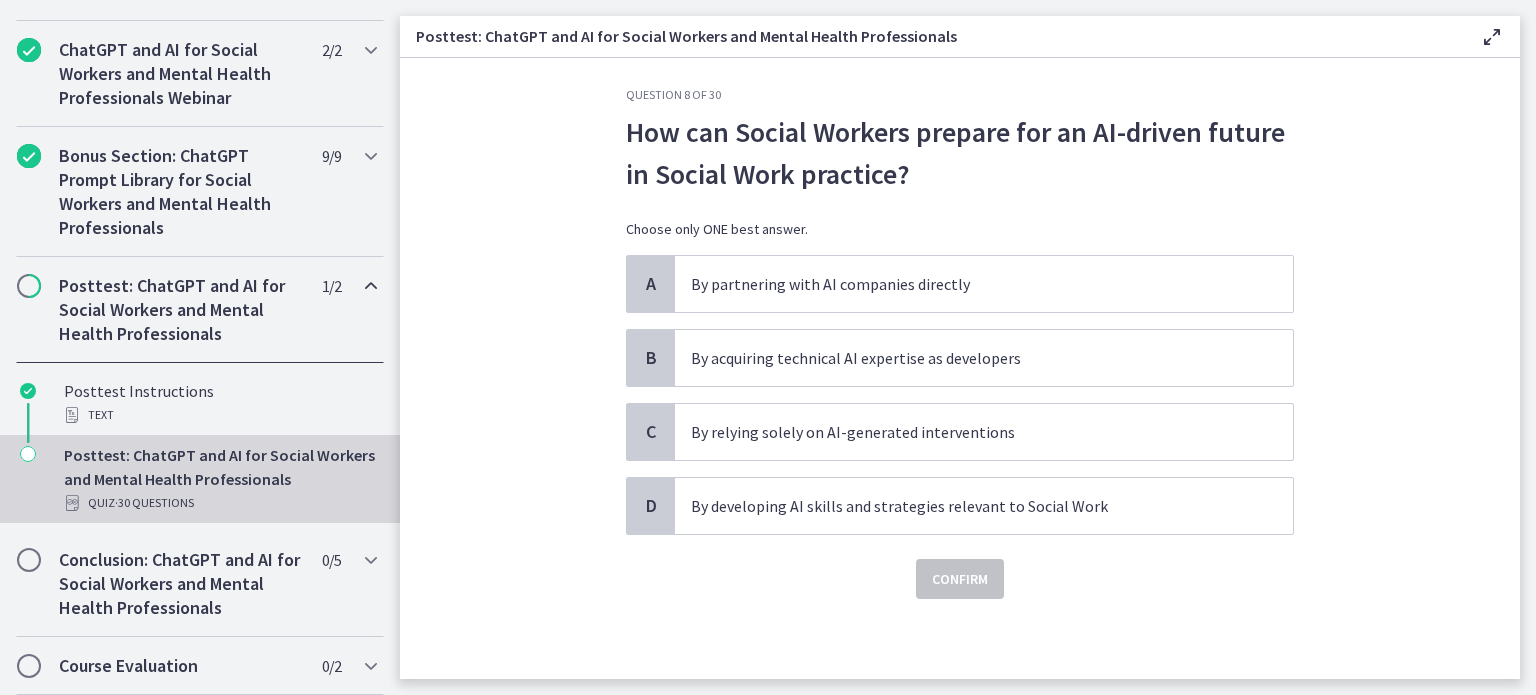 scroll, scrollTop: 0, scrollLeft: 0, axis: both 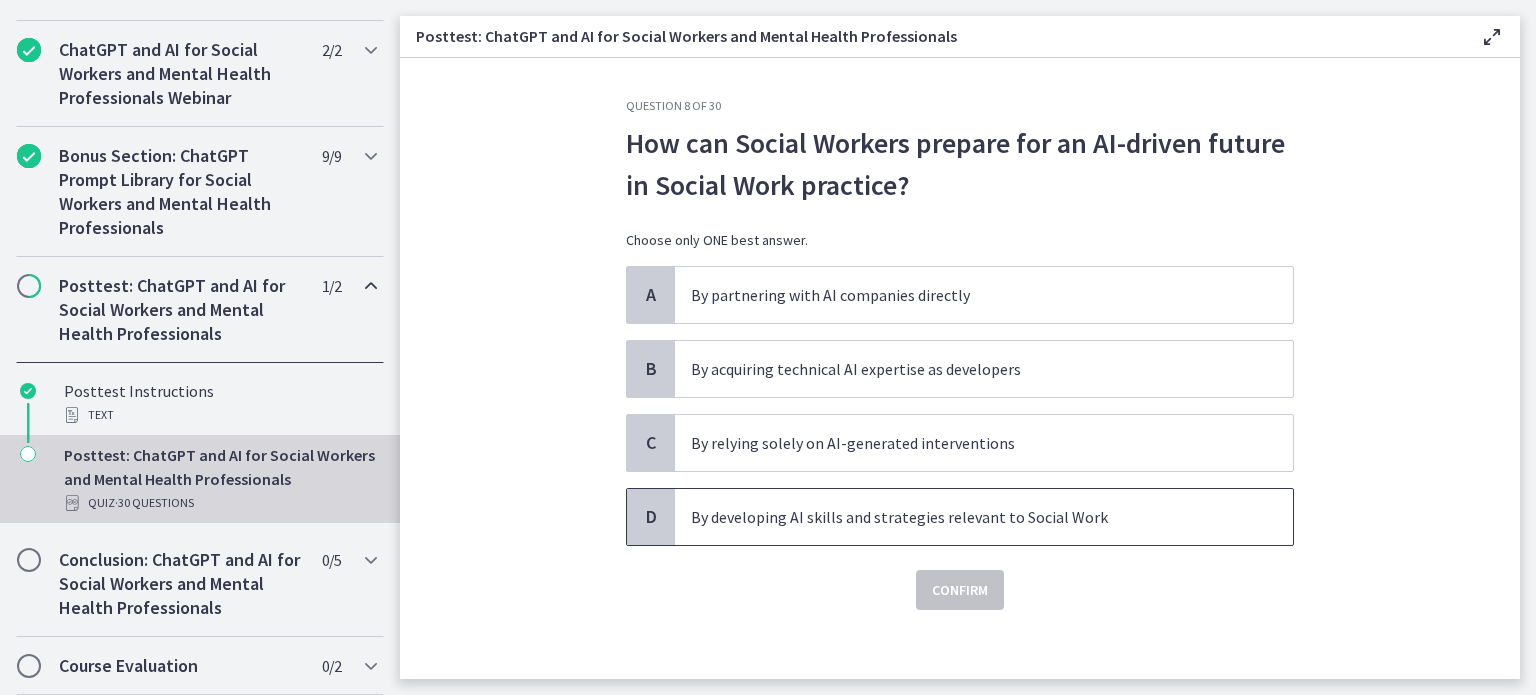 click on "By developing AI skills and strategies relevant to Social Work" at bounding box center [964, 517] 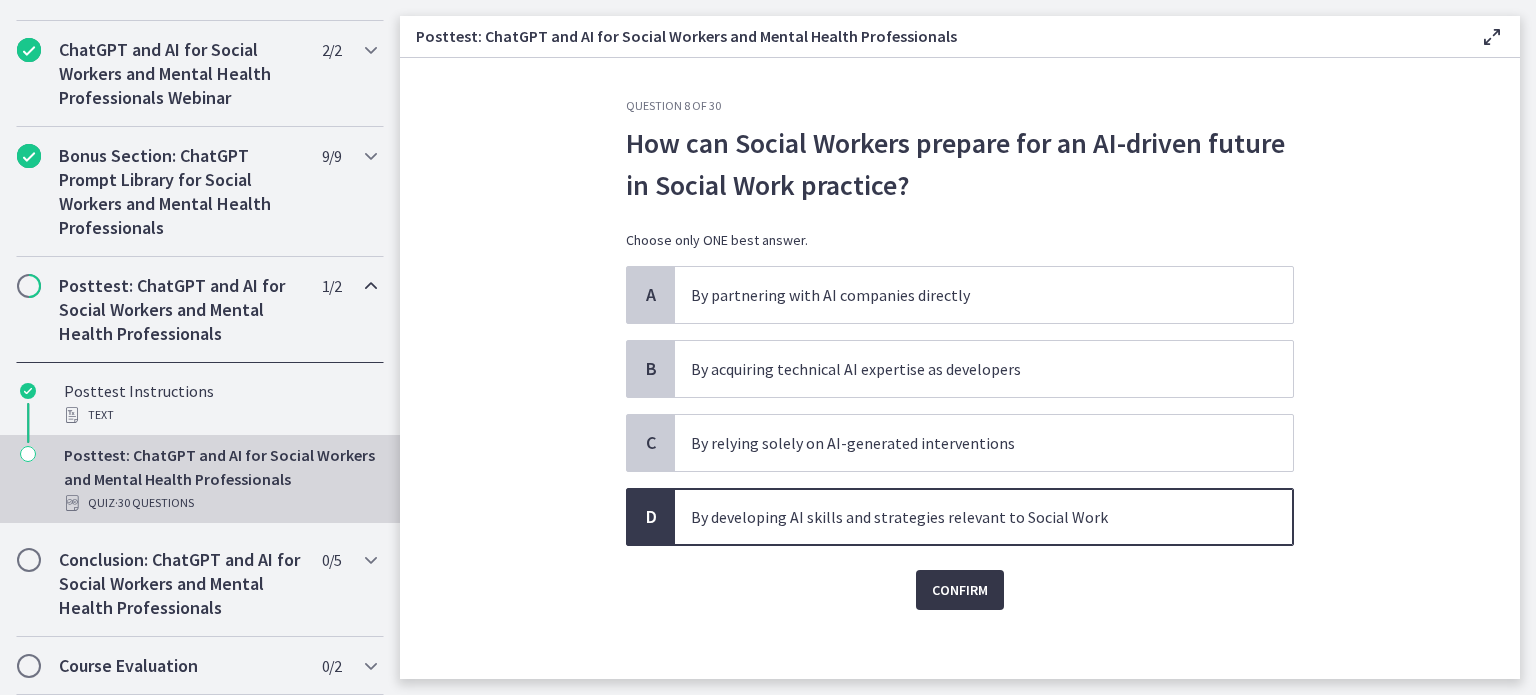 click on "Confirm" at bounding box center (960, 590) 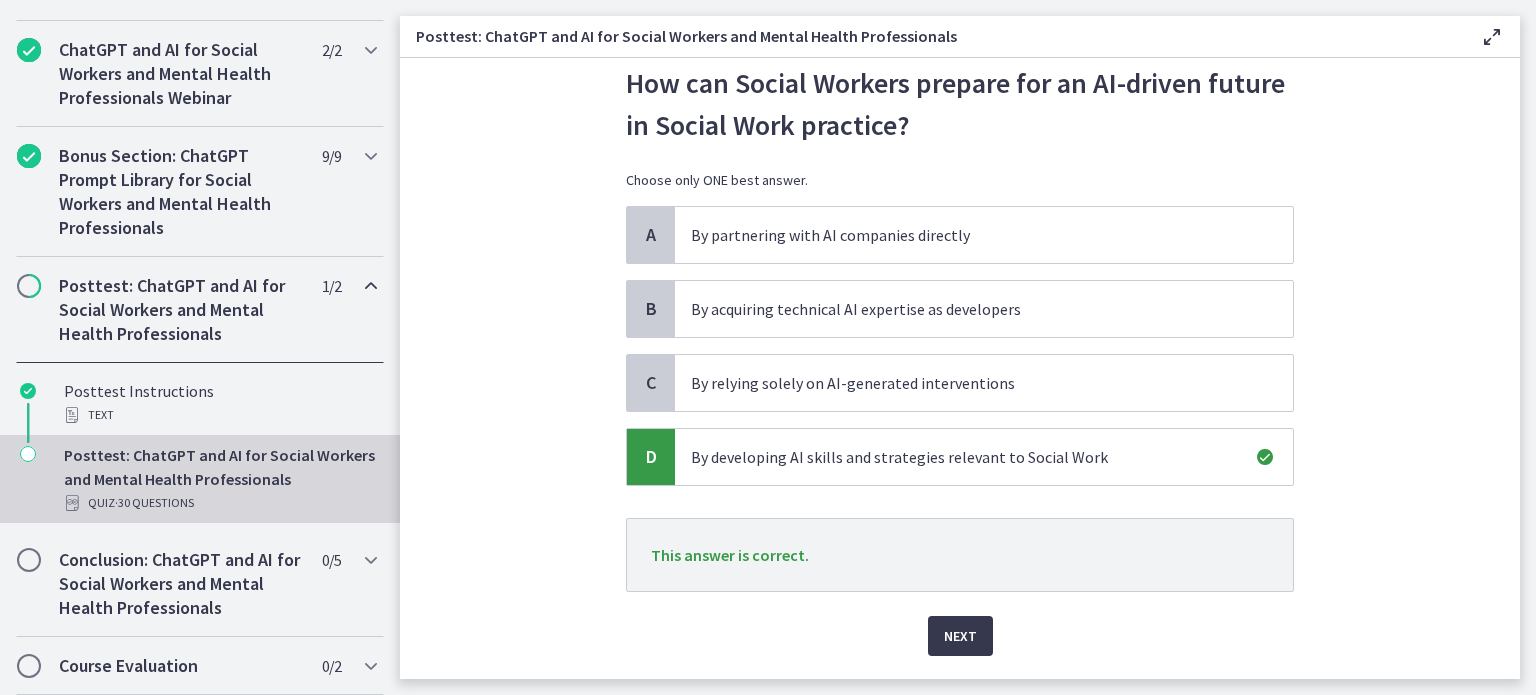 scroll, scrollTop: 114, scrollLeft: 0, axis: vertical 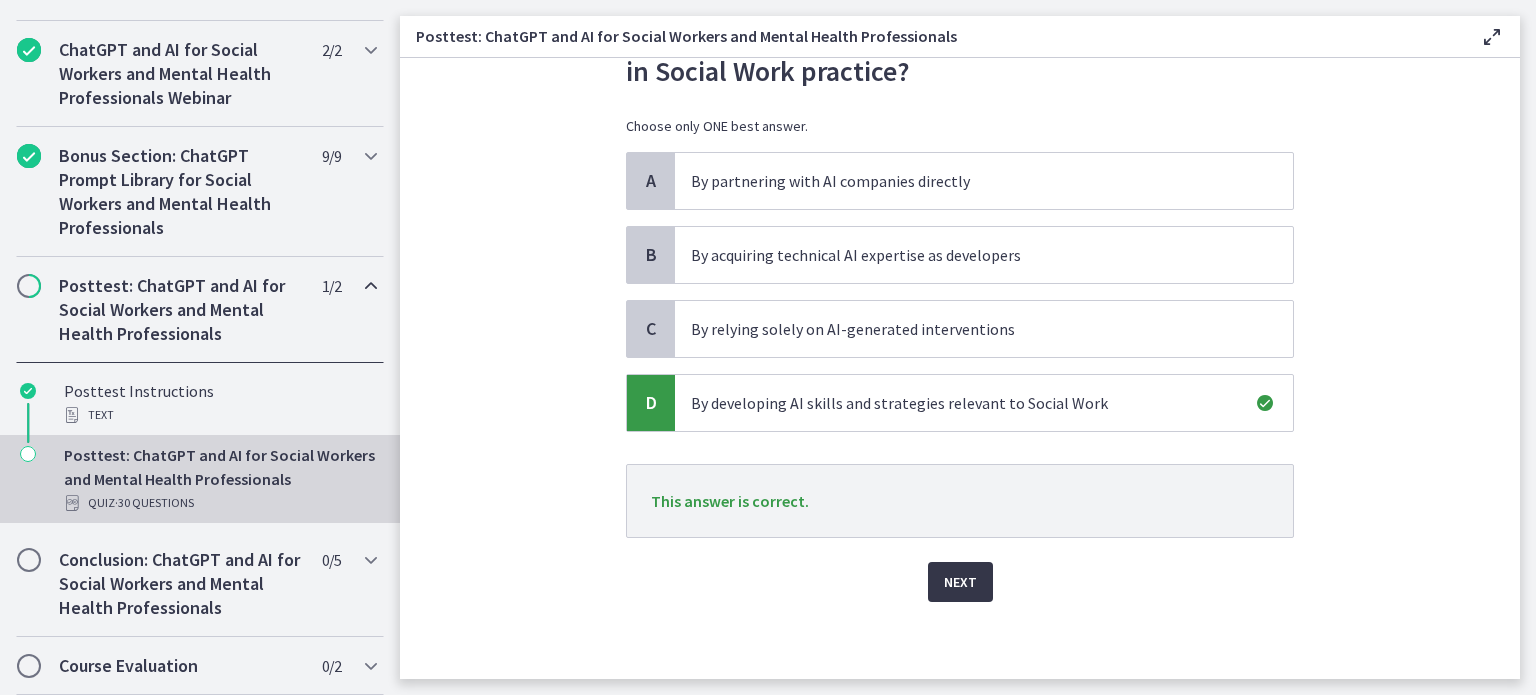 click on "Next" at bounding box center (960, 582) 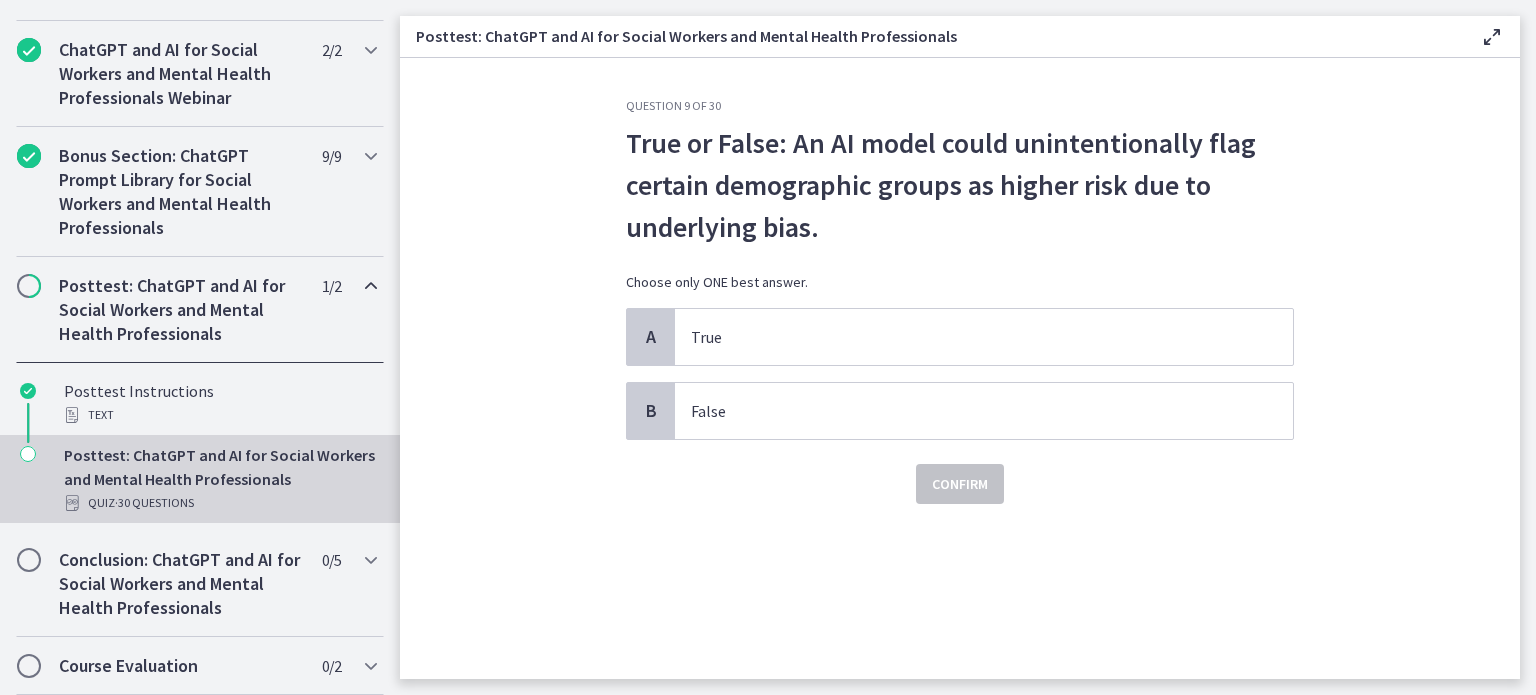 scroll, scrollTop: 0, scrollLeft: 0, axis: both 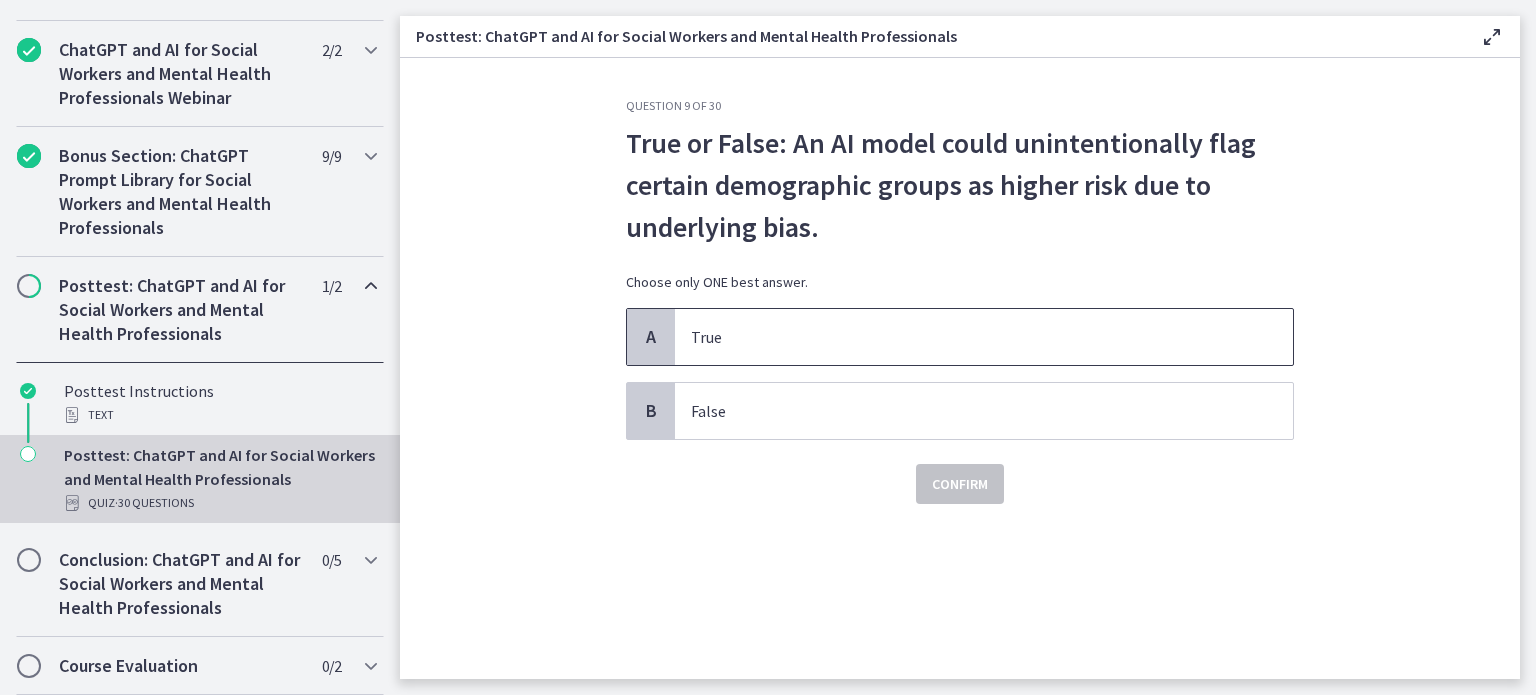 click on "True" at bounding box center (984, 337) 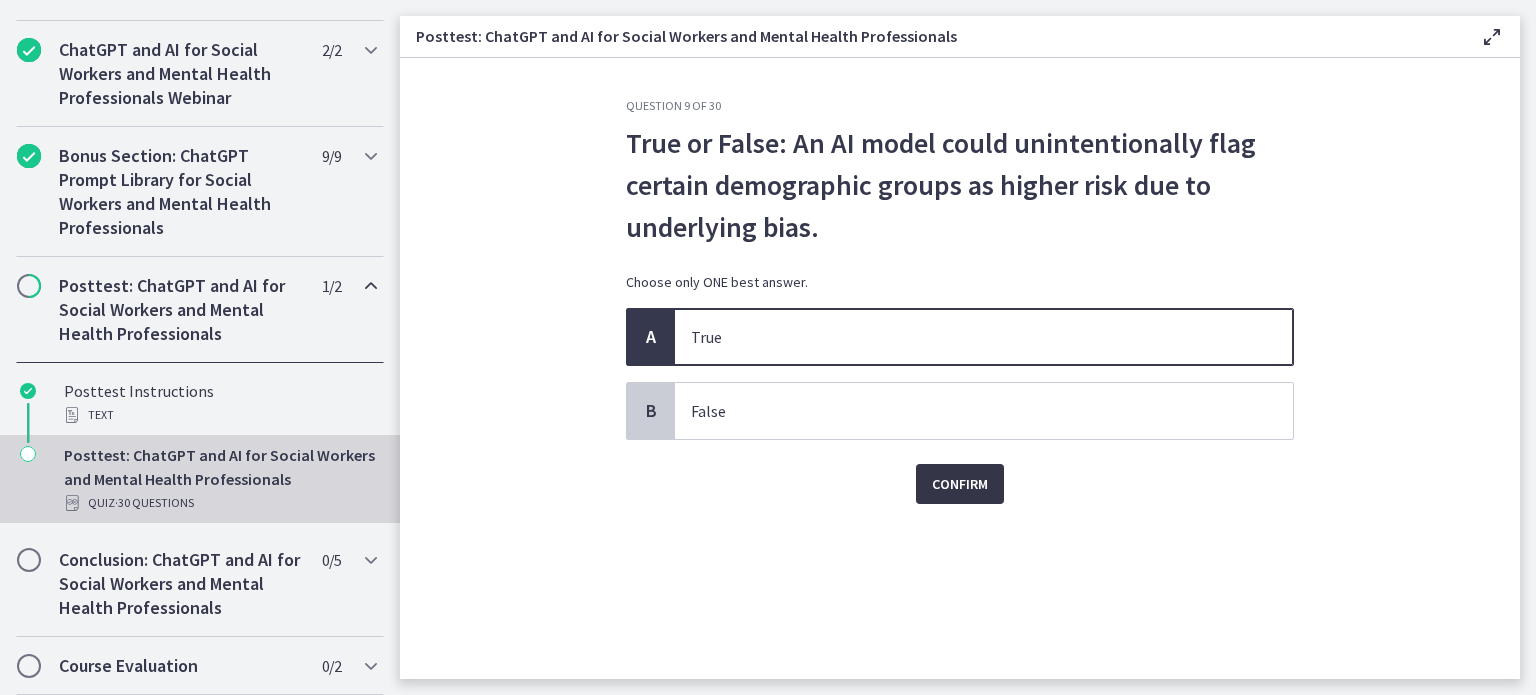 click on "Confirm" at bounding box center (960, 484) 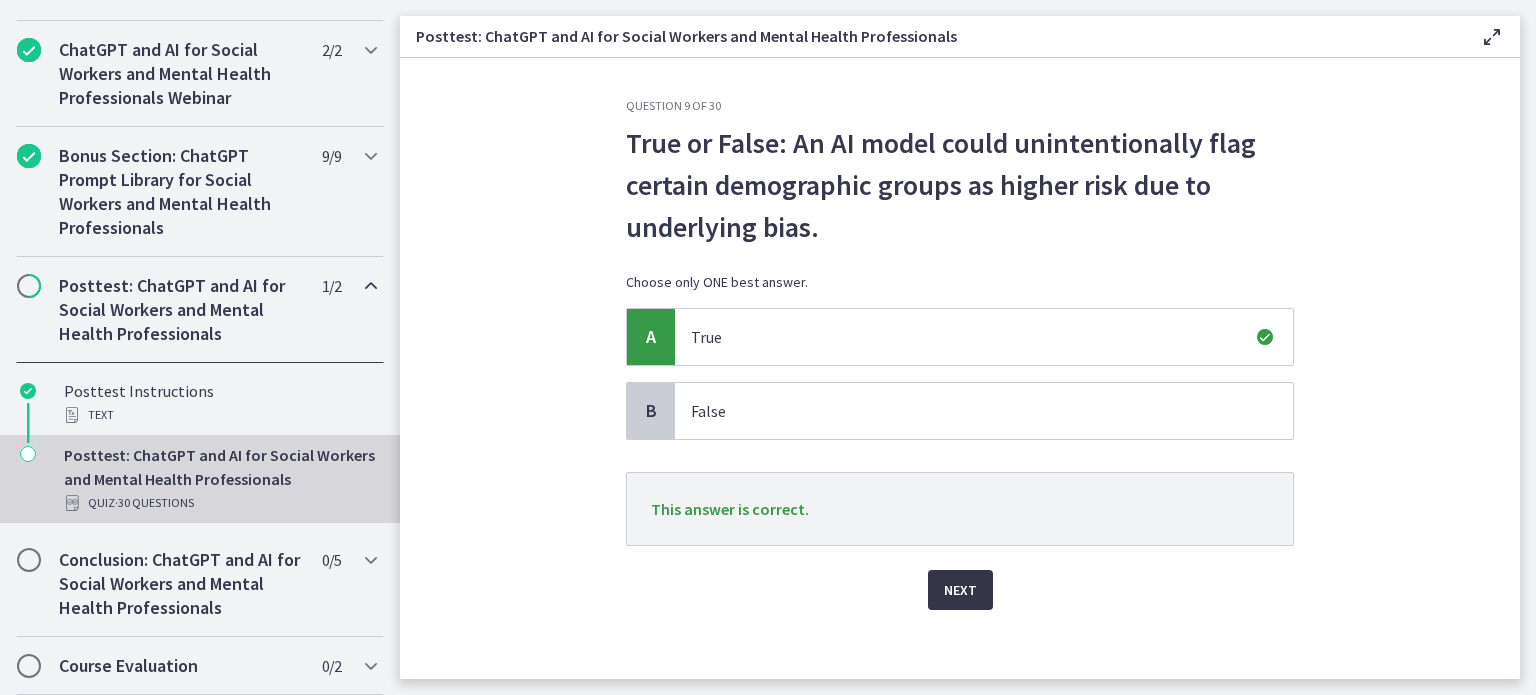 click on "Next" at bounding box center (960, 590) 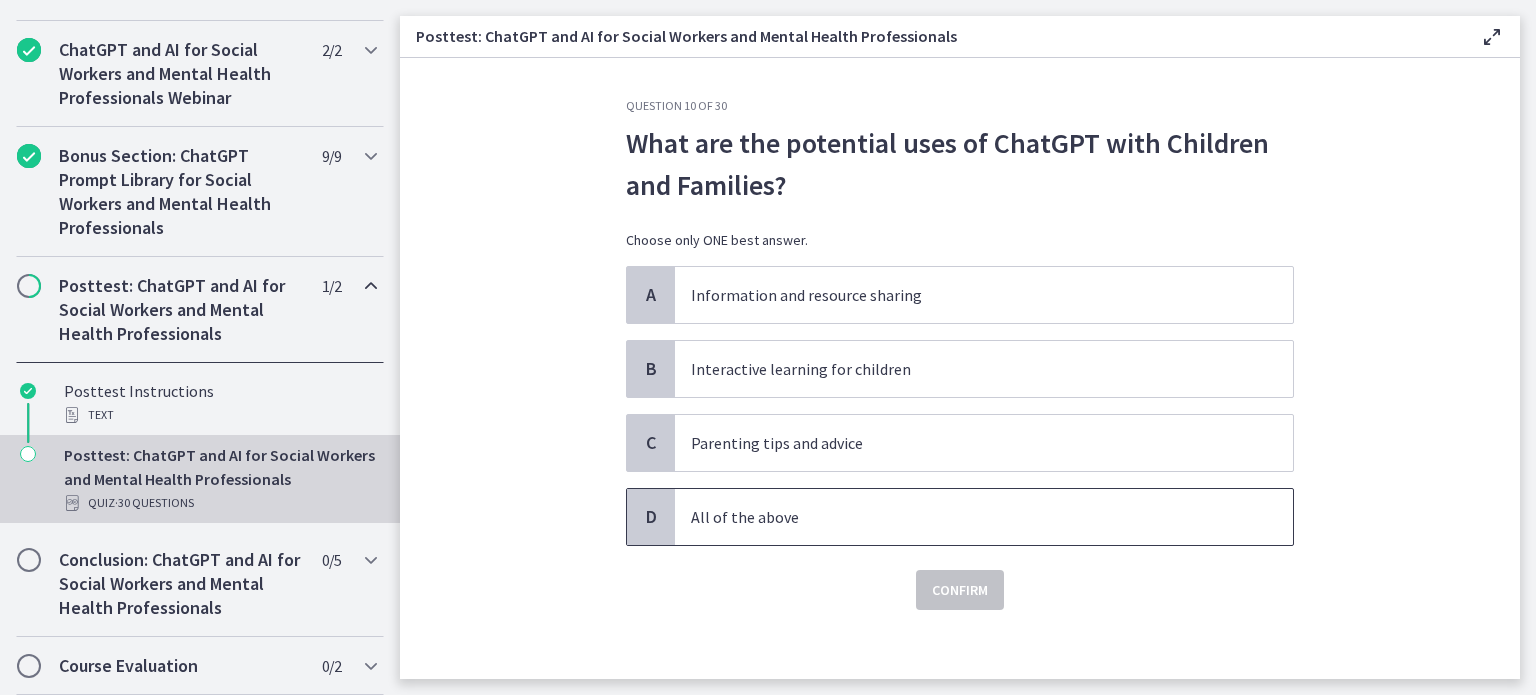 click on "All of the above" at bounding box center (964, 517) 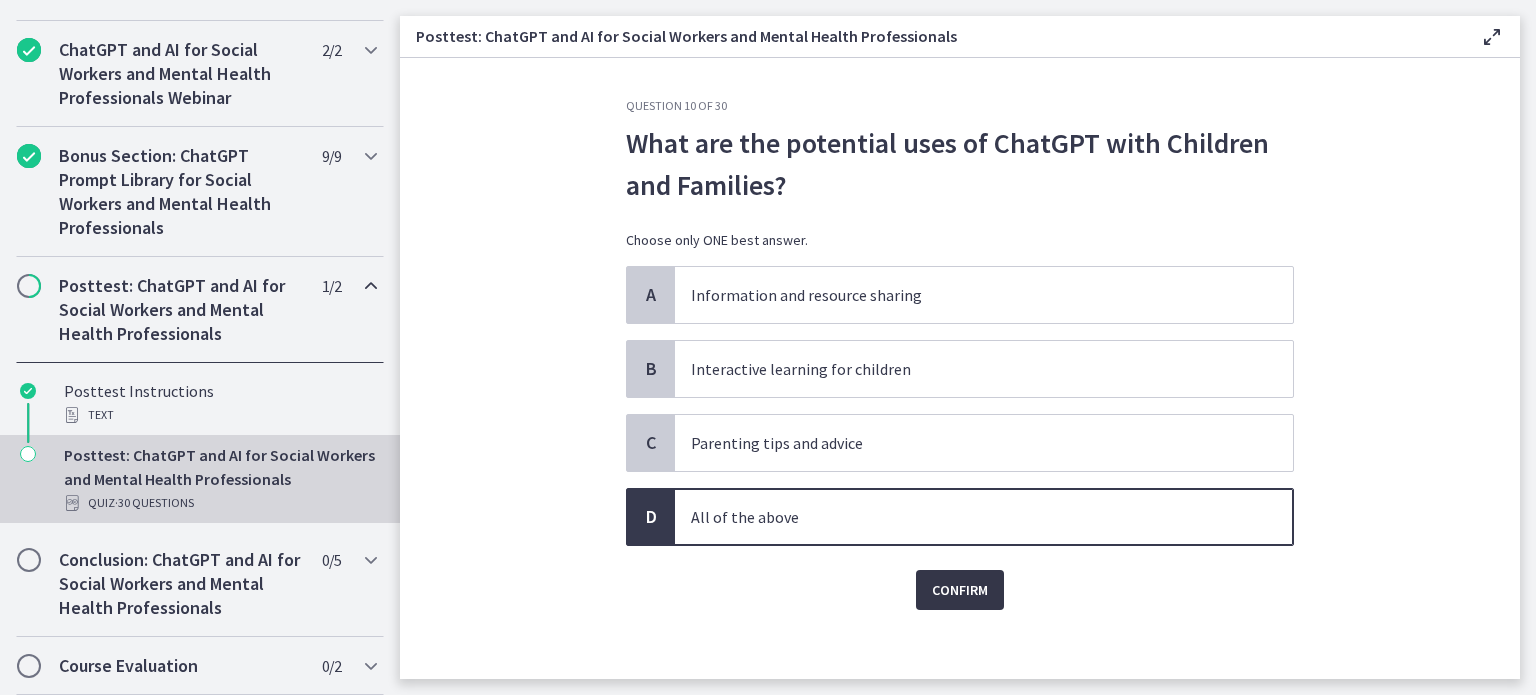 click on "Confirm" at bounding box center [960, 590] 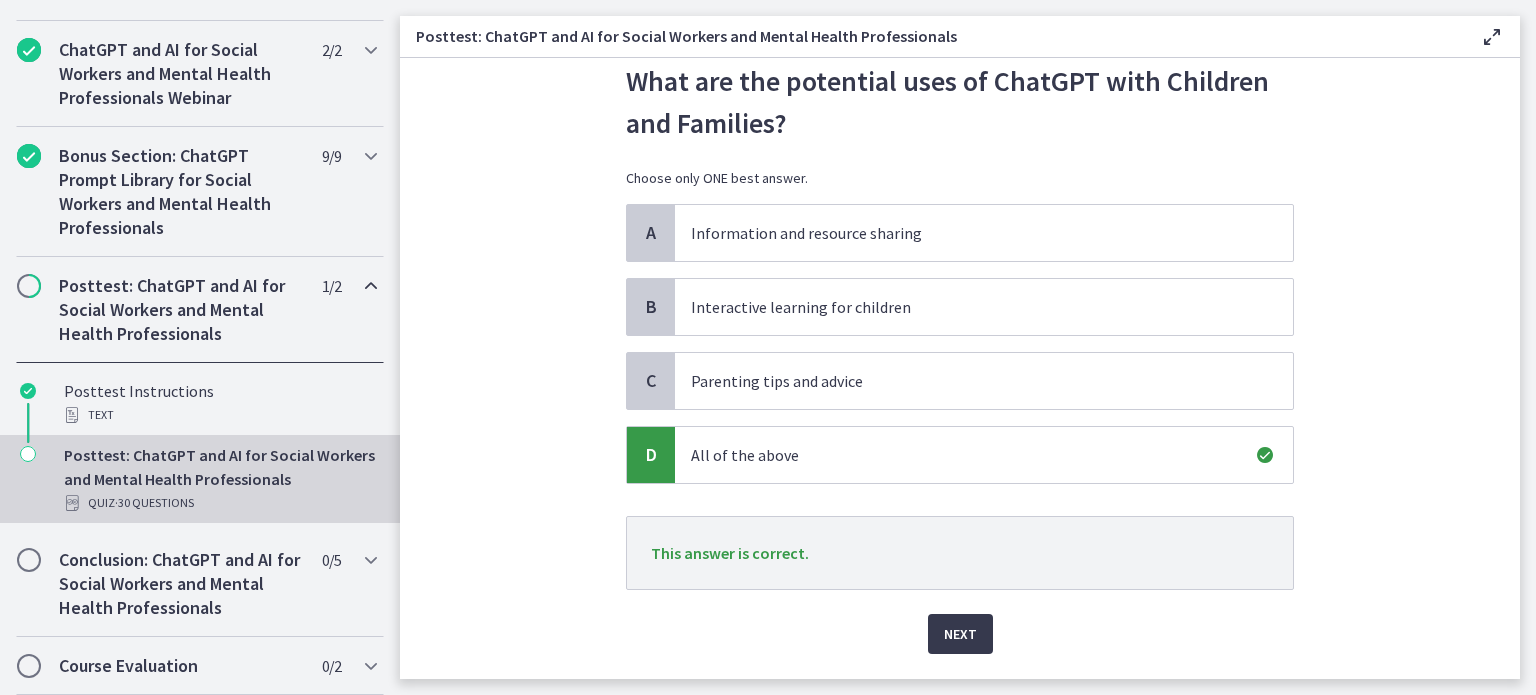 scroll, scrollTop: 114, scrollLeft: 0, axis: vertical 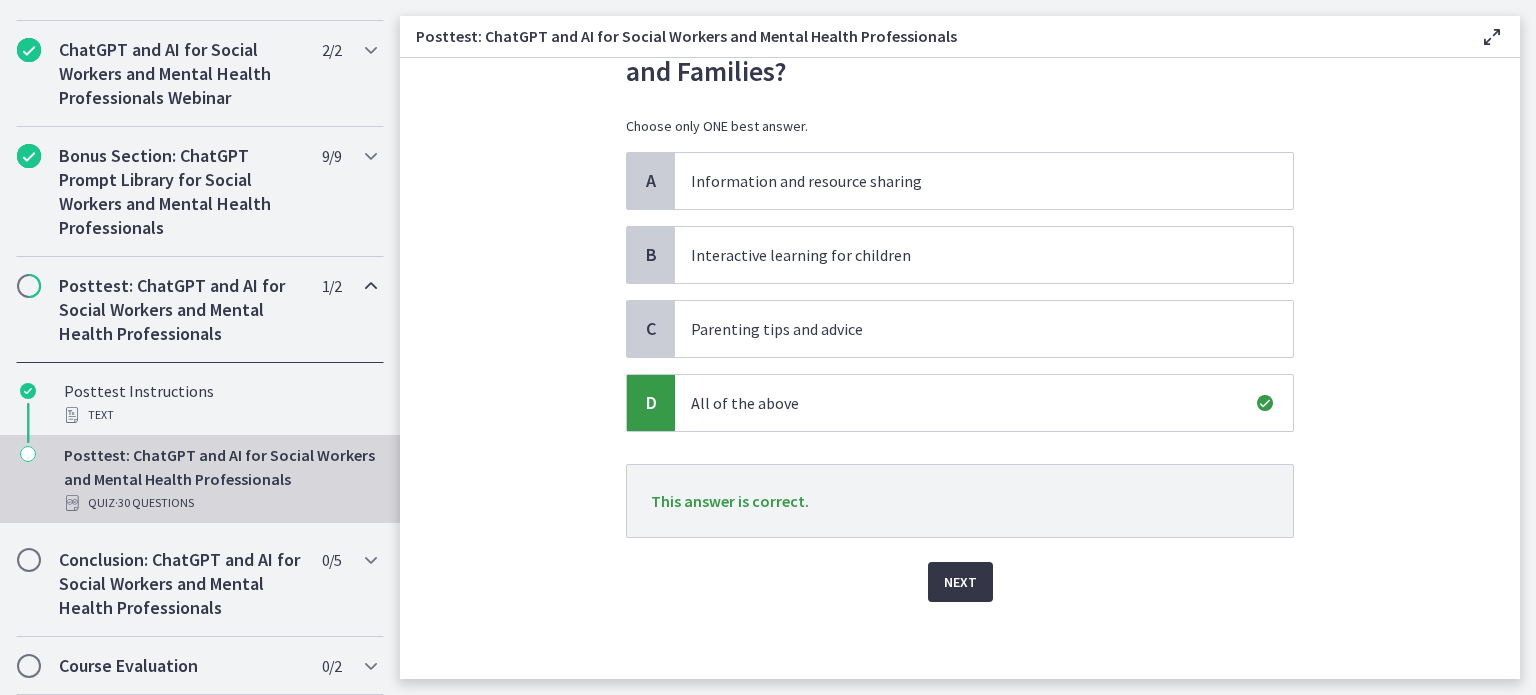 click on "Next" at bounding box center [960, 582] 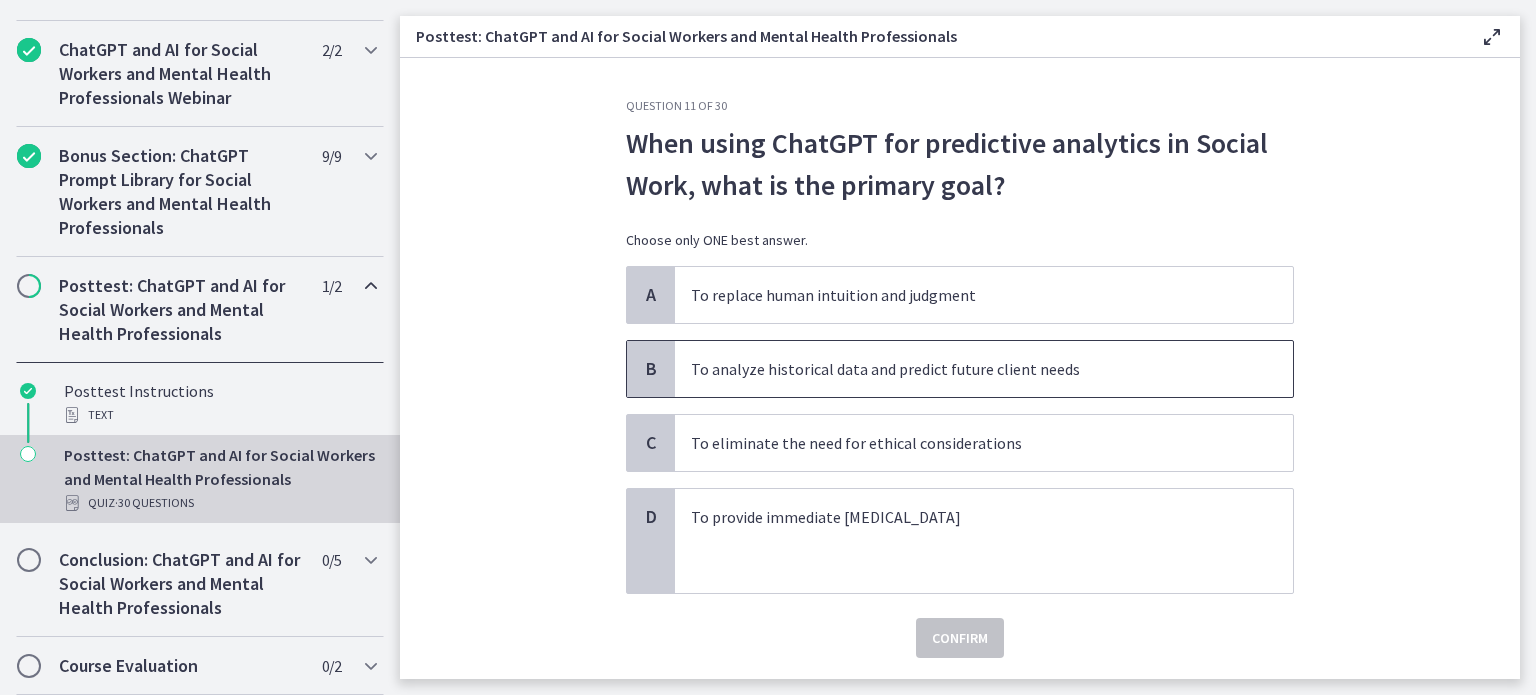 click on "To analyze historical data and predict future client needs" at bounding box center (964, 369) 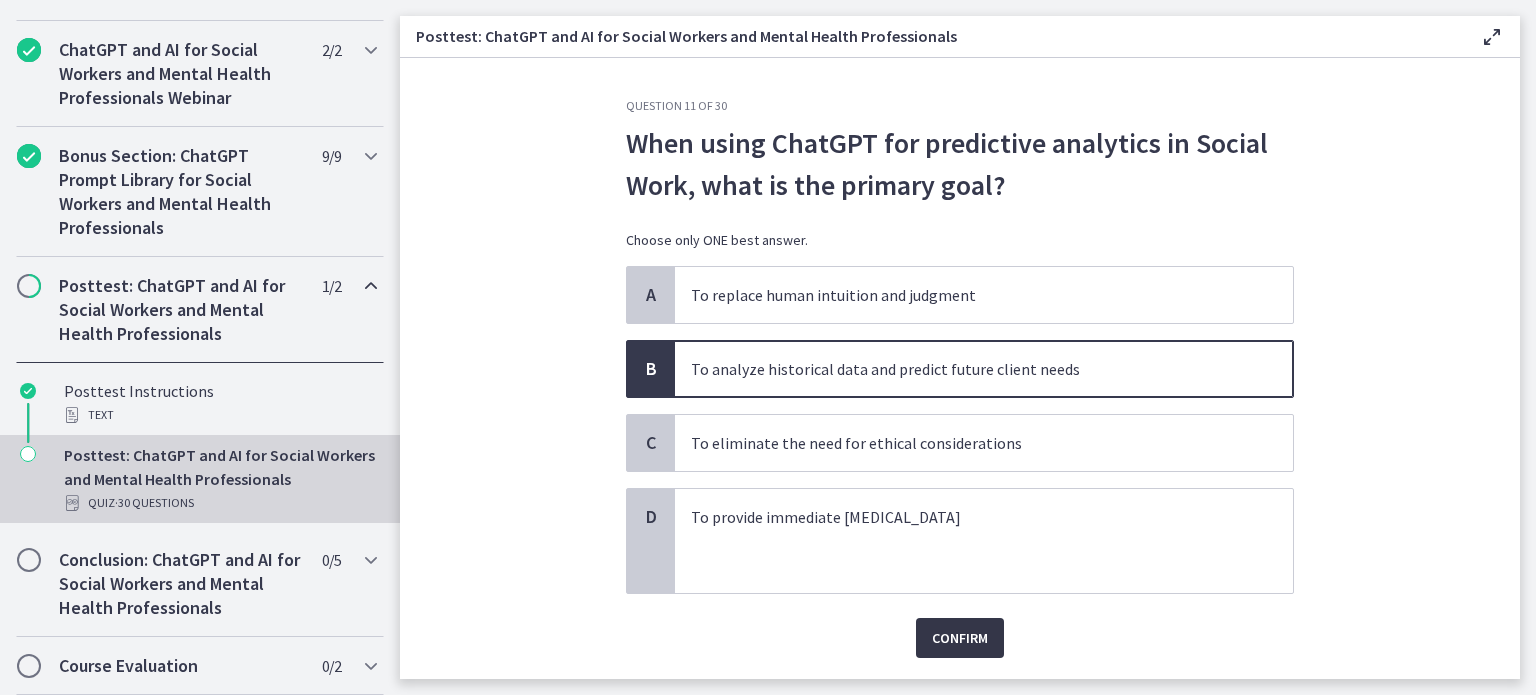 click on "Confirm" at bounding box center [960, 638] 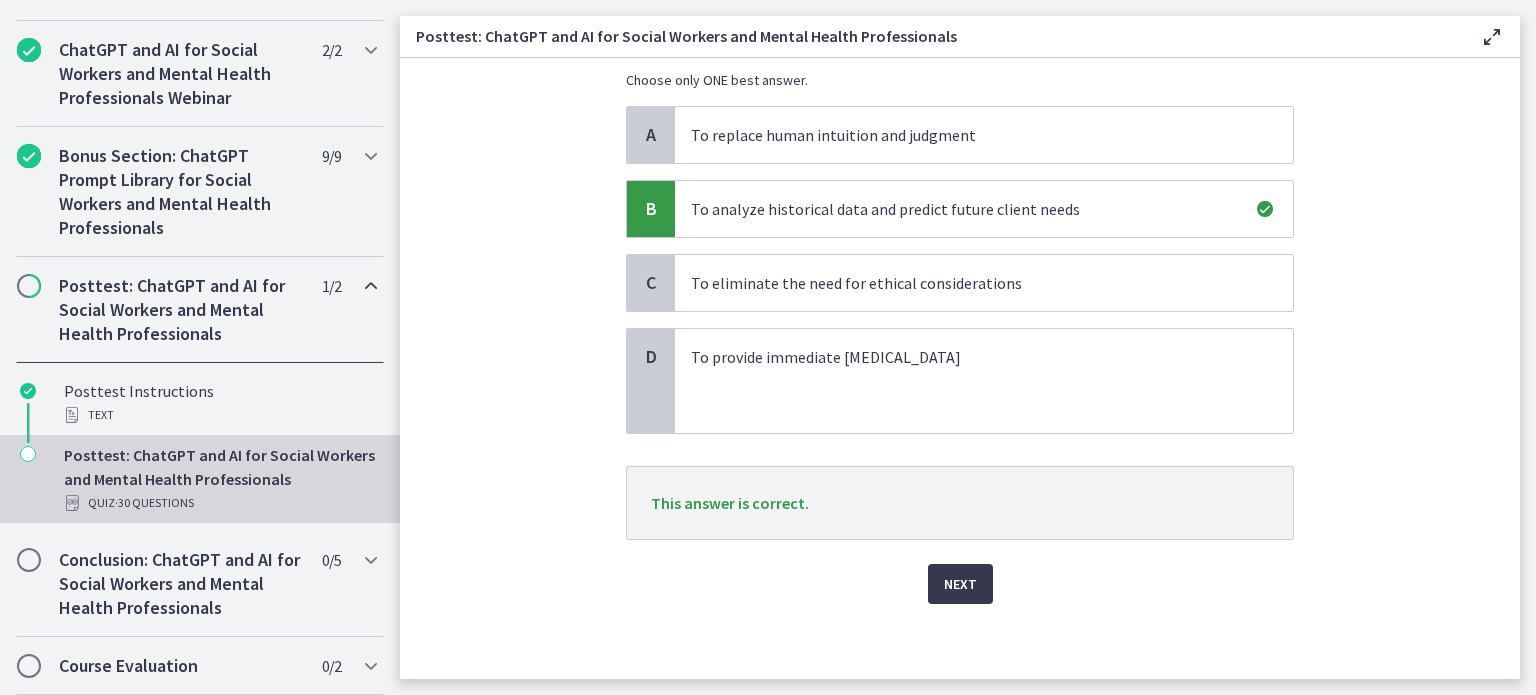 scroll, scrollTop: 162, scrollLeft: 0, axis: vertical 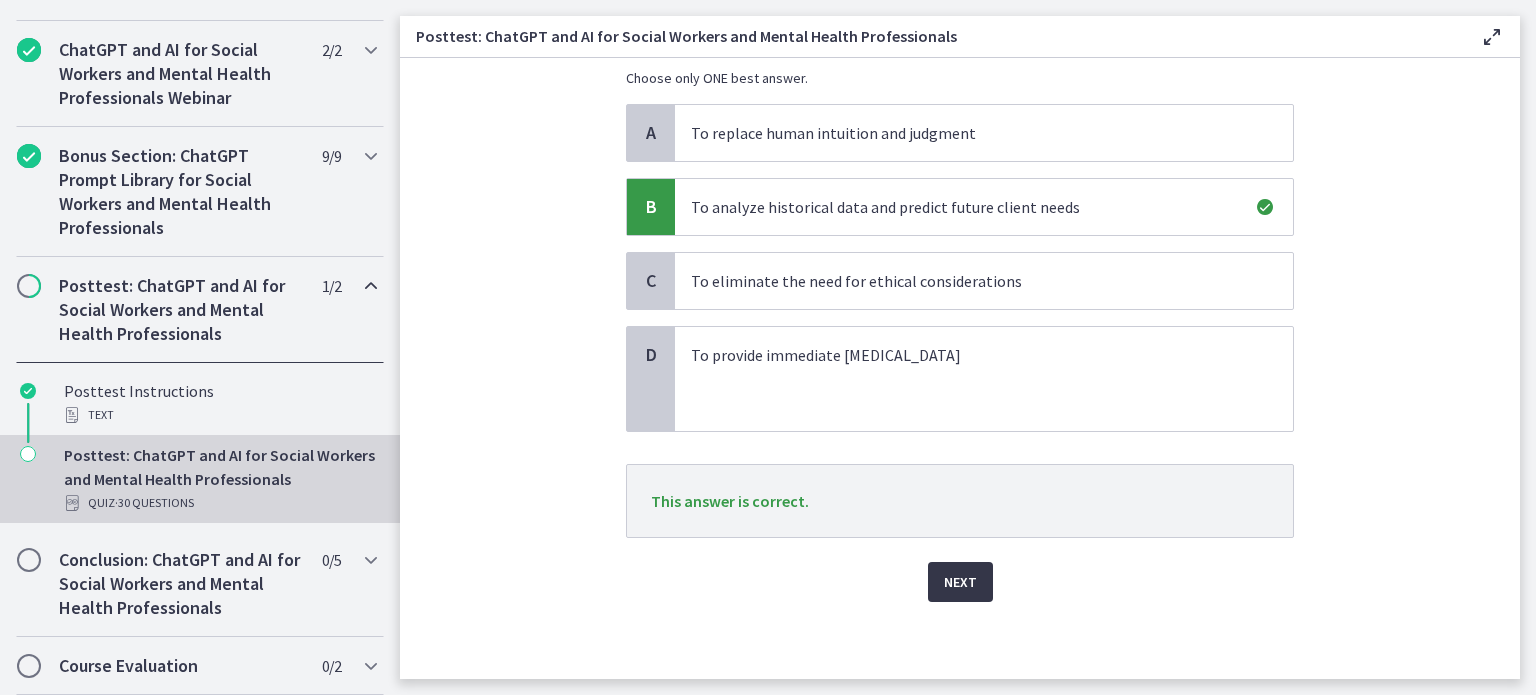 click on "Next" at bounding box center [960, 582] 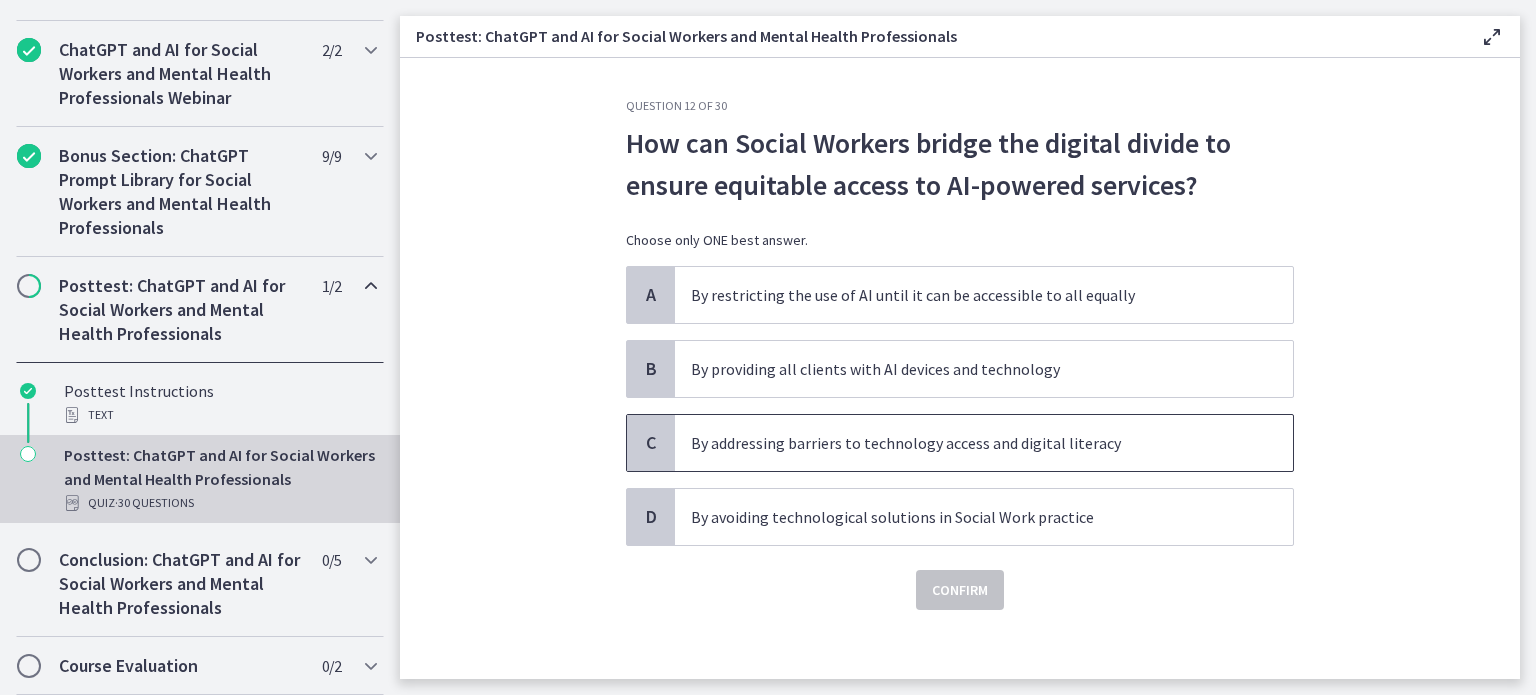 click on "By addressing barriers to technology access and digital literacy" at bounding box center [964, 443] 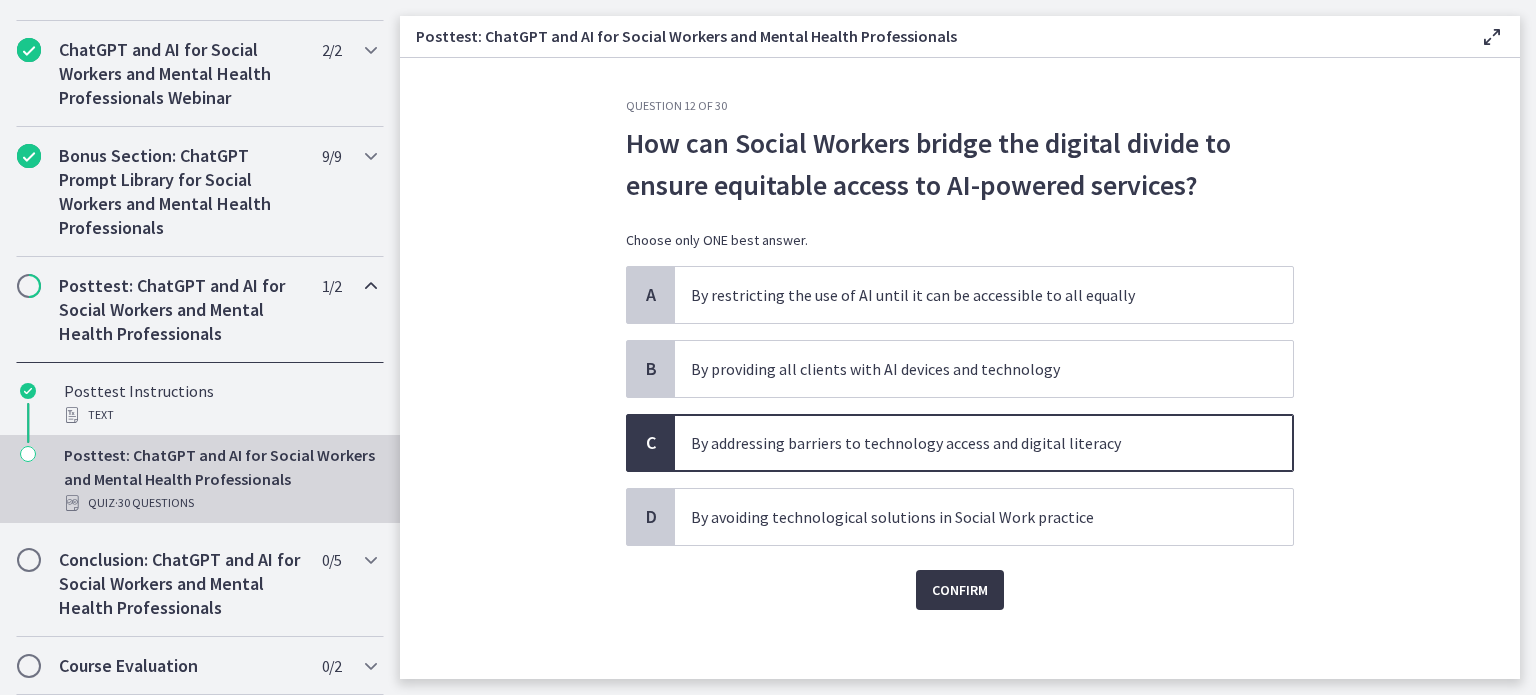 click on "Confirm" at bounding box center [960, 590] 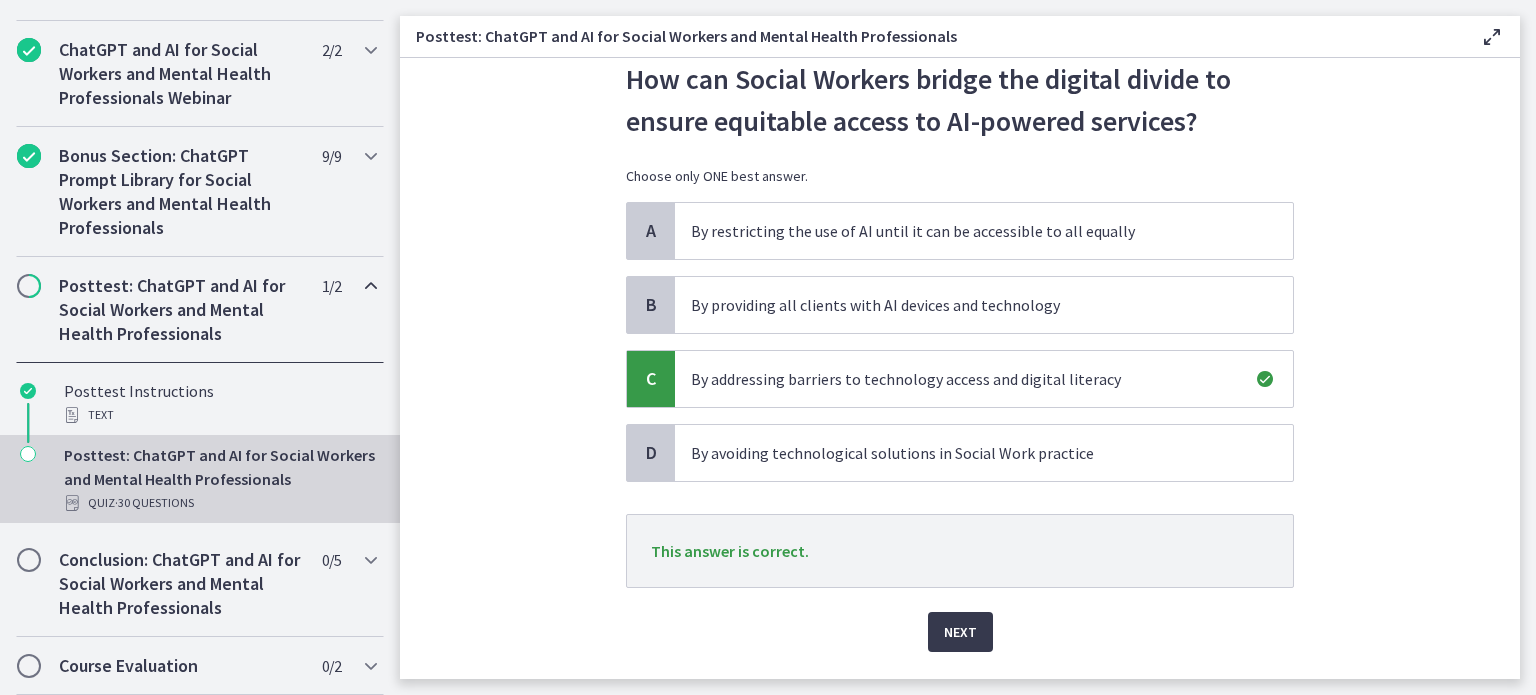 scroll, scrollTop: 114, scrollLeft: 0, axis: vertical 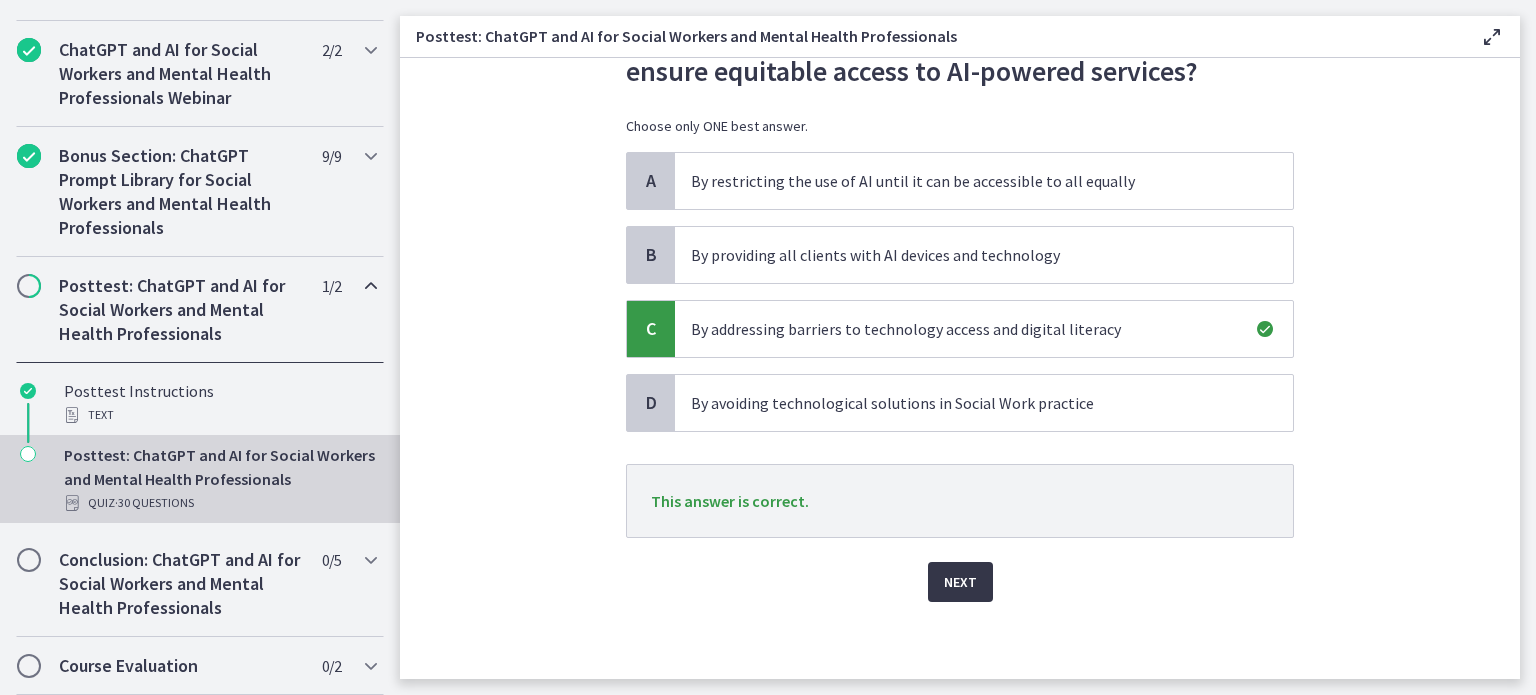 click on "Next" at bounding box center (960, 582) 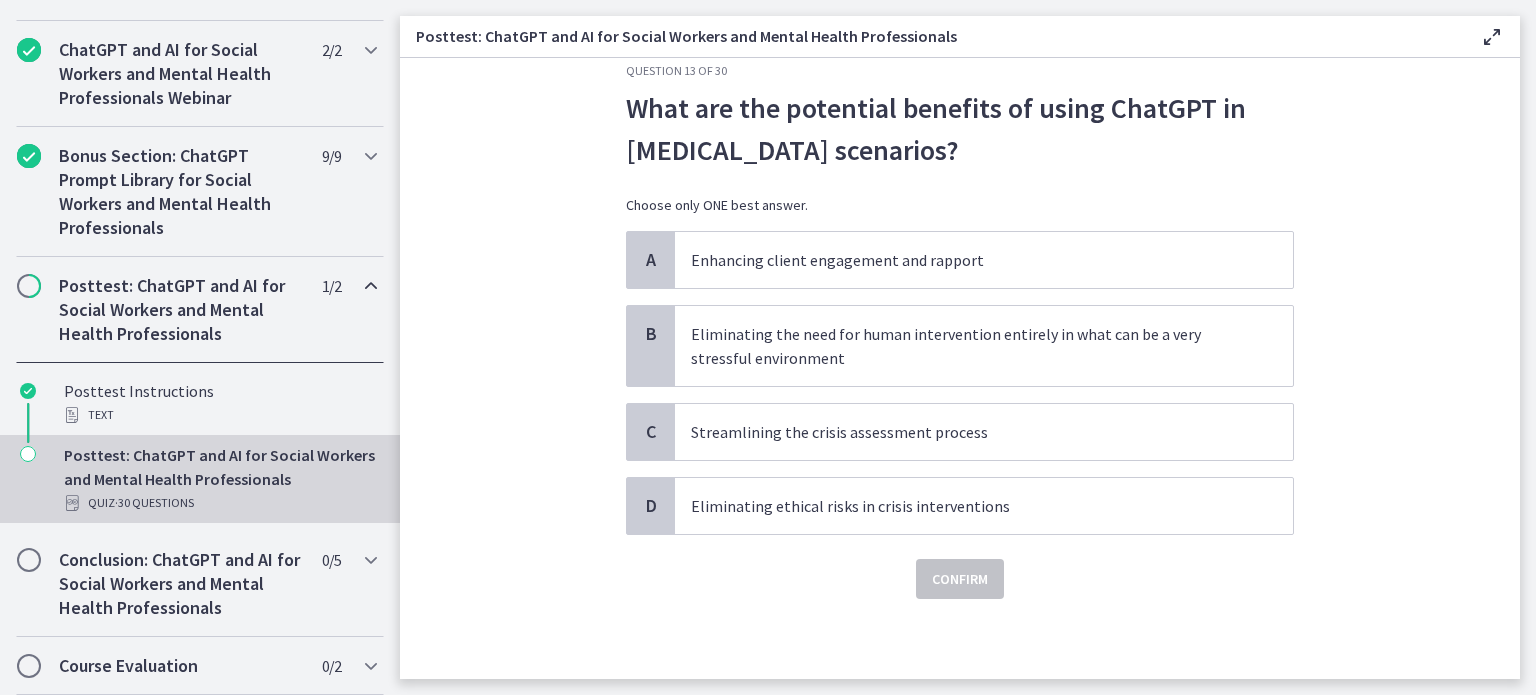 scroll, scrollTop: 0, scrollLeft: 0, axis: both 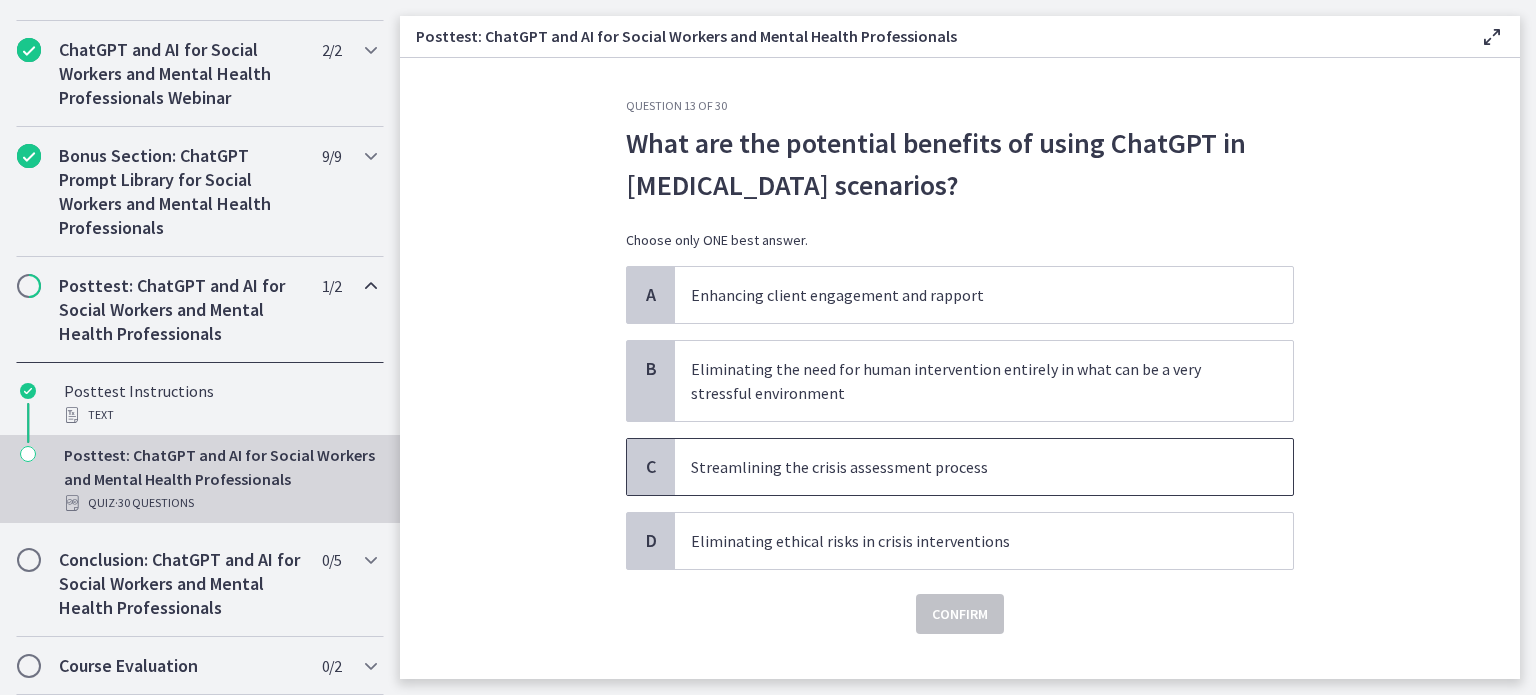 click on "Streamlining the crisis assessment process" at bounding box center (984, 467) 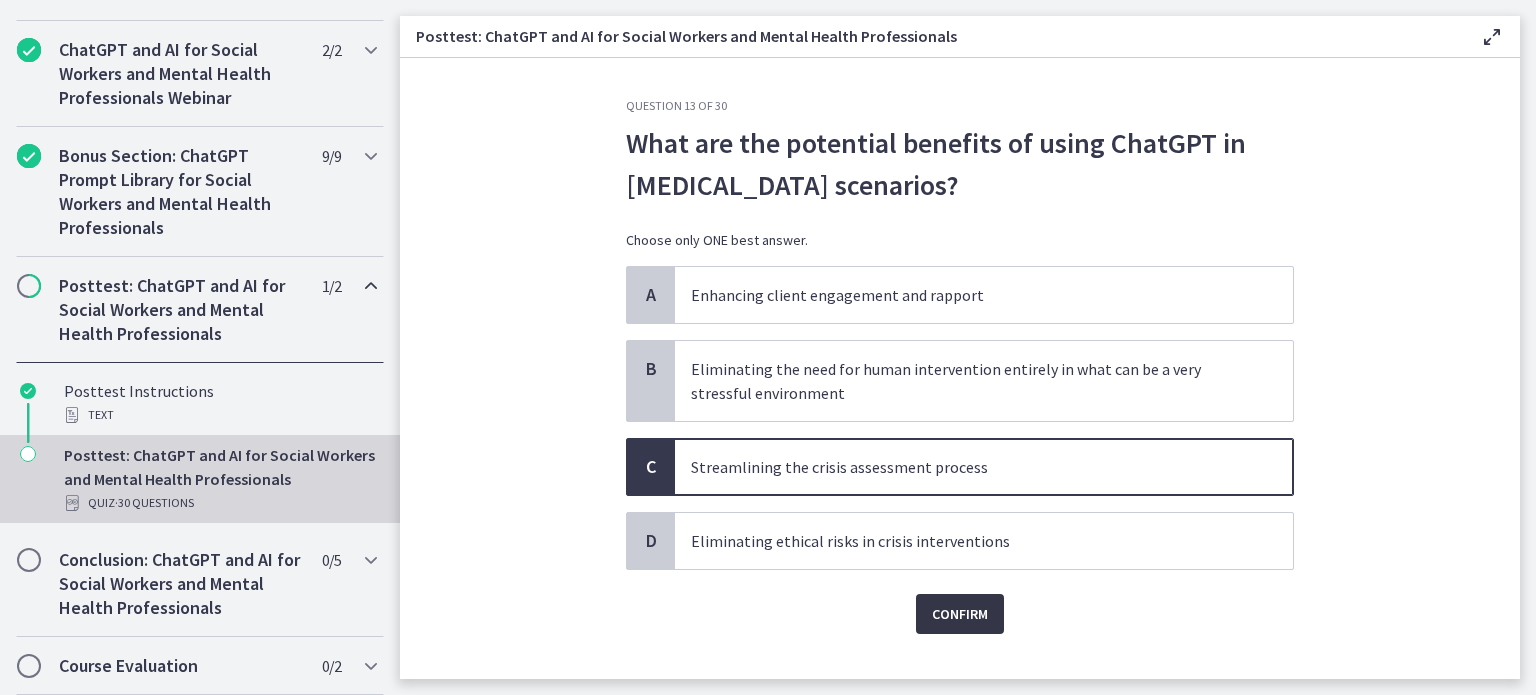click on "Confirm" at bounding box center [960, 614] 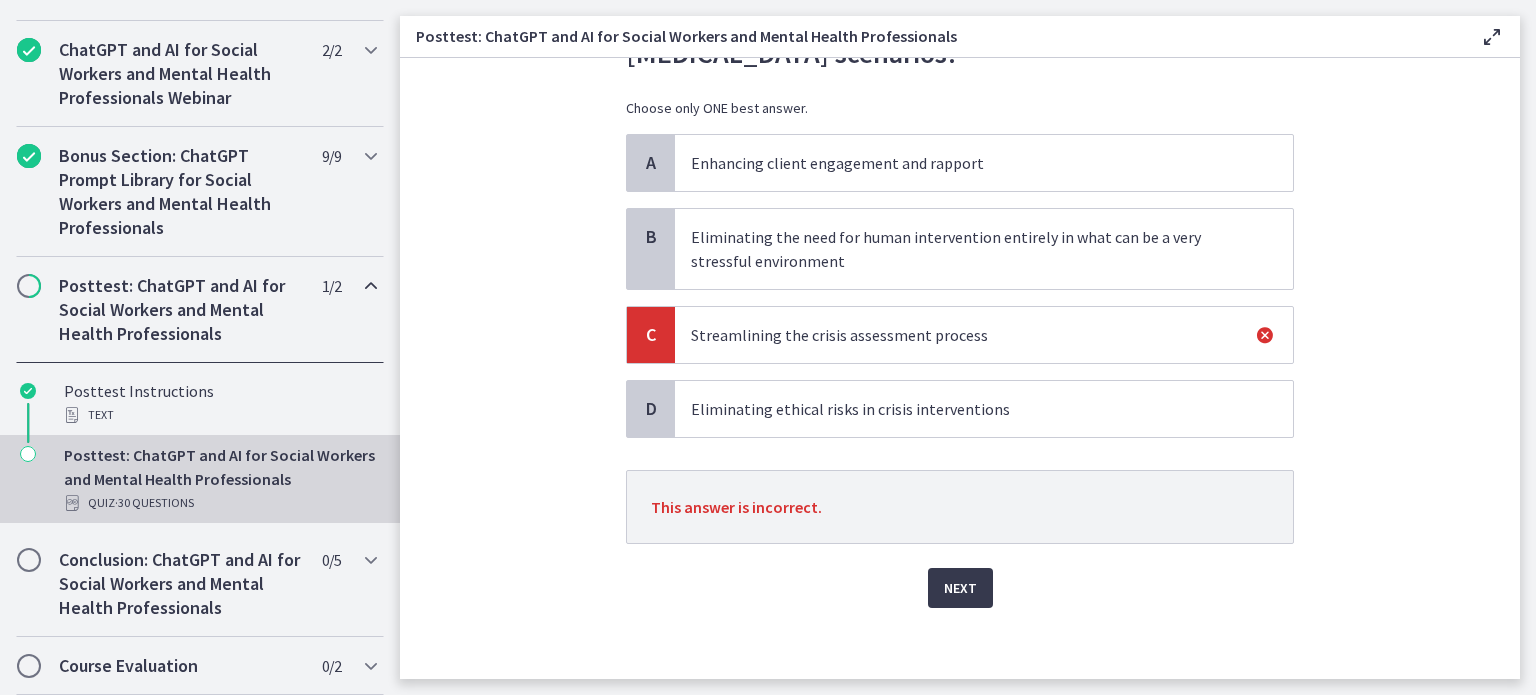 scroll, scrollTop: 138, scrollLeft: 0, axis: vertical 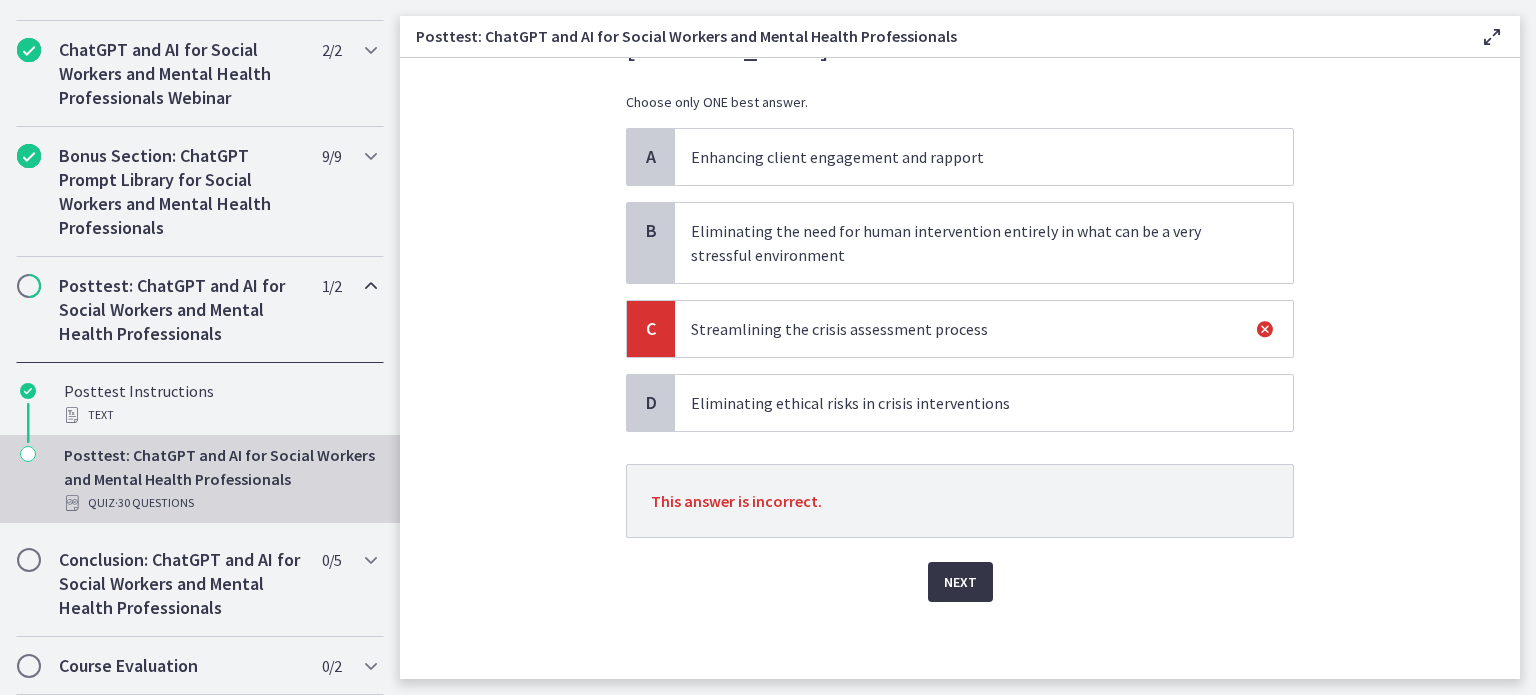 click on "Next" at bounding box center (960, 582) 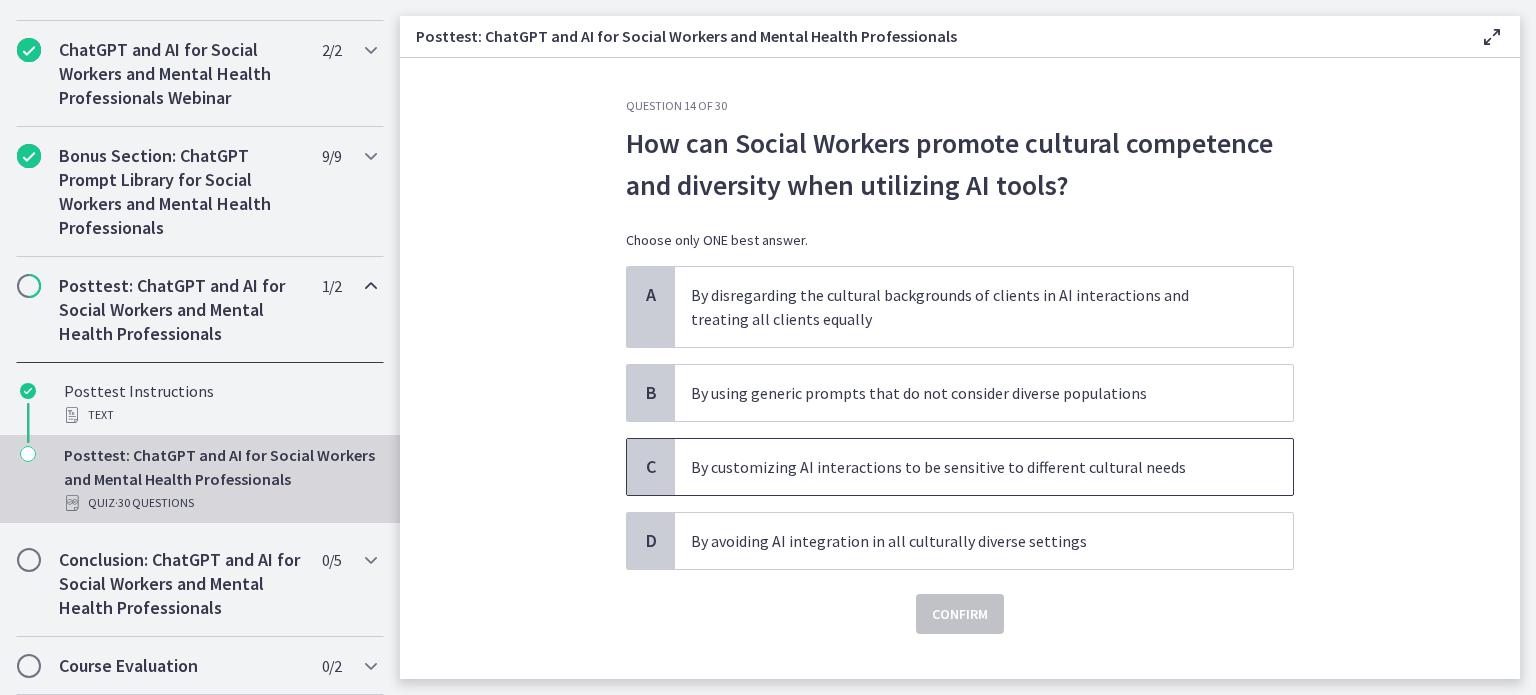 click on "By customizing AI interactions to be sensitive to different cultural needs" at bounding box center (984, 467) 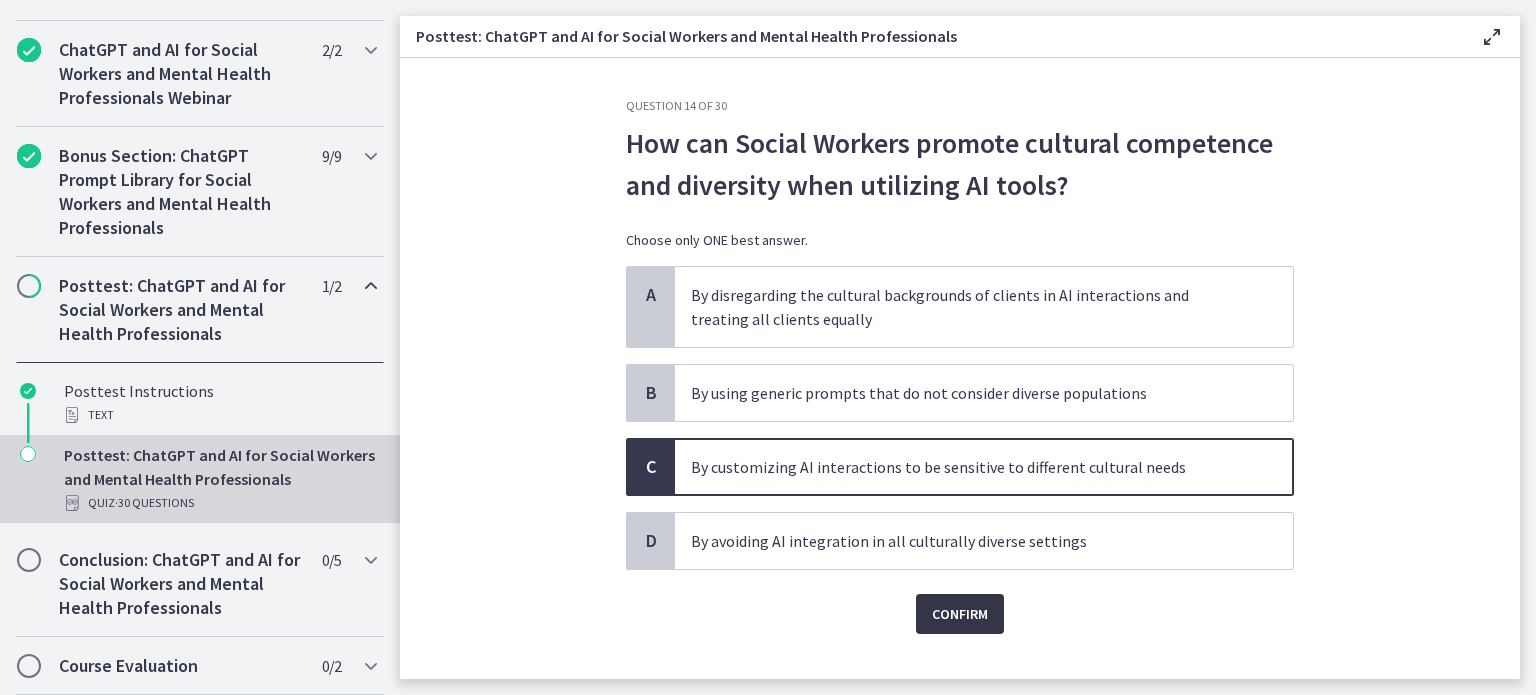 click on "Confirm" at bounding box center [960, 614] 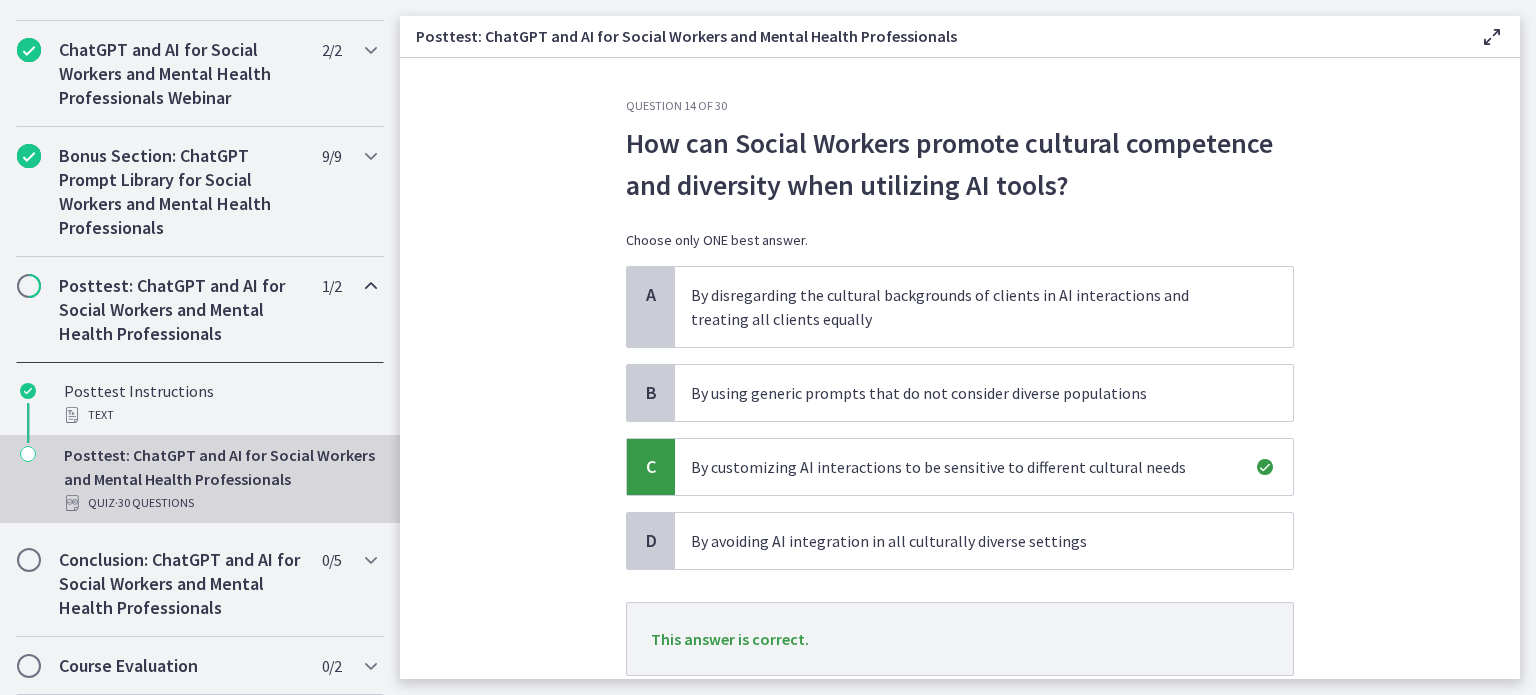scroll, scrollTop: 138, scrollLeft: 0, axis: vertical 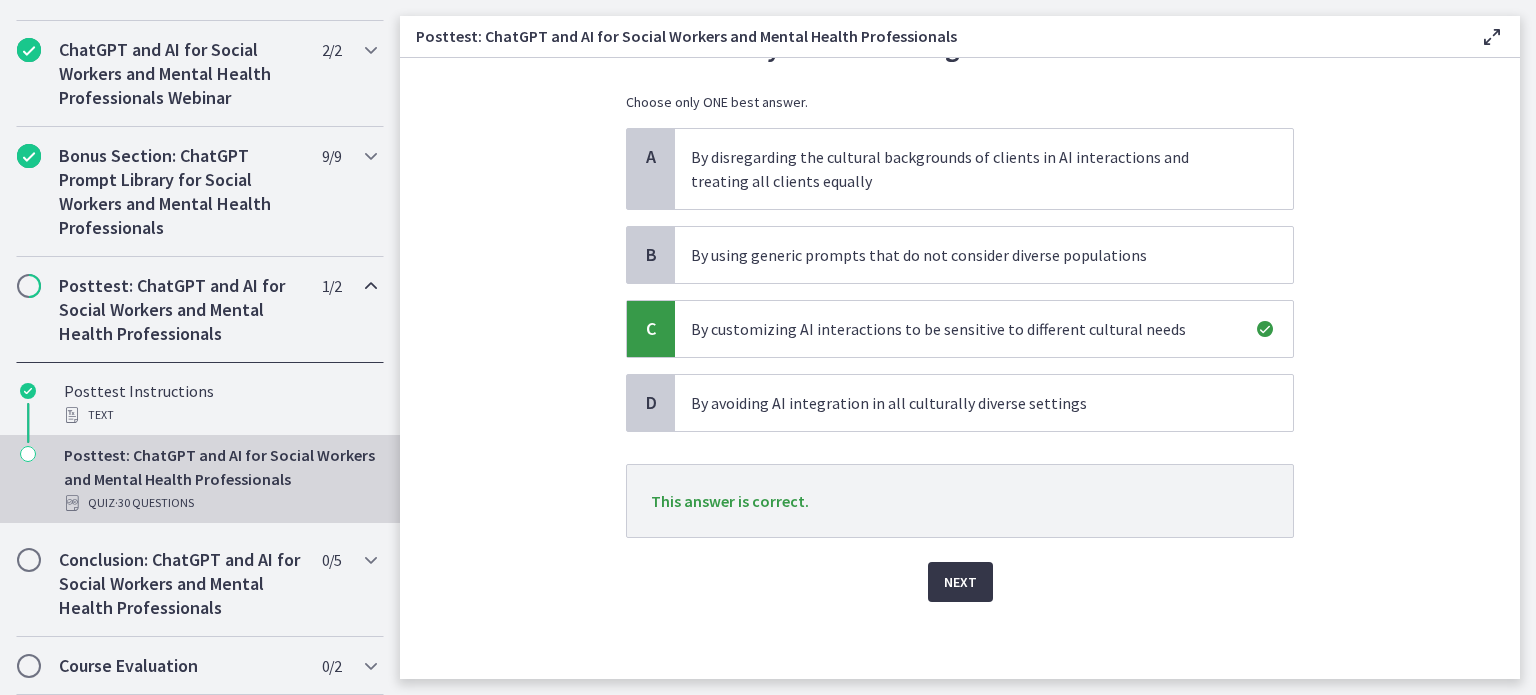 click on "Next" at bounding box center [960, 582] 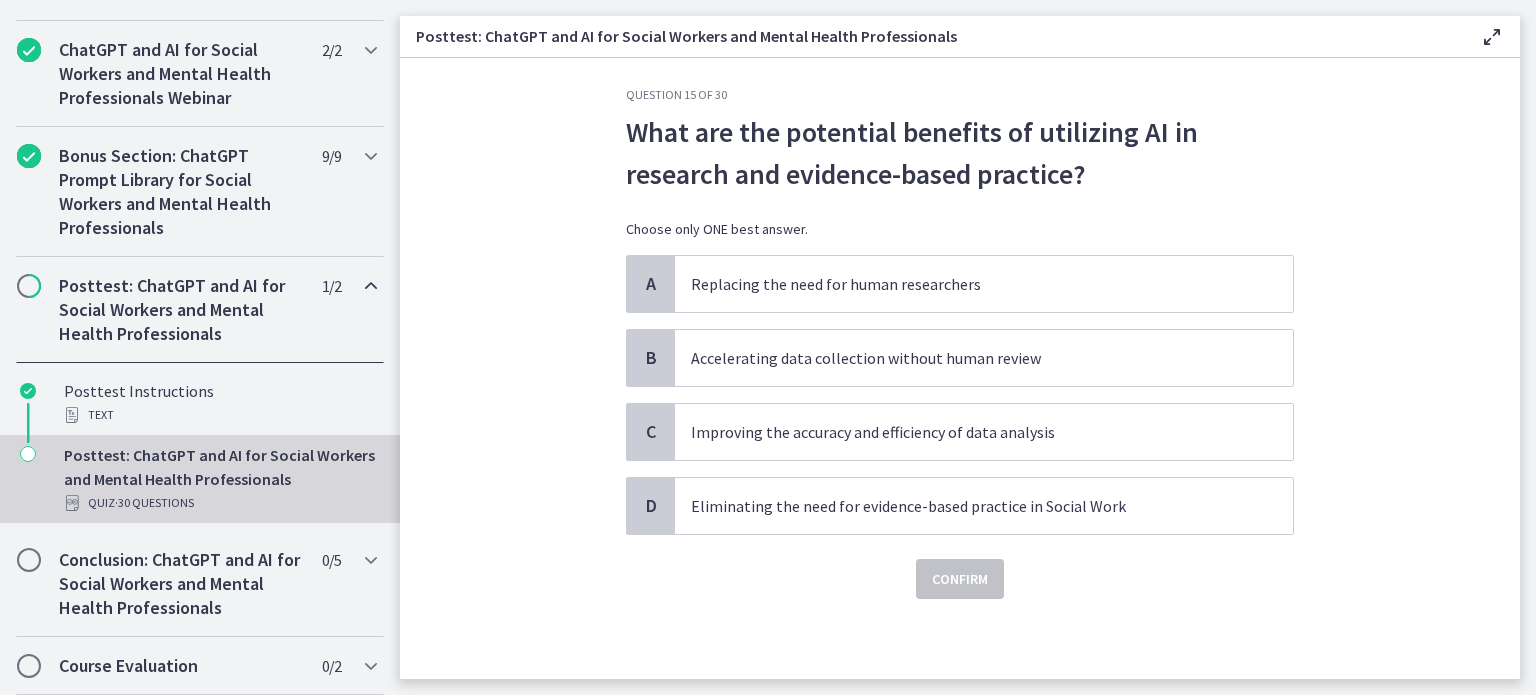 scroll, scrollTop: 0, scrollLeft: 0, axis: both 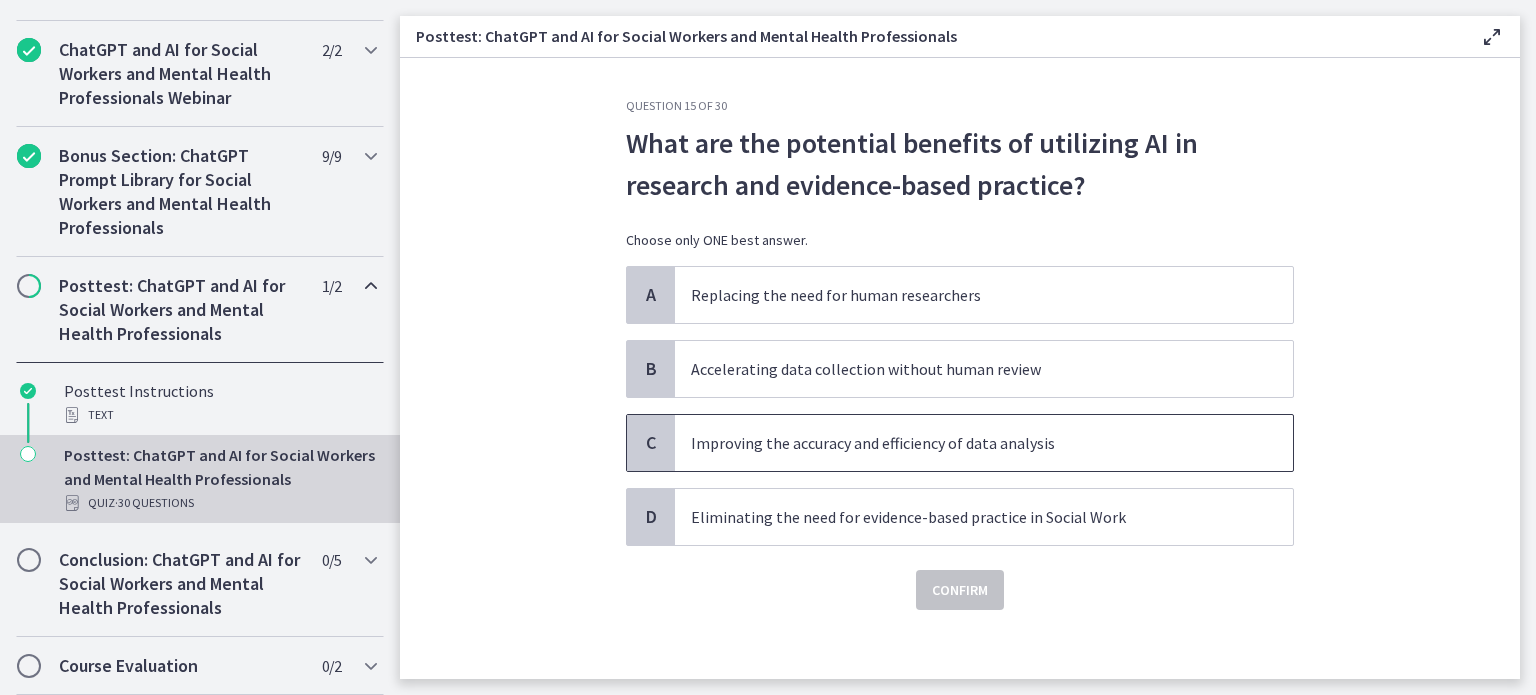 click on "Improving the accuracy and efficiency of data analysis" at bounding box center [984, 443] 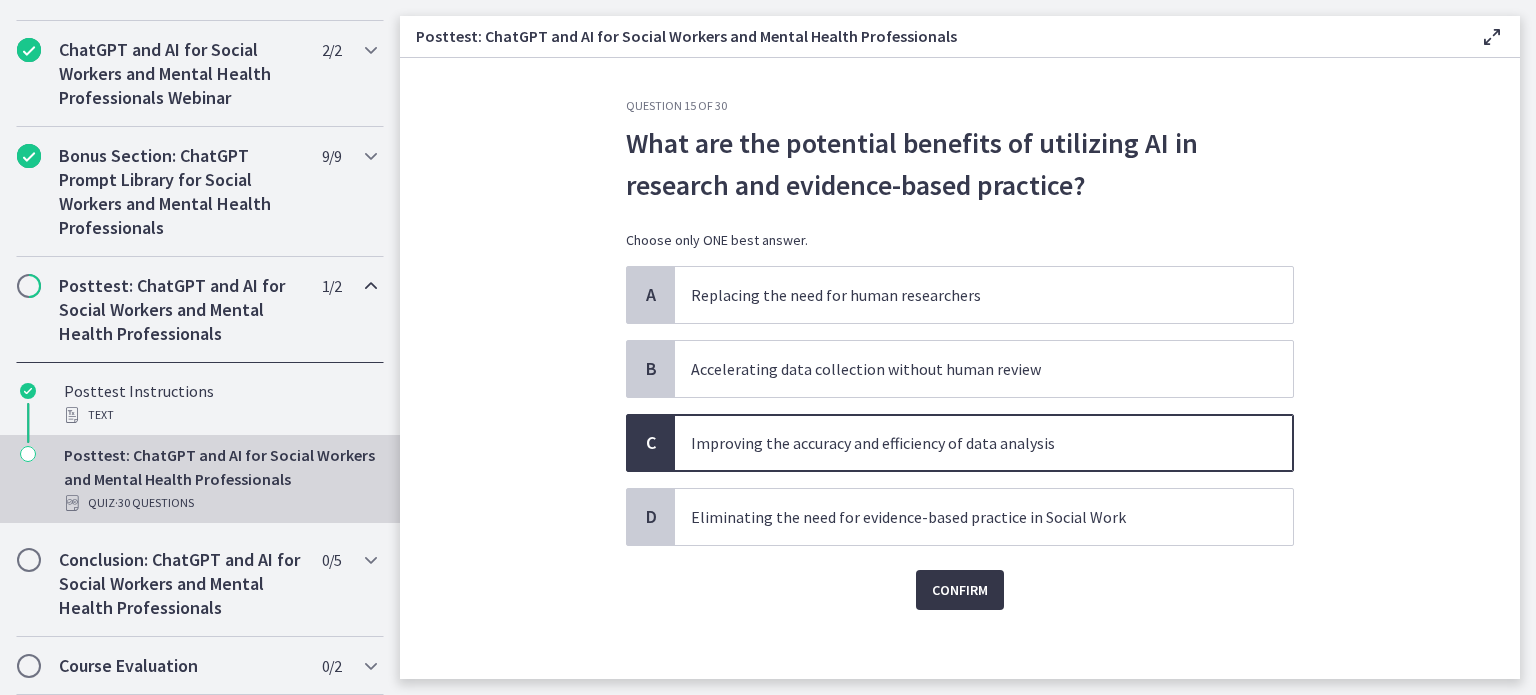 click on "Confirm" at bounding box center [960, 590] 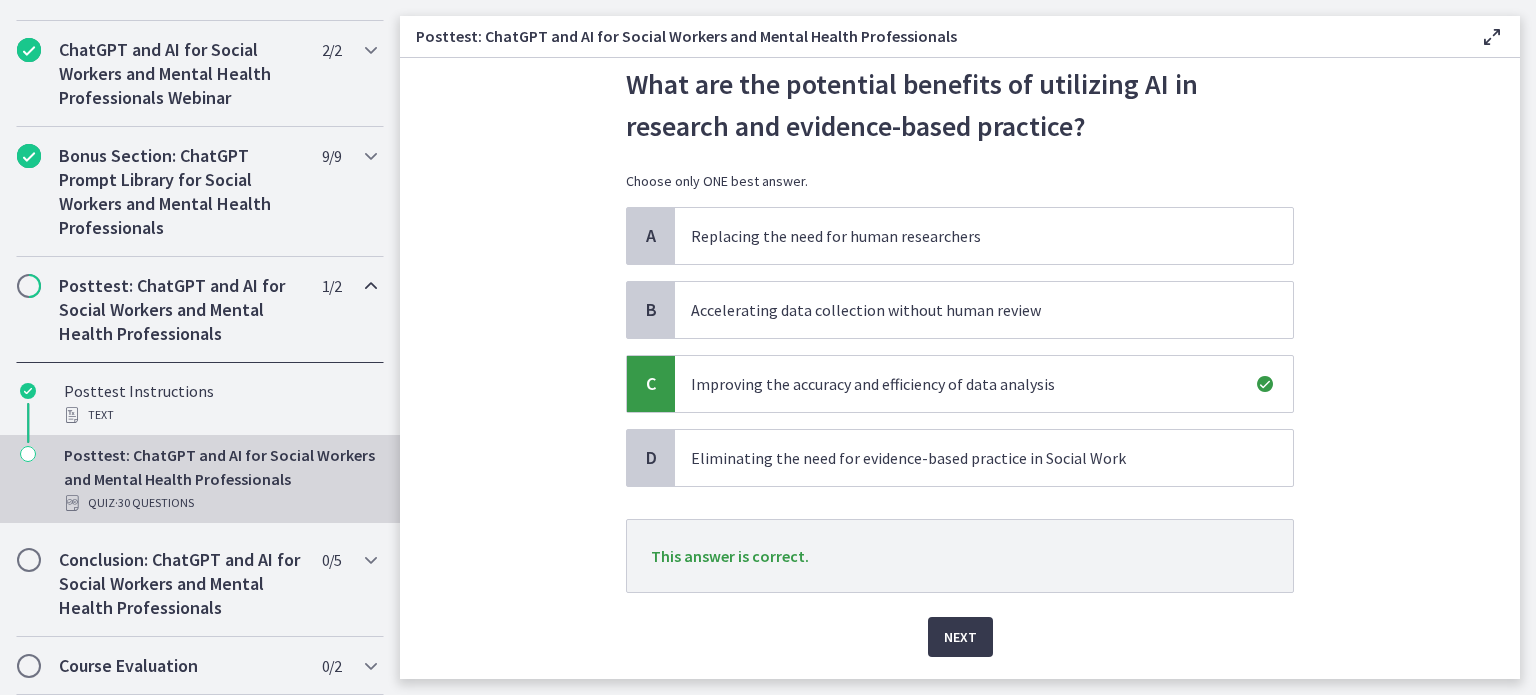 scroll, scrollTop: 114, scrollLeft: 0, axis: vertical 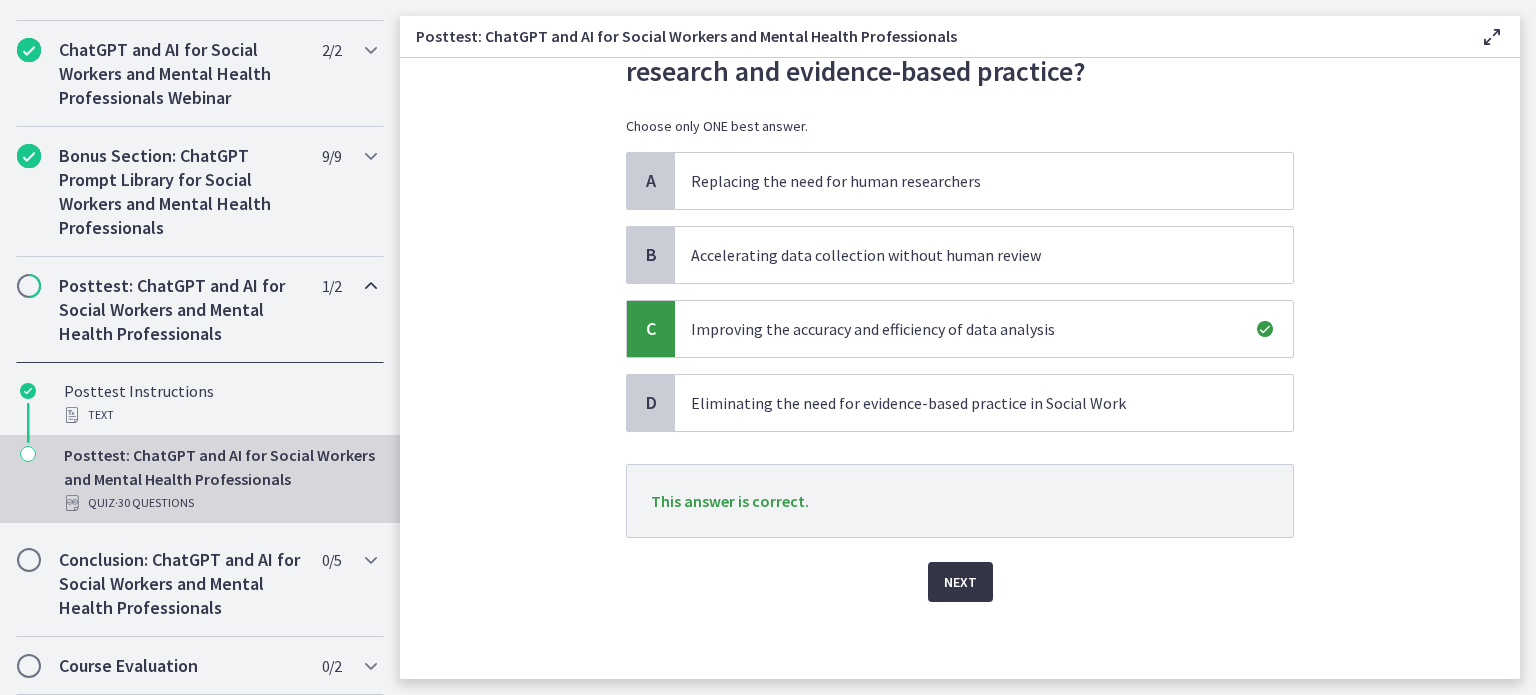 click on "Next" at bounding box center [960, 582] 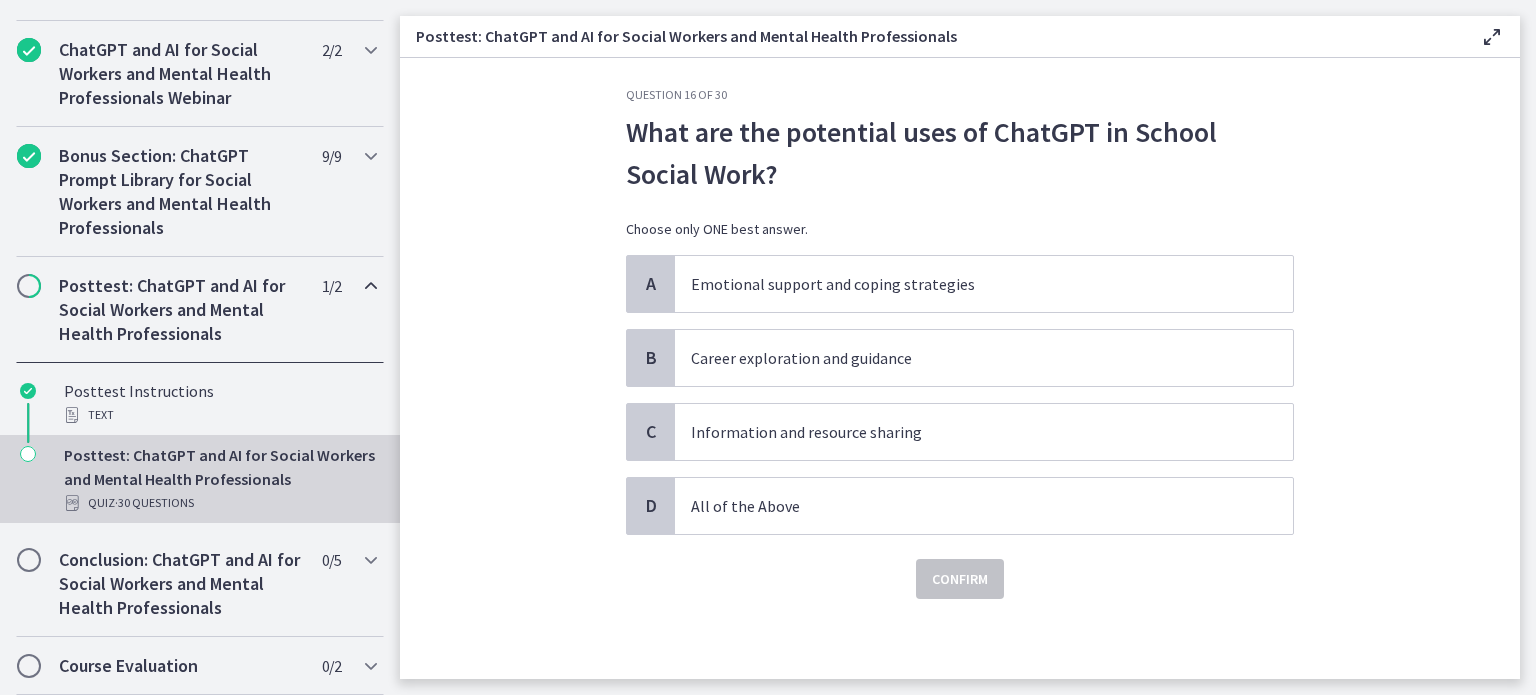 scroll, scrollTop: 0, scrollLeft: 0, axis: both 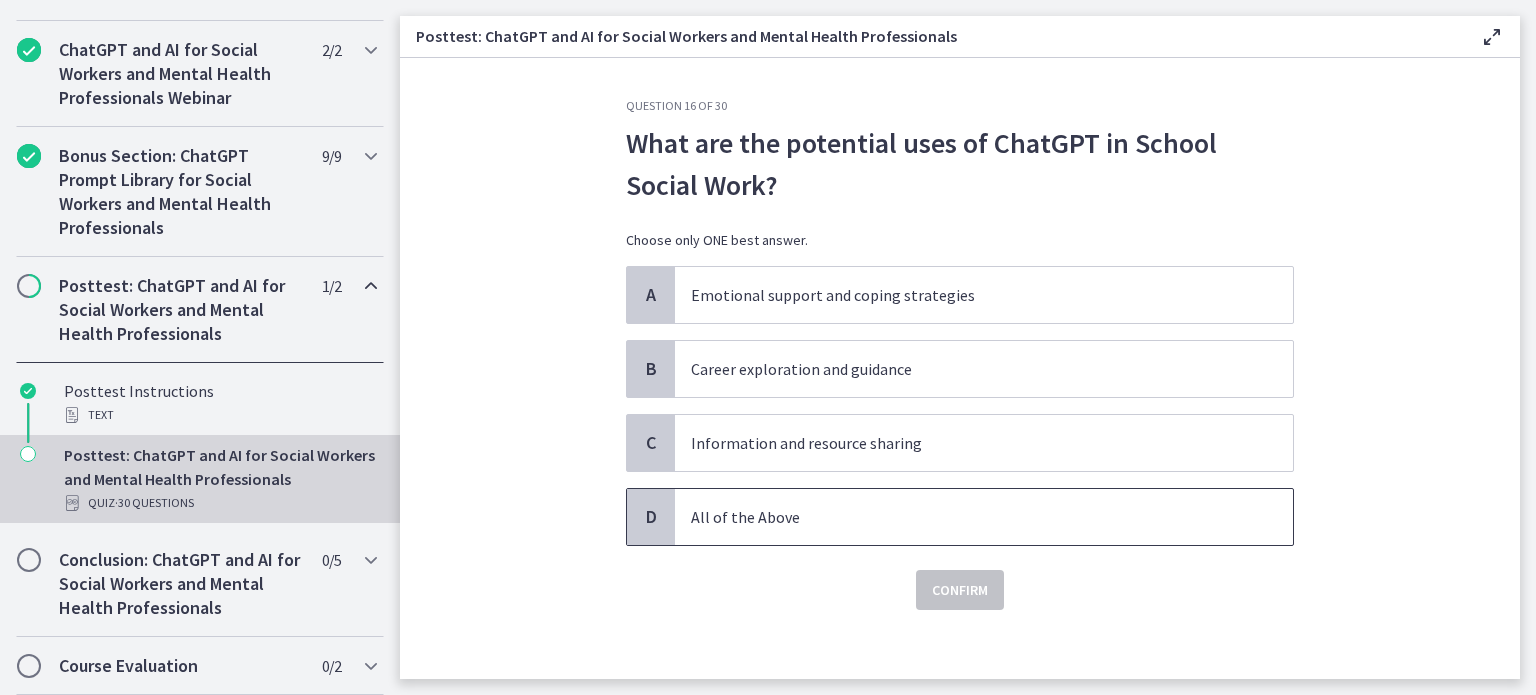 drag, startPoint x: 764, startPoint y: 523, endPoint x: 789, endPoint y: 527, distance: 25.317978 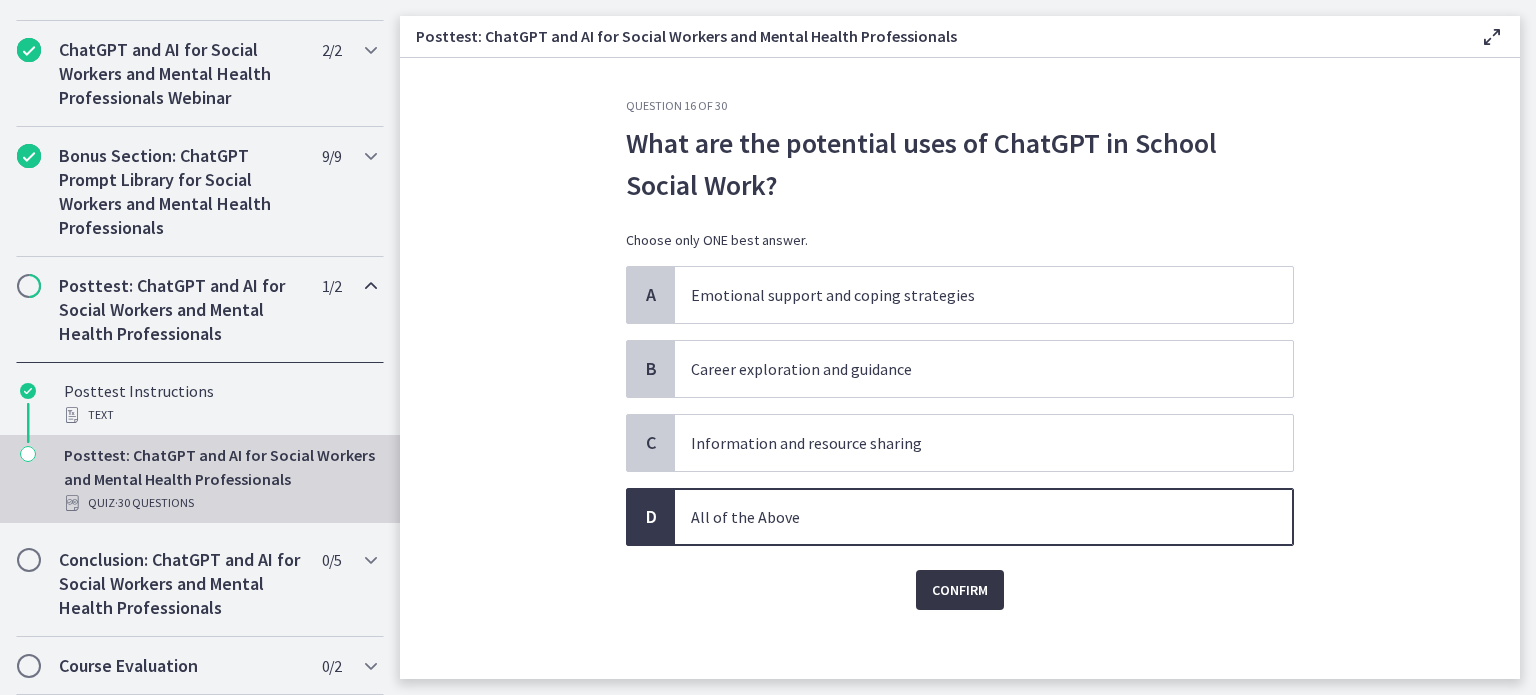 click on "Confirm" at bounding box center (960, 590) 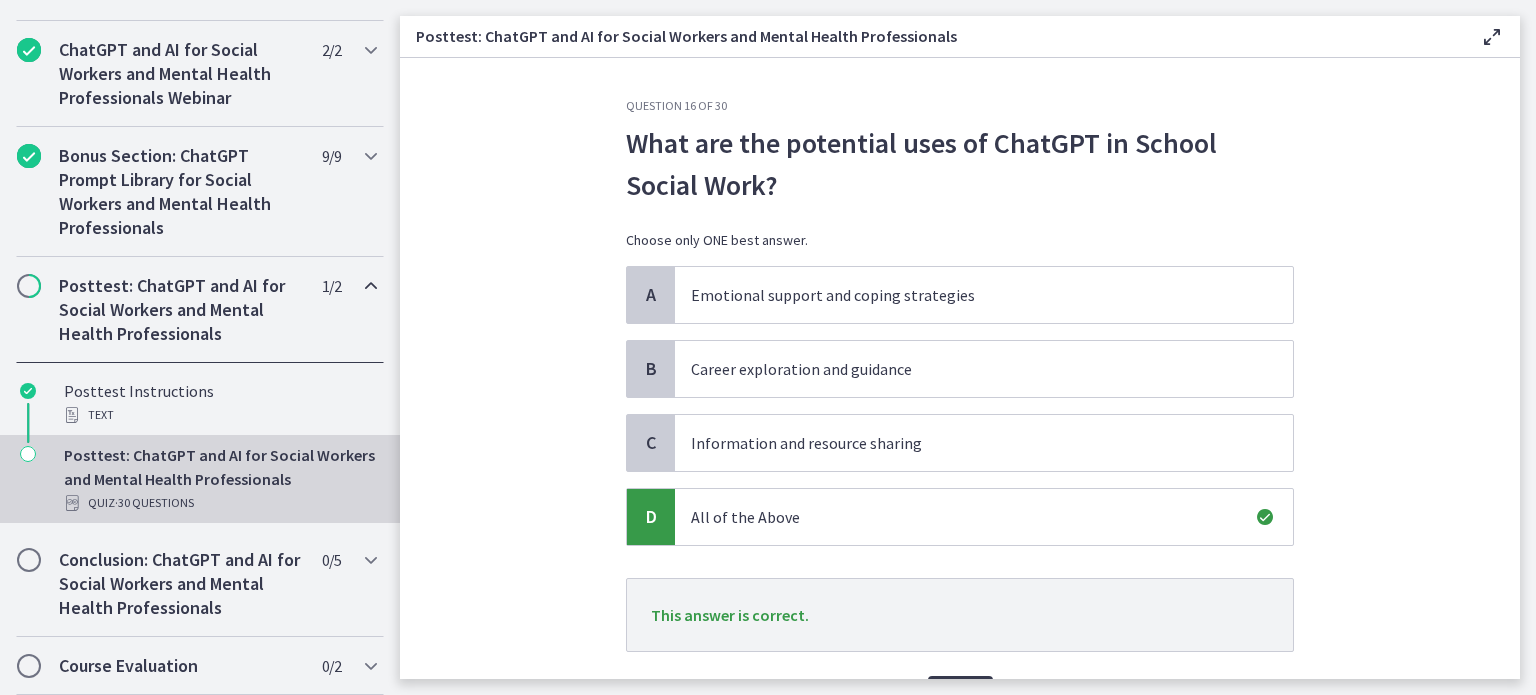 scroll, scrollTop: 114, scrollLeft: 0, axis: vertical 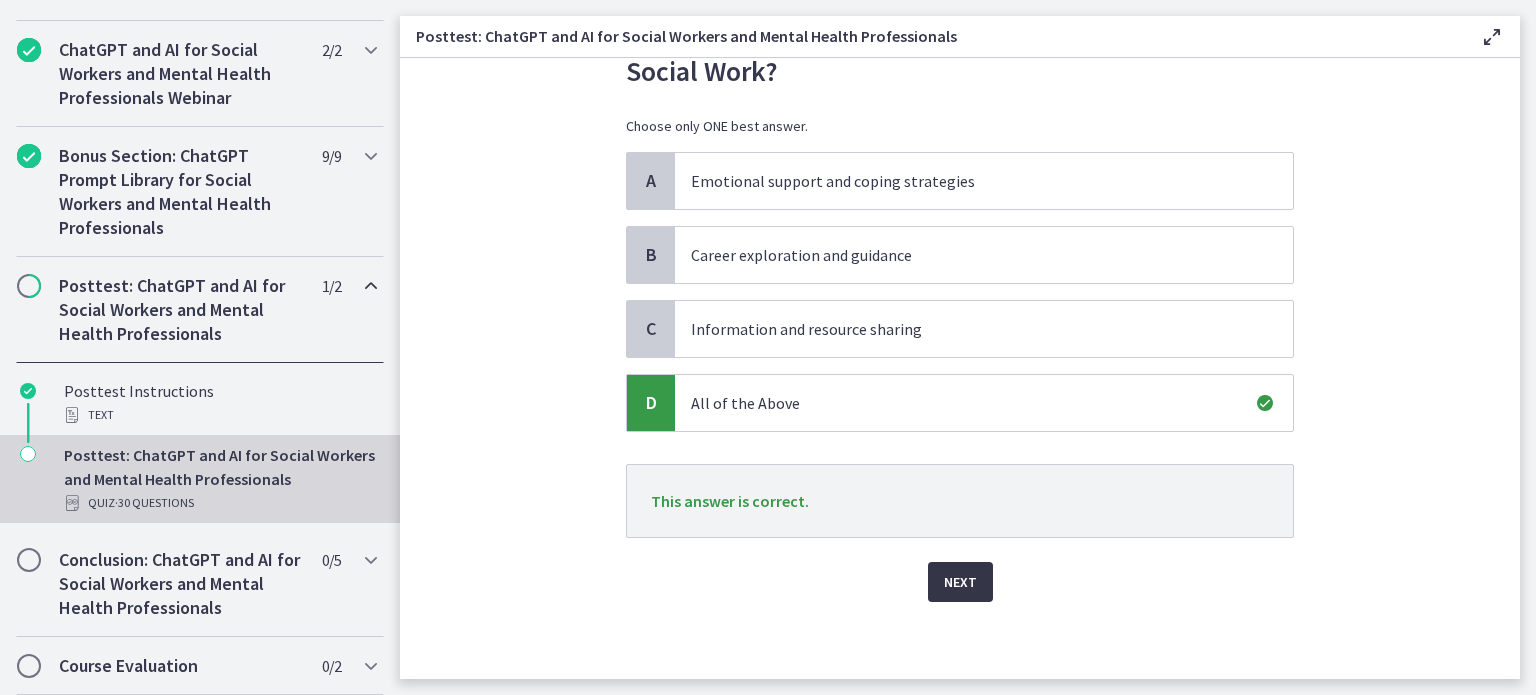 click on "Next" at bounding box center (960, 582) 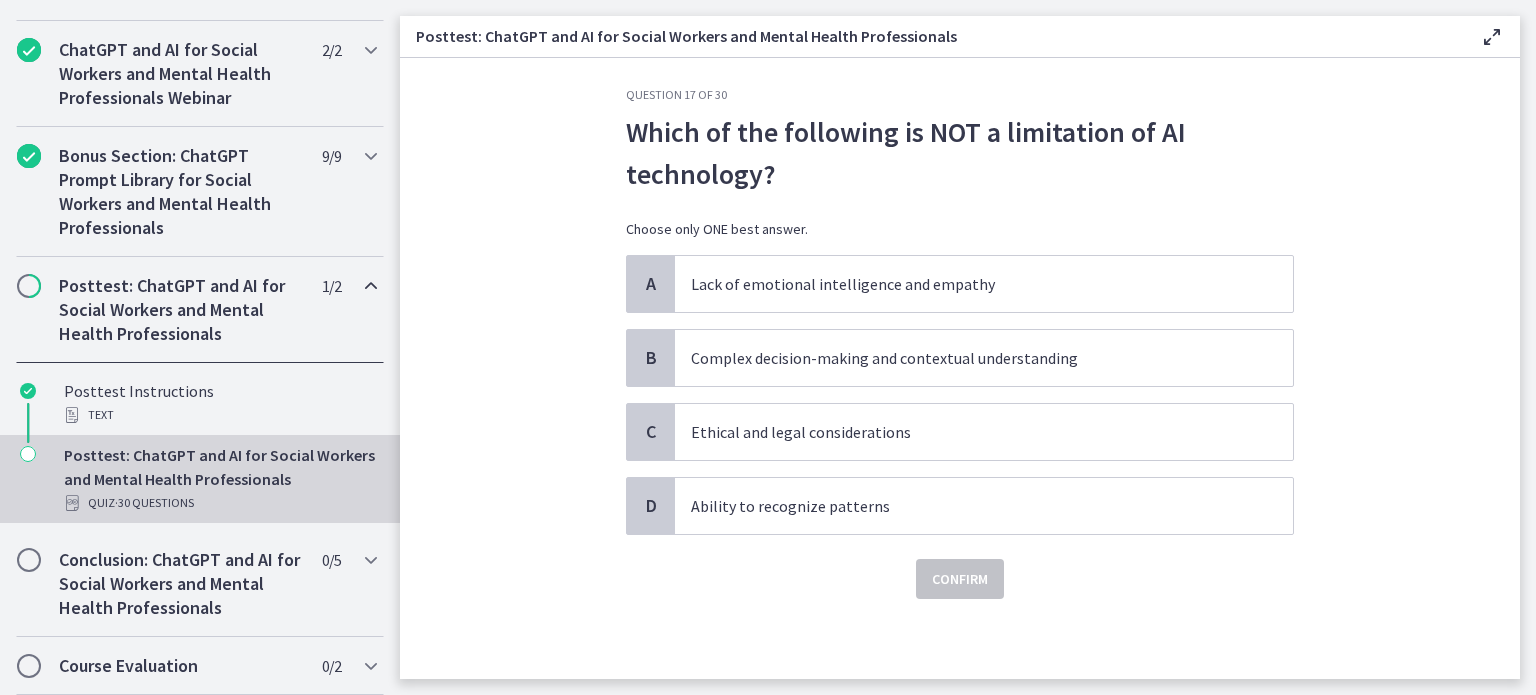 scroll, scrollTop: 0, scrollLeft: 0, axis: both 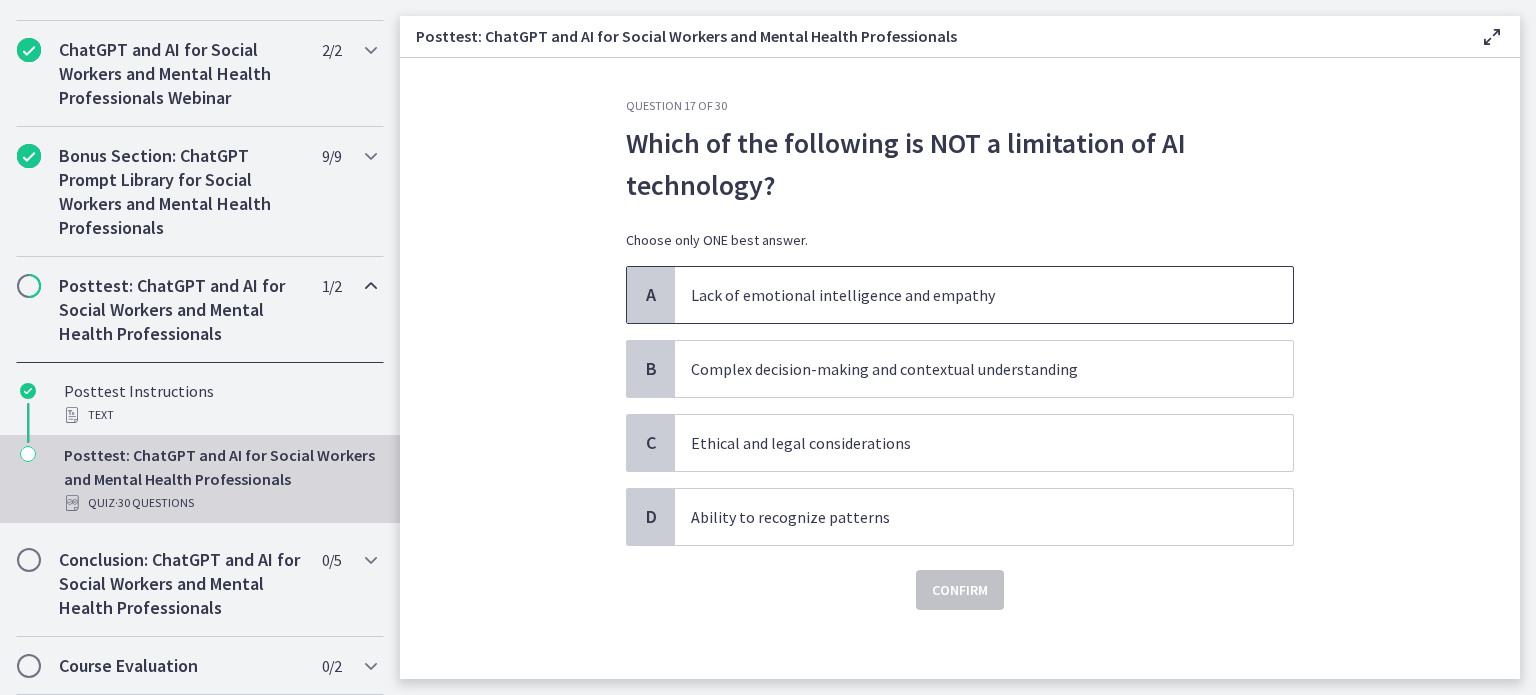 click on "Lack of emotional intelligence and empathy" at bounding box center [964, 295] 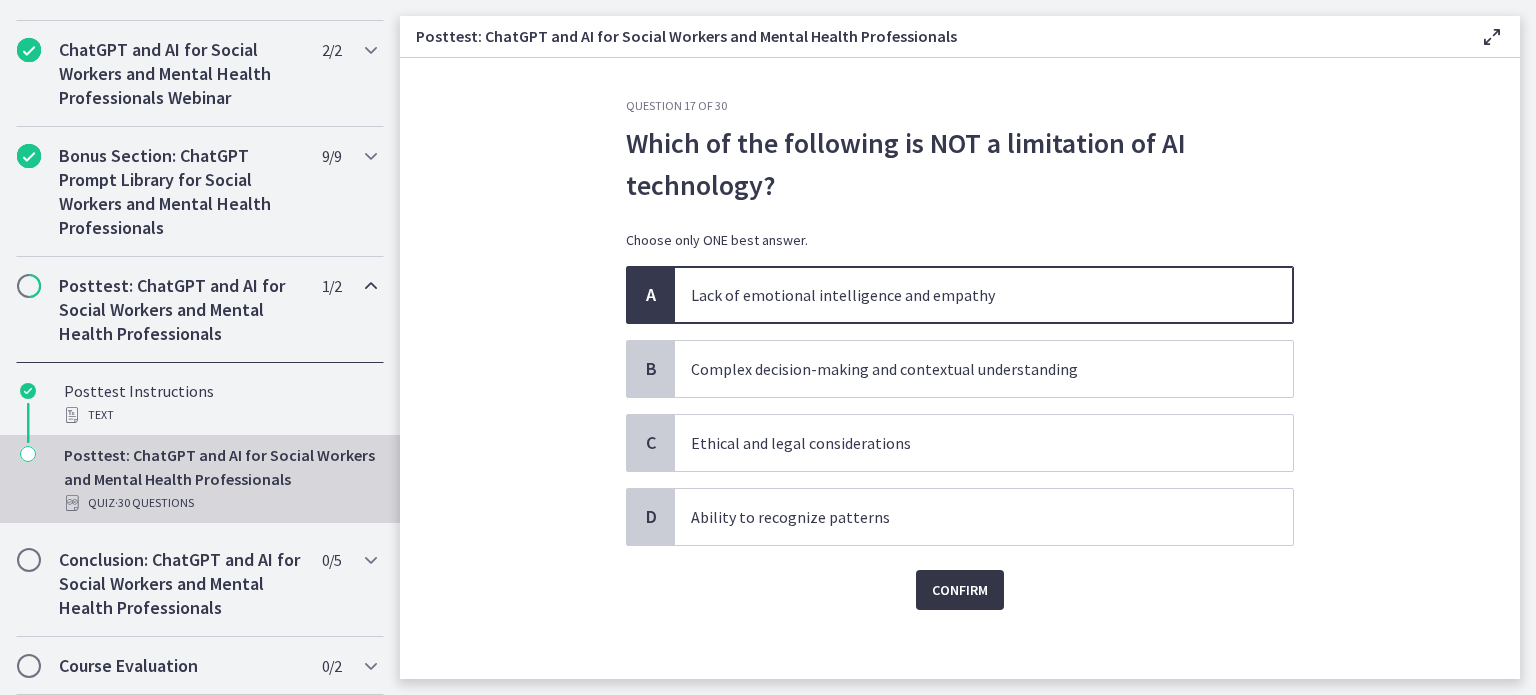 click on "Confirm" at bounding box center (960, 590) 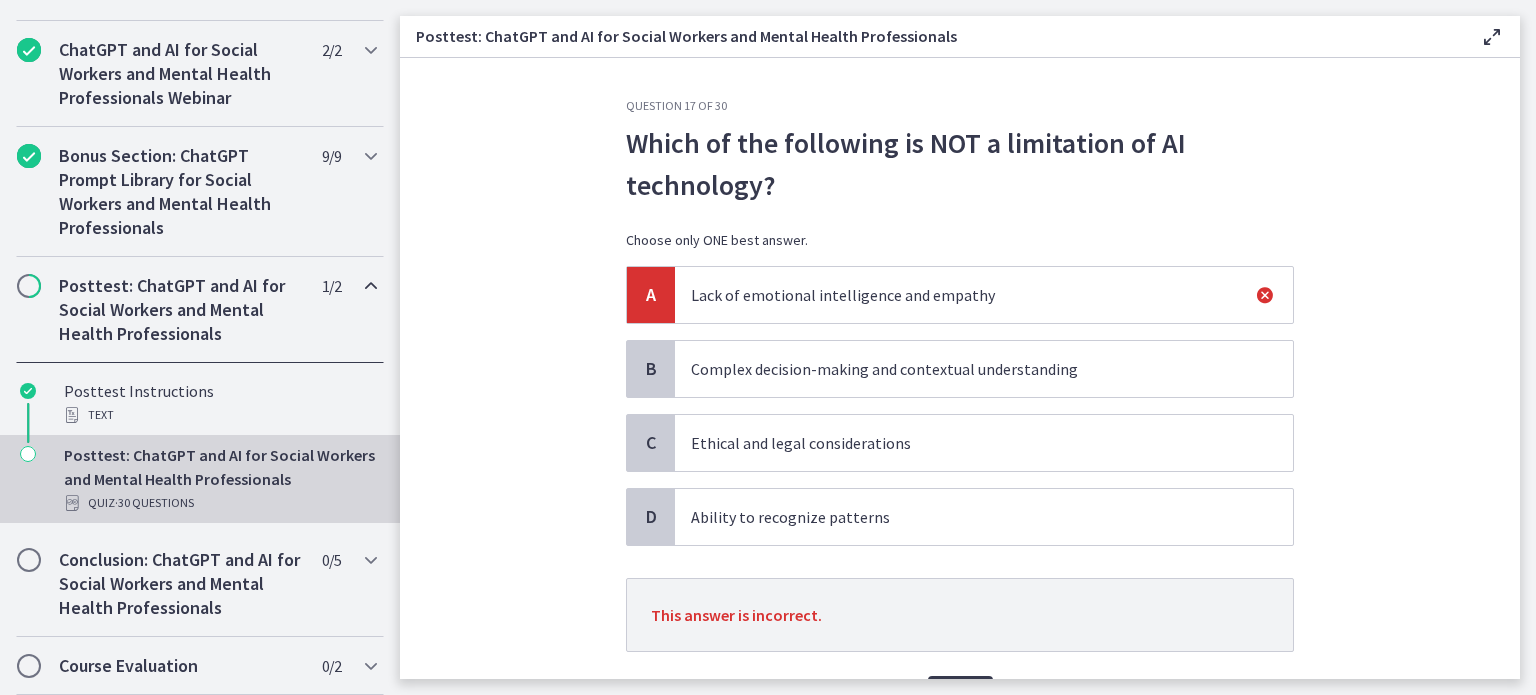click on "Ability to recognize patterns" at bounding box center (984, 517) 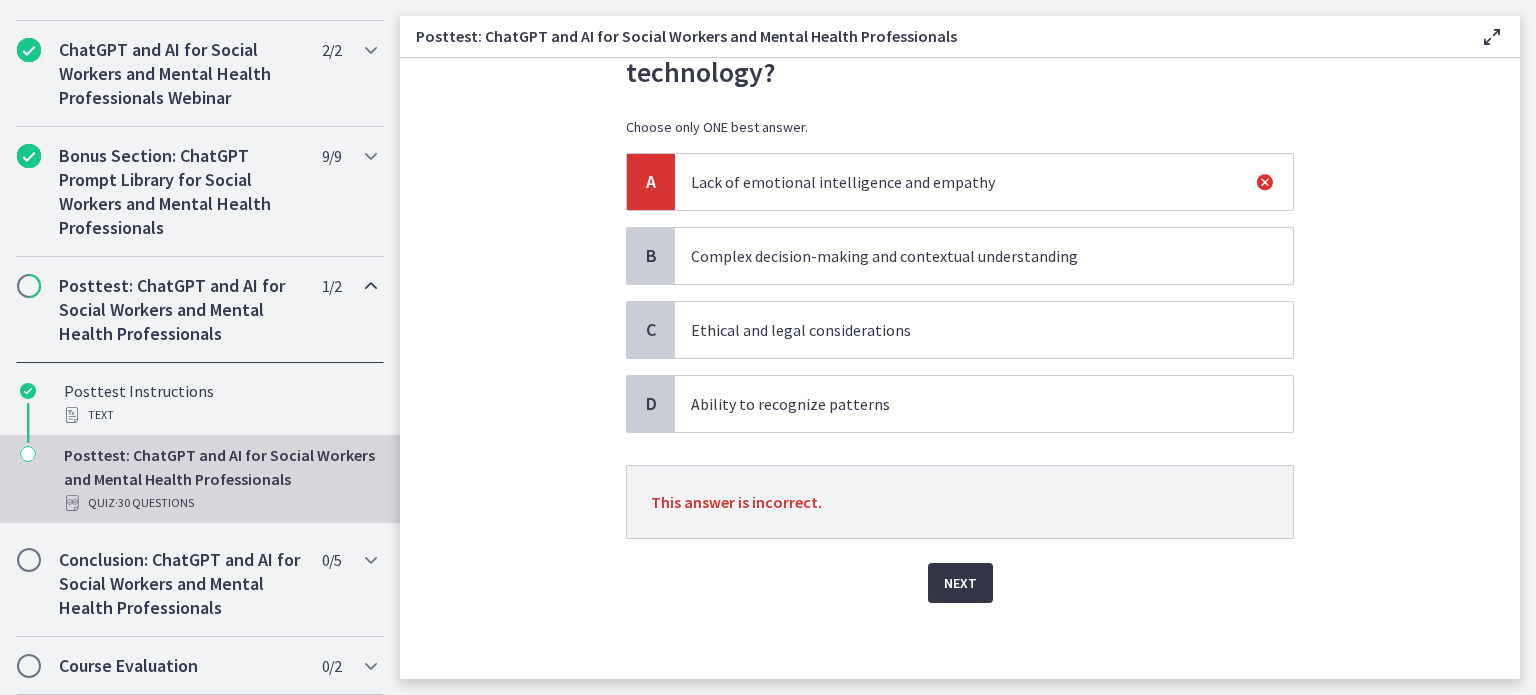 scroll, scrollTop: 114, scrollLeft: 0, axis: vertical 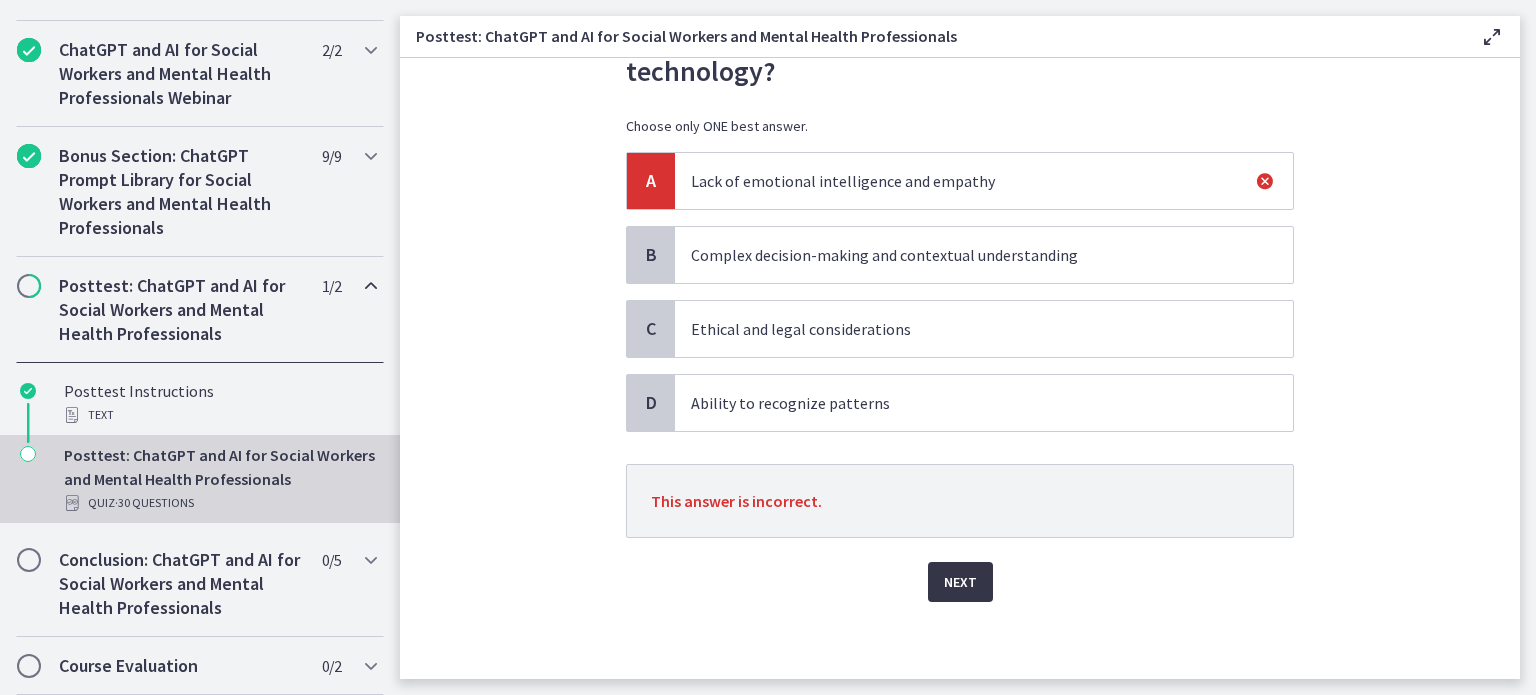 click on "Next" at bounding box center (960, 582) 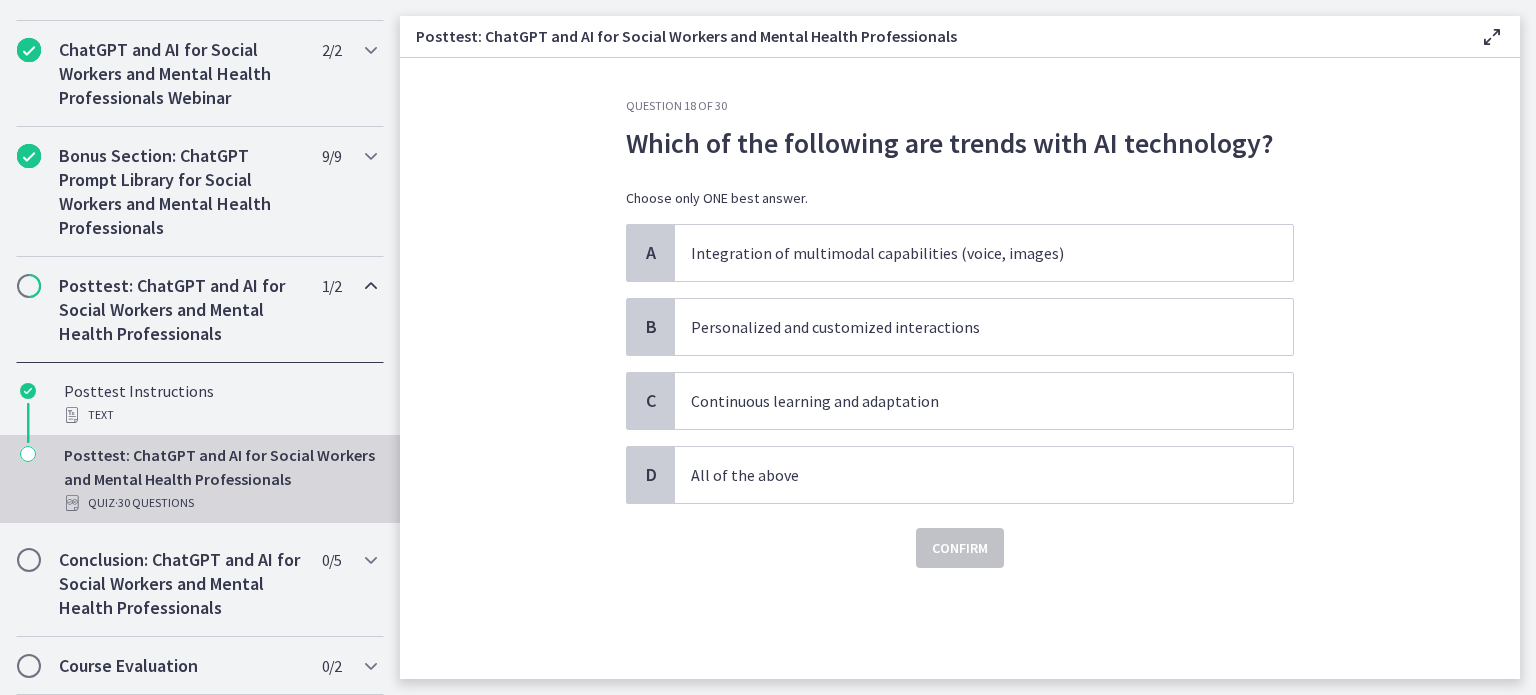 scroll, scrollTop: 0, scrollLeft: 0, axis: both 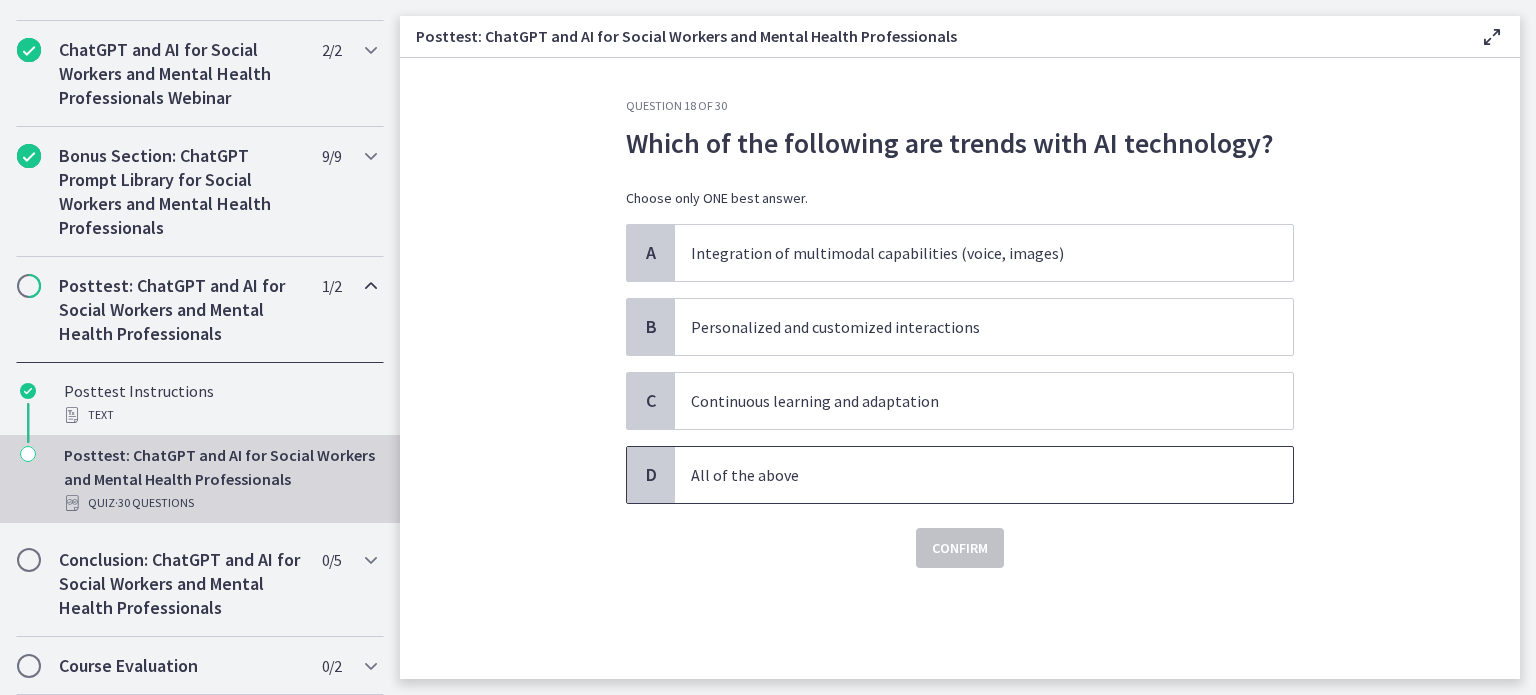 click on "All of the above" at bounding box center (964, 475) 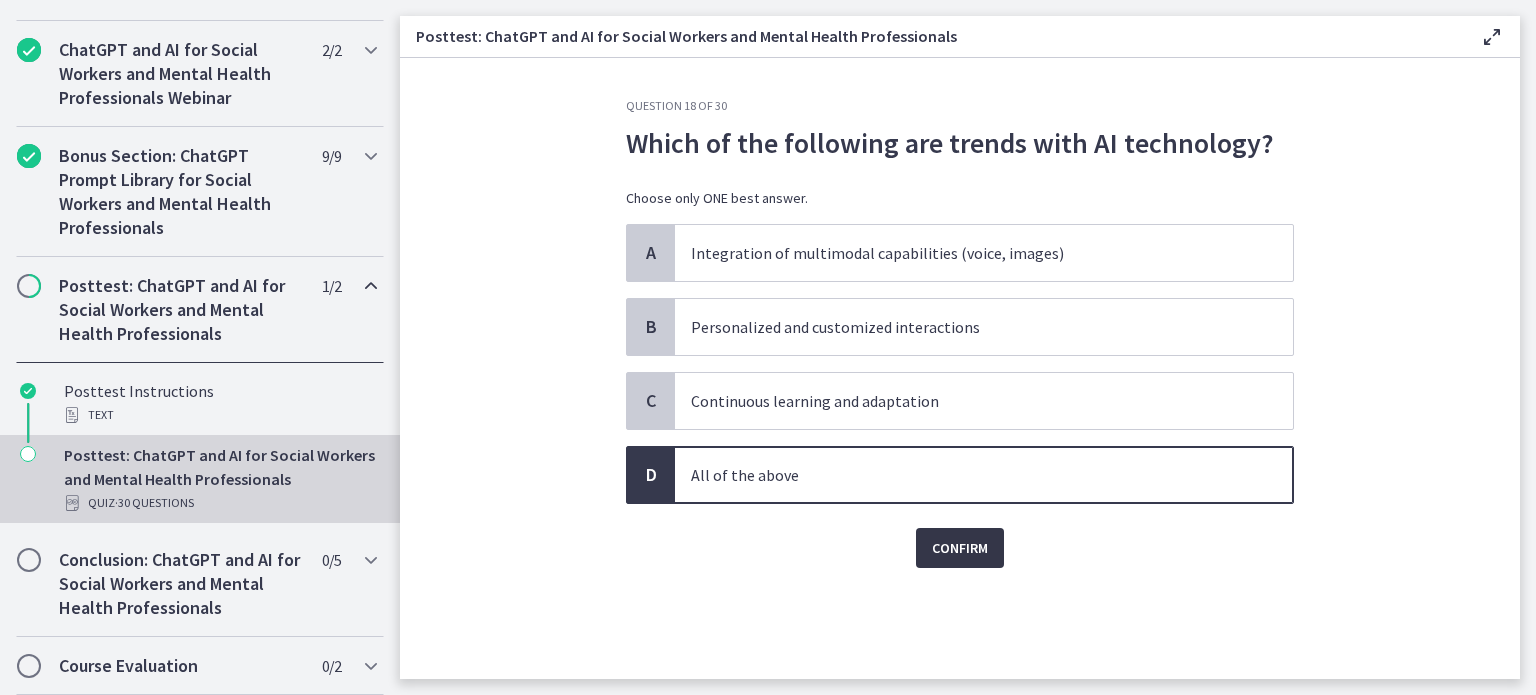 click on "Confirm" at bounding box center [960, 548] 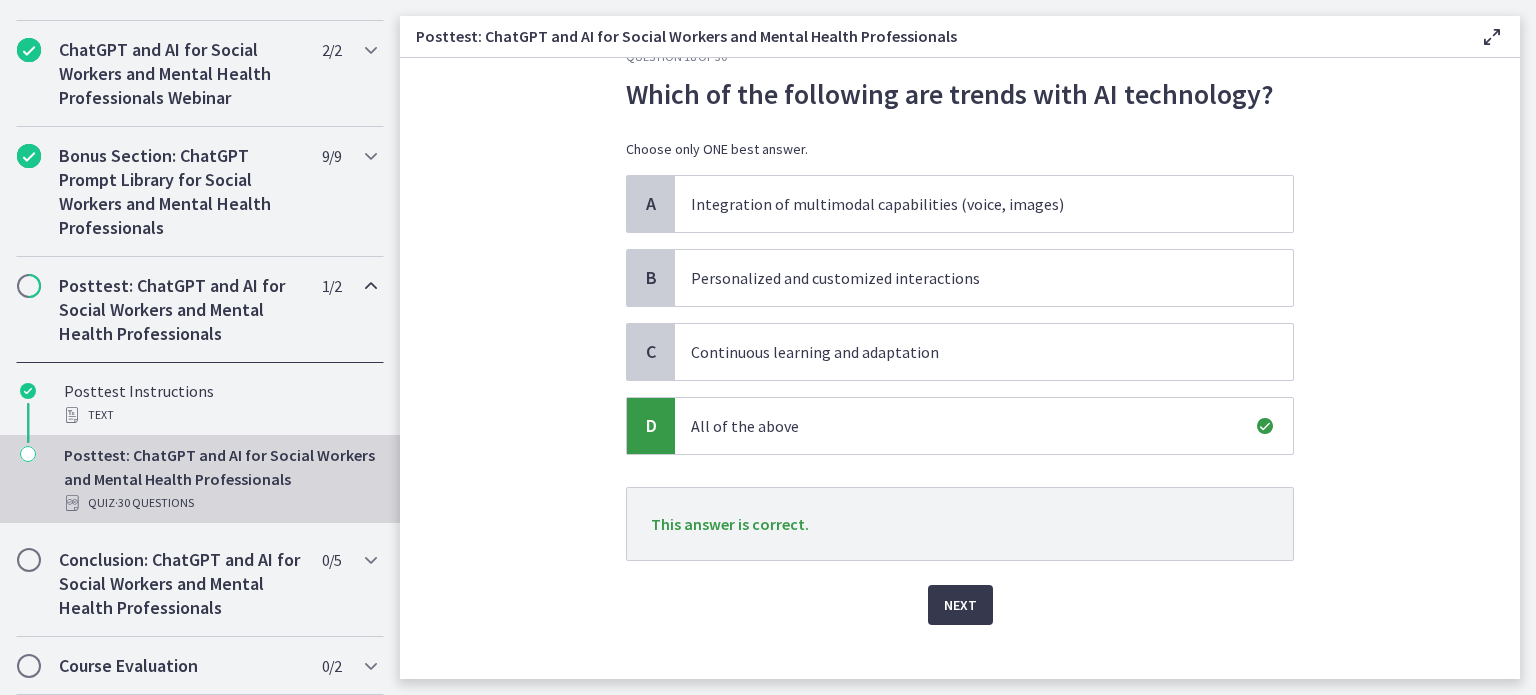 scroll, scrollTop: 72, scrollLeft: 0, axis: vertical 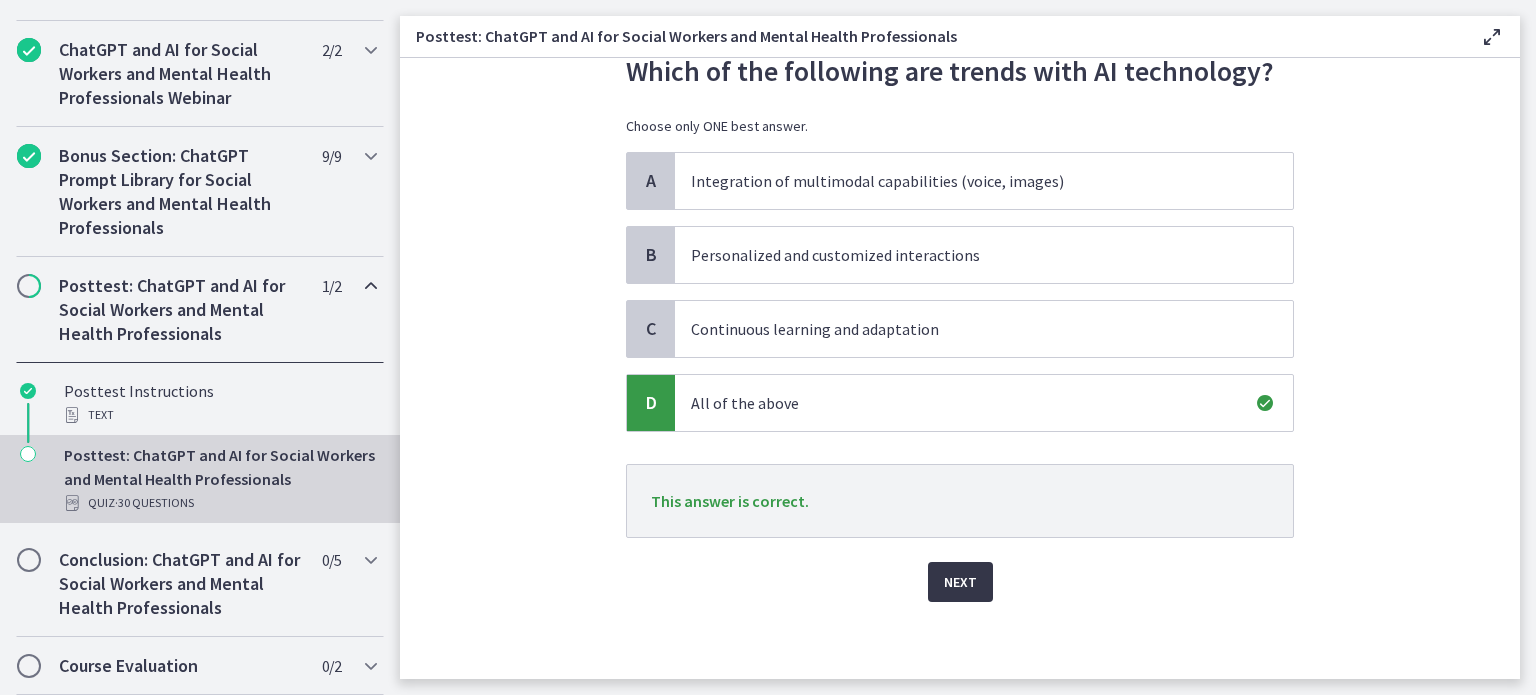 click on "Next" at bounding box center (960, 582) 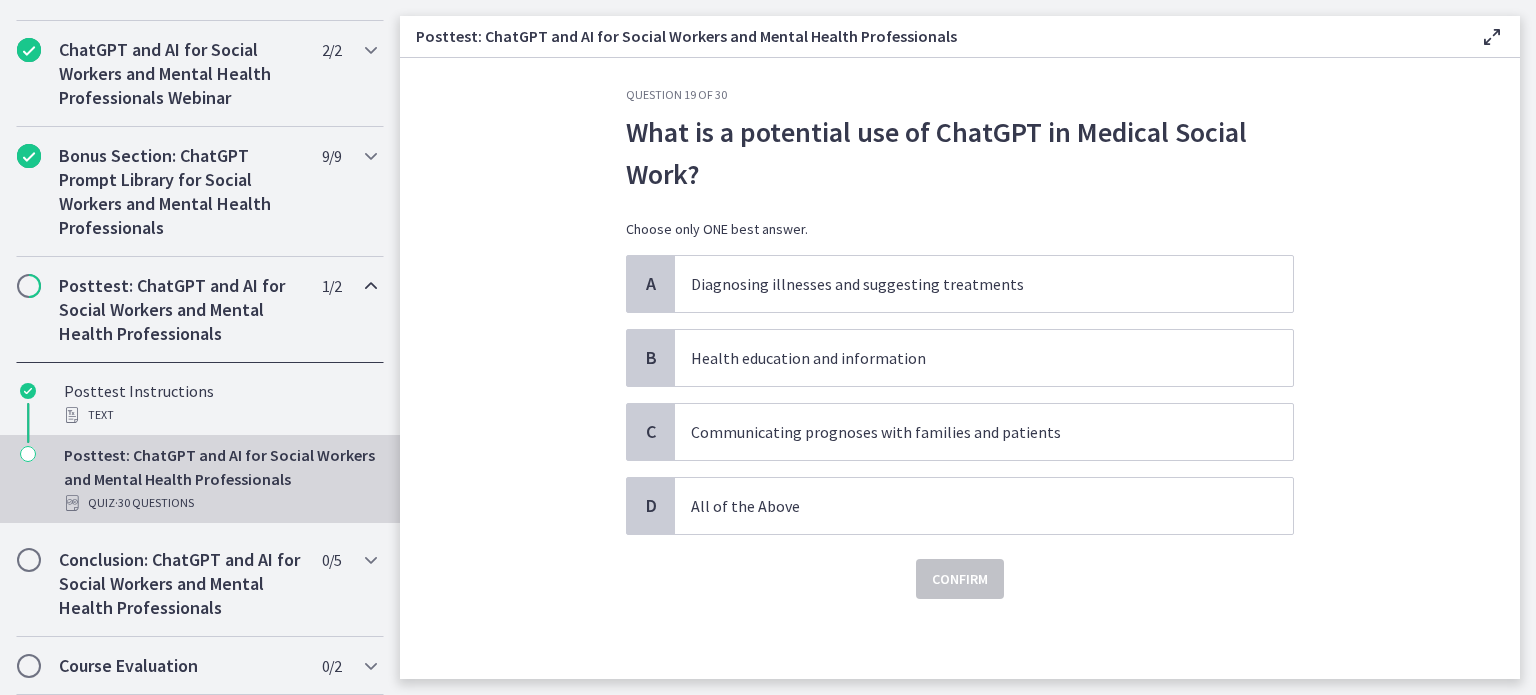 scroll, scrollTop: 0, scrollLeft: 0, axis: both 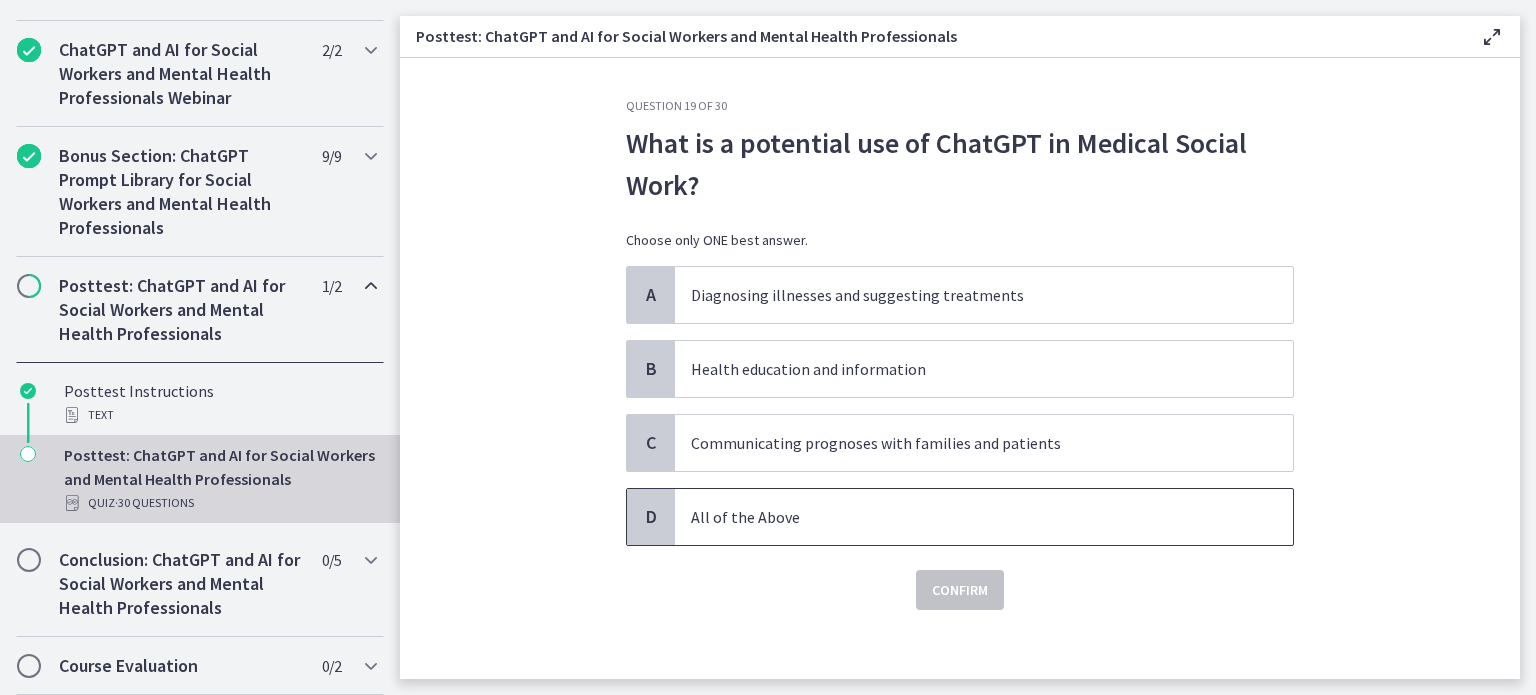 click on "All of the Above" at bounding box center (964, 517) 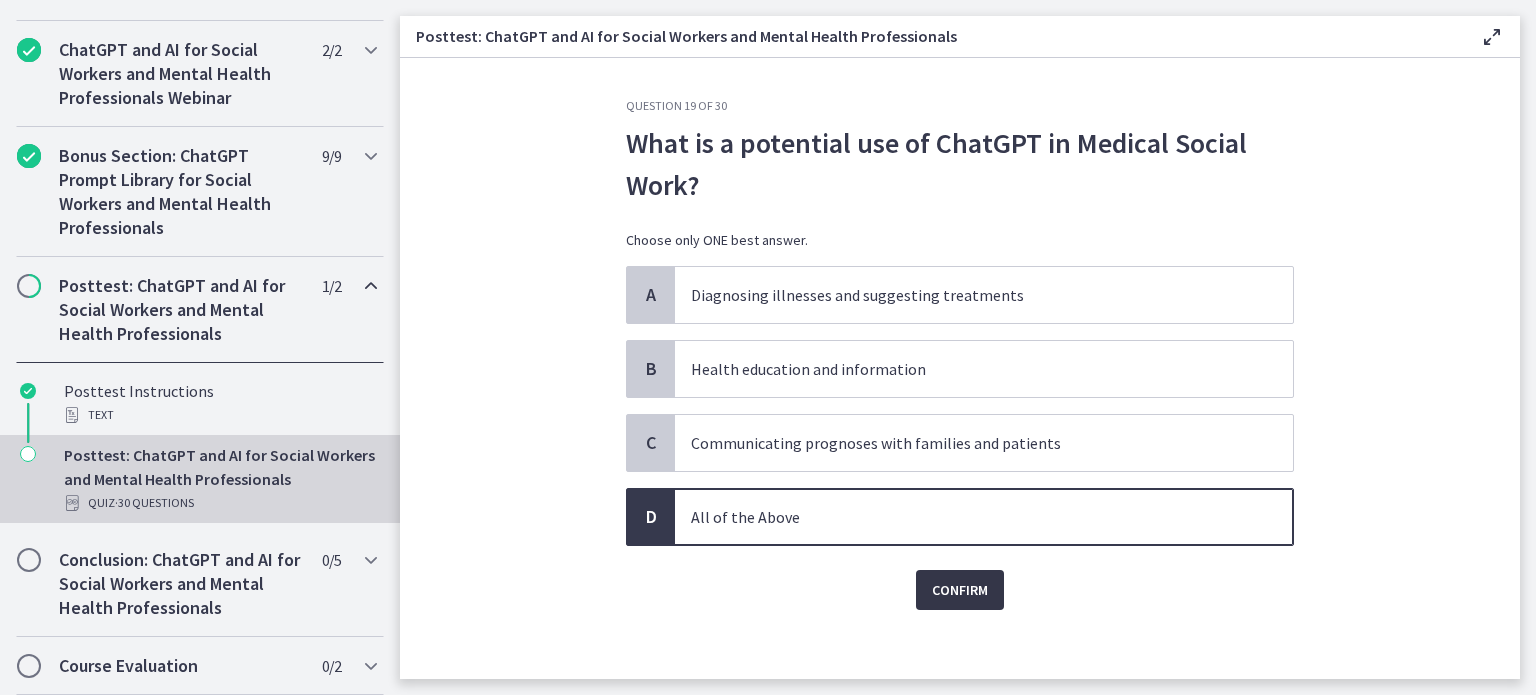 click on "Confirm" at bounding box center [960, 590] 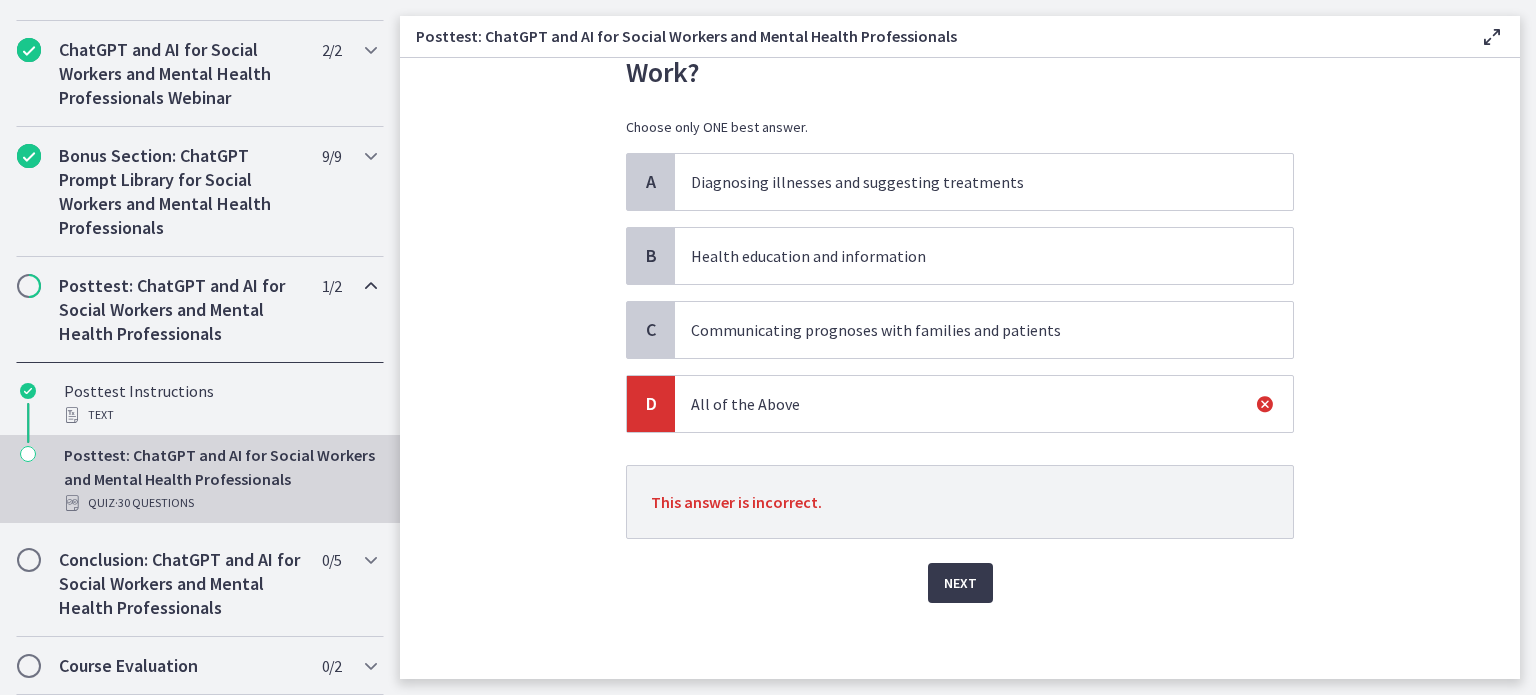 scroll, scrollTop: 114, scrollLeft: 0, axis: vertical 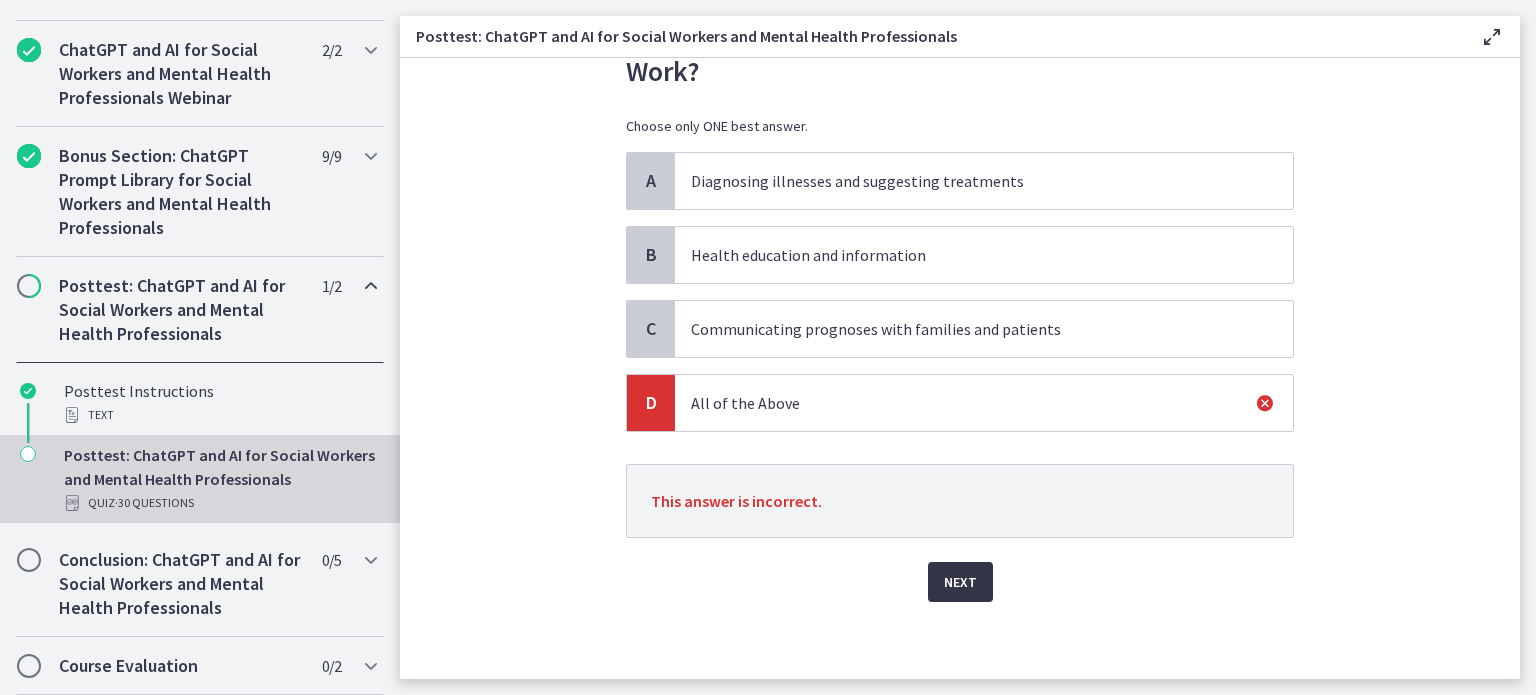 click on "Next" at bounding box center (960, 582) 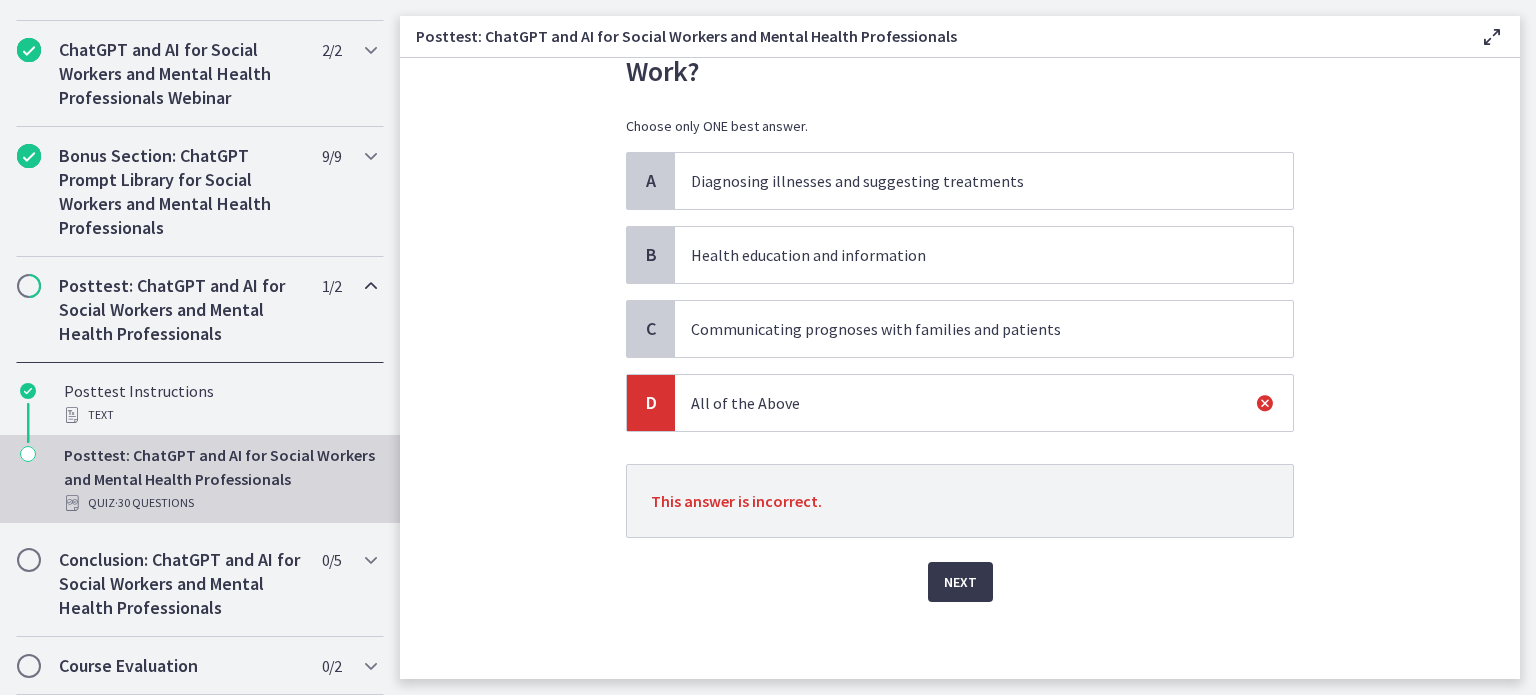 scroll, scrollTop: 0, scrollLeft: 0, axis: both 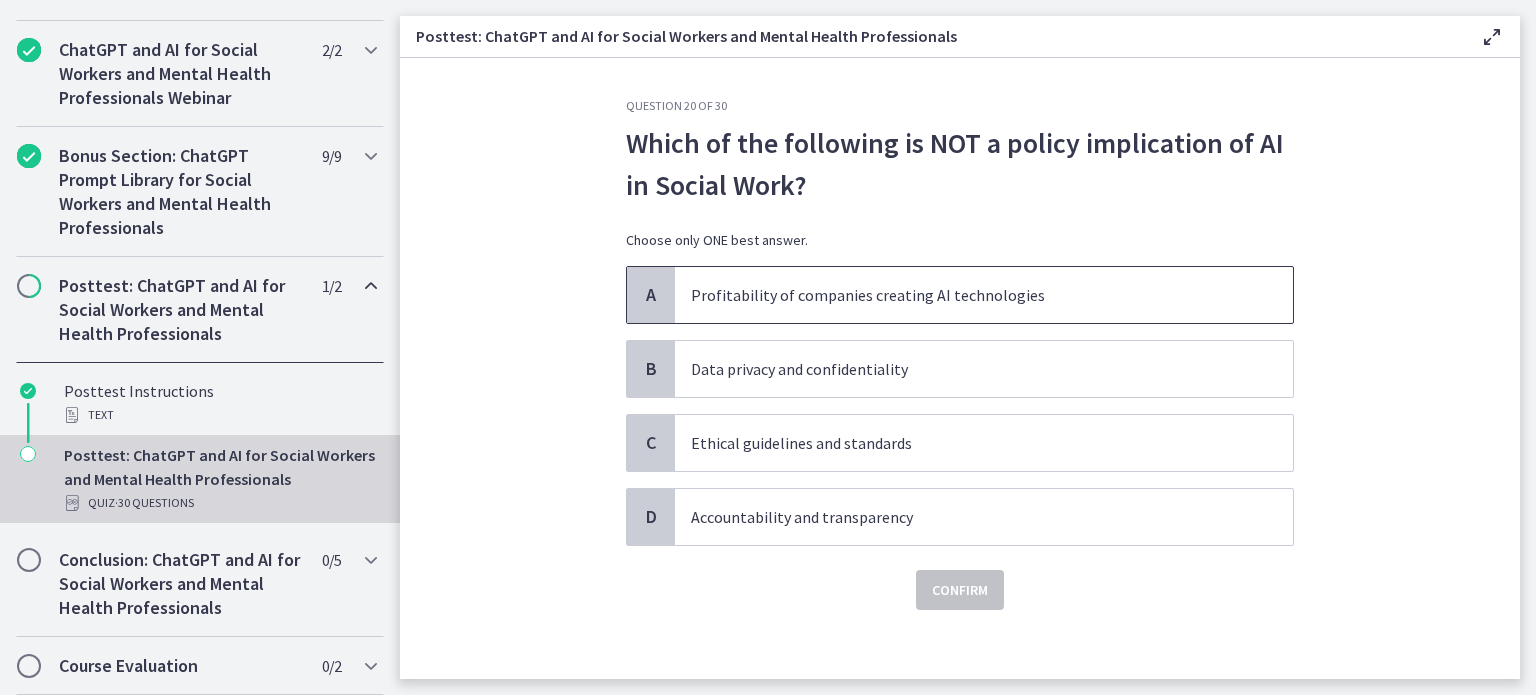 click on "Profitability of companies creating AI technologies" at bounding box center (964, 295) 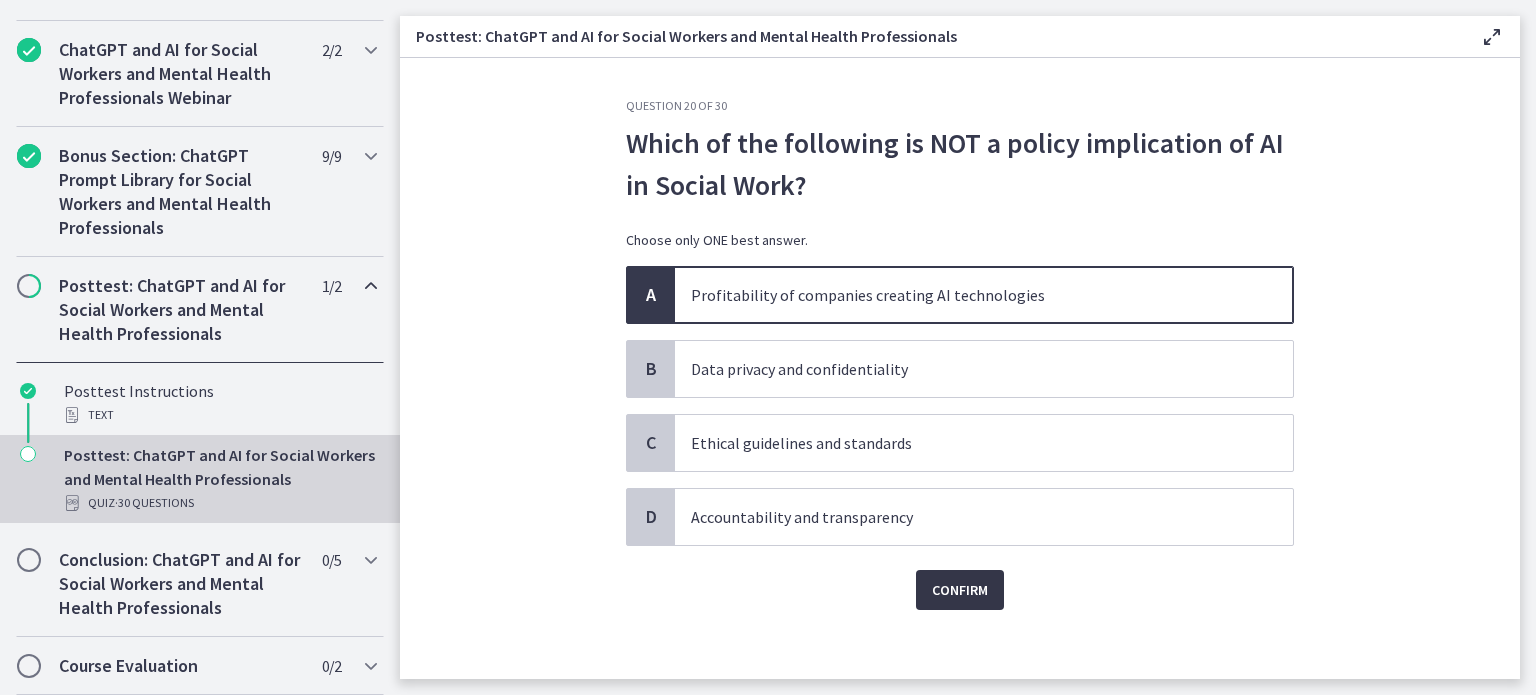 click on "Confirm" at bounding box center (960, 590) 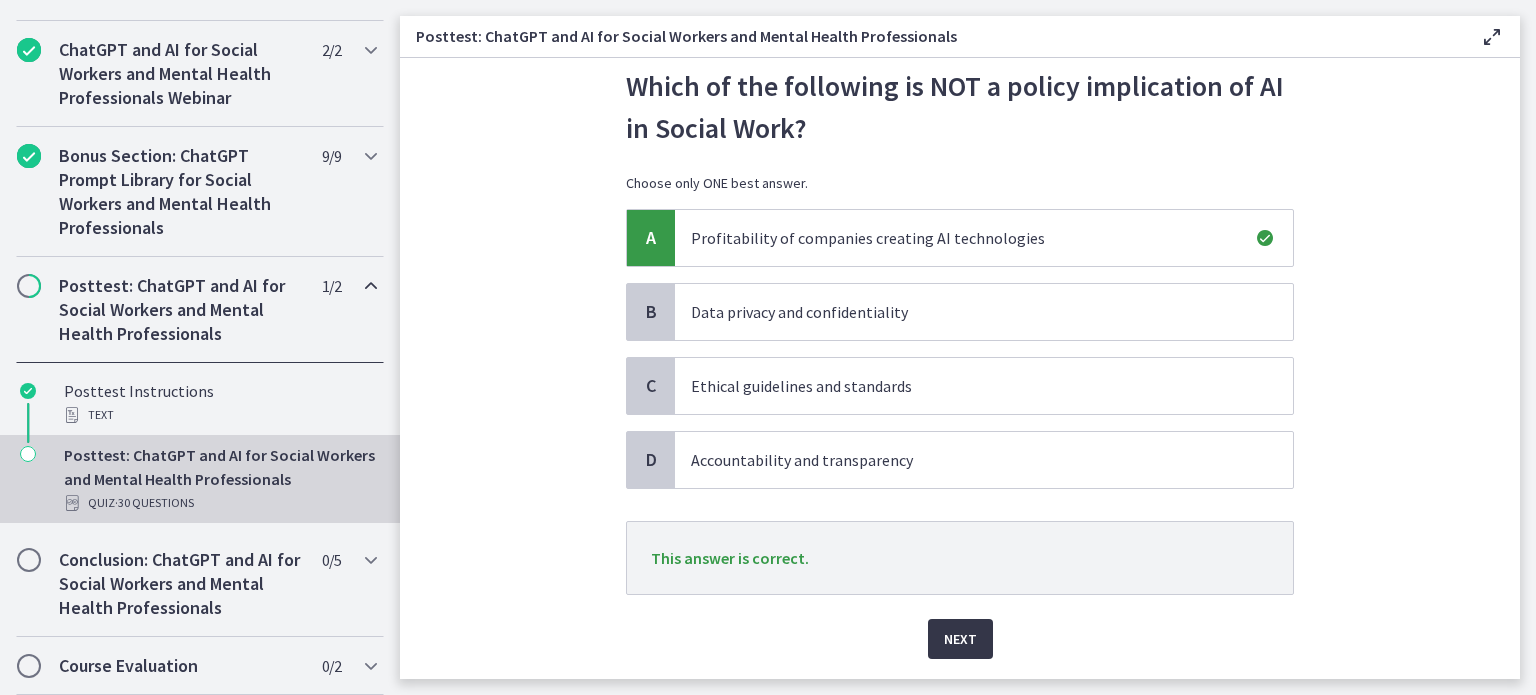 scroll, scrollTop: 114, scrollLeft: 0, axis: vertical 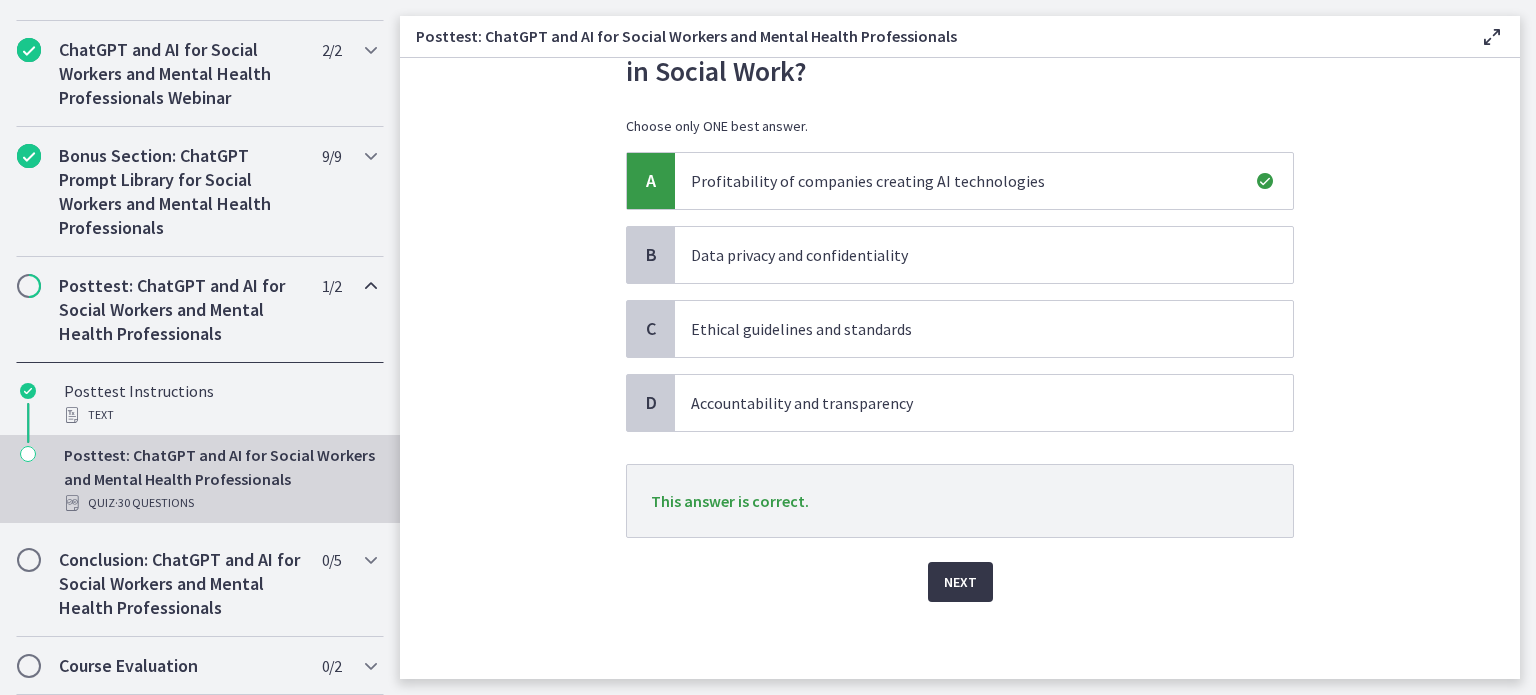 click on "Next" at bounding box center [960, 582] 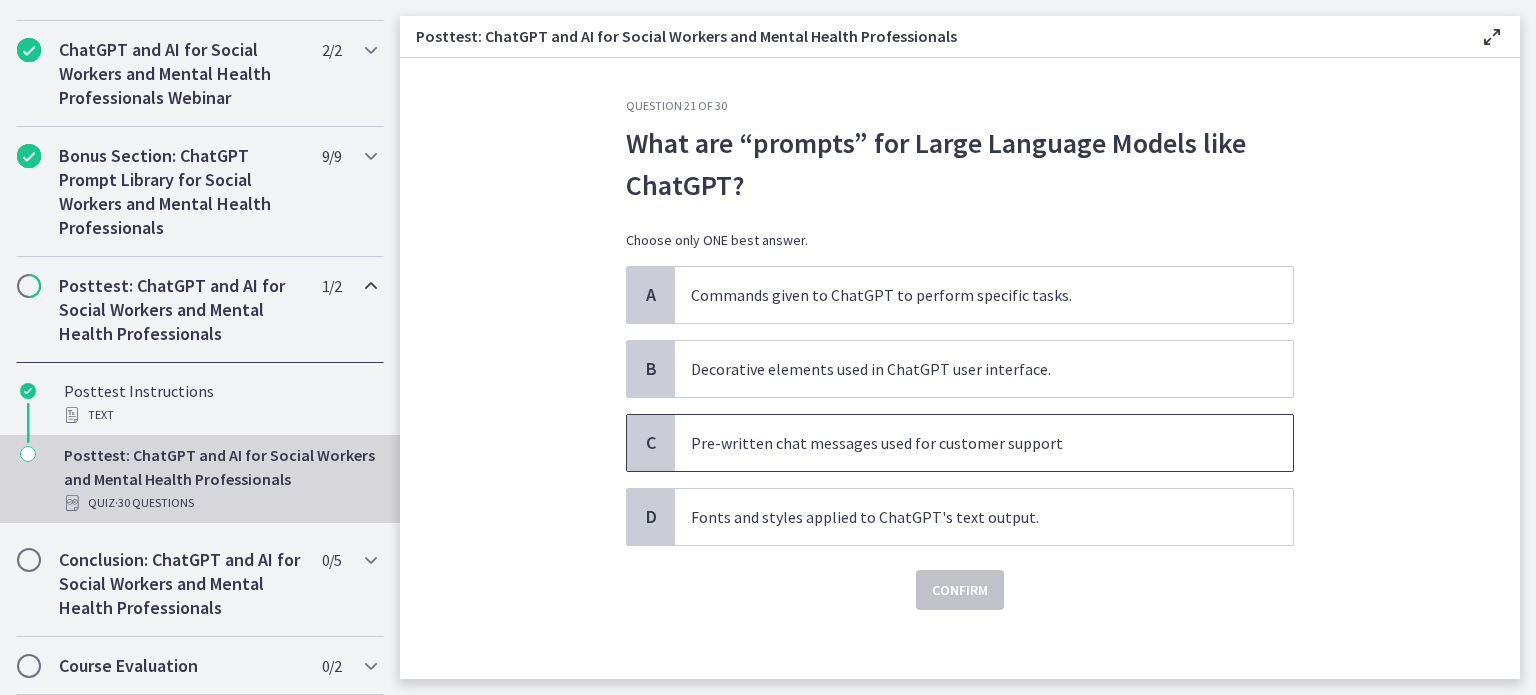 click on "Pre-written chat messages used for customer support" at bounding box center (964, 443) 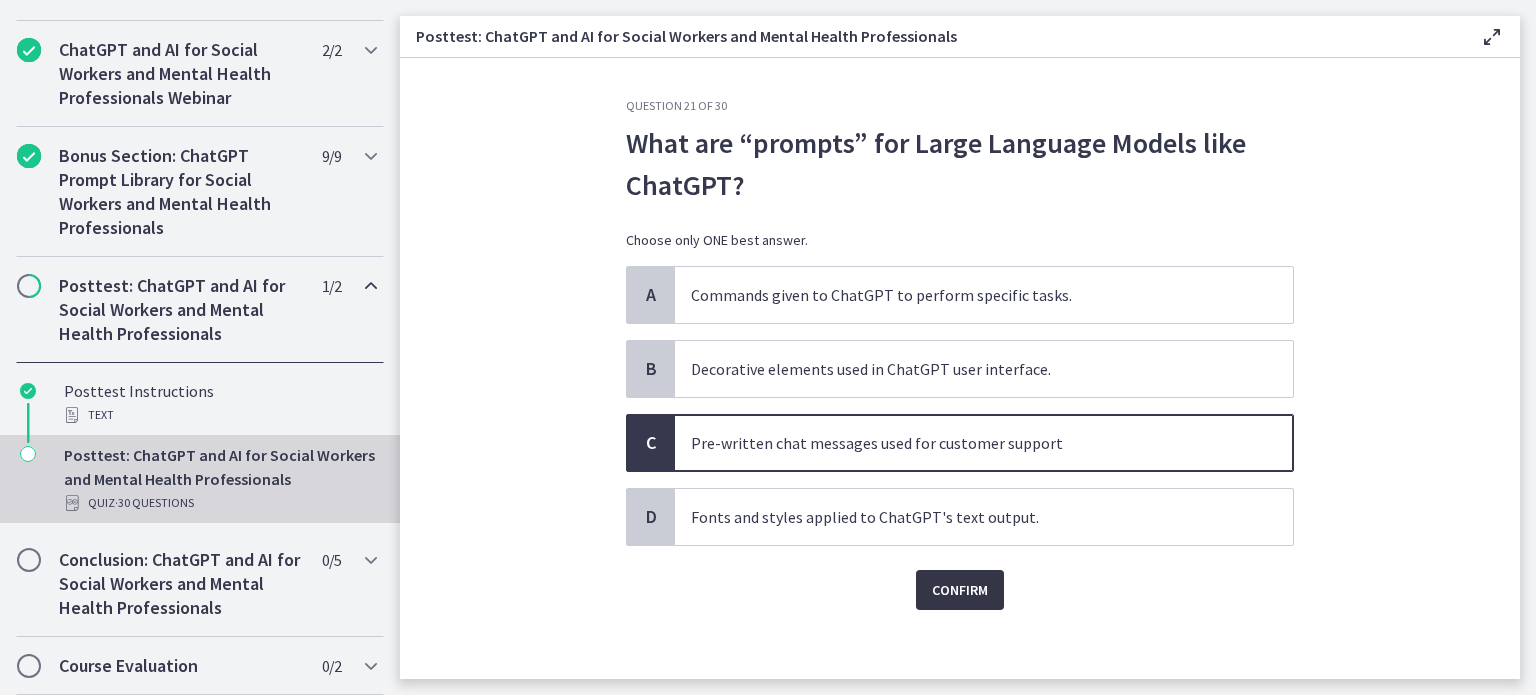 click on "Confirm" at bounding box center (960, 590) 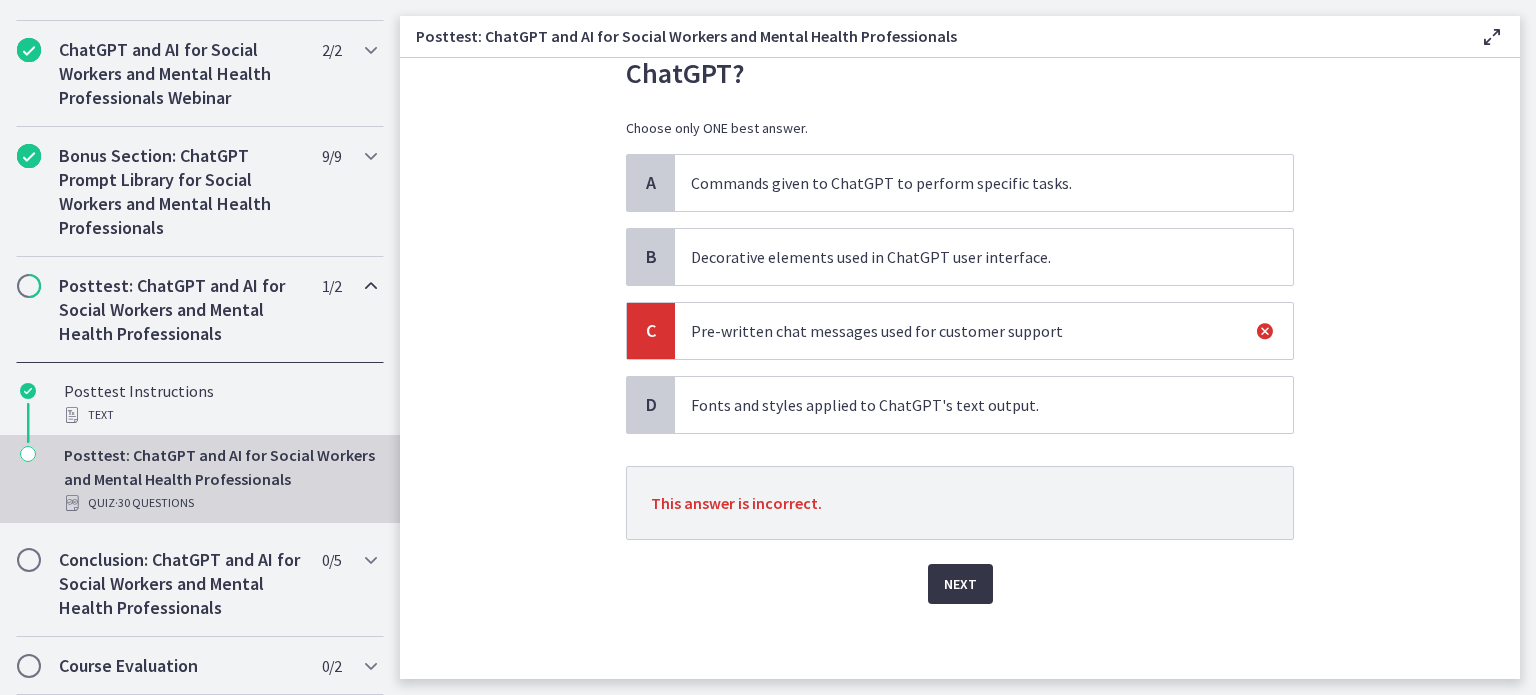 scroll, scrollTop: 114, scrollLeft: 0, axis: vertical 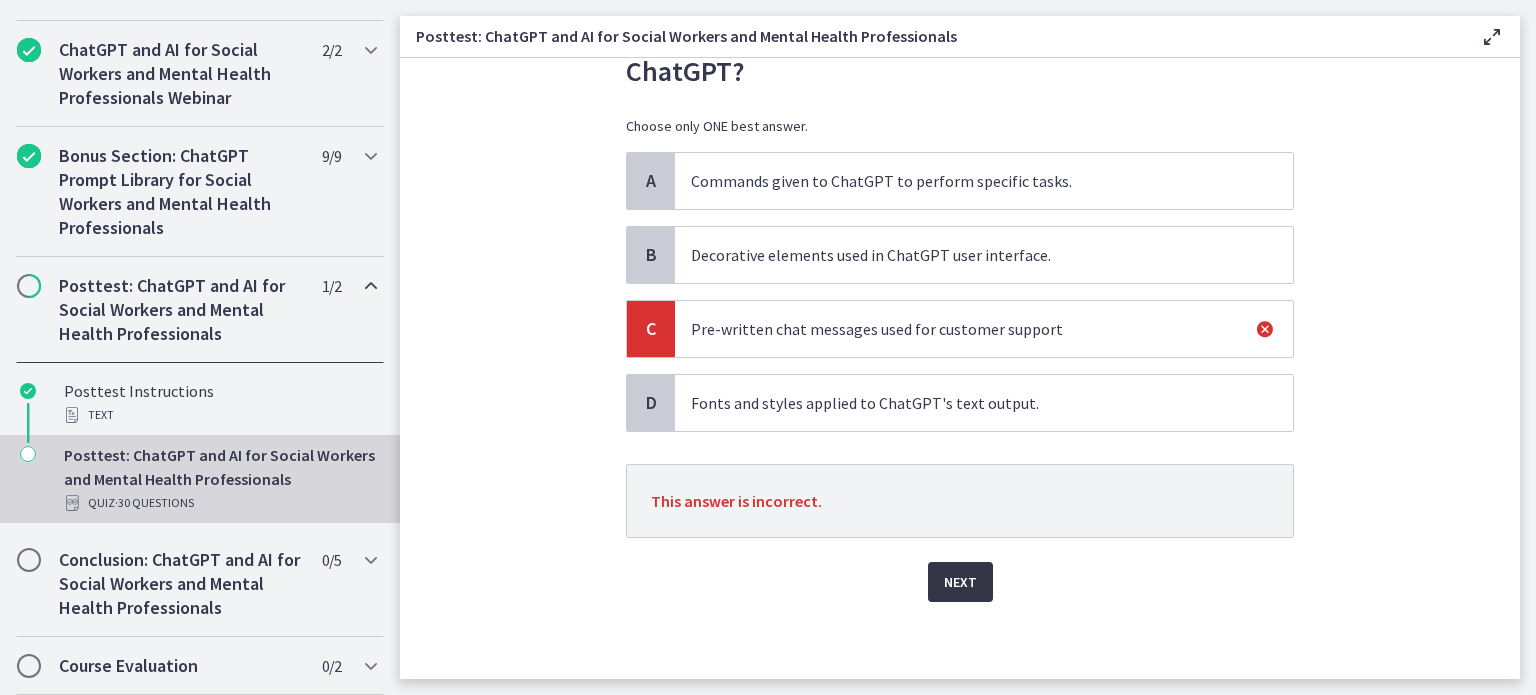 click on "Next" at bounding box center (960, 582) 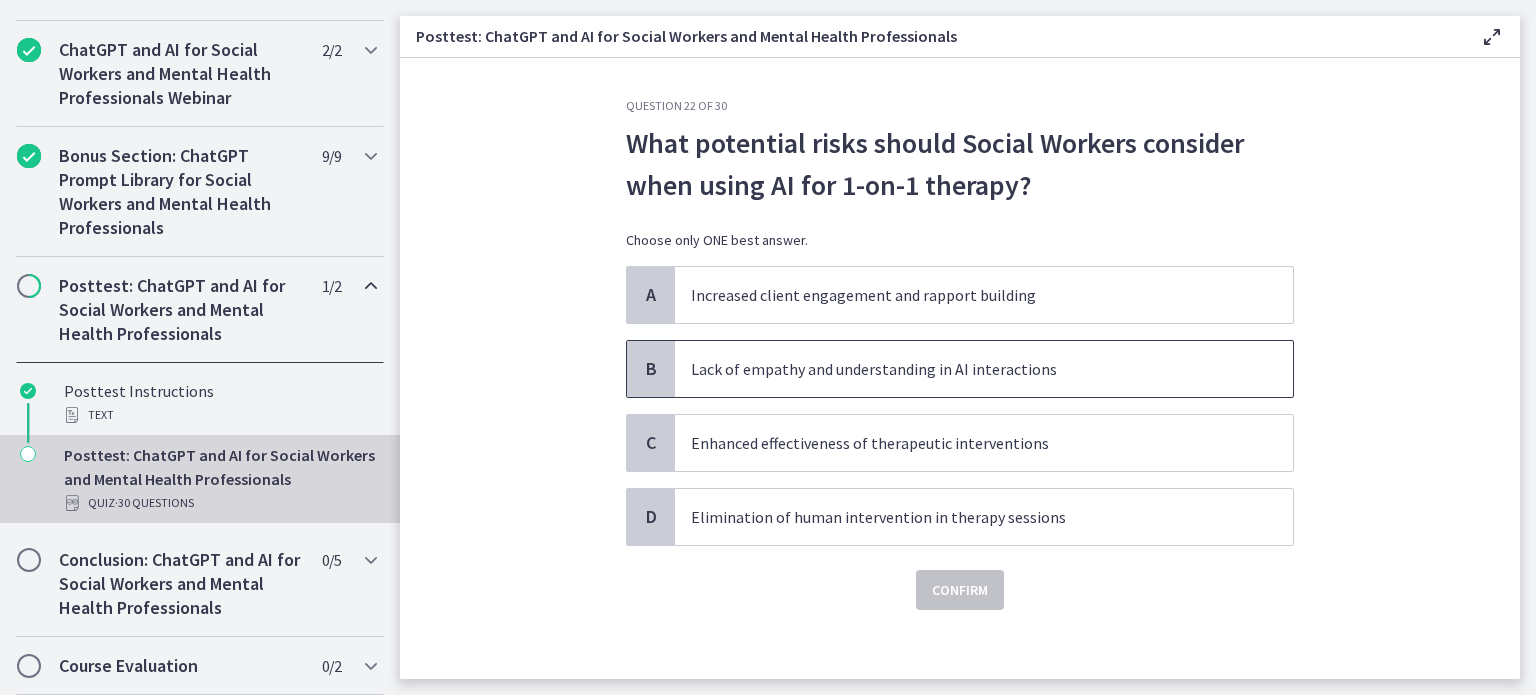 click on "Lack of empathy and understanding in AI interactions" at bounding box center [984, 369] 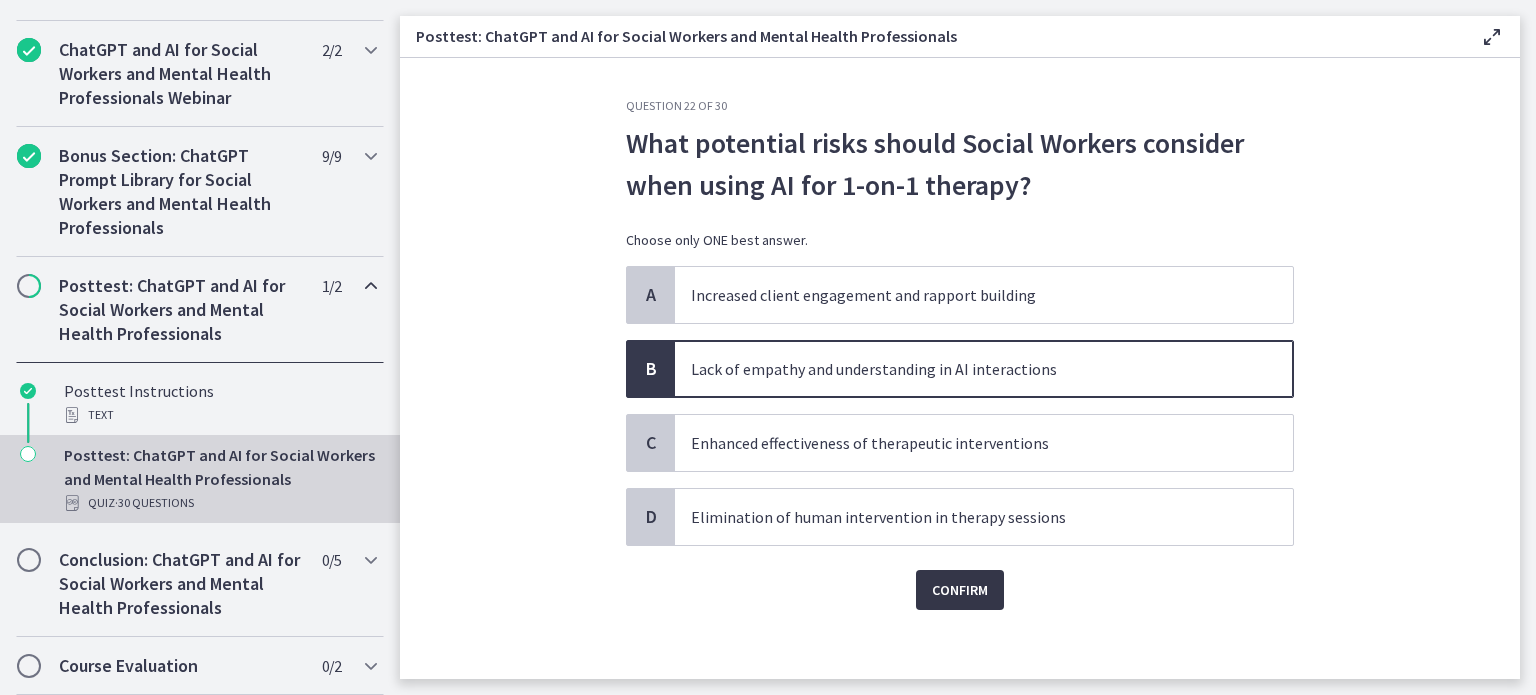 click on "Confirm" at bounding box center (960, 590) 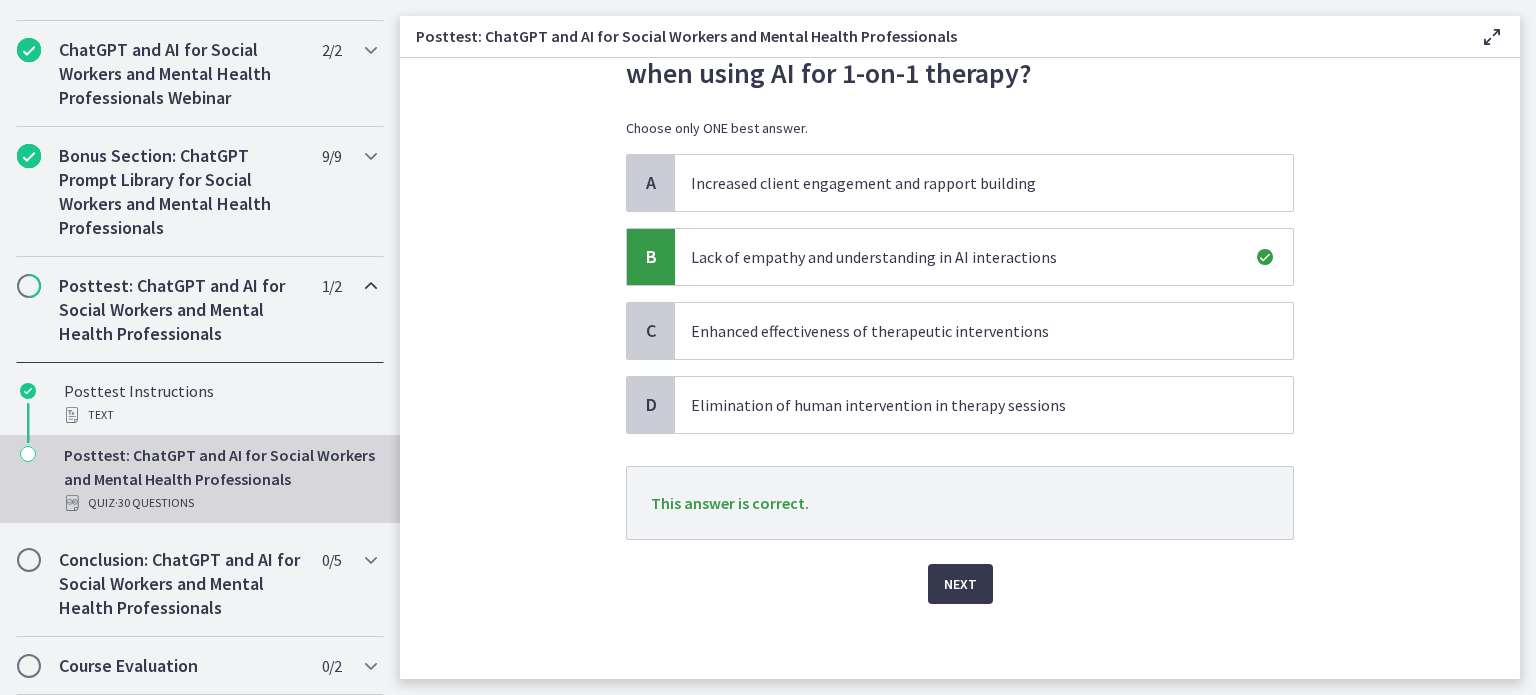 scroll, scrollTop: 114, scrollLeft: 0, axis: vertical 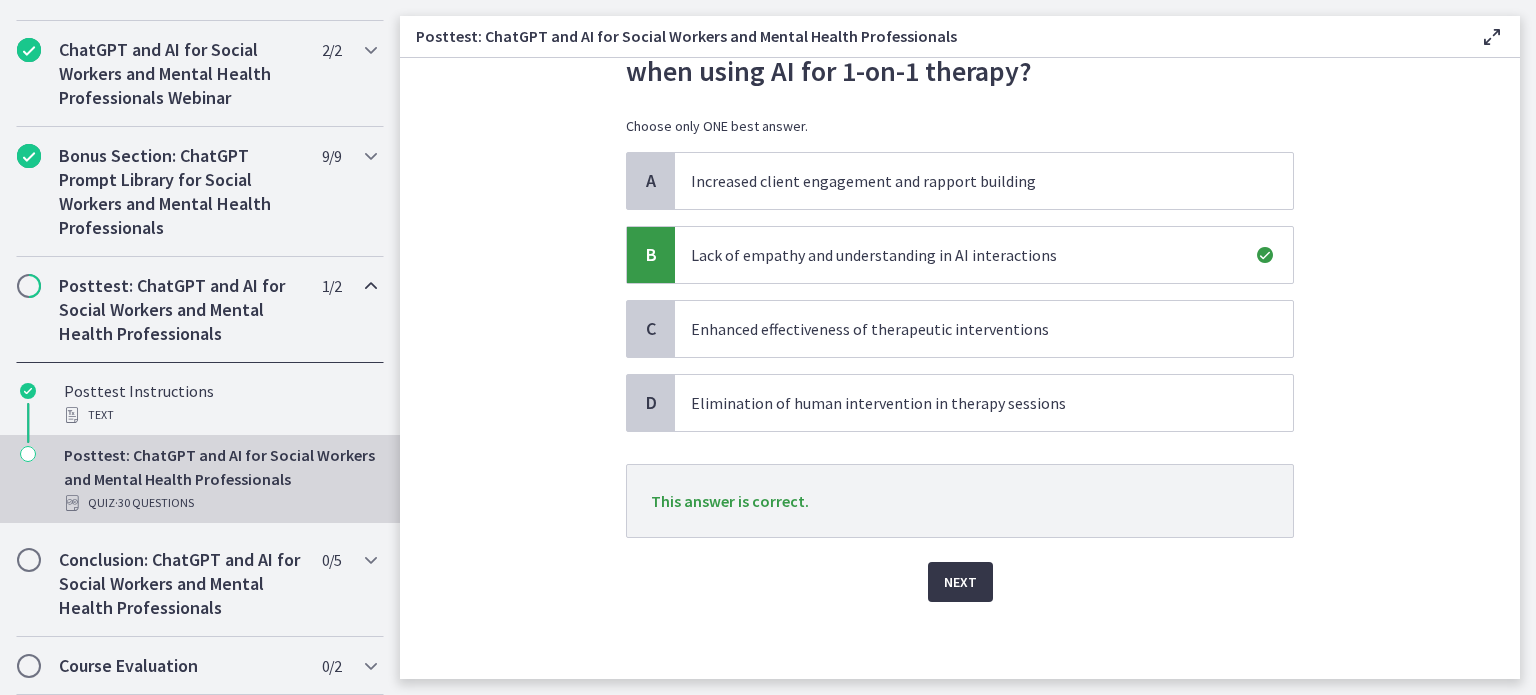 click on "Next" at bounding box center [960, 582] 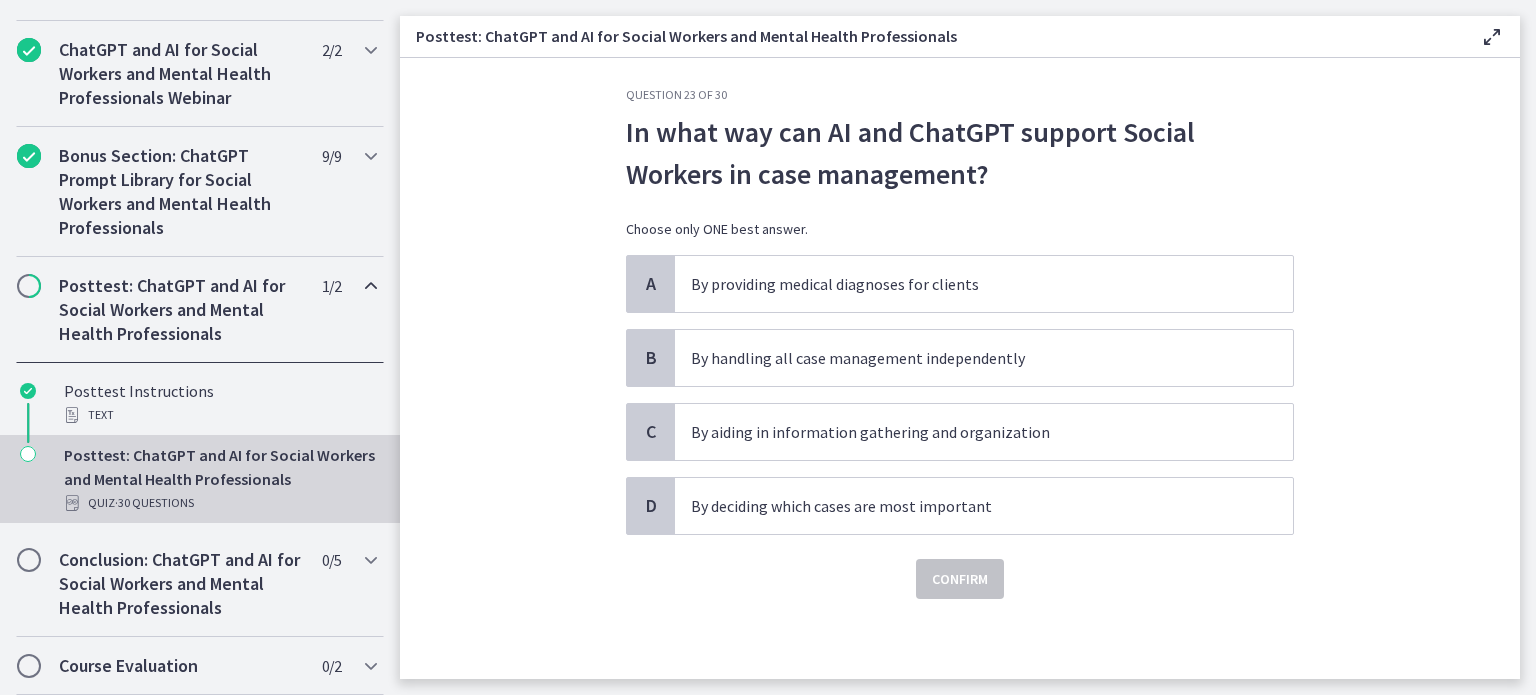 scroll, scrollTop: 0, scrollLeft: 0, axis: both 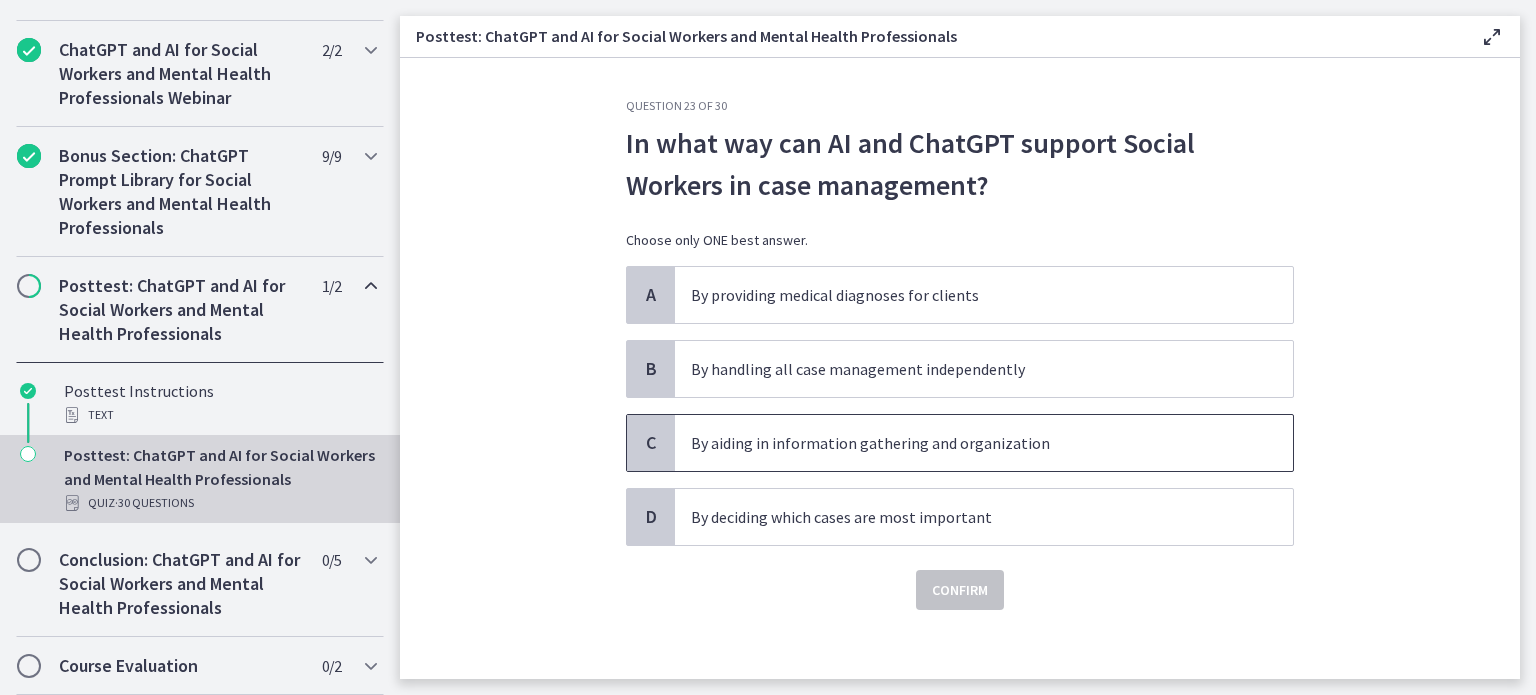 click on "By aiding in information gathering and organization" at bounding box center (984, 443) 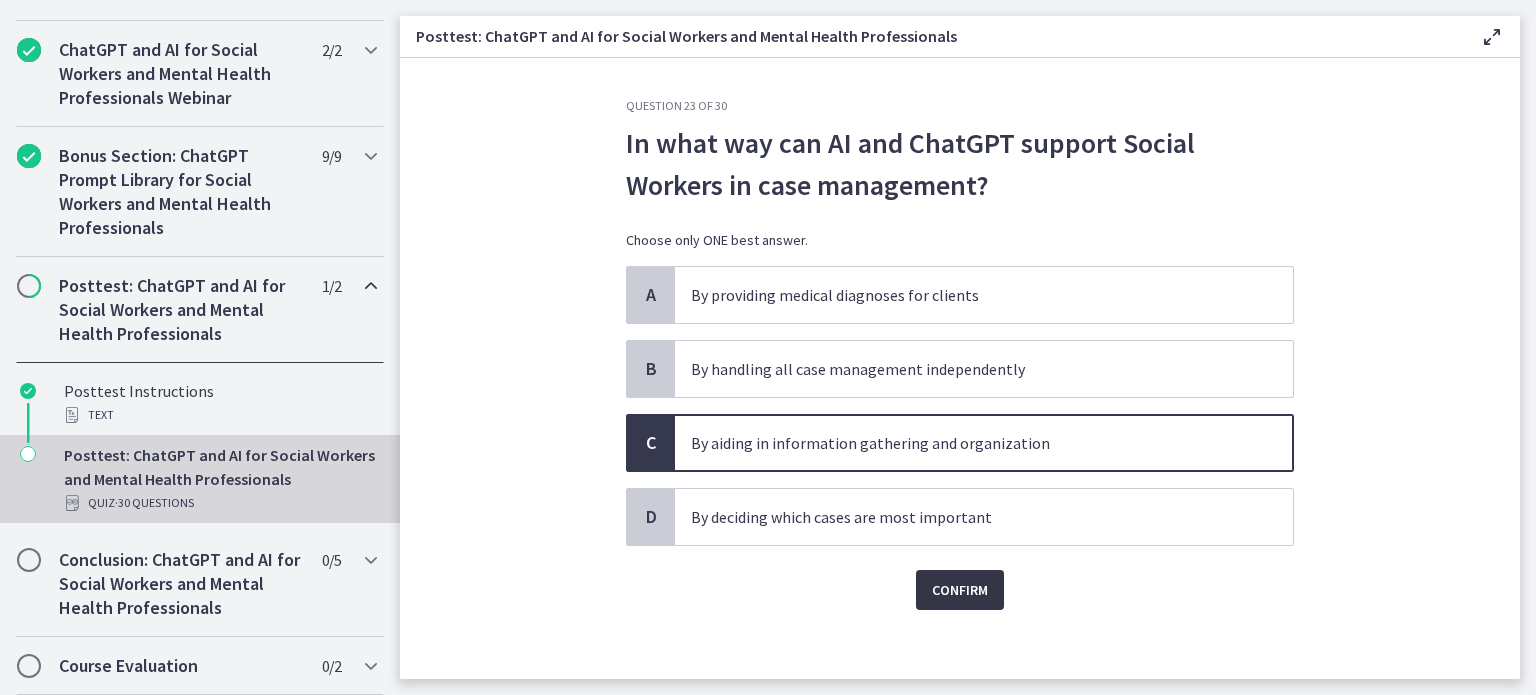 click on "Confirm" at bounding box center [960, 590] 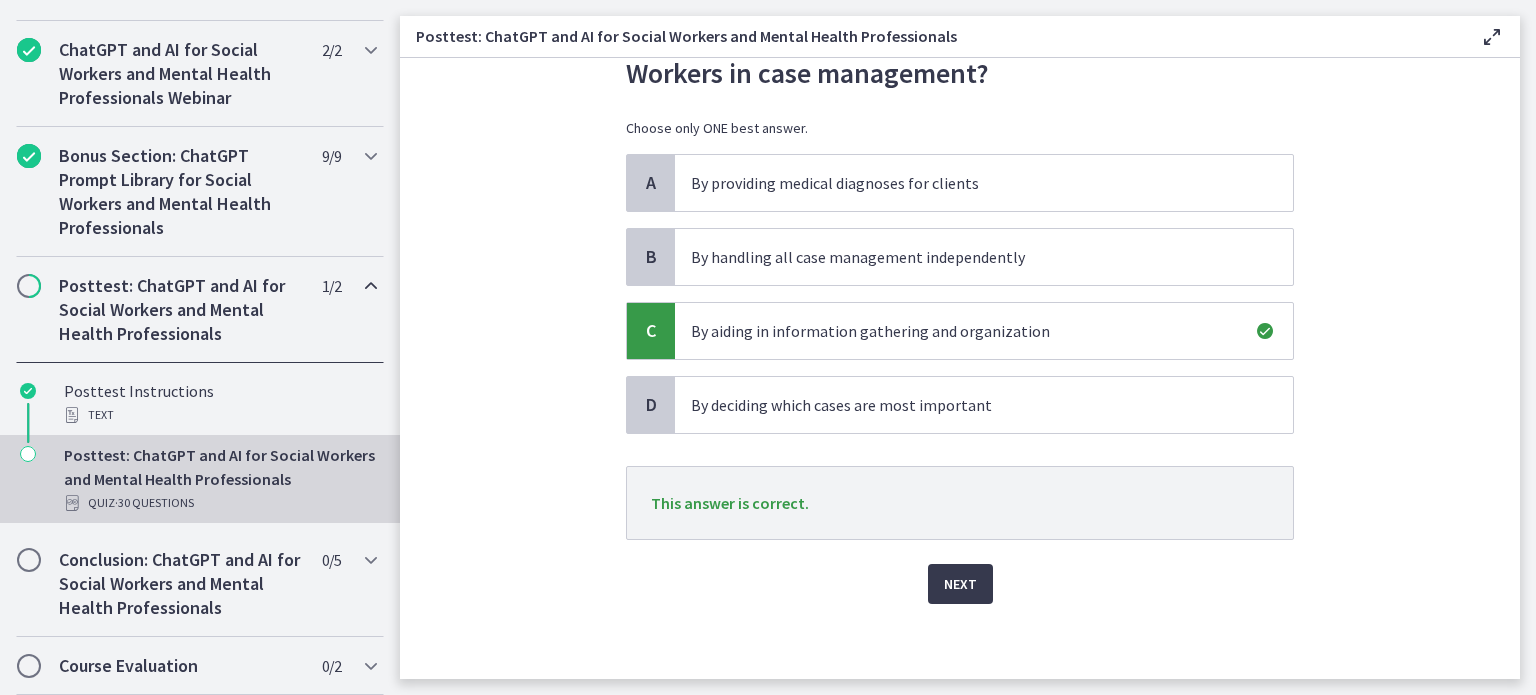 scroll, scrollTop: 114, scrollLeft: 0, axis: vertical 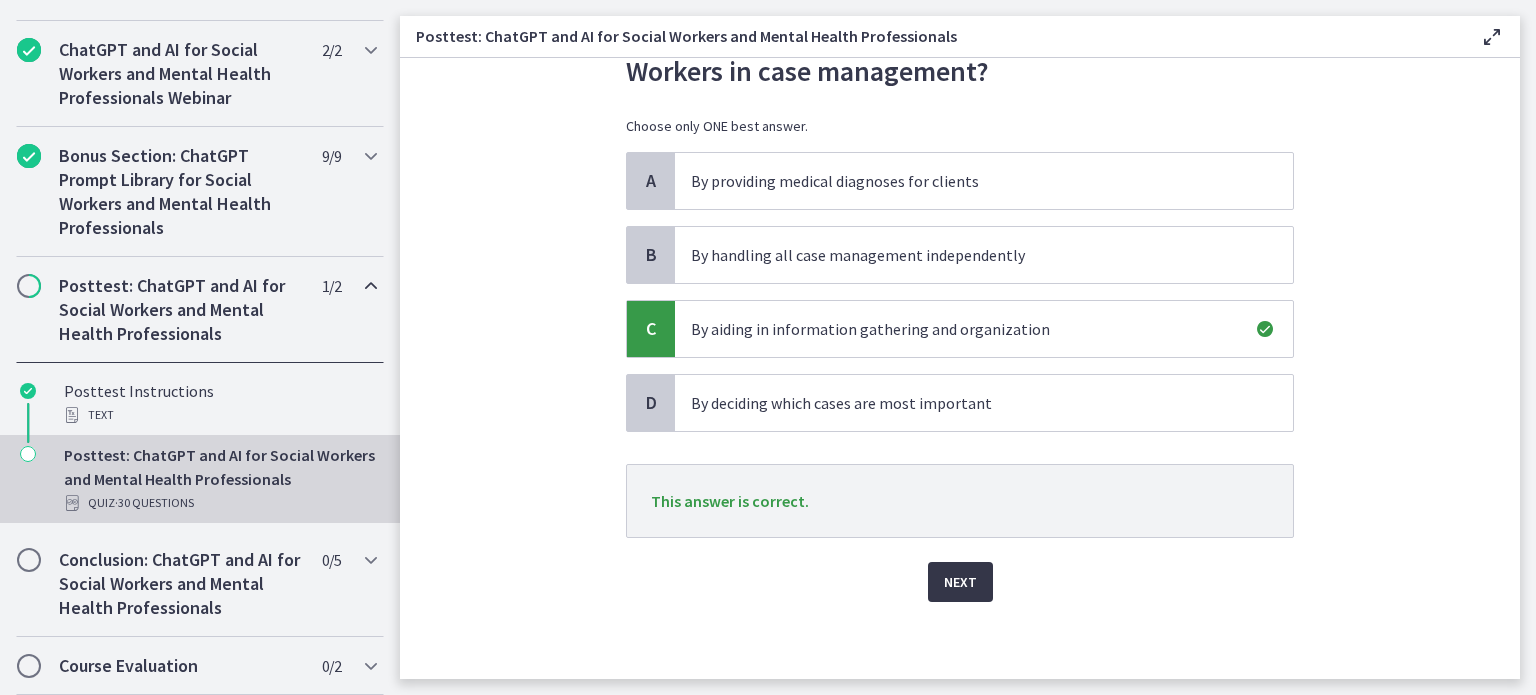 click on "Next" at bounding box center [960, 582] 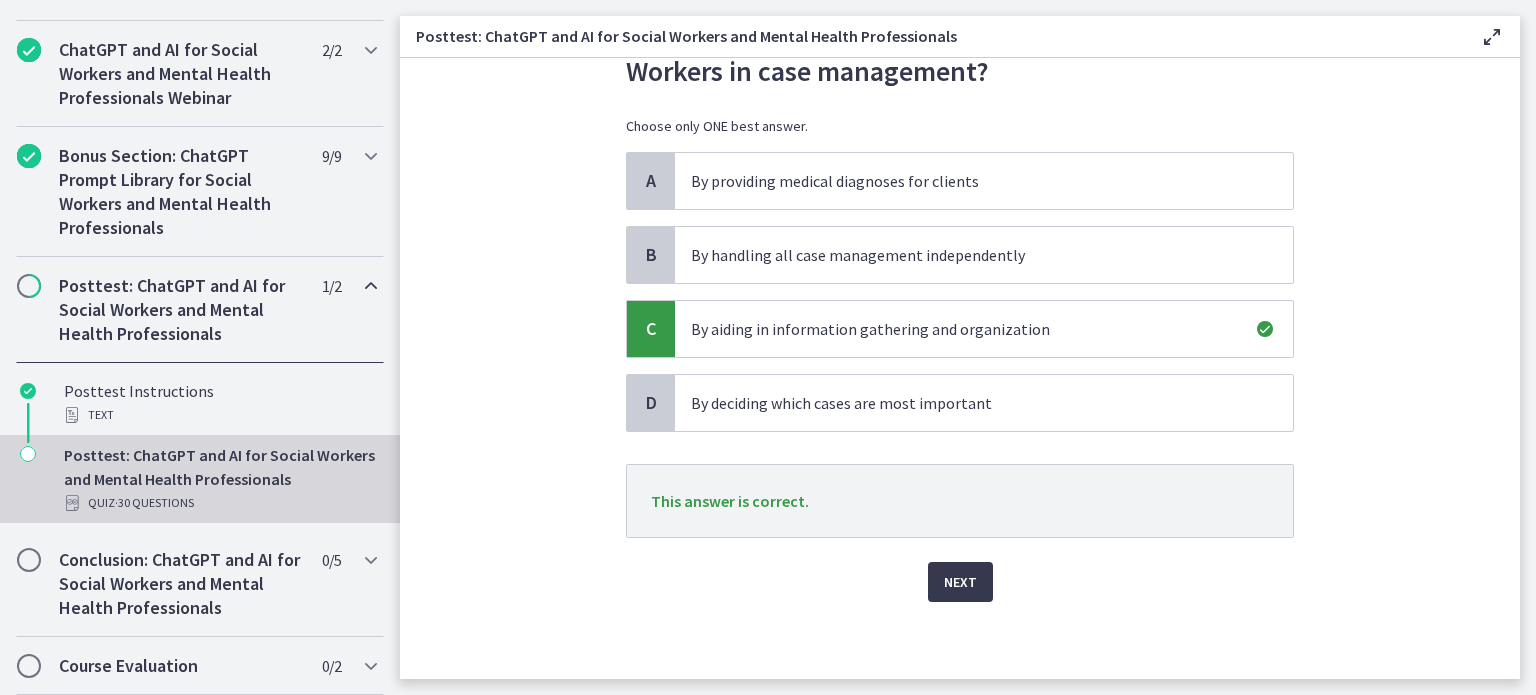 scroll, scrollTop: 0, scrollLeft: 0, axis: both 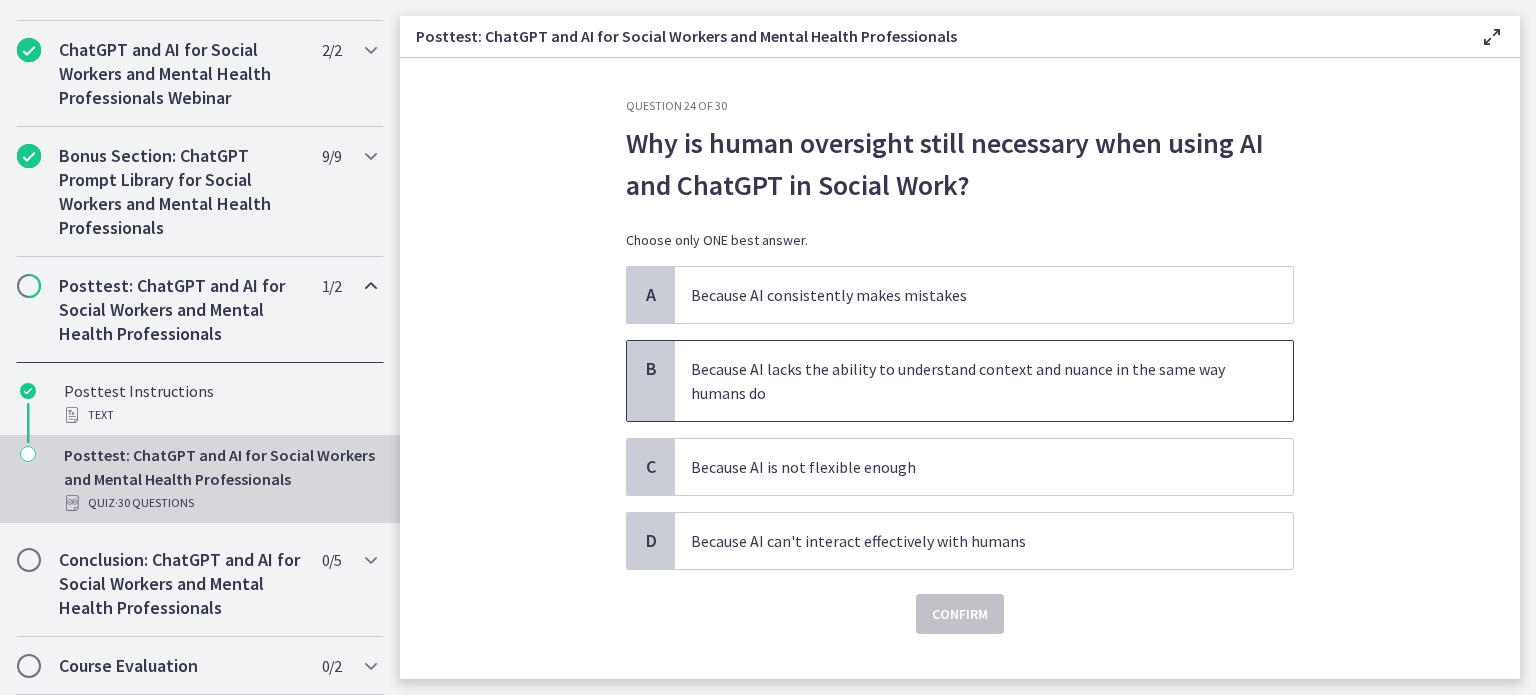 click on "Because AI lacks the ability to understand context and nuance in the same way humans do" at bounding box center [964, 381] 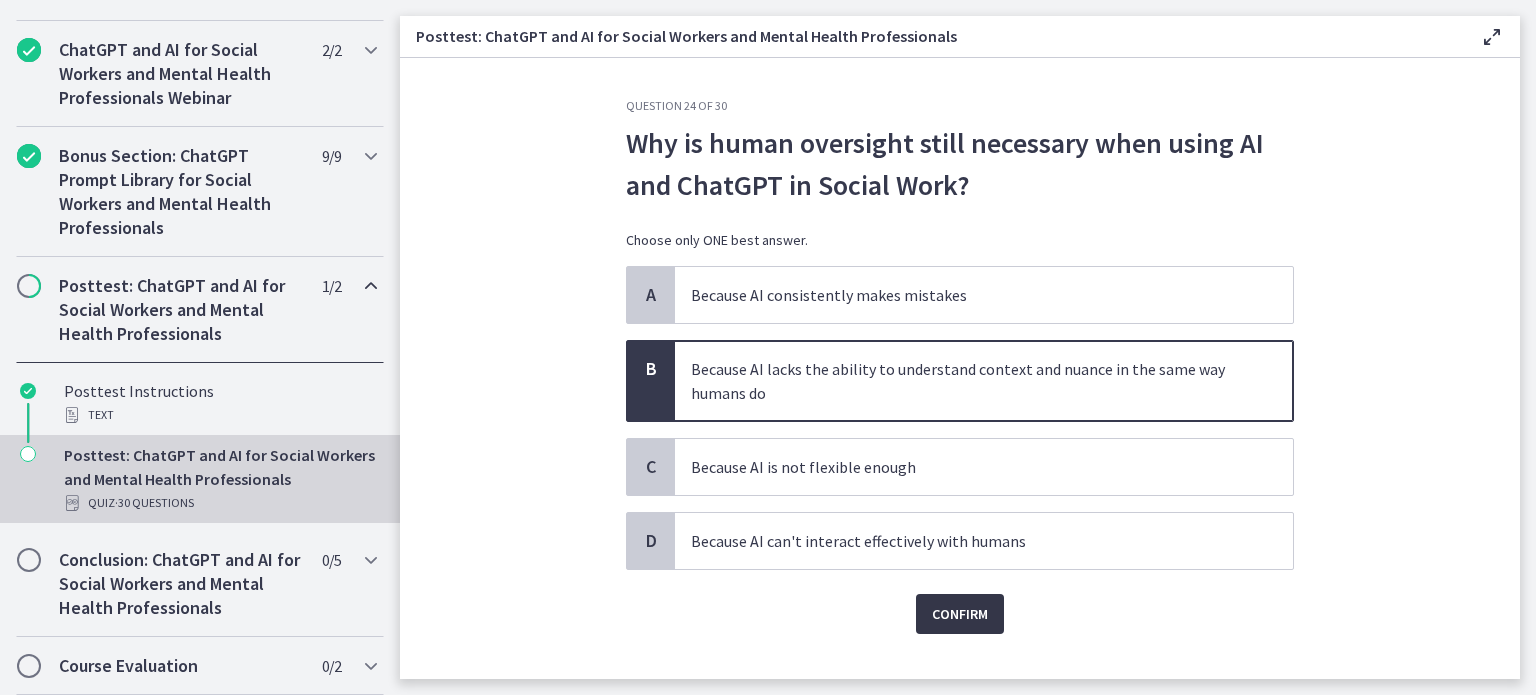 click on "Confirm" at bounding box center (960, 614) 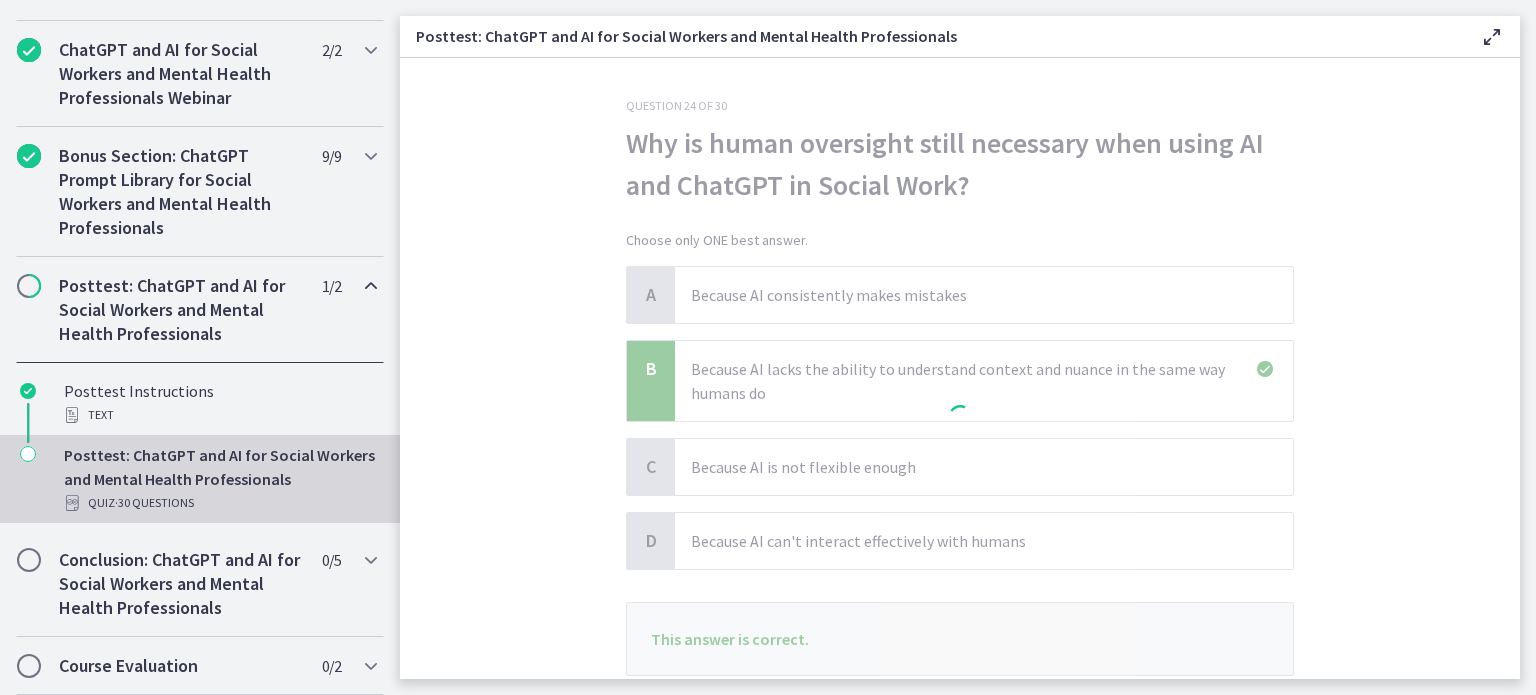 scroll, scrollTop: 138, scrollLeft: 0, axis: vertical 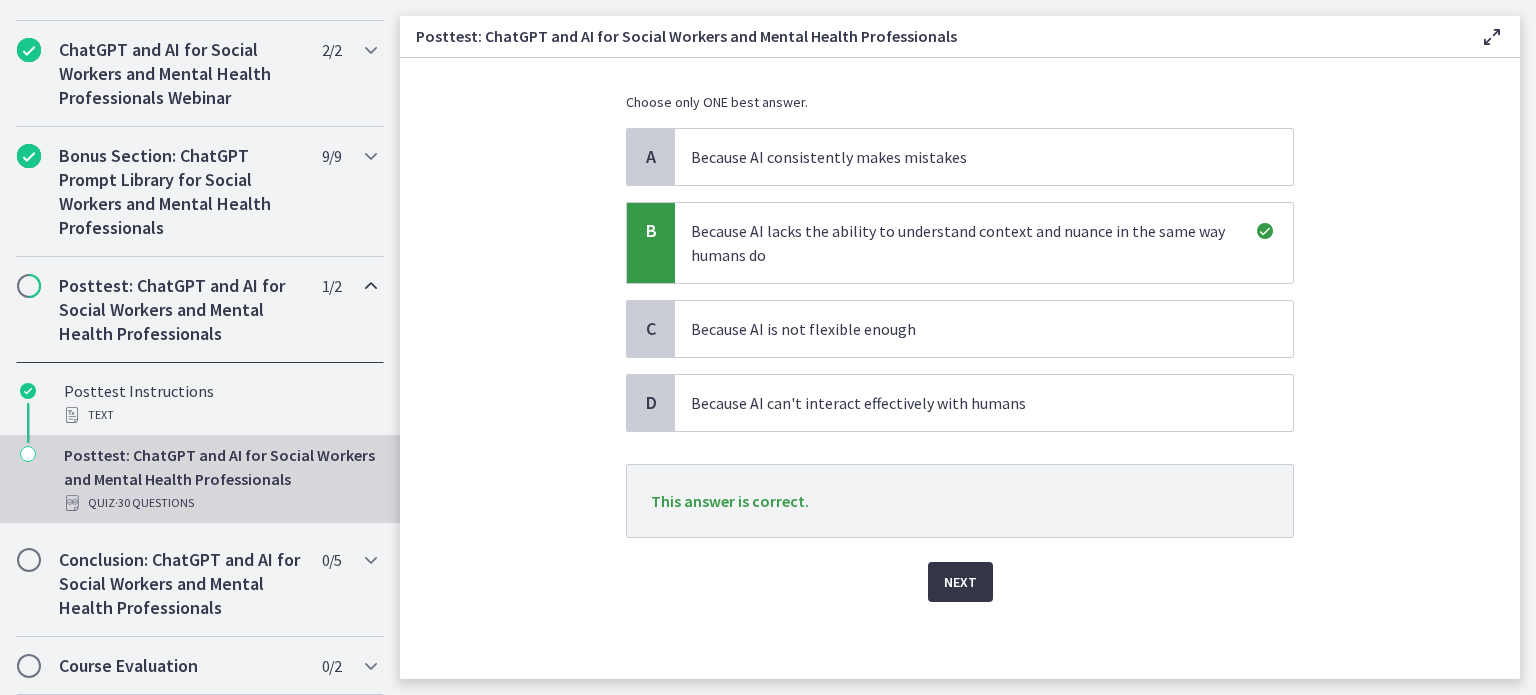 click on "Next" at bounding box center [960, 582] 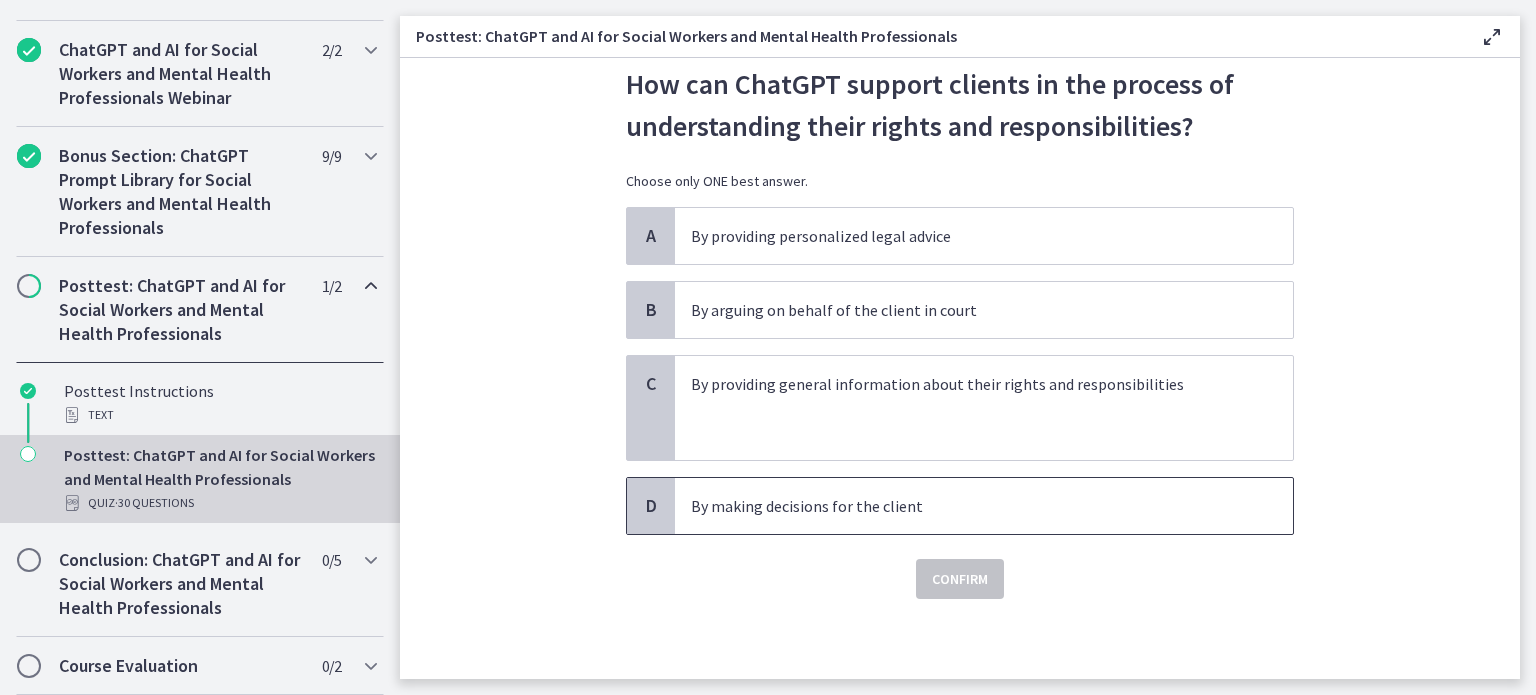 scroll, scrollTop: 0, scrollLeft: 0, axis: both 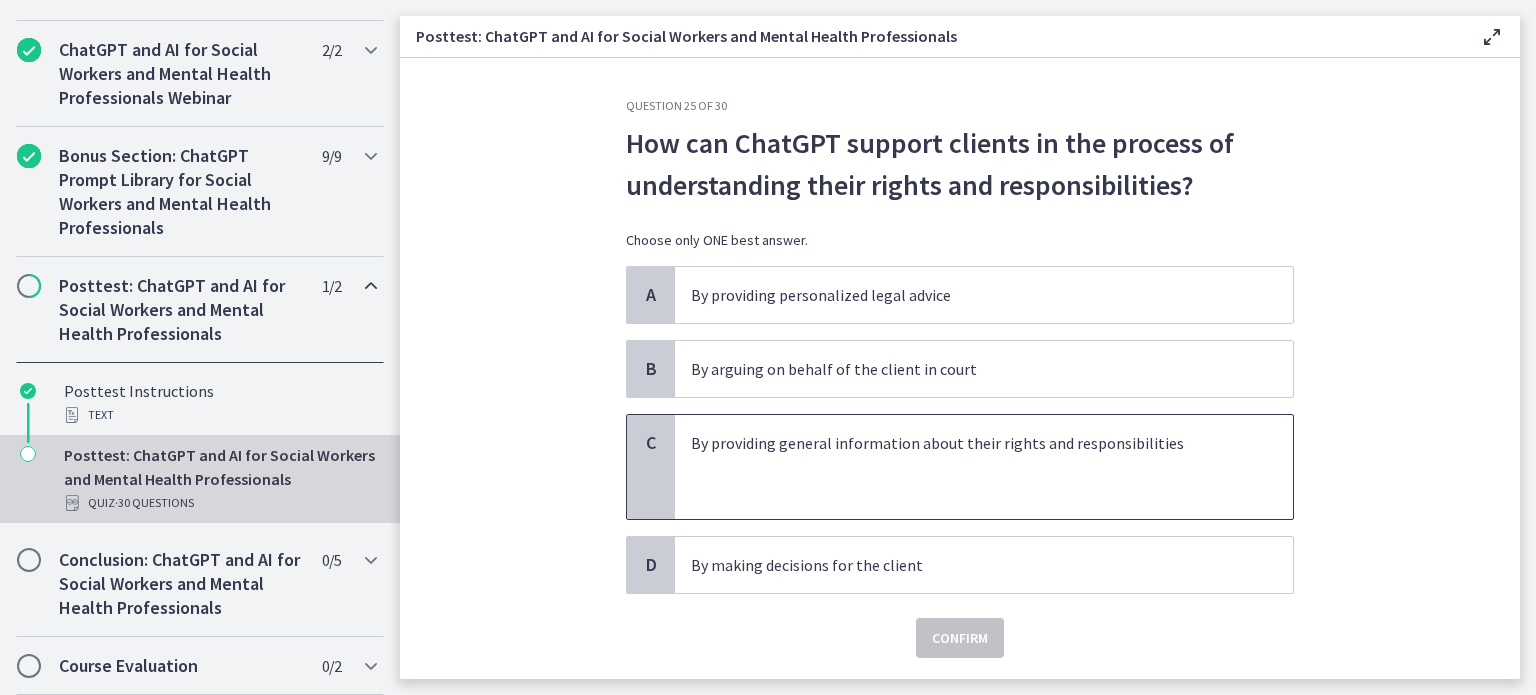 click at bounding box center [964, 467] 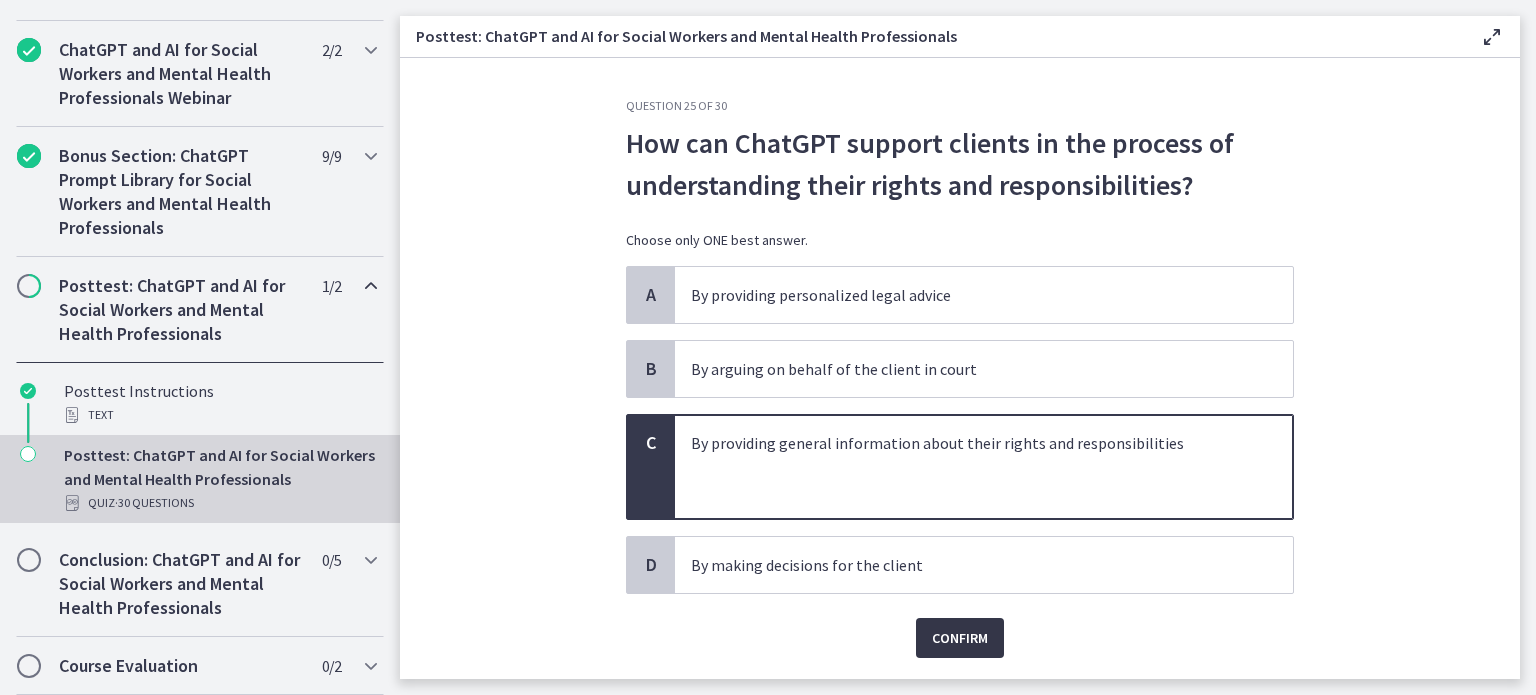 click on "Confirm" at bounding box center (960, 638) 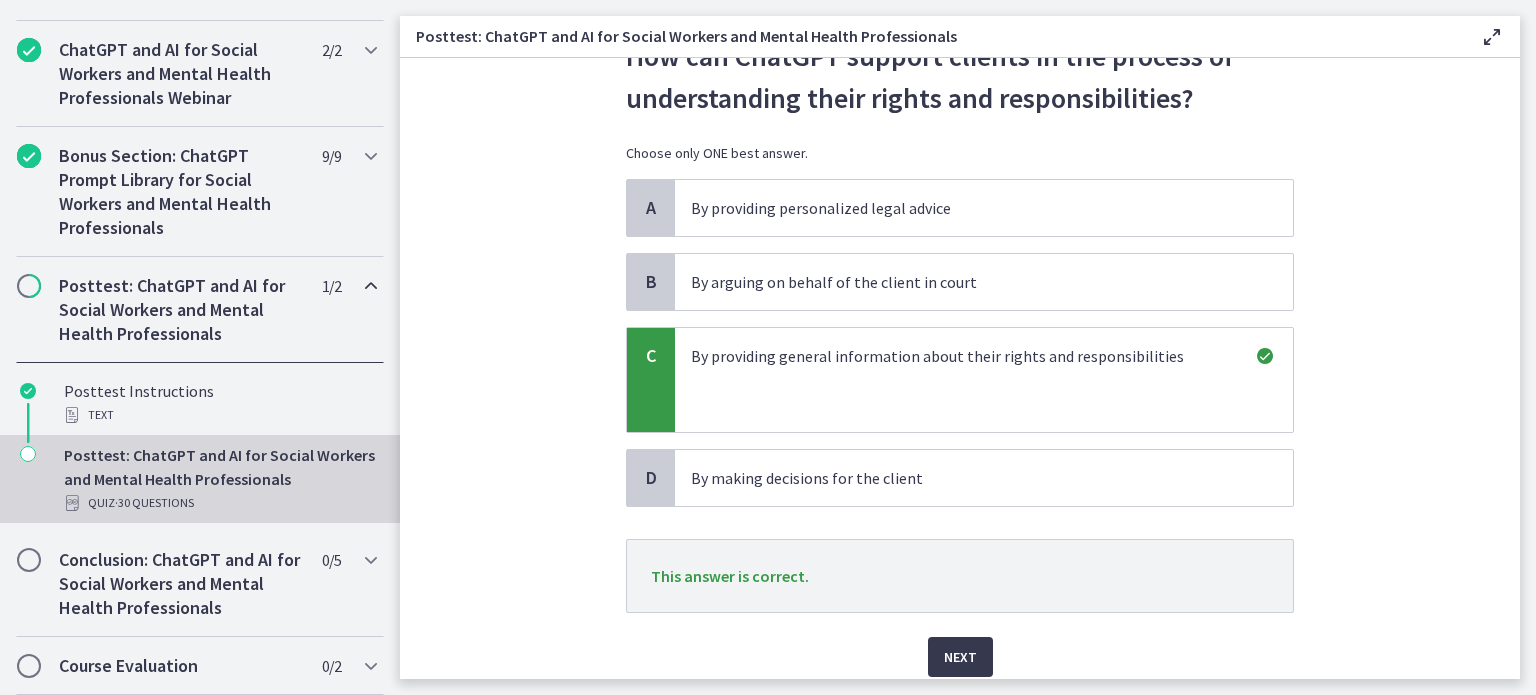 scroll, scrollTop: 162, scrollLeft: 0, axis: vertical 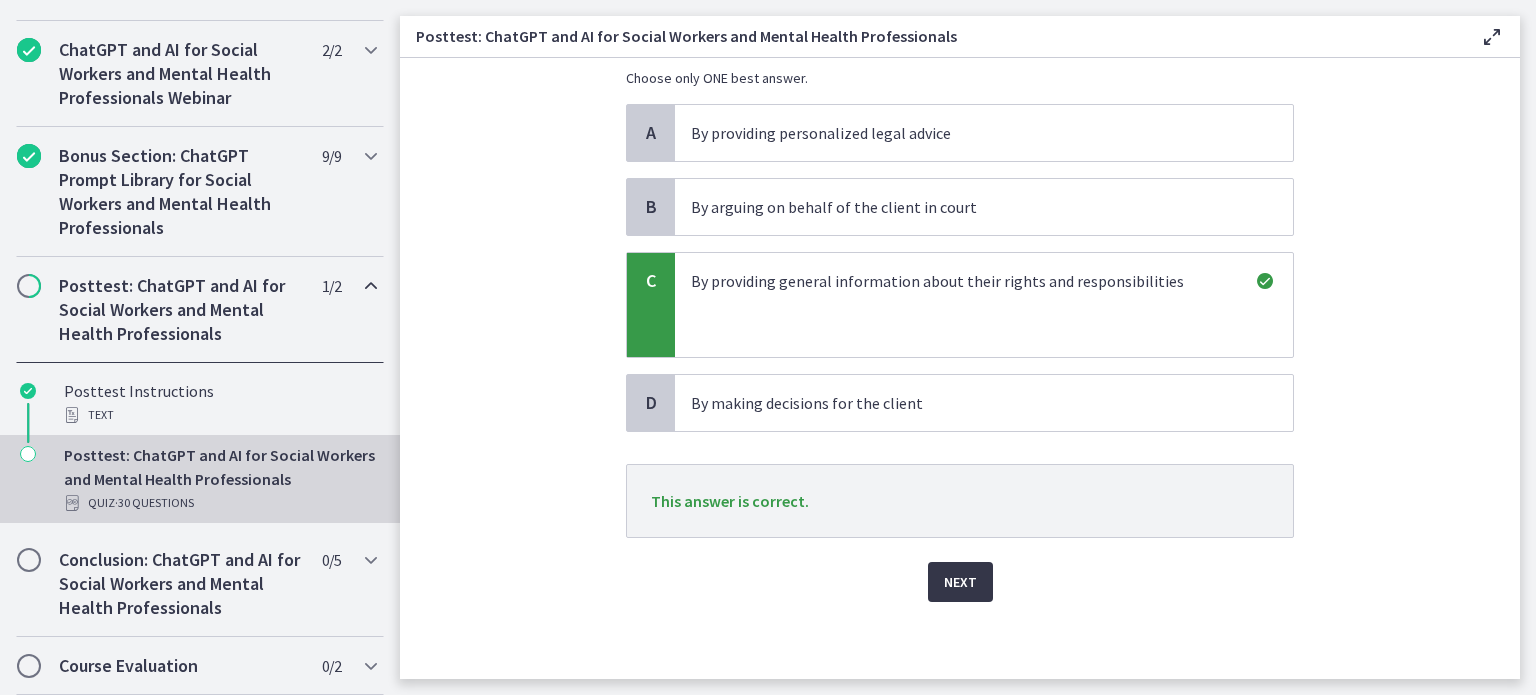 click on "Next" at bounding box center (960, 582) 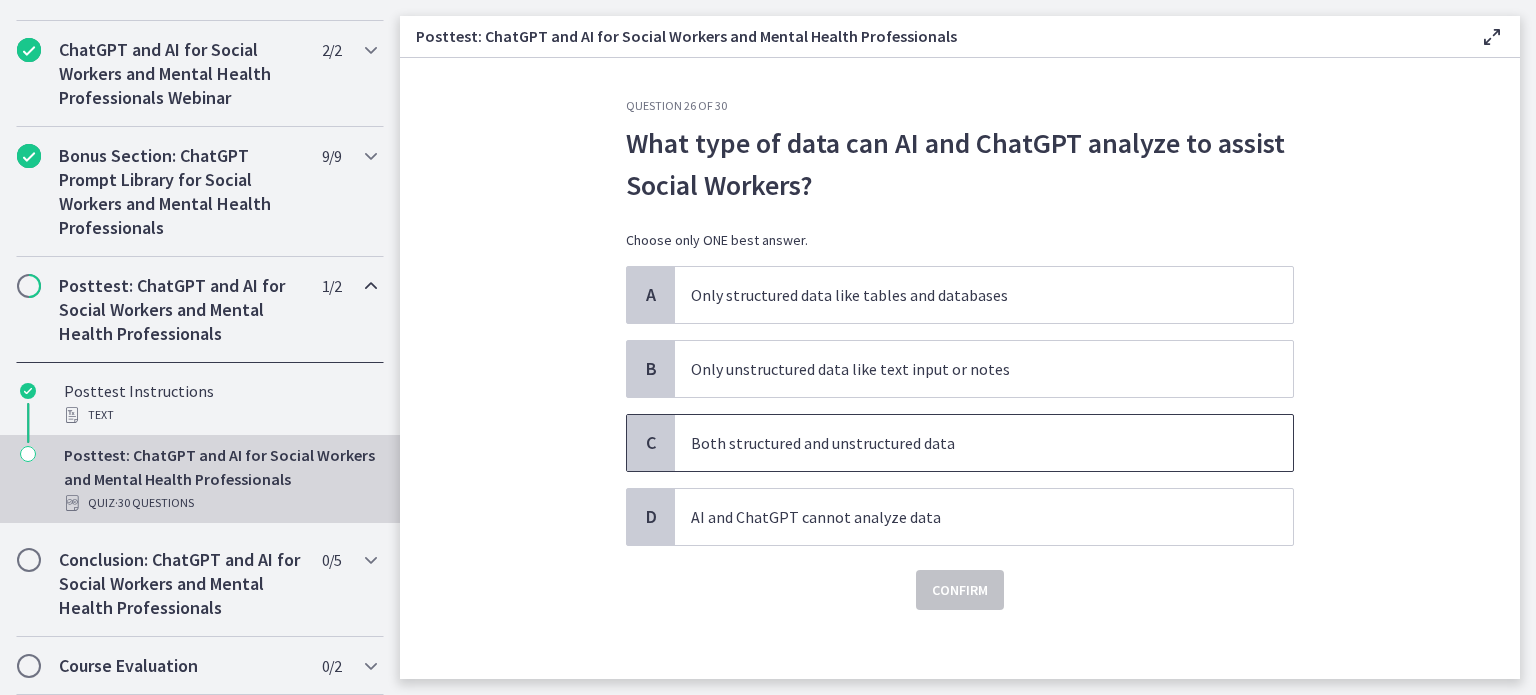 click on "Both structured and unstructured data" at bounding box center (984, 443) 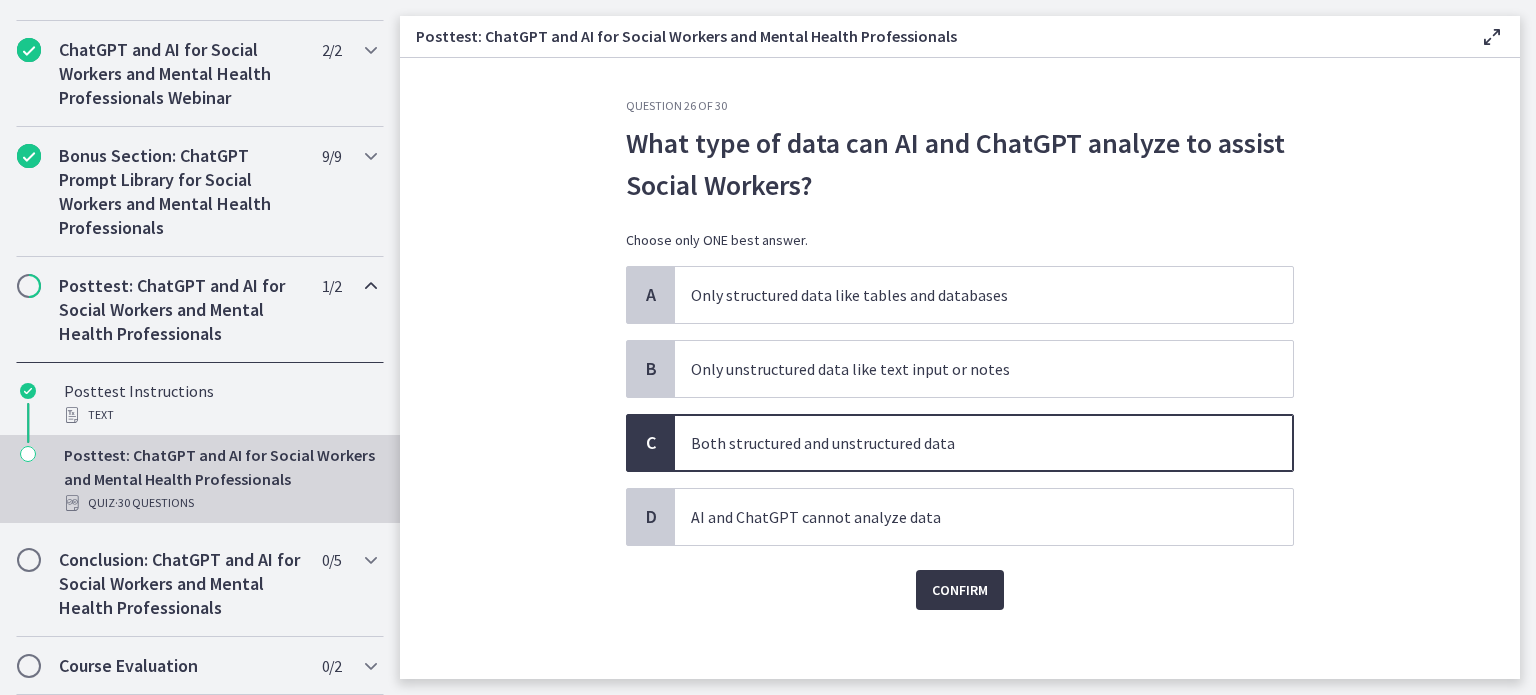 click on "Confirm" at bounding box center [960, 590] 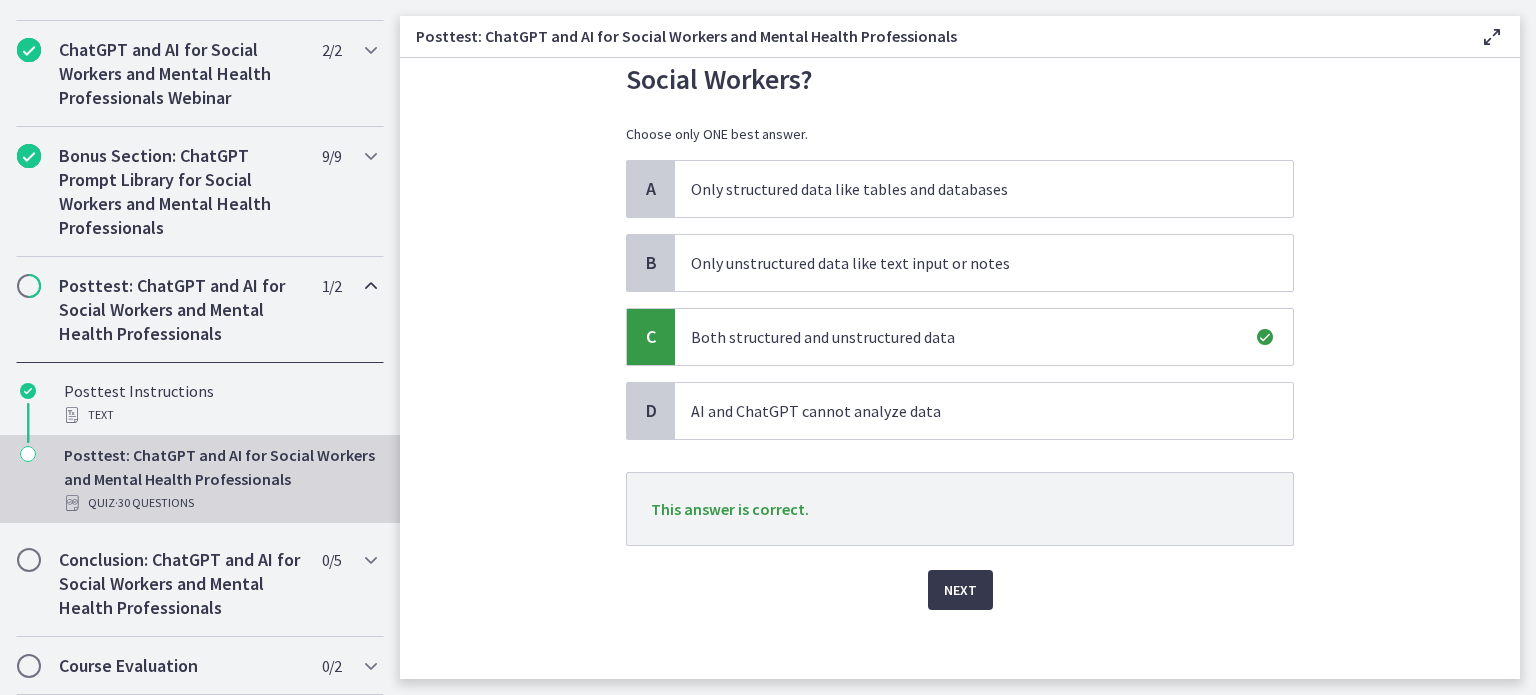 scroll, scrollTop: 114, scrollLeft: 0, axis: vertical 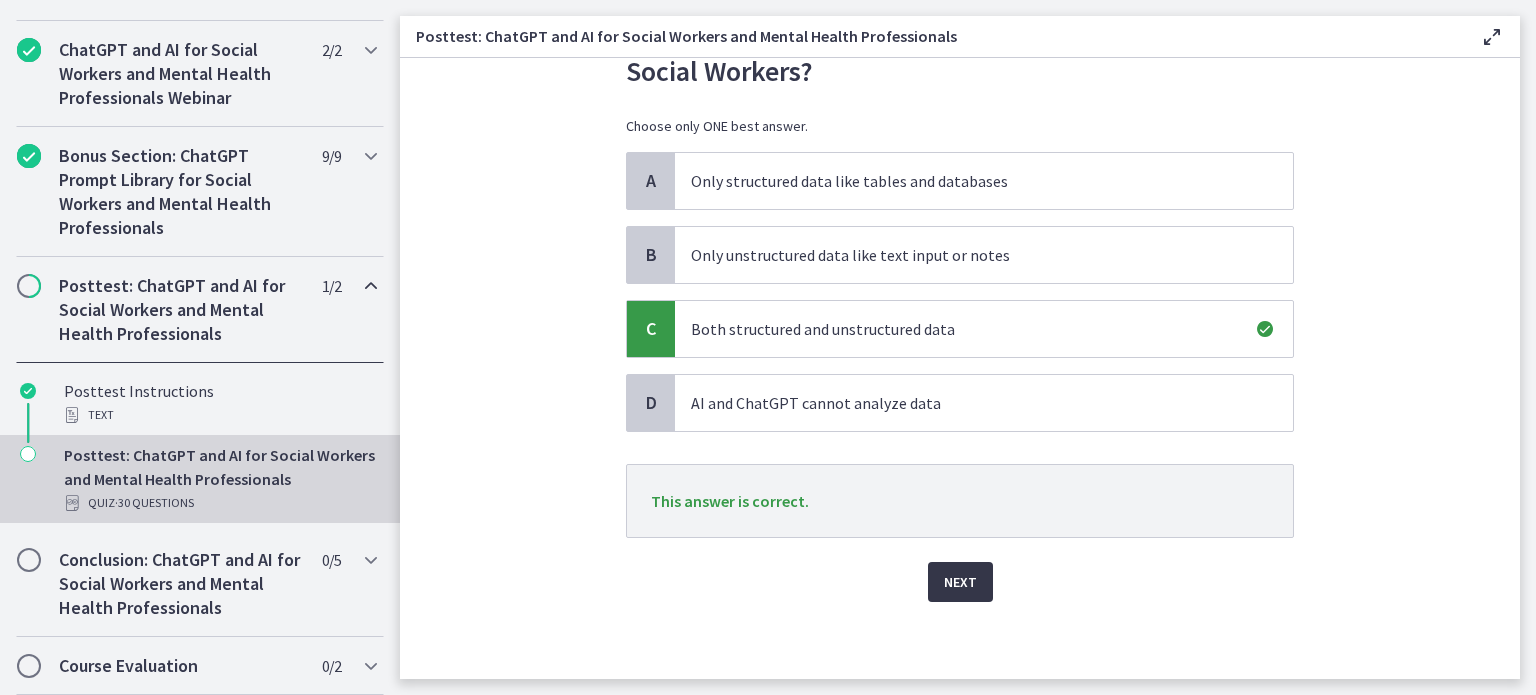 click on "Next" at bounding box center (960, 582) 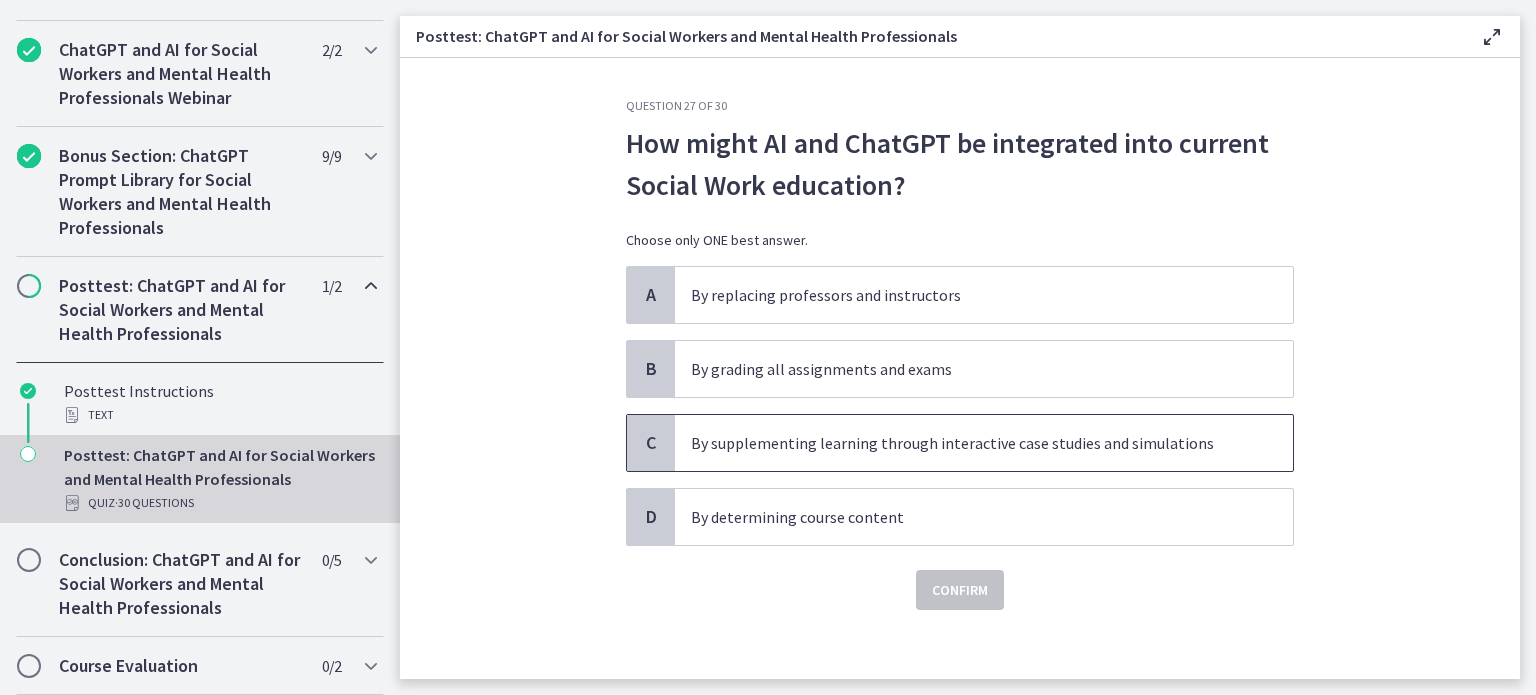 click on "By supplementing learning through interactive case studies and simulations" at bounding box center (964, 443) 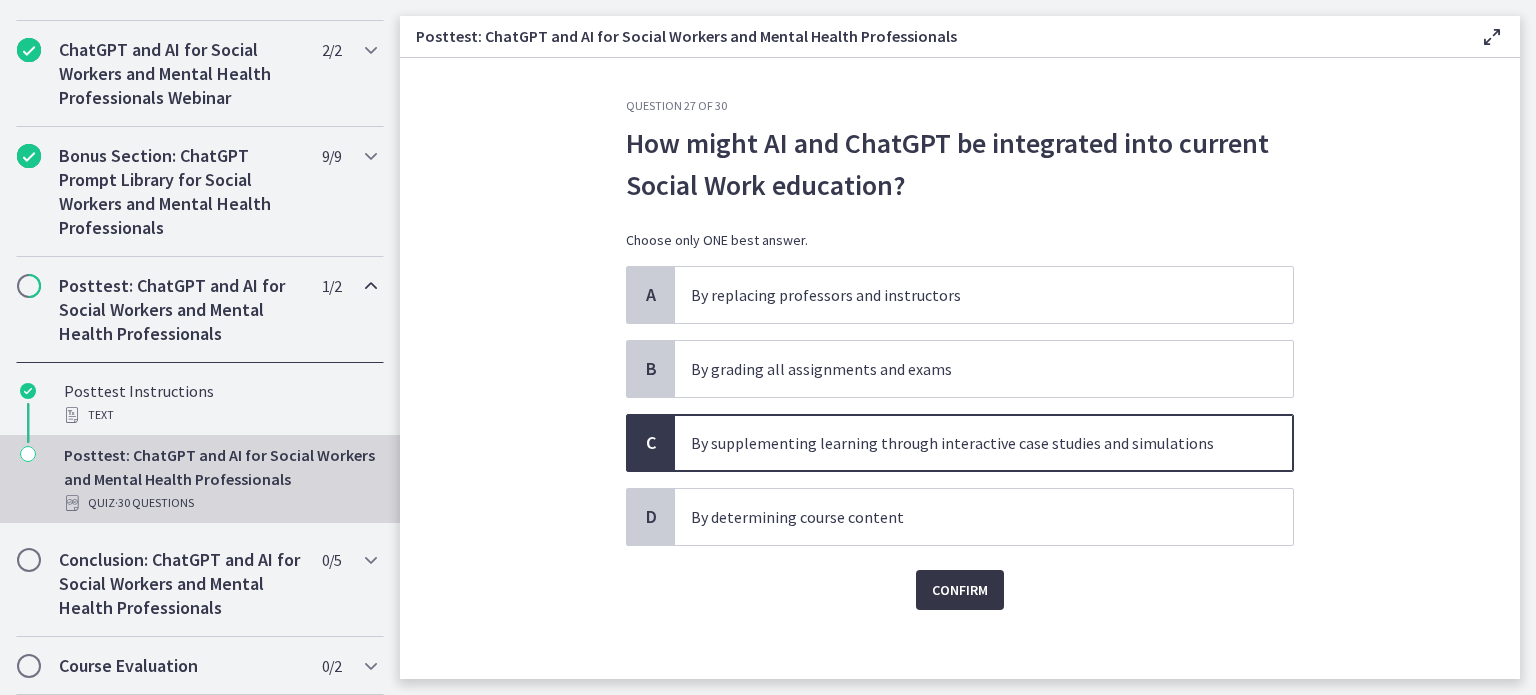 click on "Confirm" at bounding box center [960, 590] 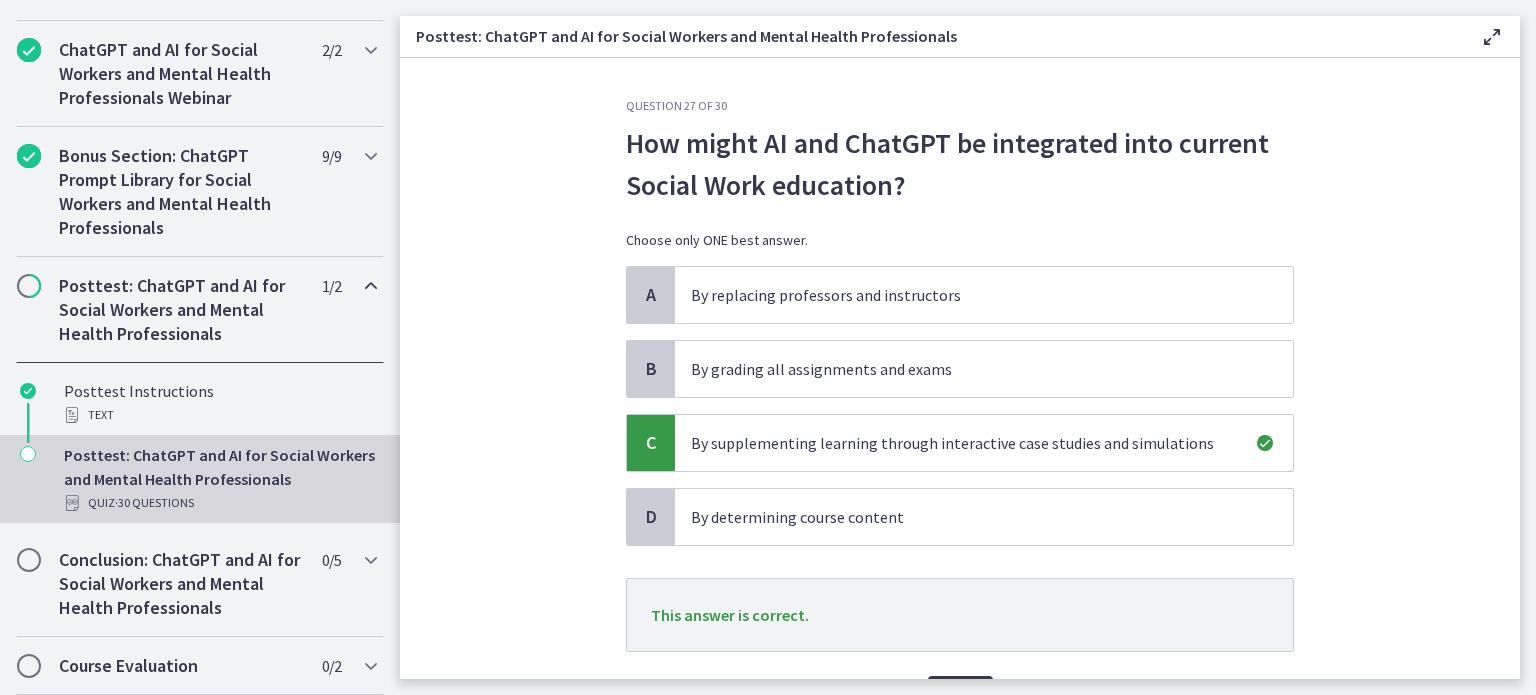 scroll, scrollTop: 114, scrollLeft: 0, axis: vertical 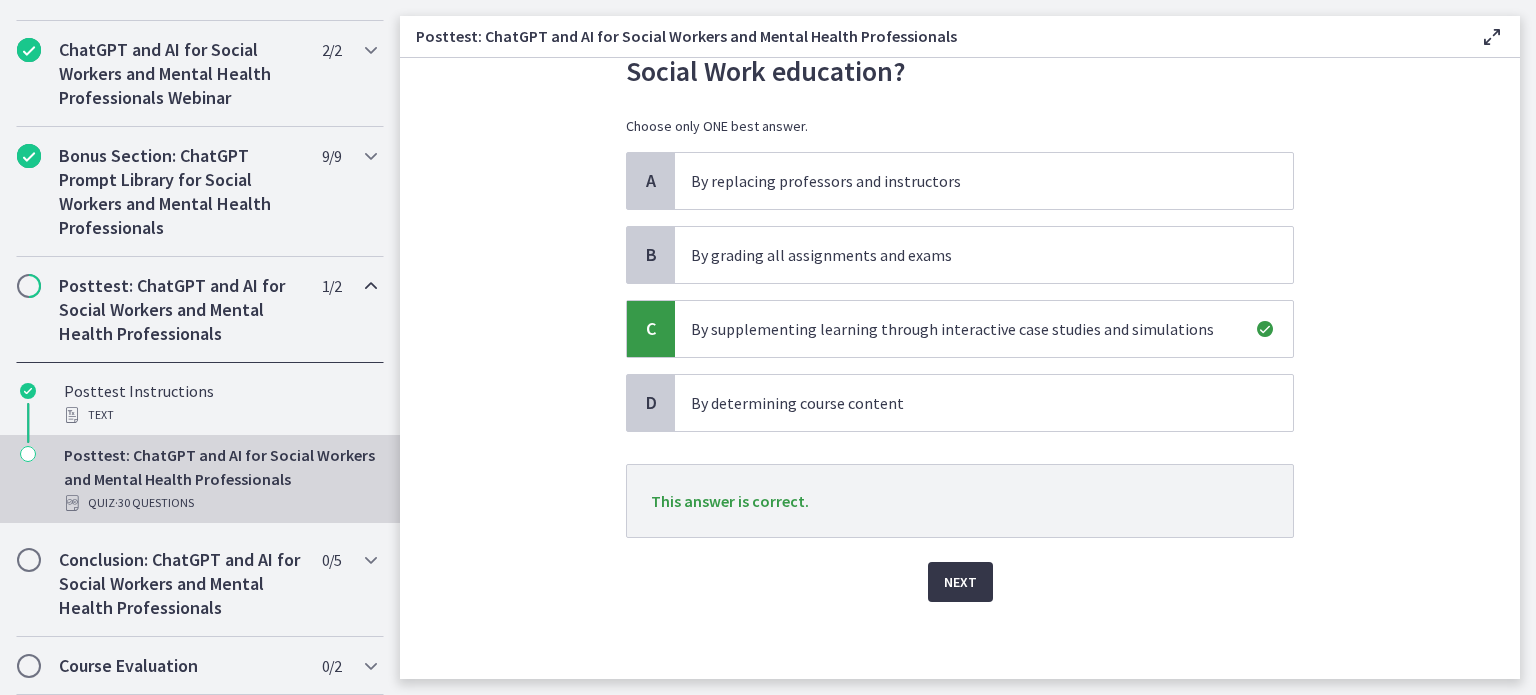 click on "Next" at bounding box center [960, 582] 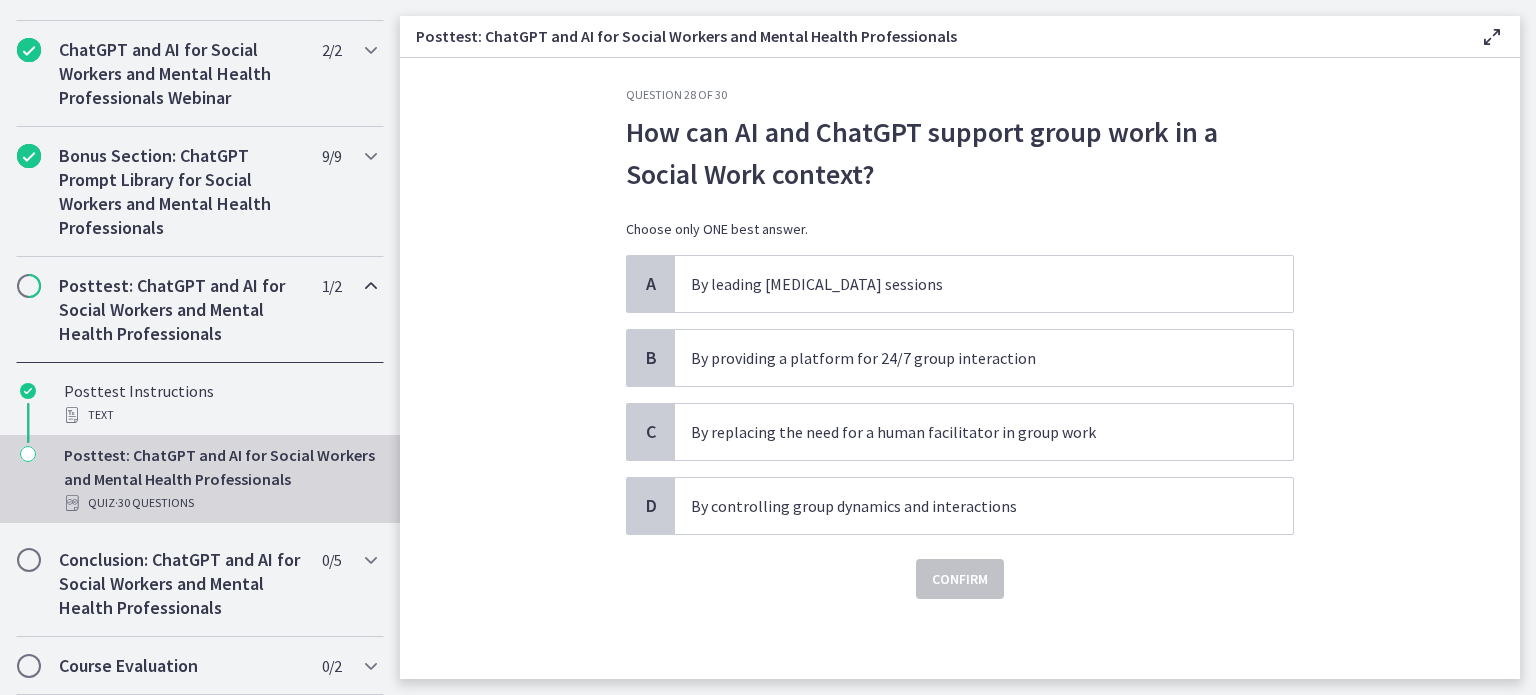 scroll, scrollTop: 0, scrollLeft: 0, axis: both 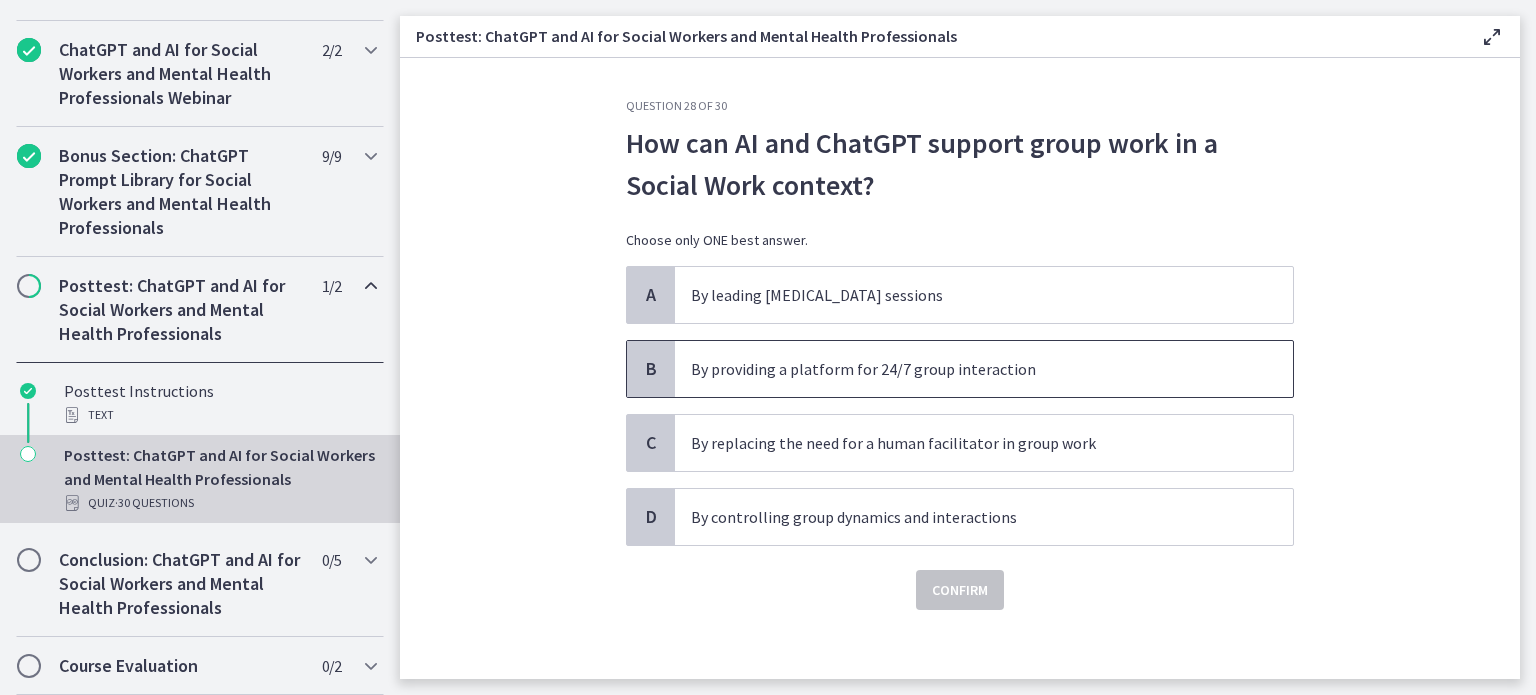 click on "By providing a platform for 24/7 group interaction" at bounding box center (964, 369) 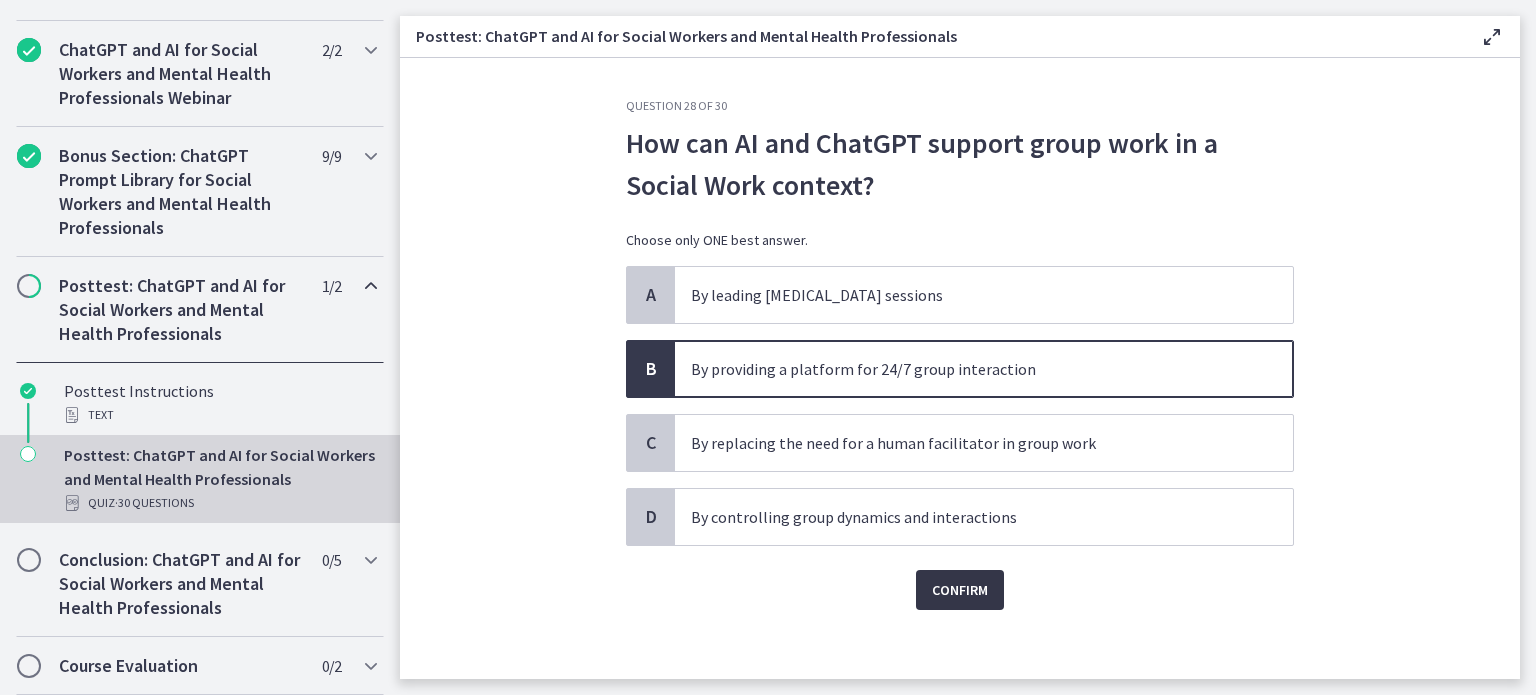 click on "Confirm" at bounding box center [960, 590] 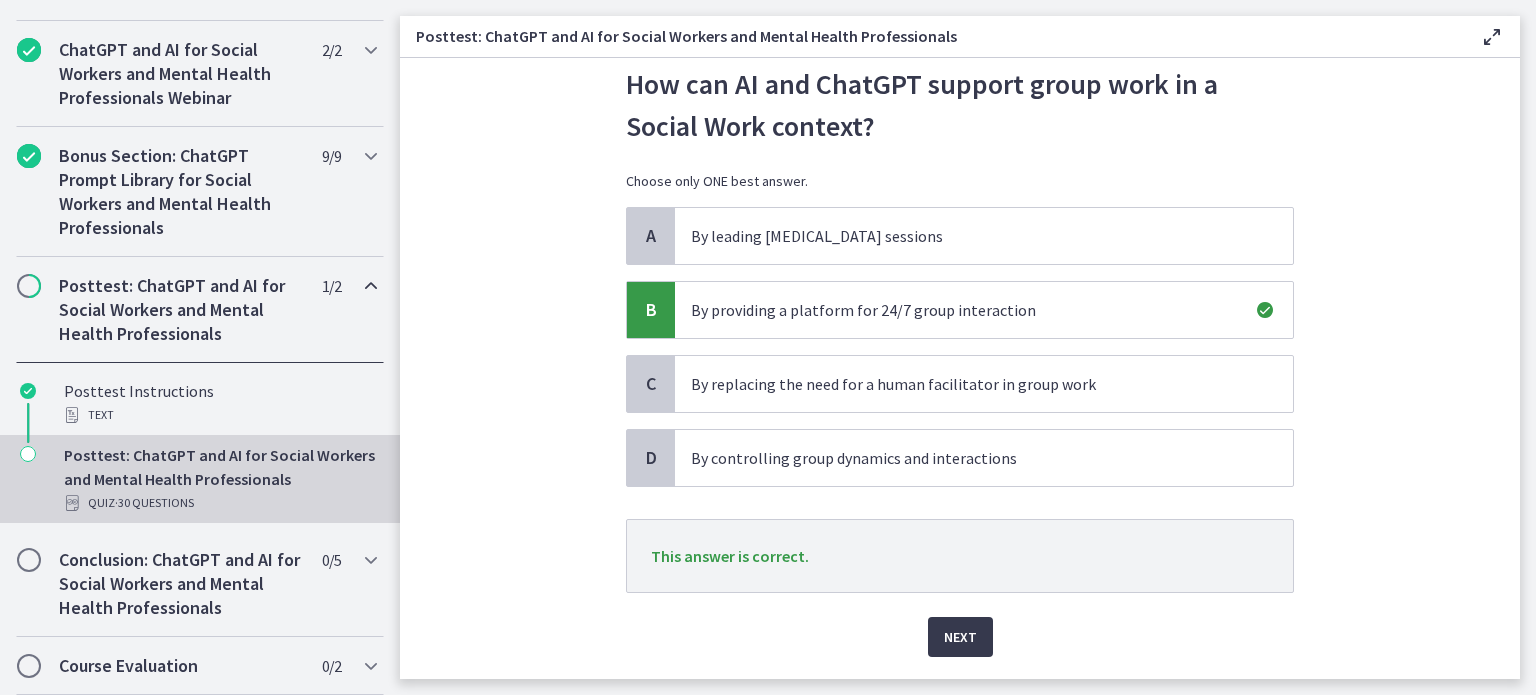 scroll, scrollTop: 114, scrollLeft: 0, axis: vertical 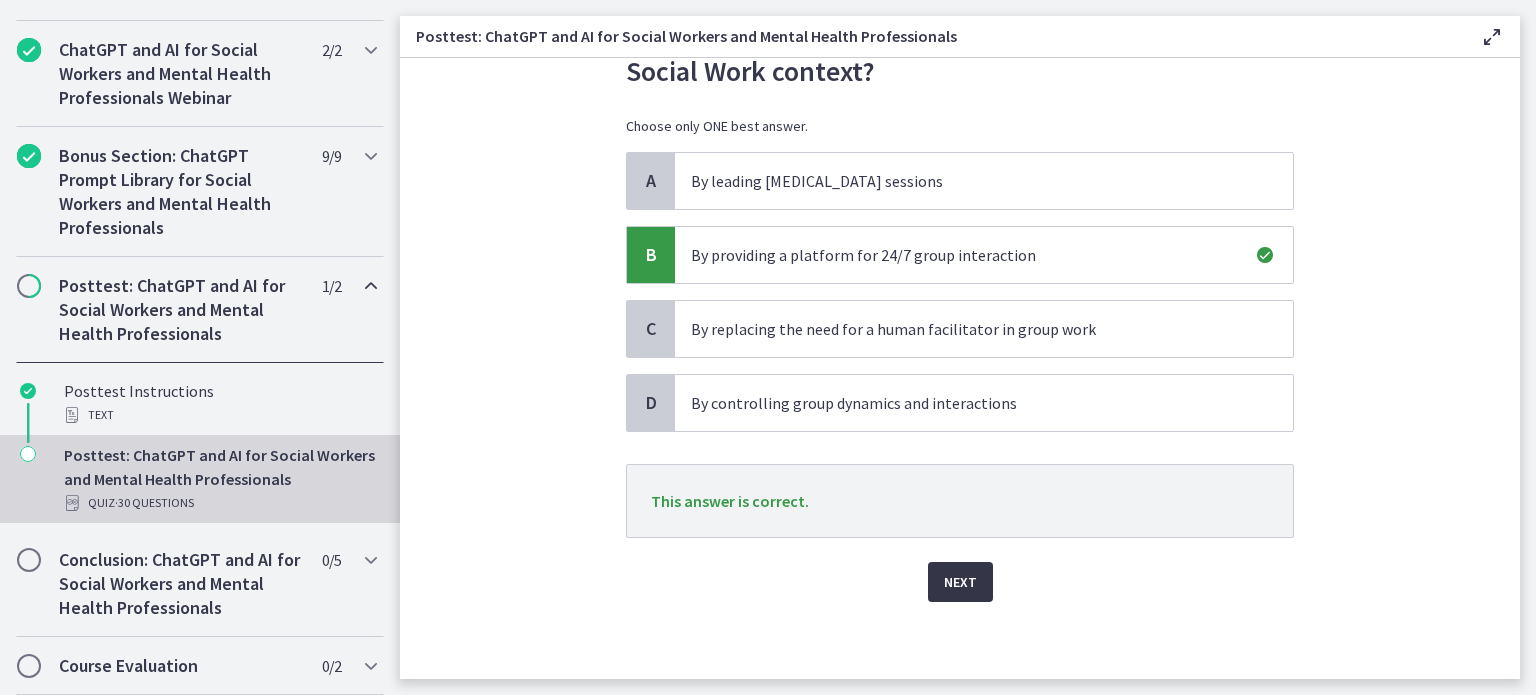 click on "Next" at bounding box center (960, 582) 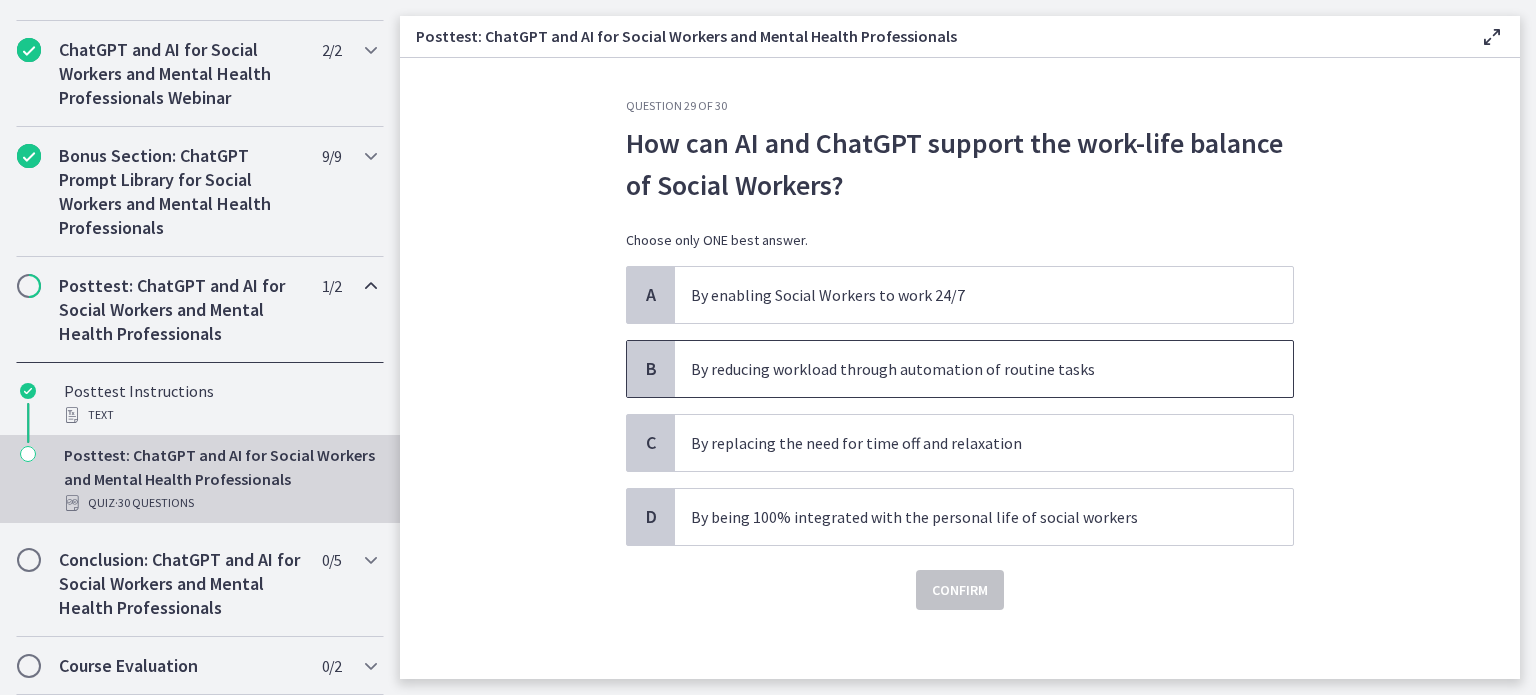 click on "By reducing workload through automation of routine tasks" at bounding box center [964, 369] 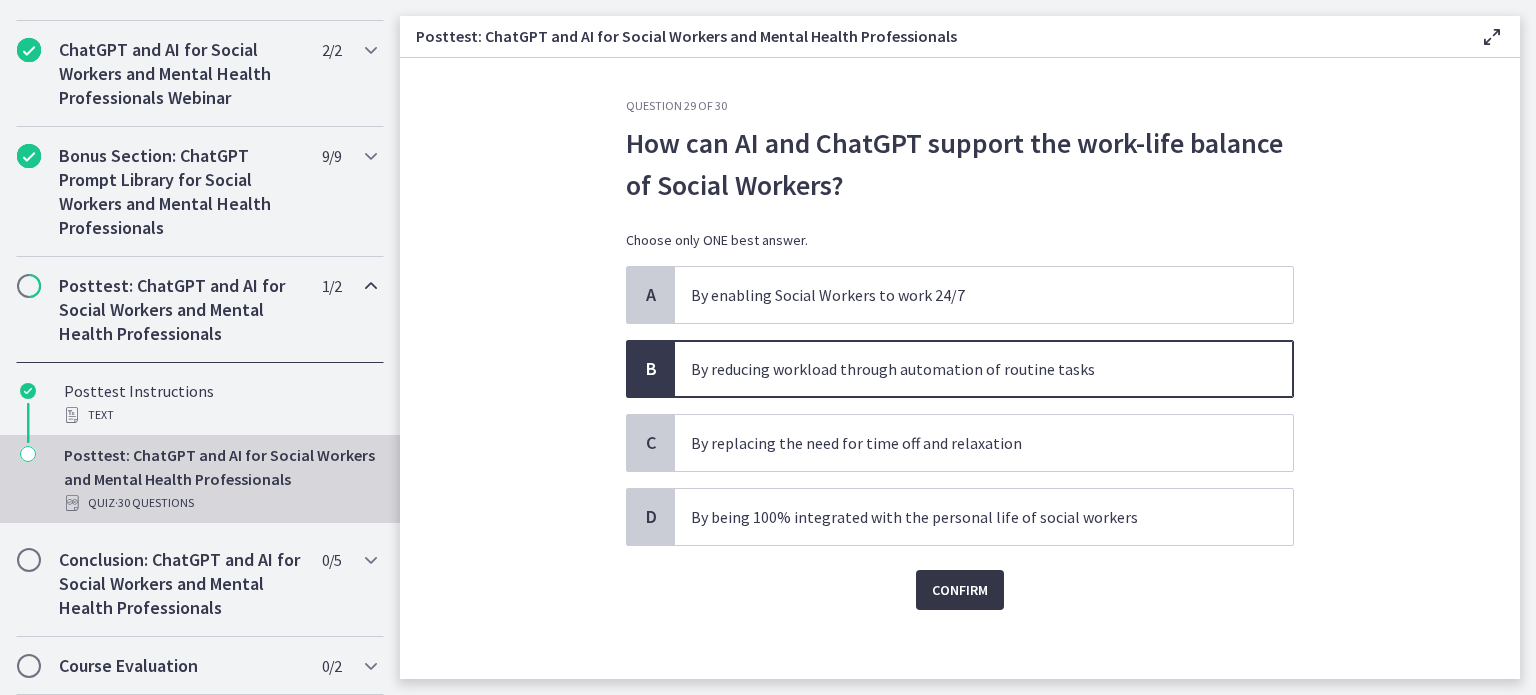click on "Confirm" at bounding box center (960, 590) 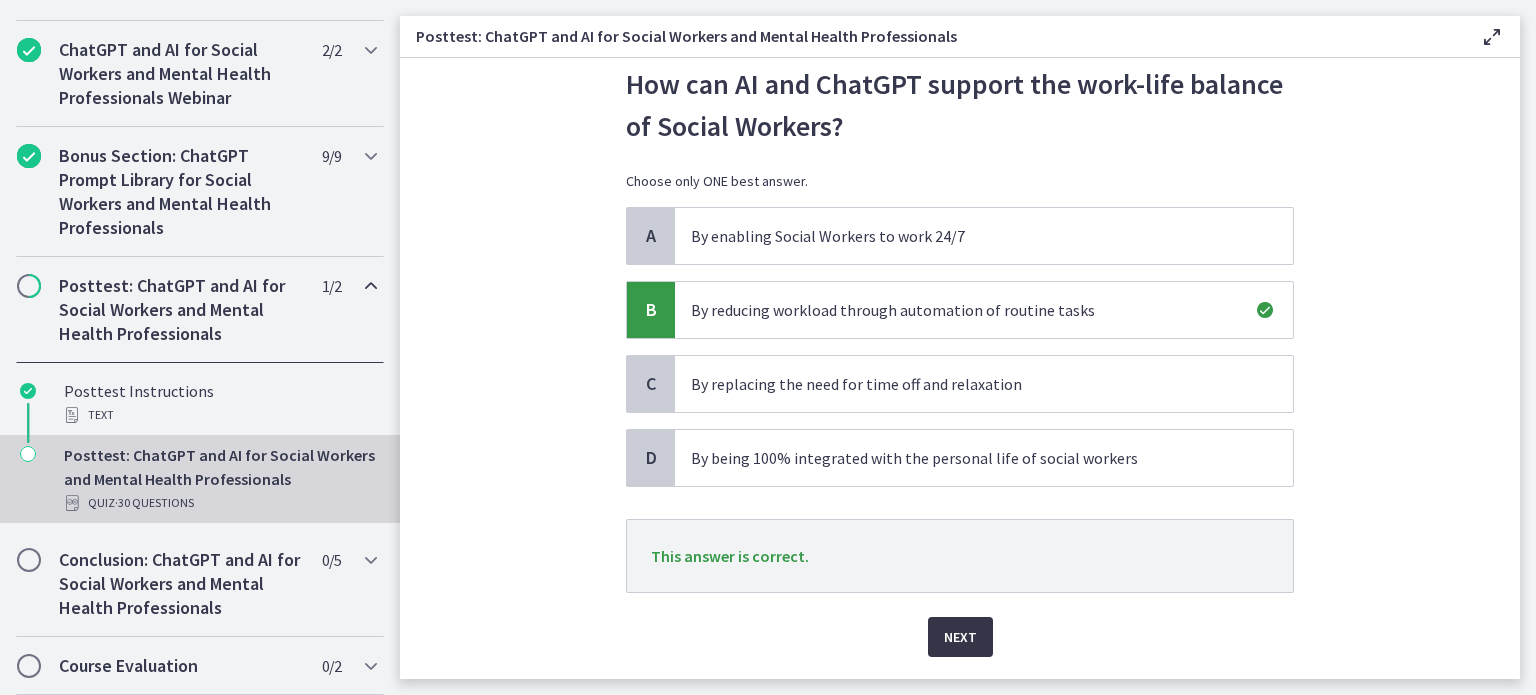 scroll, scrollTop: 114, scrollLeft: 0, axis: vertical 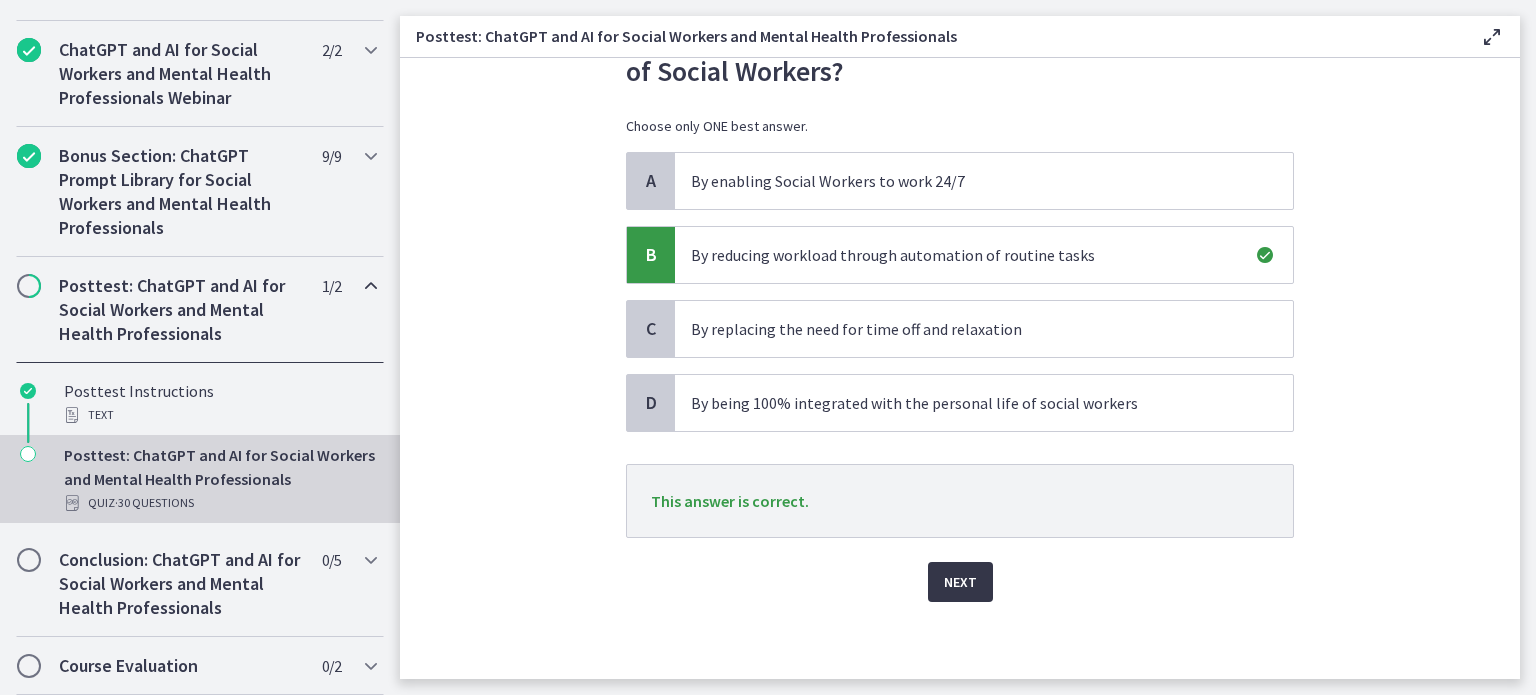 click on "Next" at bounding box center (960, 582) 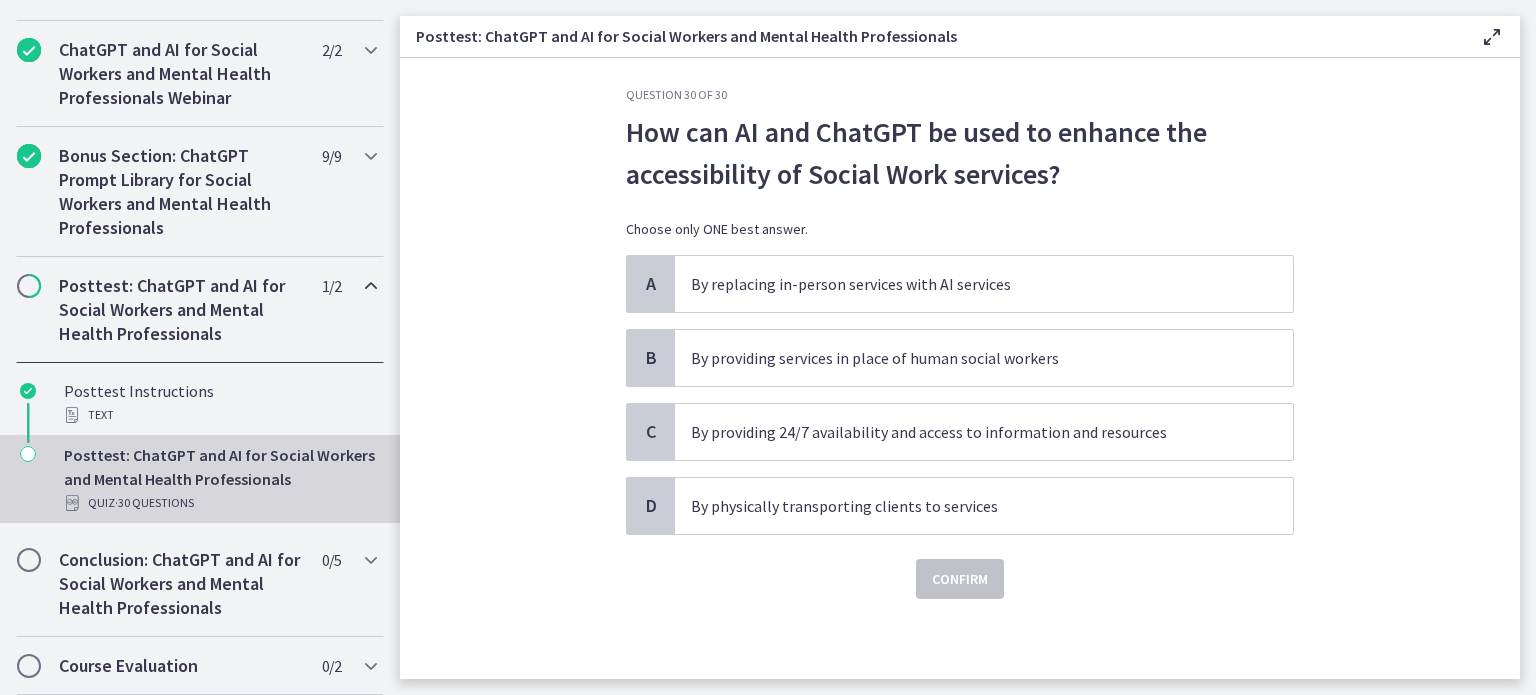 scroll, scrollTop: 0, scrollLeft: 0, axis: both 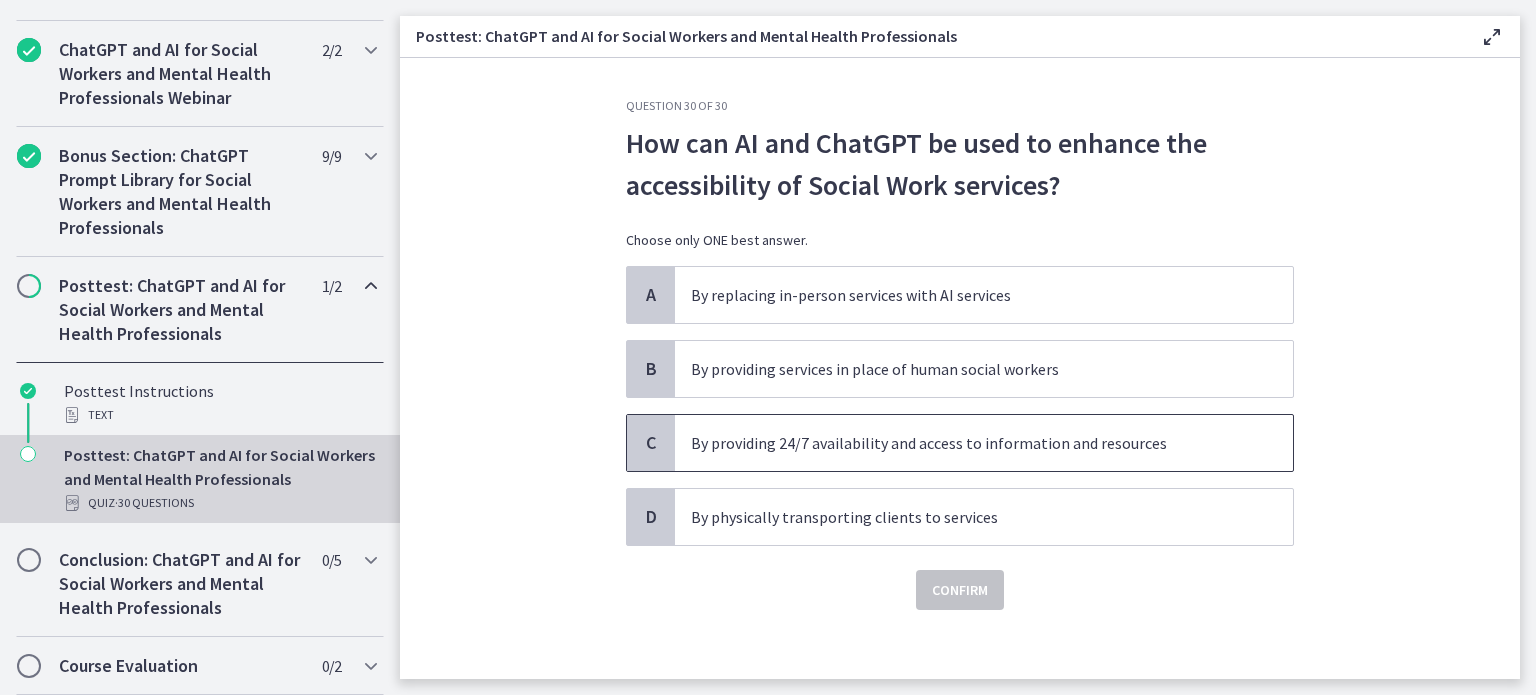 click on "By providing 24/7 availability and access to information and resources" at bounding box center [964, 443] 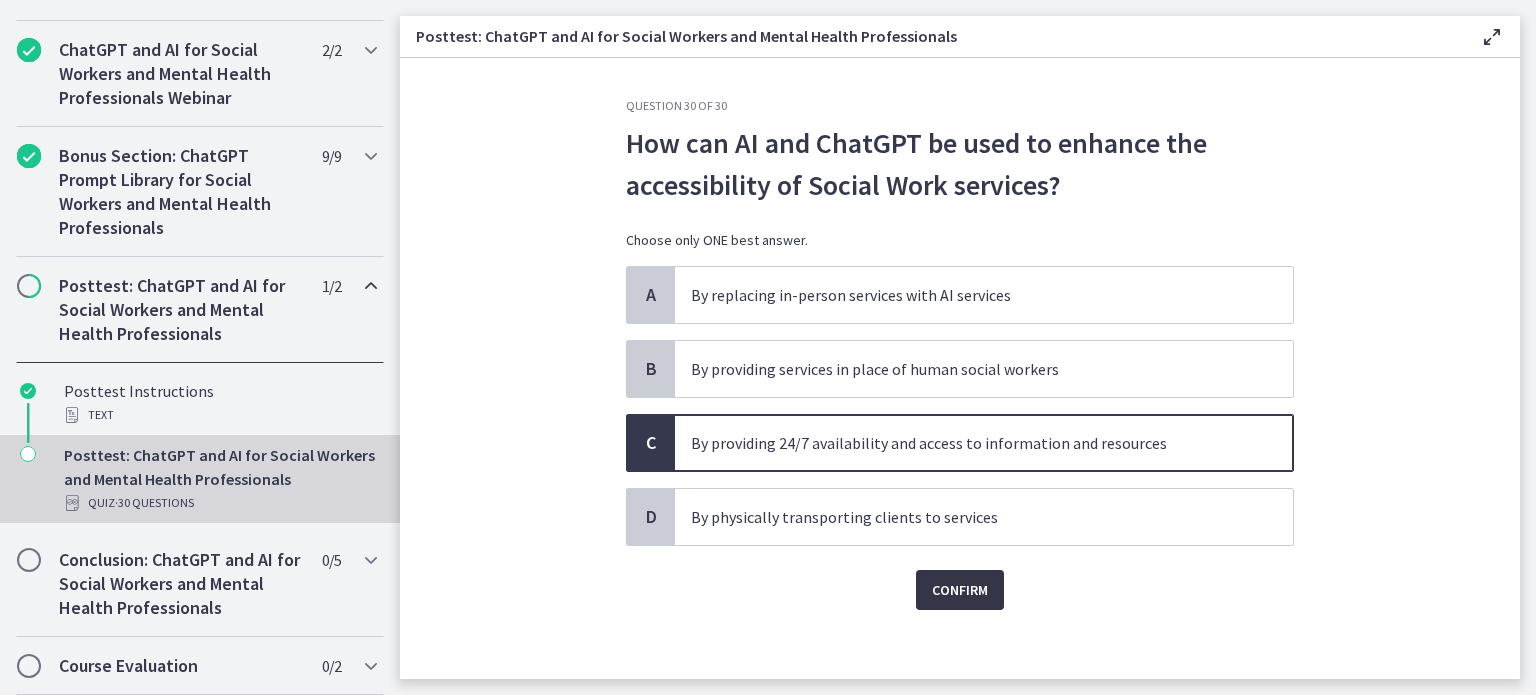 click on "Confirm" at bounding box center (960, 590) 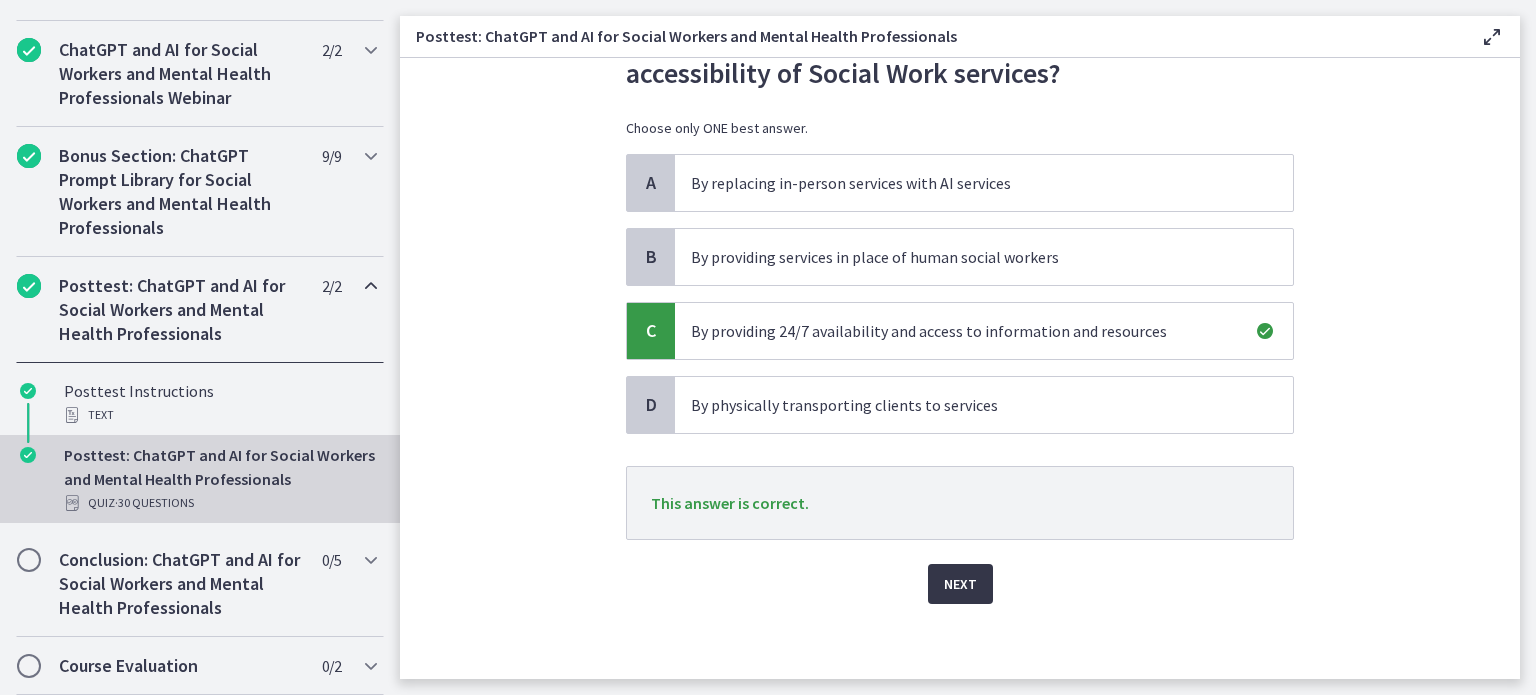 scroll, scrollTop: 114, scrollLeft: 0, axis: vertical 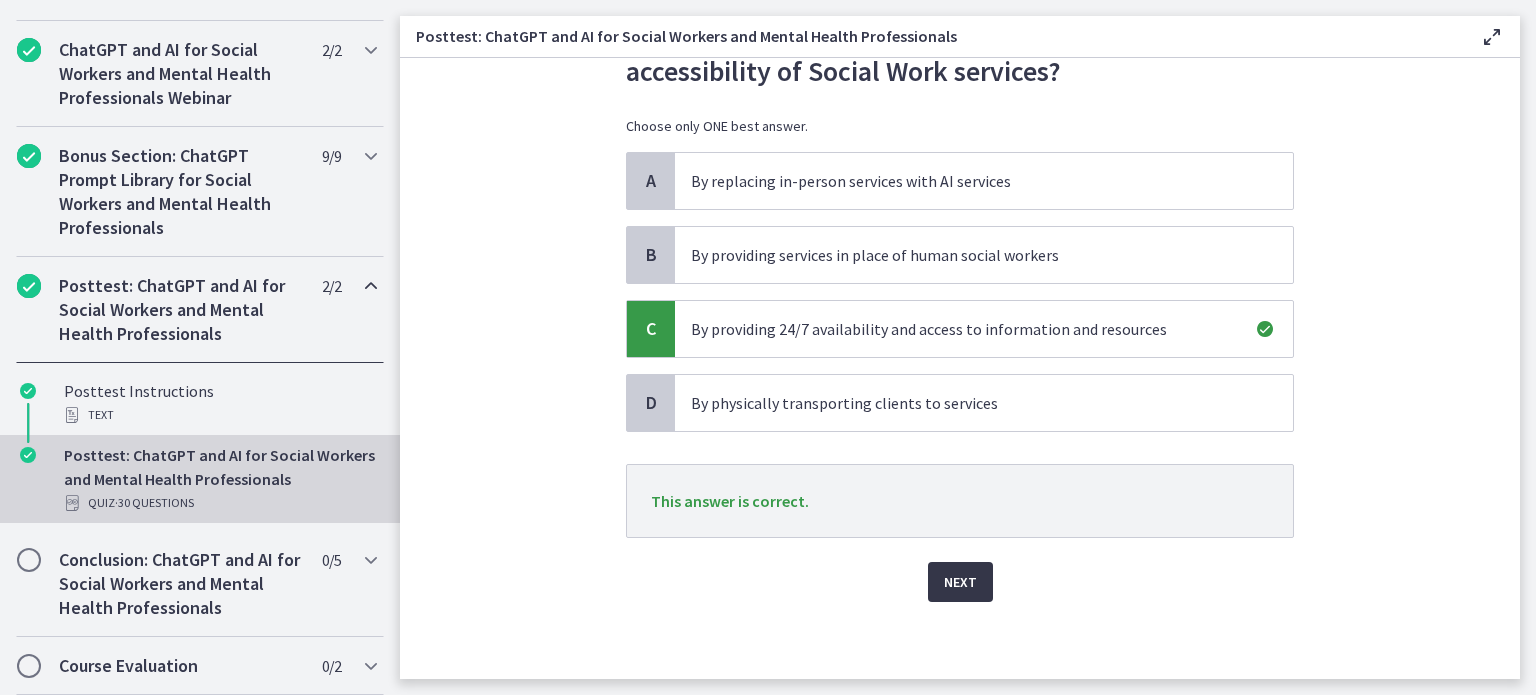 click on "Next" at bounding box center [960, 582] 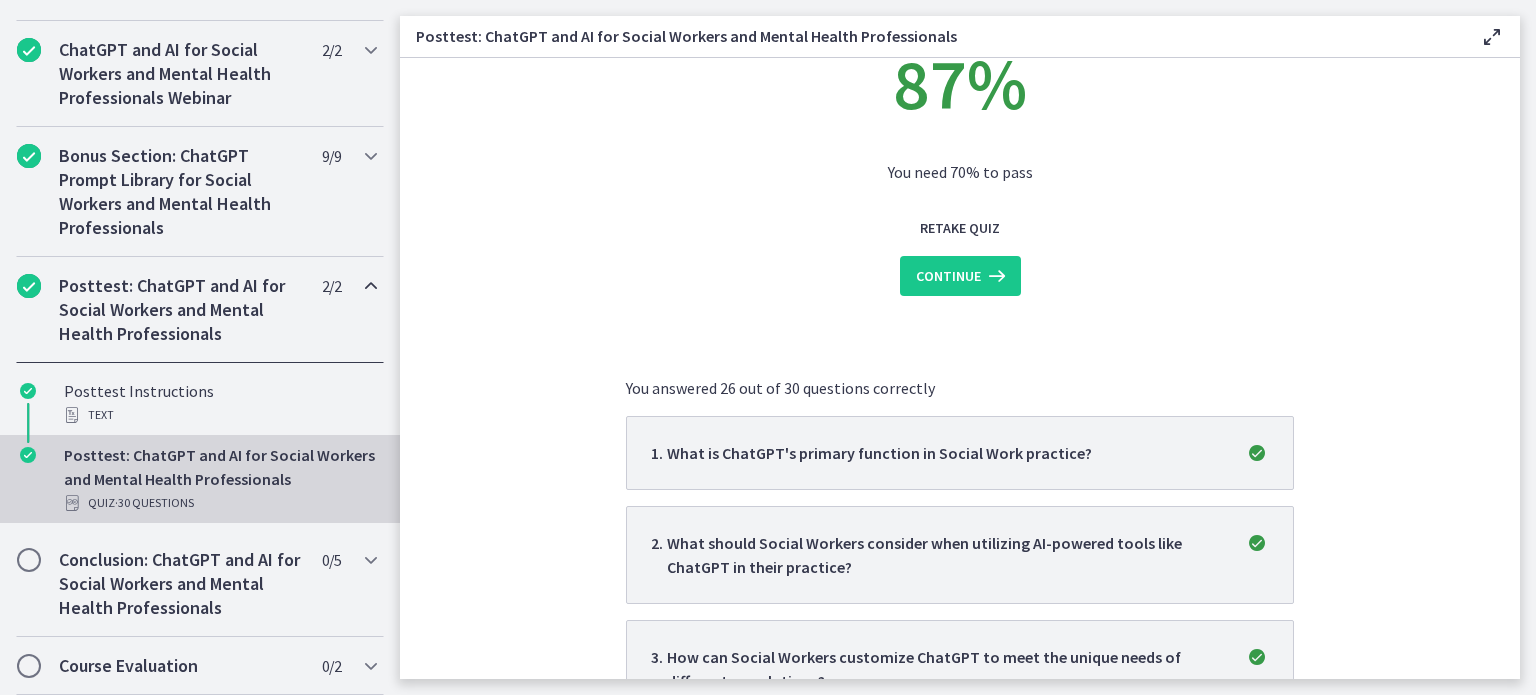 scroll, scrollTop: 0, scrollLeft: 0, axis: both 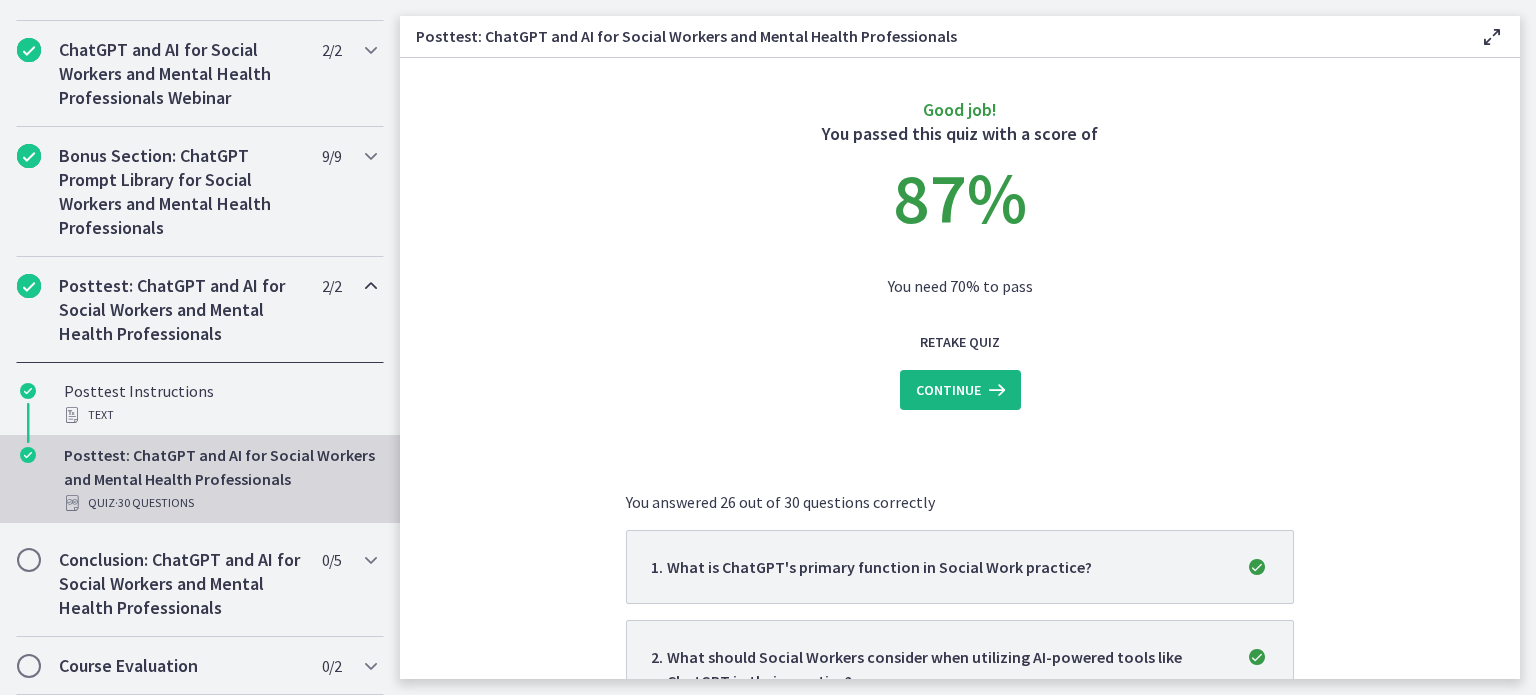 click on "Continue" at bounding box center [948, 390] 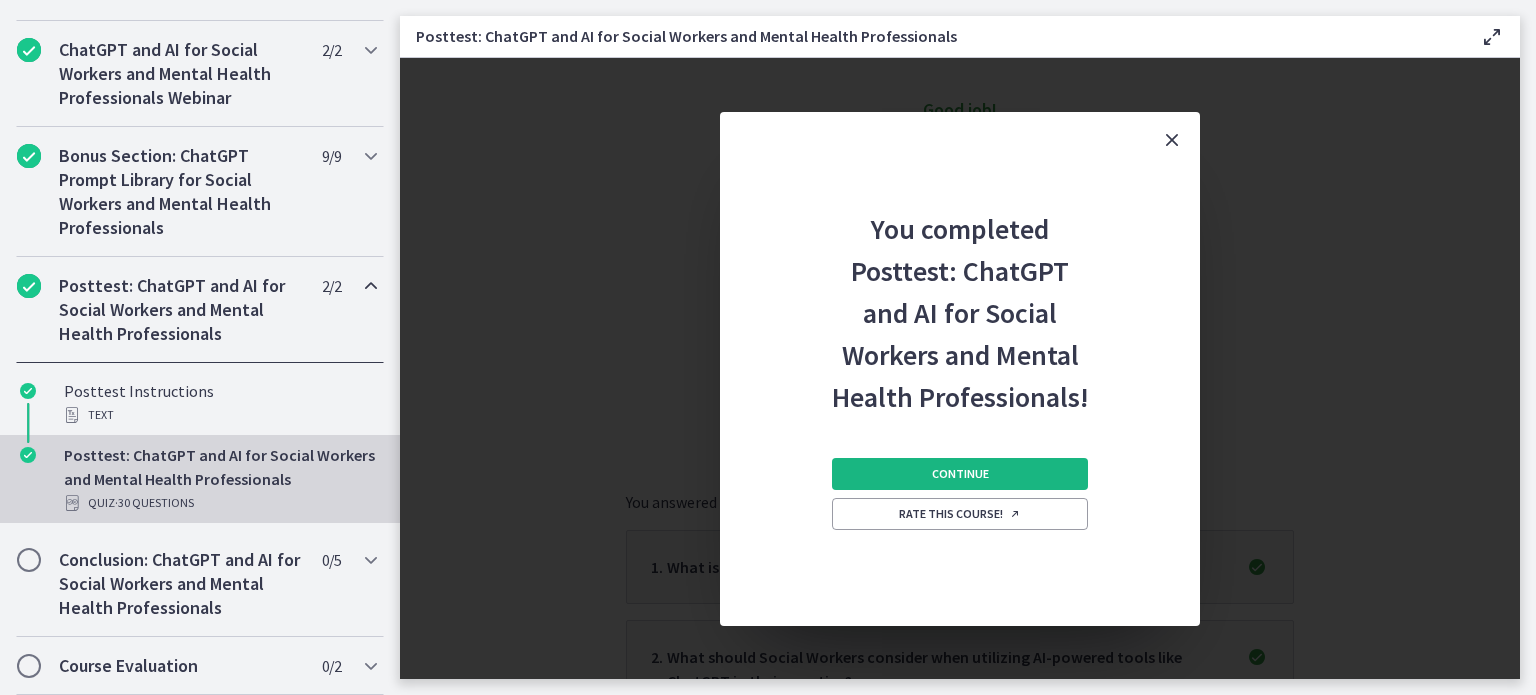 click on "Continue" at bounding box center (960, 474) 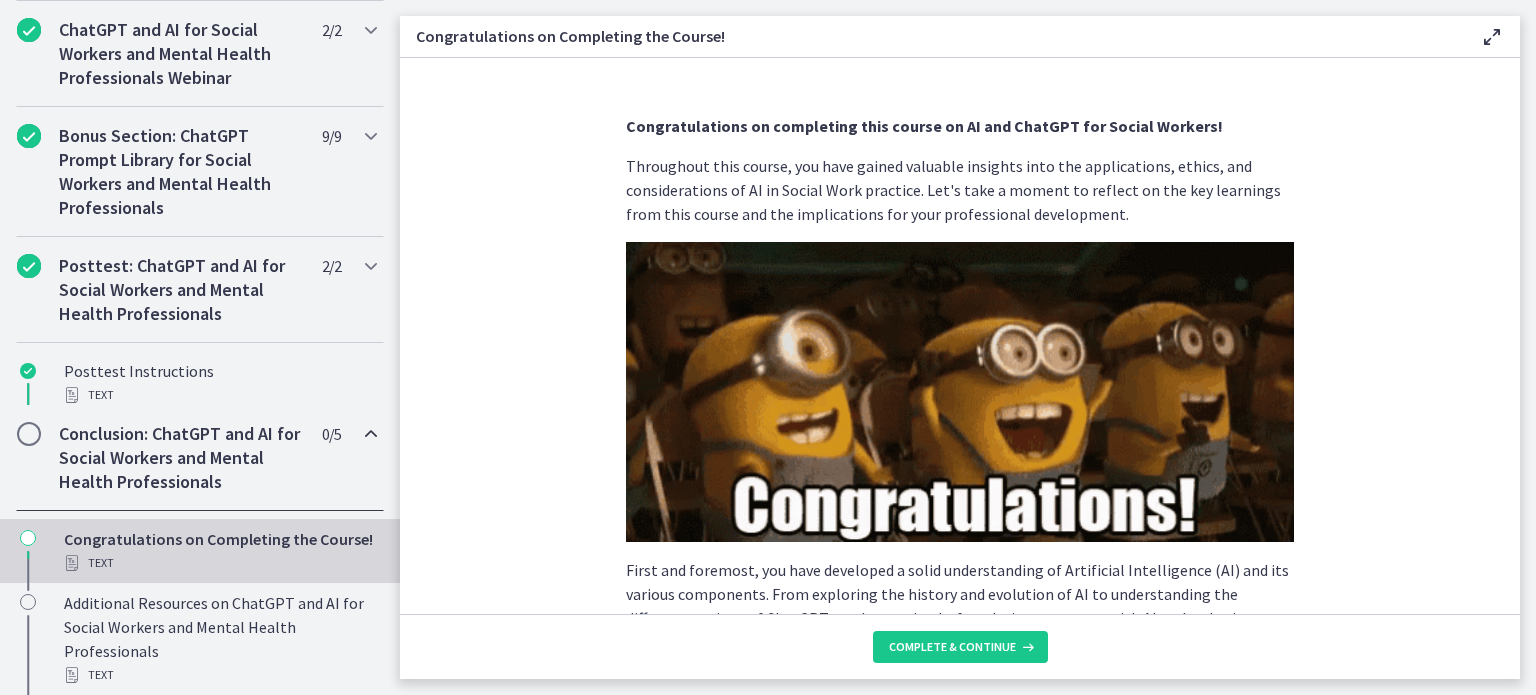 scroll, scrollTop: 1228, scrollLeft: 0, axis: vertical 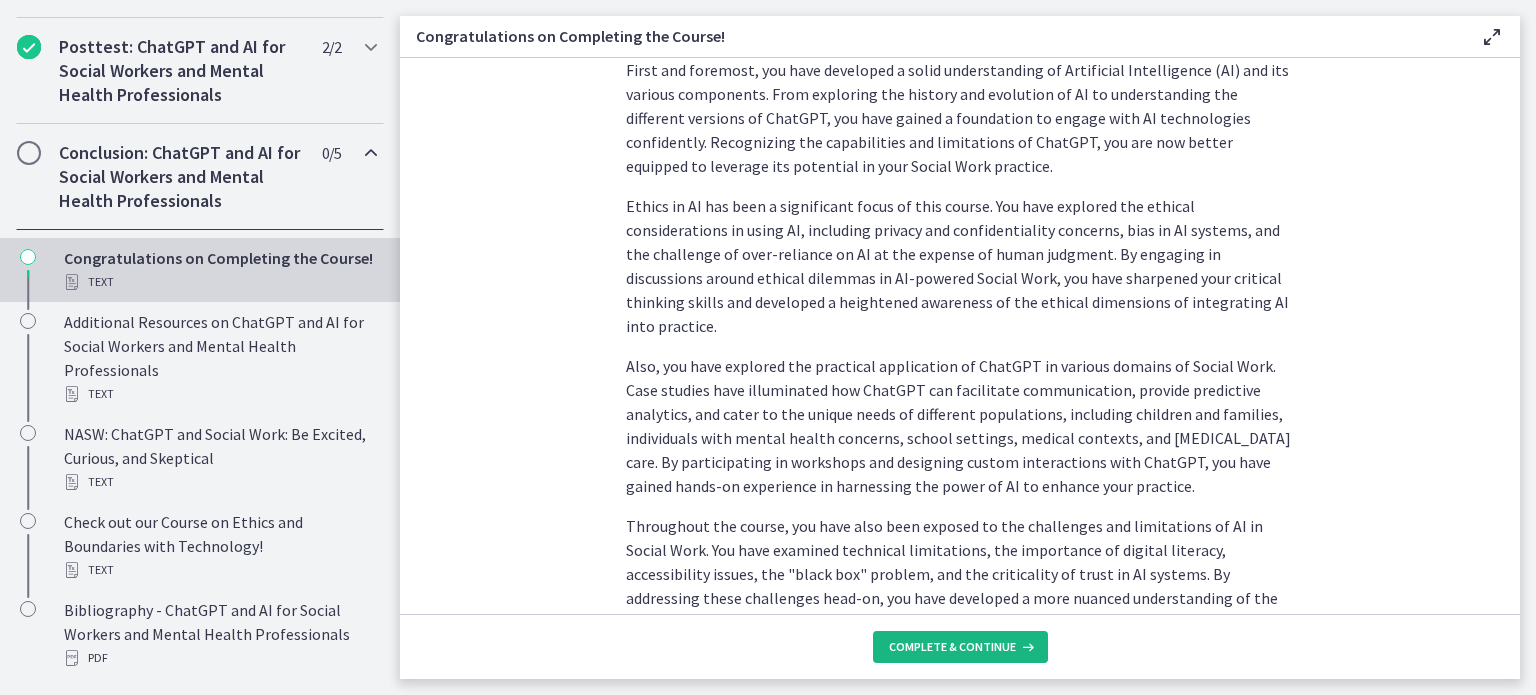 click on "Complete & continue" at bounding box center (952, 647) 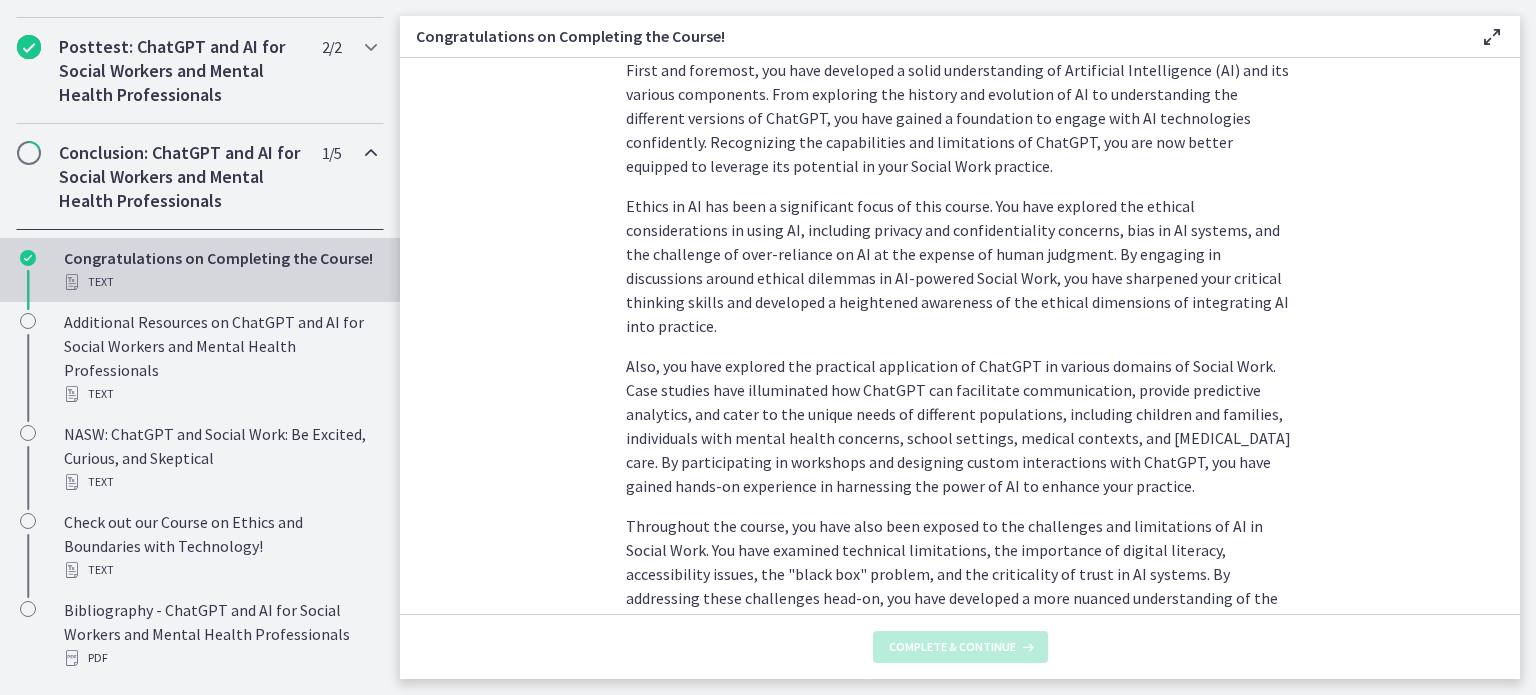 scroll, scrollTop: 0, scrollLeft: 0, axis: both 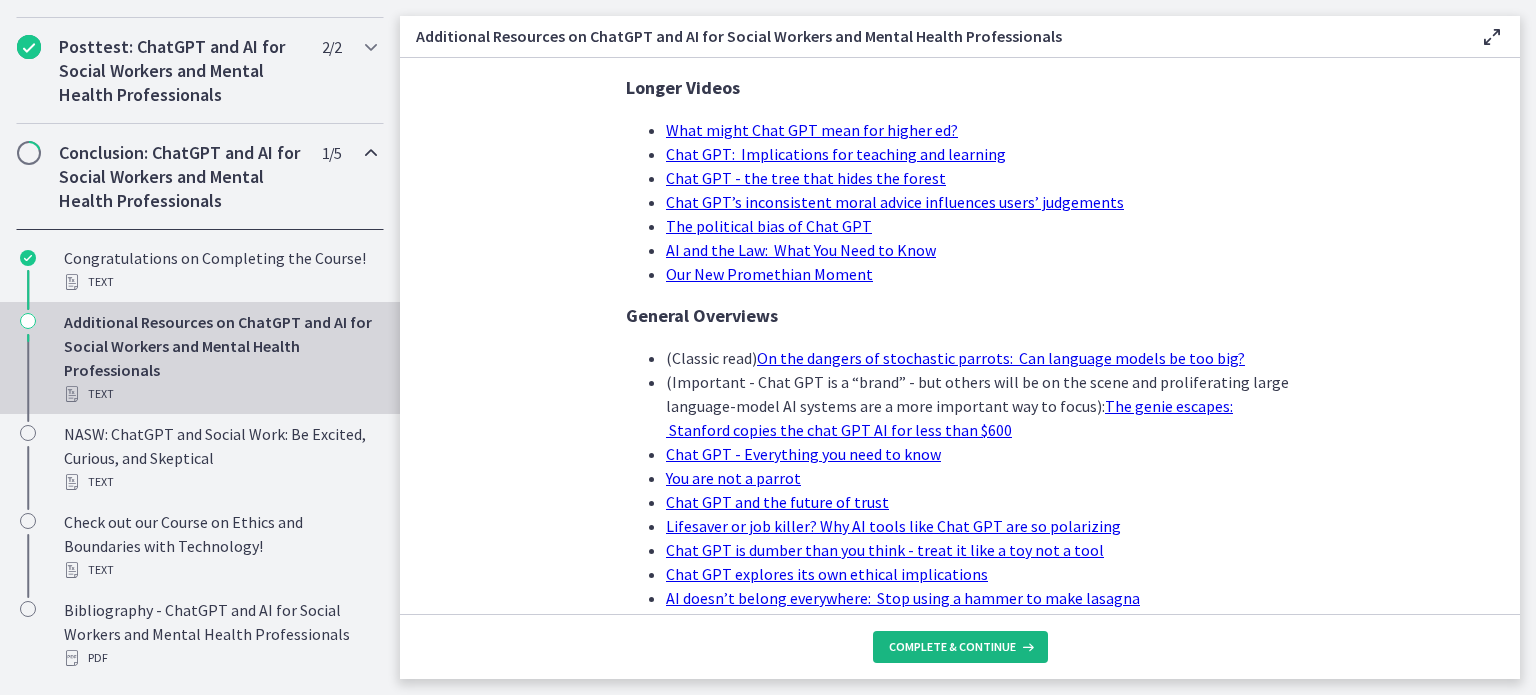 click on "Complete & continue" at bounding box center (952, 647) 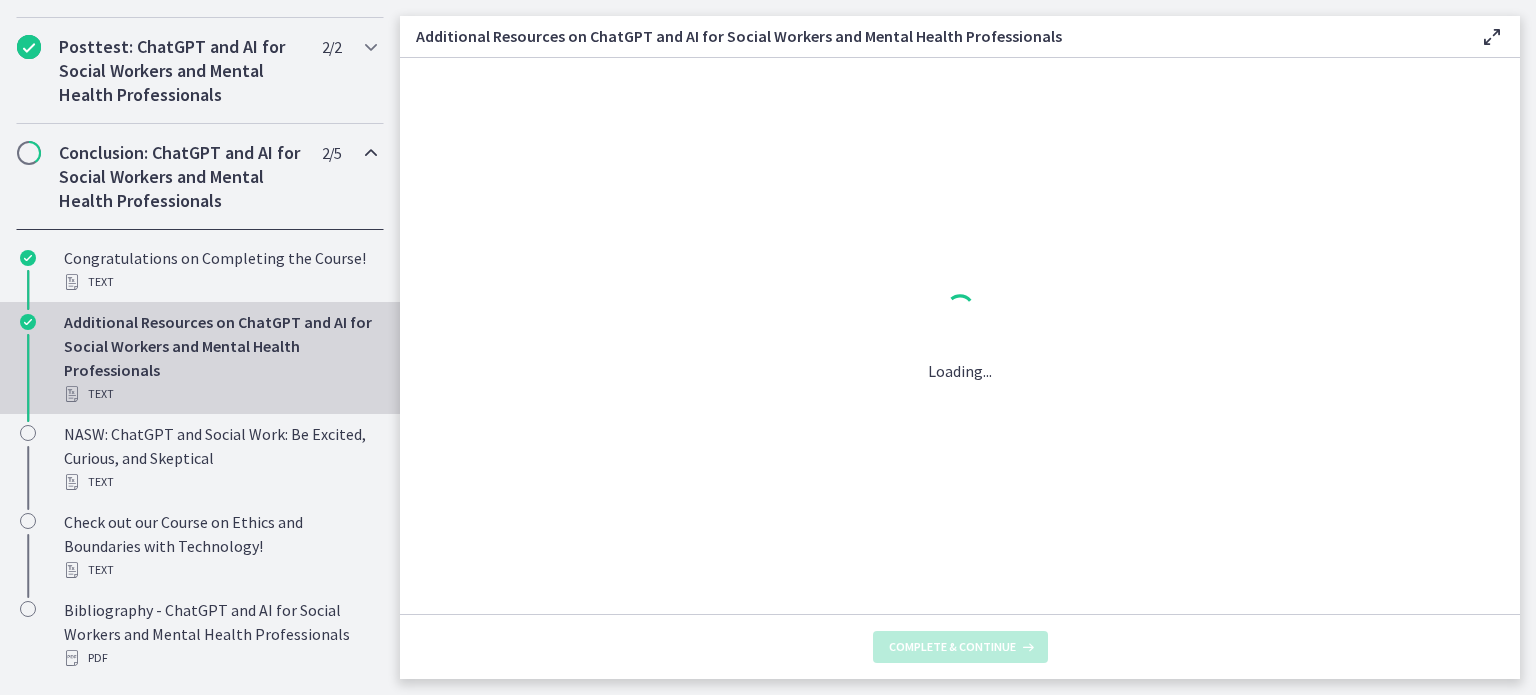 scroll, scrollTop: 0, scrollLeft: 0, axis: both 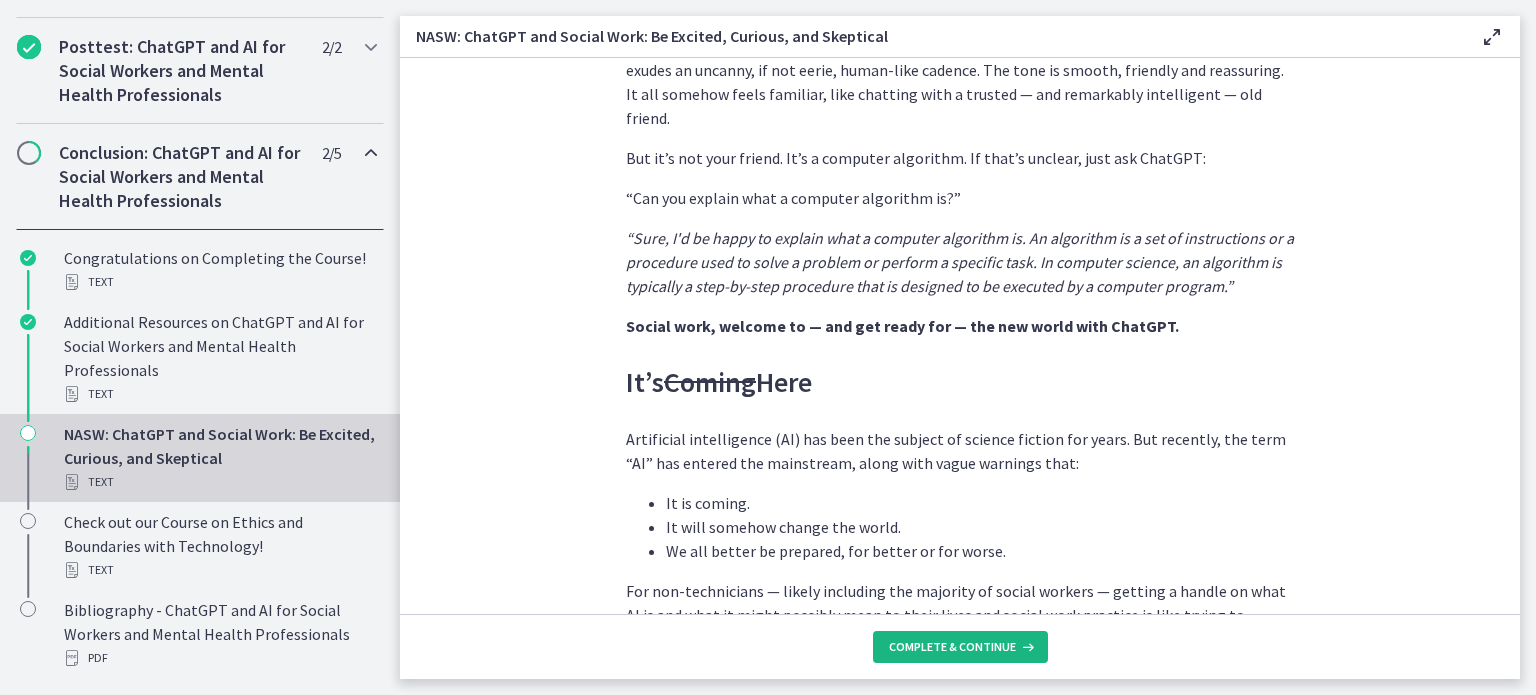 click on "Complete & continue" at bounding box center [960, 647] 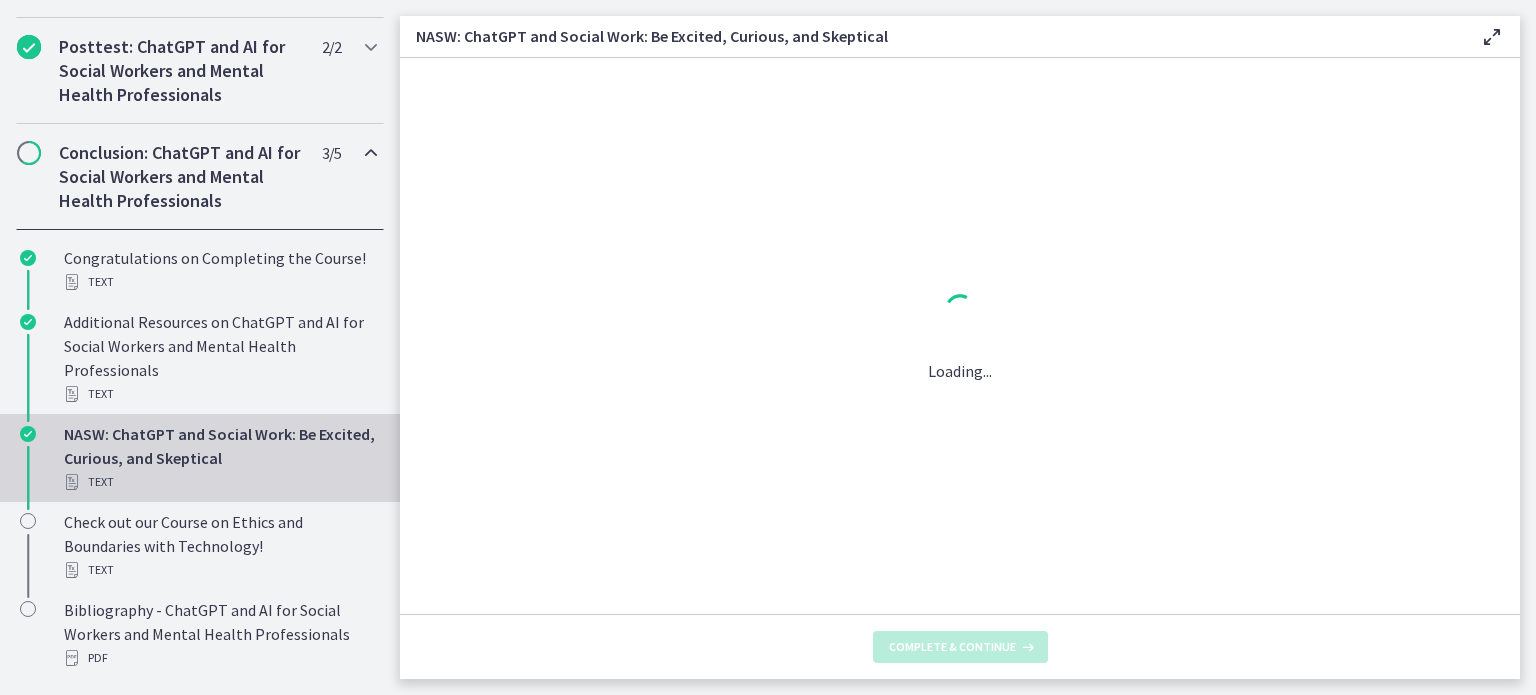 scroll, scrollTop: 0, scrollLeft: 0, axis: both 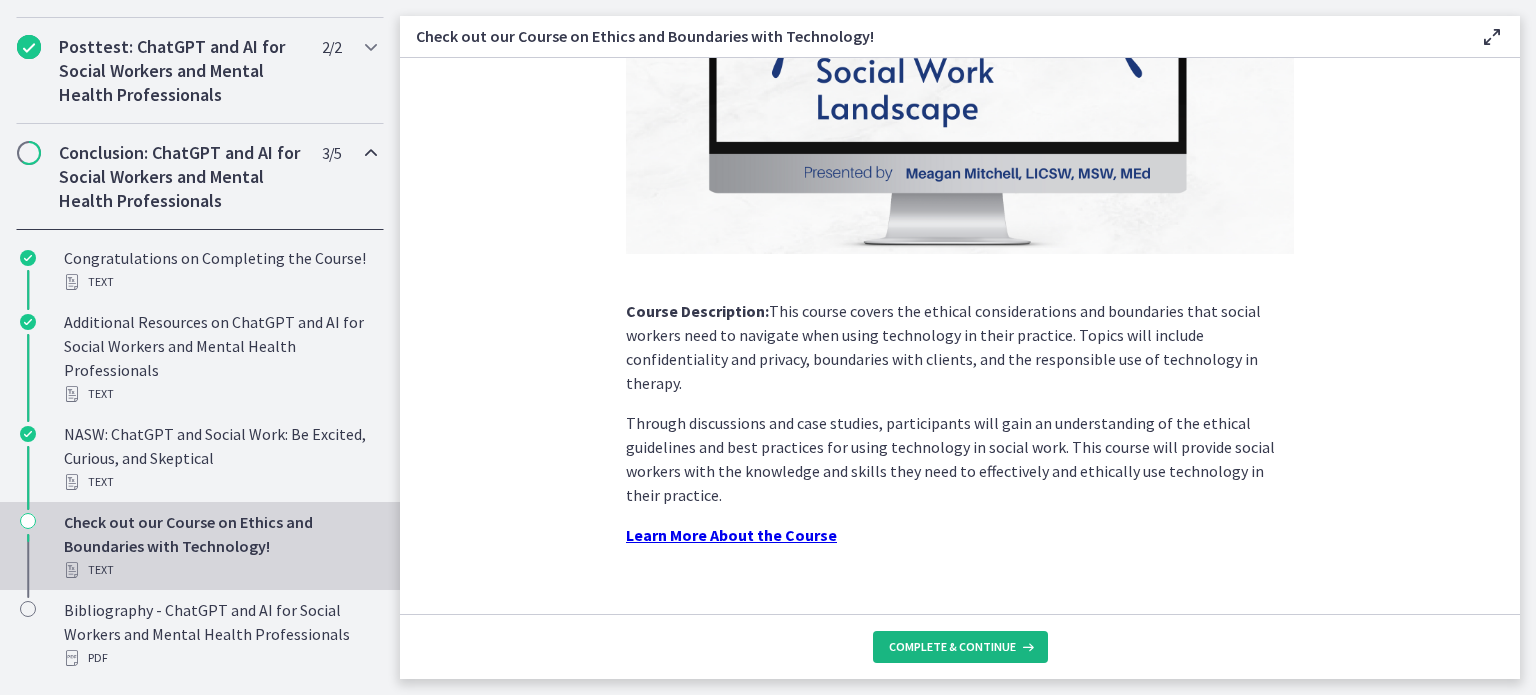 click on "Complete & continue" at bounding box center [952, 647] 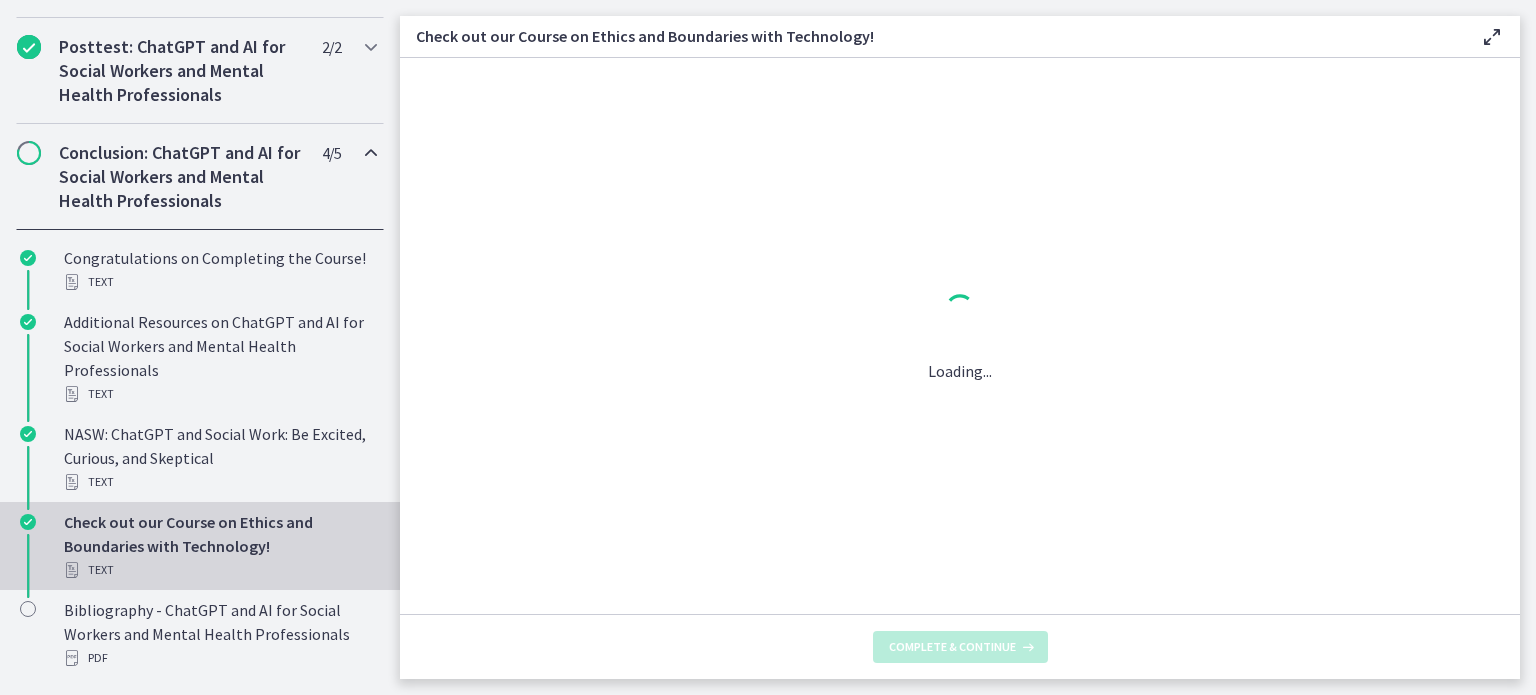 scroll, scrollTop: 0, scrollLeft: 0, axis: both 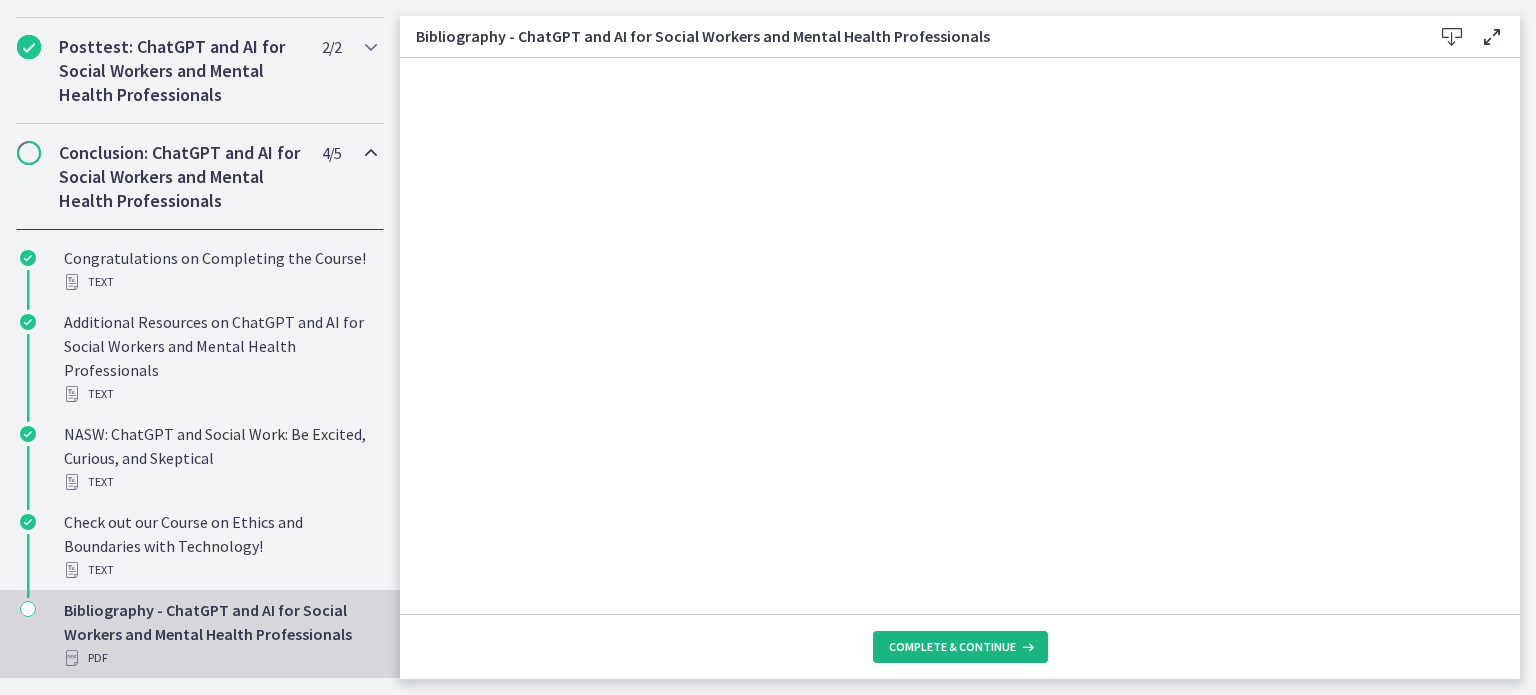 click on "Complete & continue" at bounding box center (960, 647) 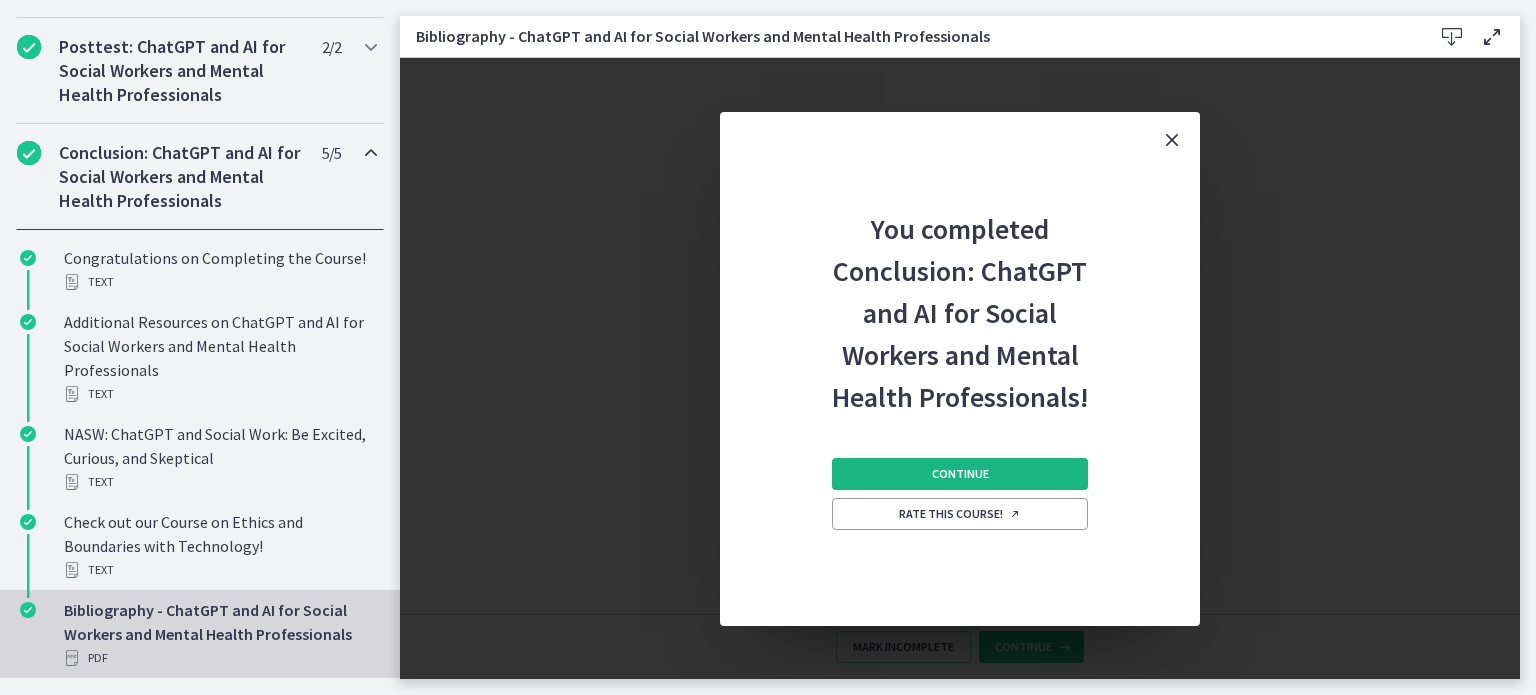 click on "Continue" at bounding box center (960, 474) 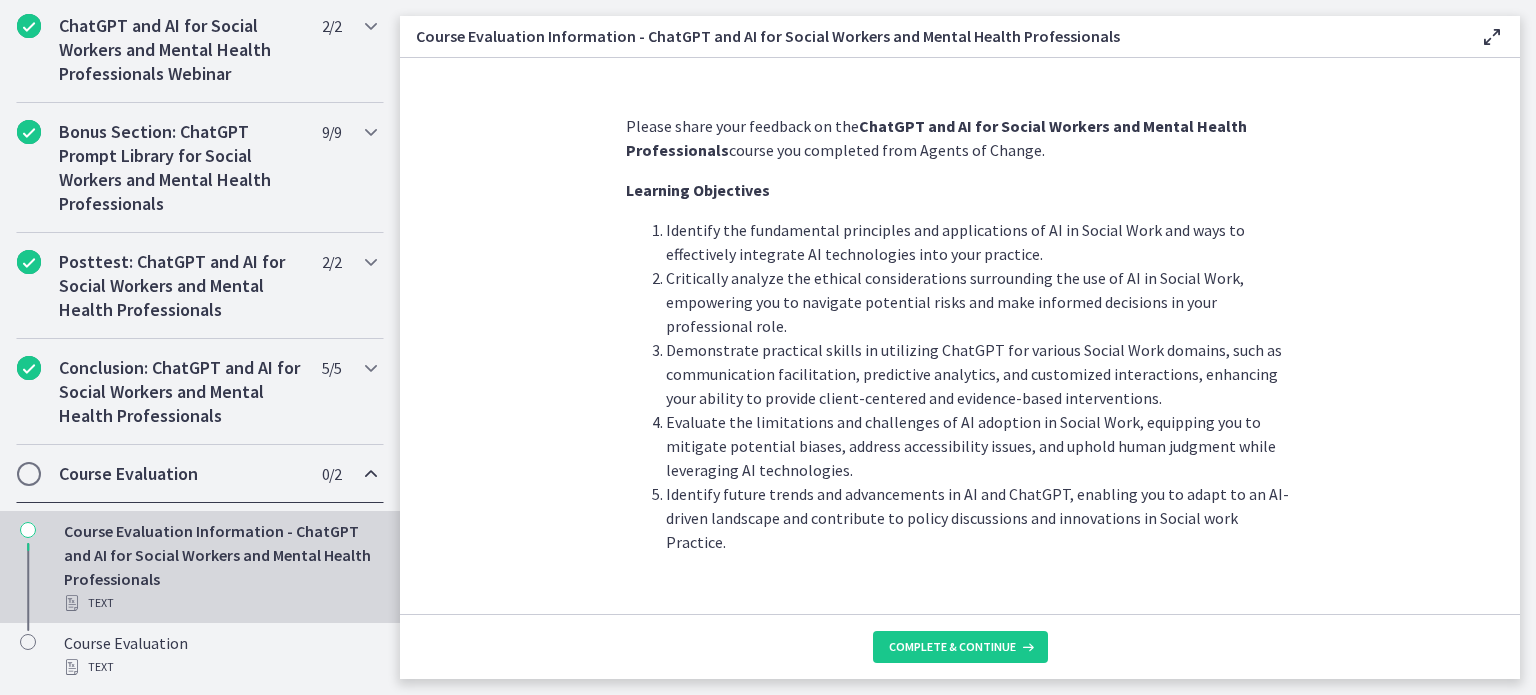 scroll, scrollTop: 1033, scrollLeft: 0, axis: vertical 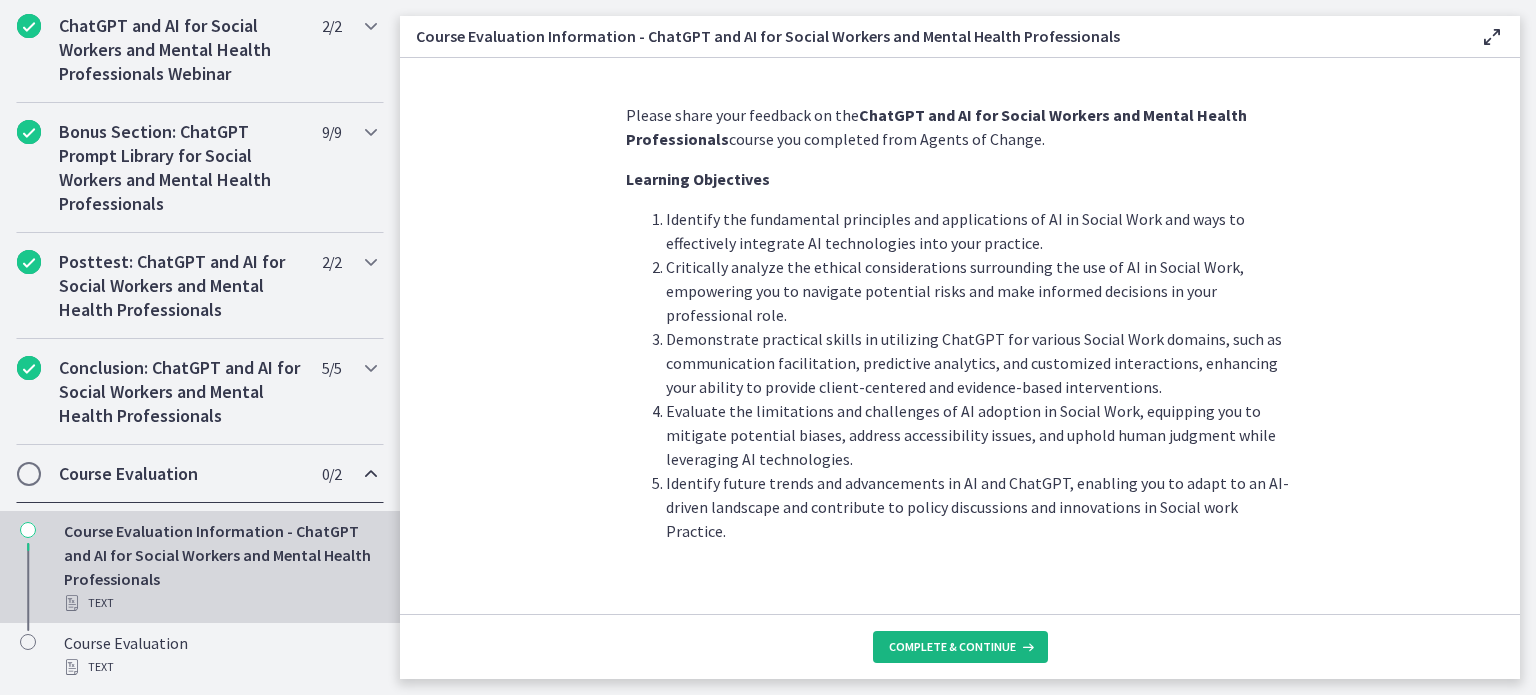 click on "Complete & continue" at bounding box center (952, 647) 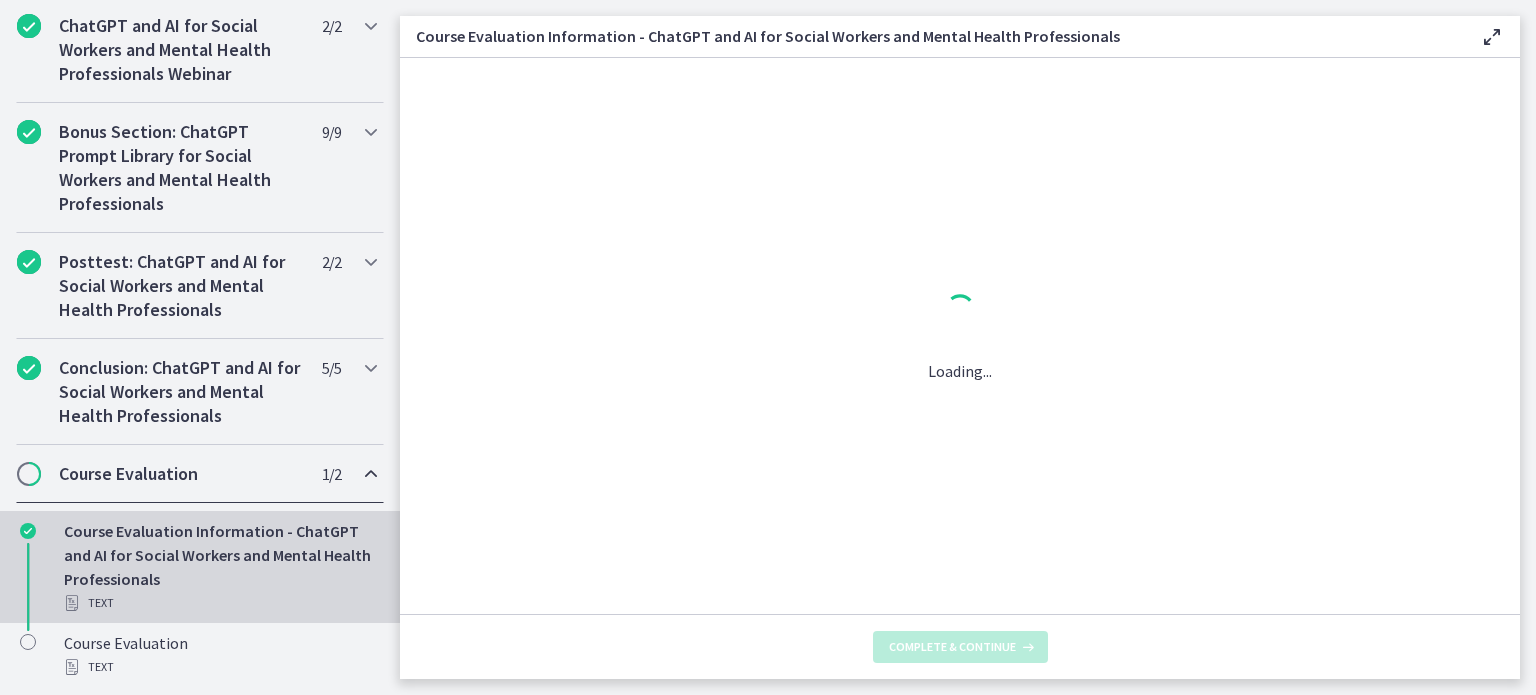 scroll, scrollTop: 0, scrollLeft: 0, axis: both 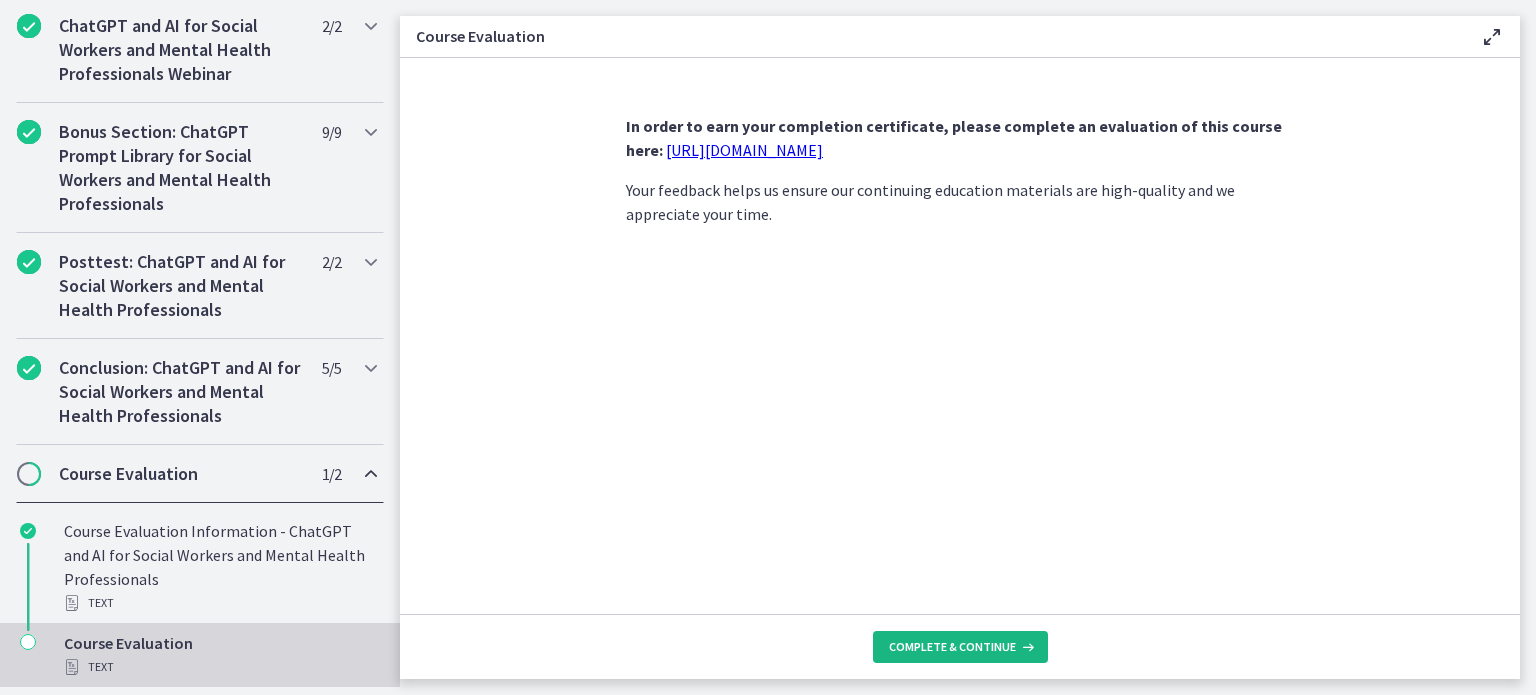click on "Complete & continue" at bounding box center (952, 647) 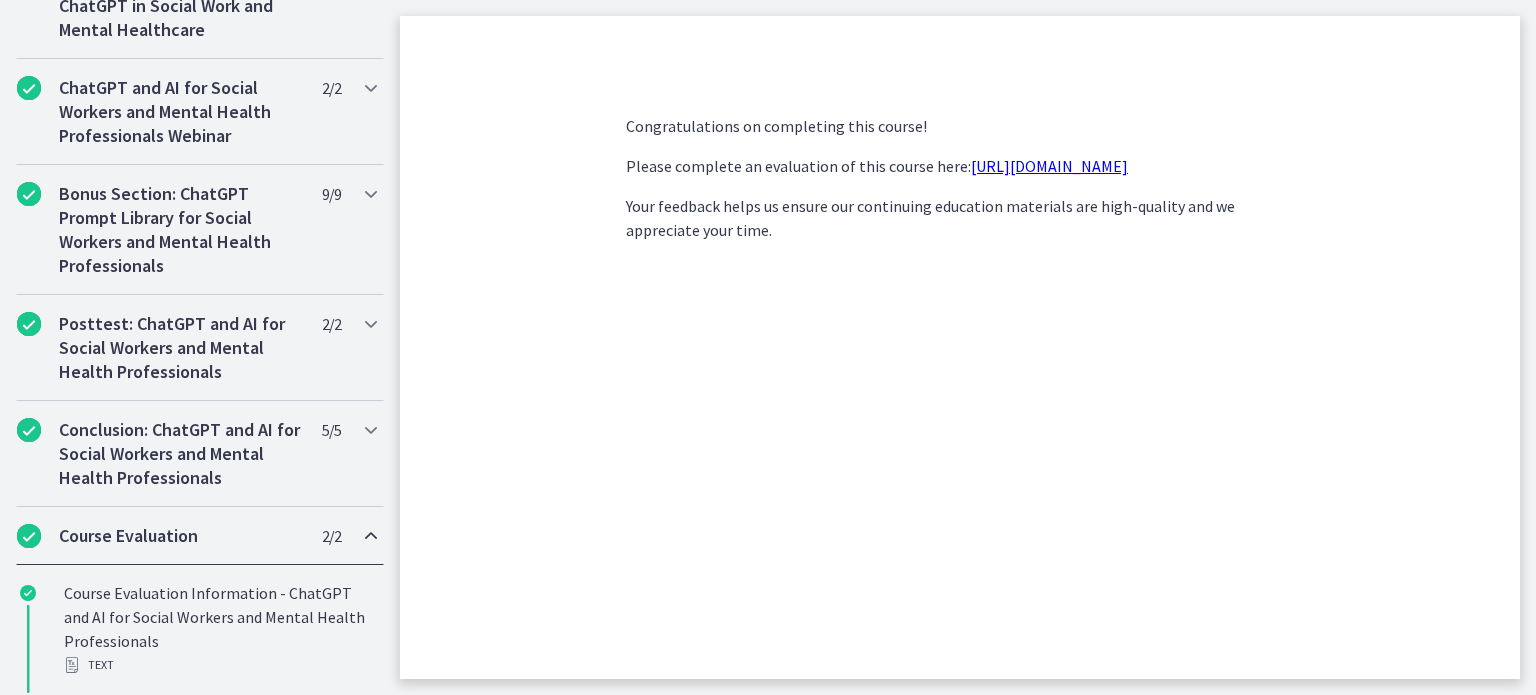 scroll, scrollTop: 1141, scrollLeft: 0, axis: vertical 